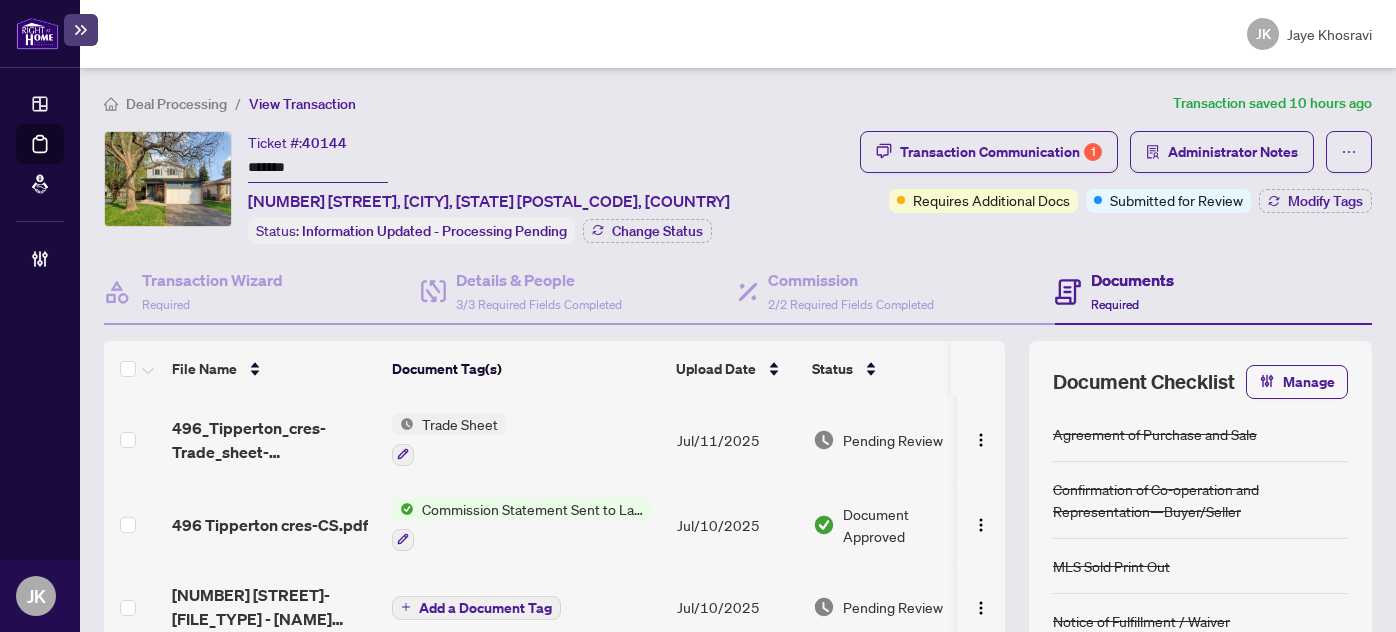 scroll, scrollTop: 0, scrollLeft: 0, axis: both 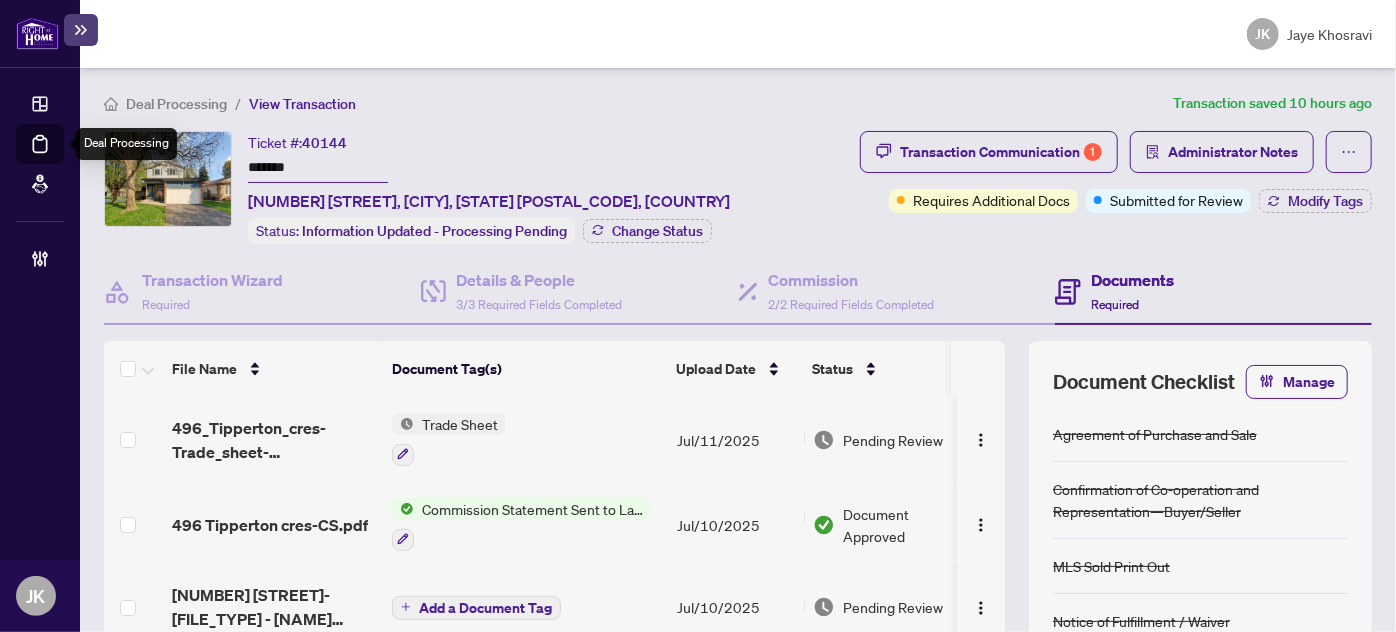 click on "Deal Processing" at bounding box center [63, 158] 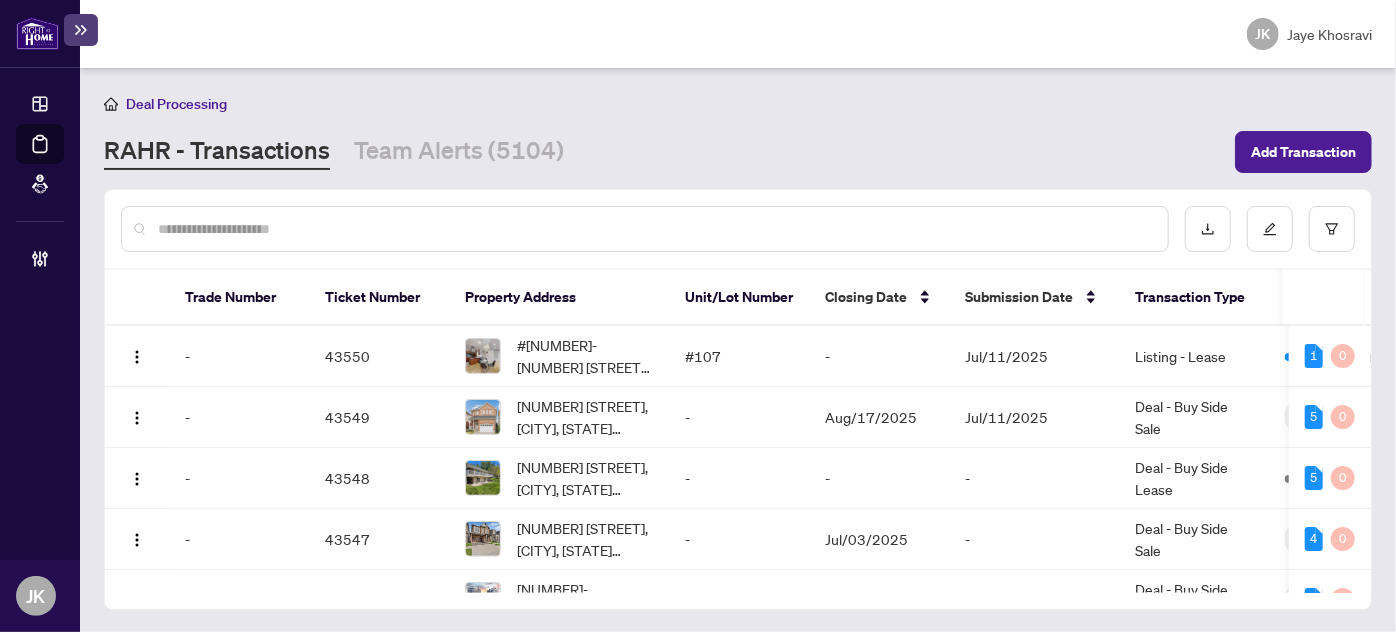 click at bounding box center (645, 229) 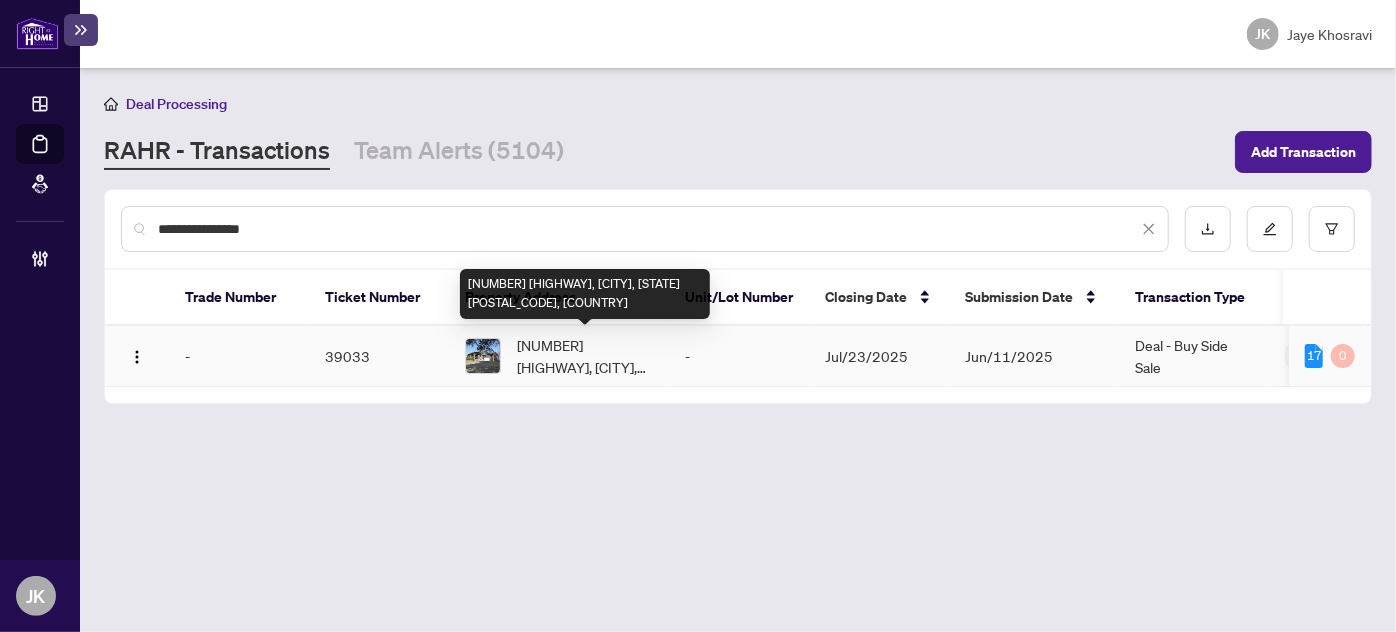 type on "**********" 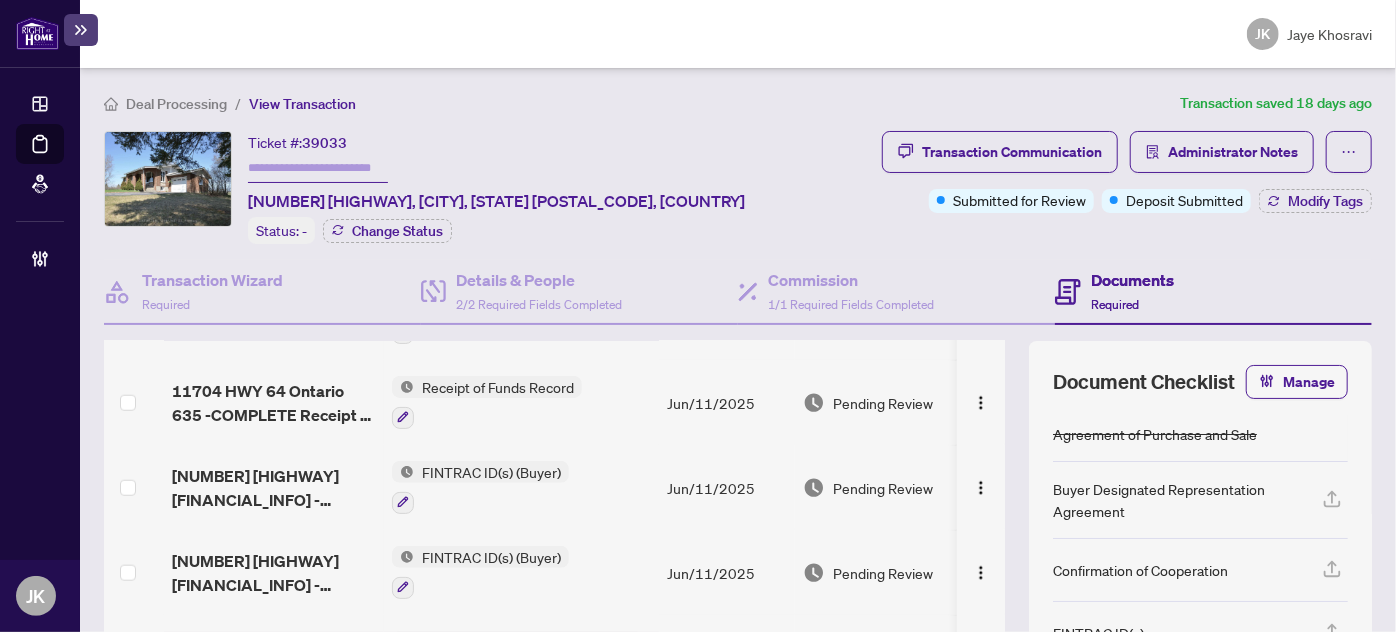 scroll, scrollTop: 0, scrollLeft: 0, axis: both 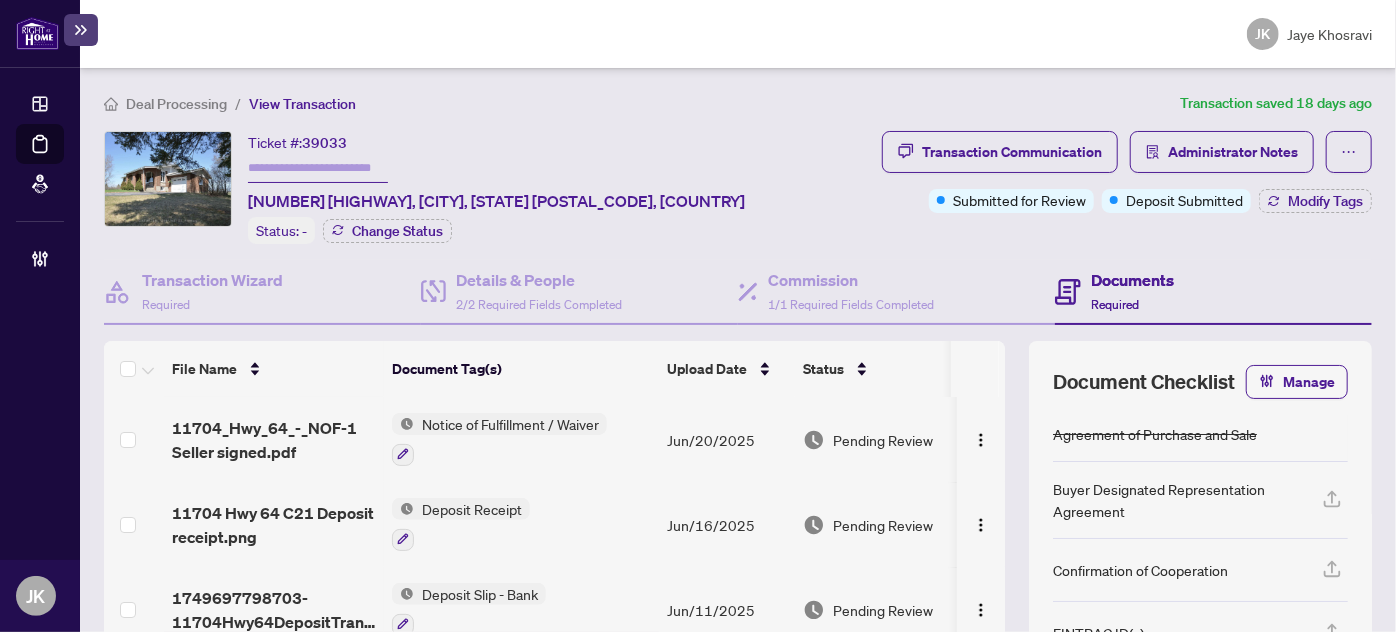 click at bounding box center [134, 369] 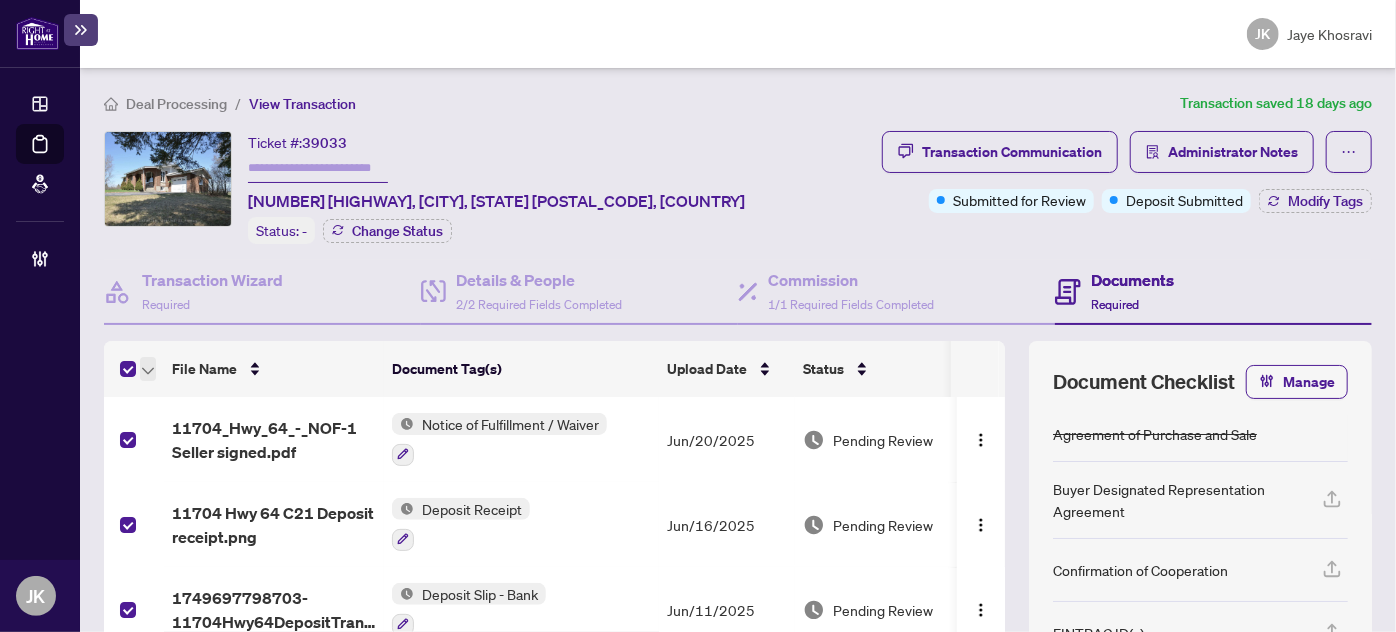 click 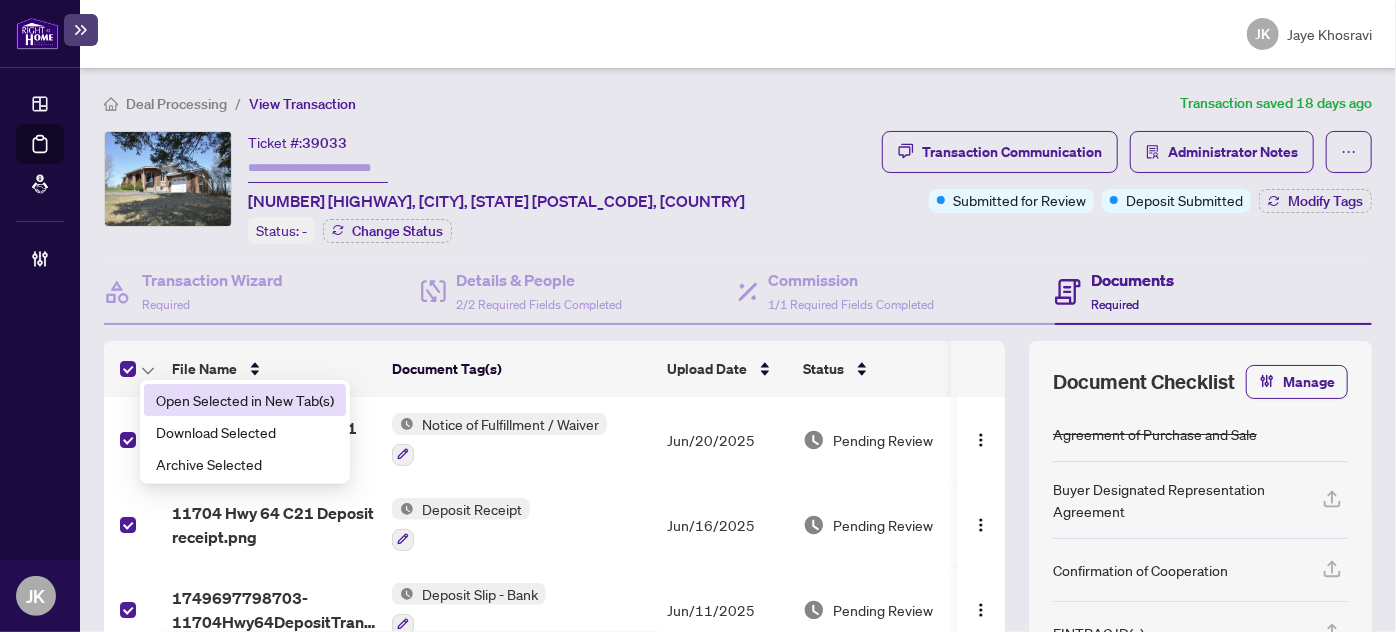 click on "Open Selected in New Tab(s)" at bounding box center [245, 400] 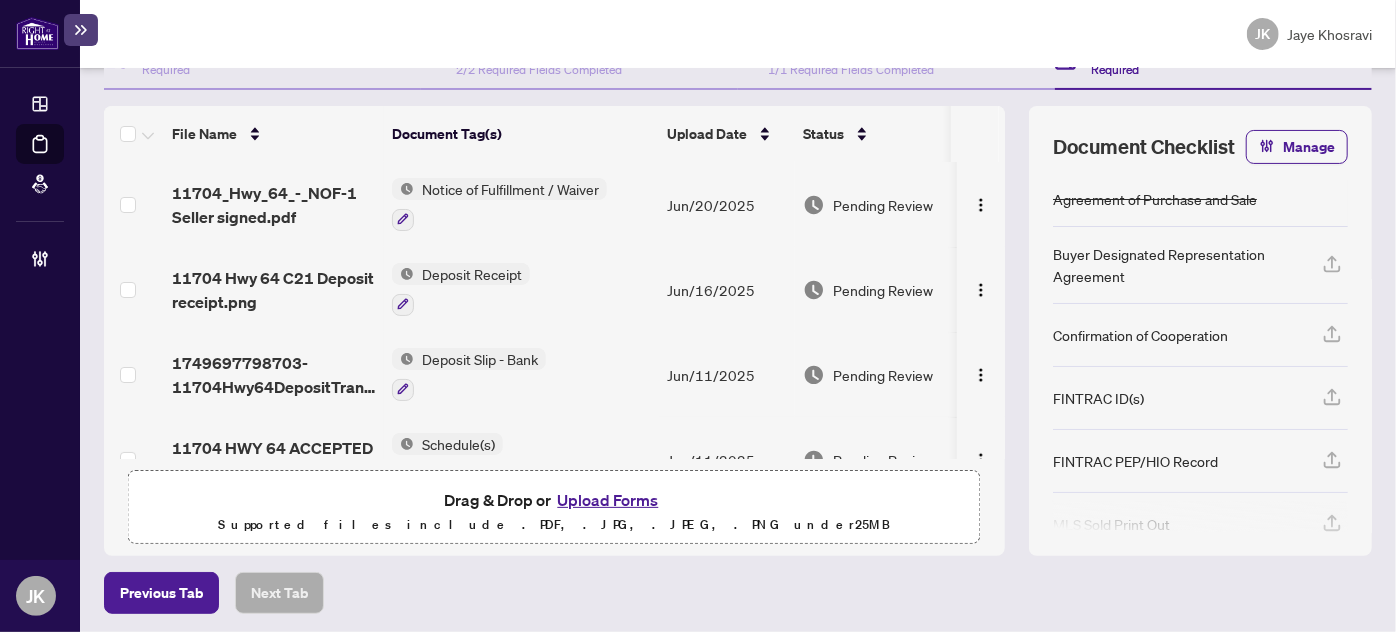 scroll, scrollTop: 0, scrollLeft: 0, axis: both 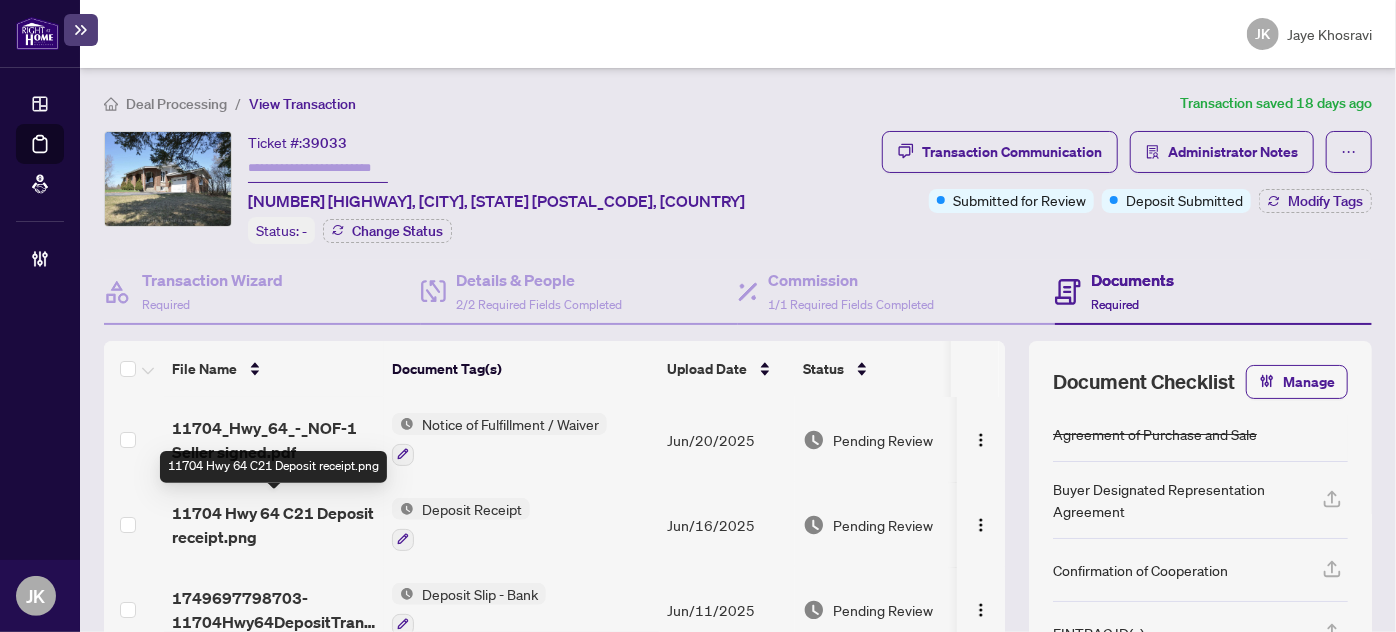 click on "11704 Hwy 64 C21 Deposit  receipt.png" at bounding box center [274, 525] 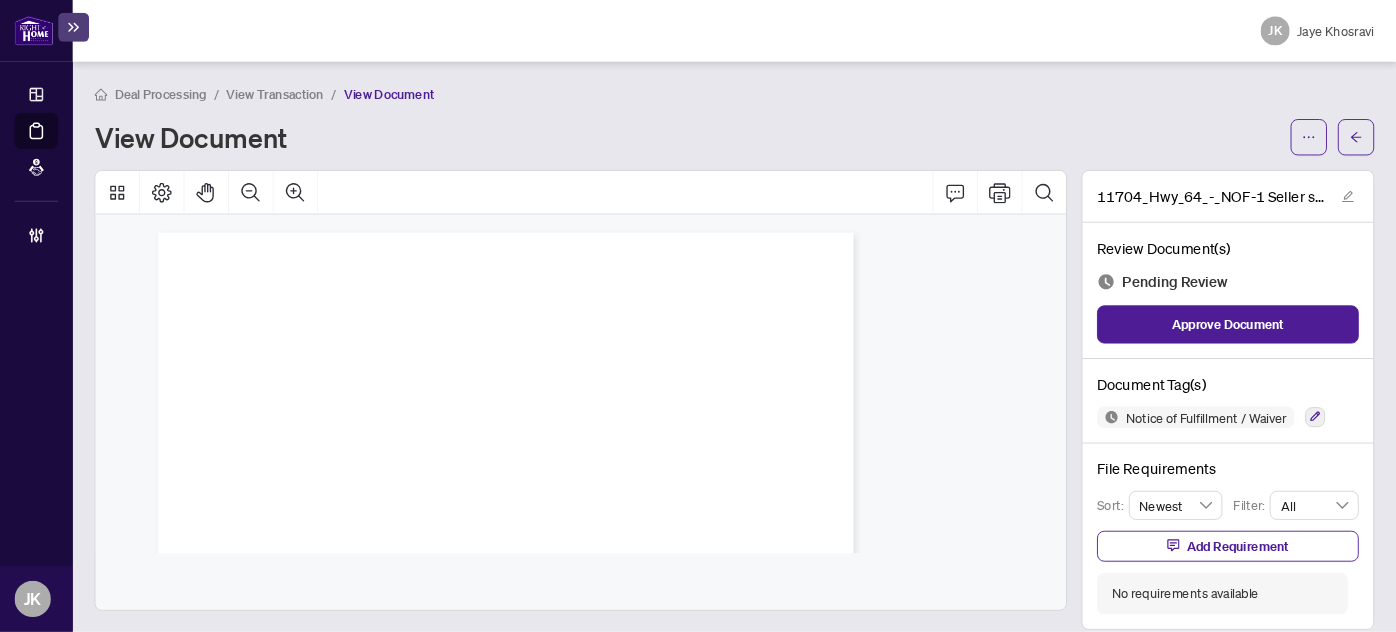 scroll, scrollTop: 0, scrollLeft: 0, axis: both 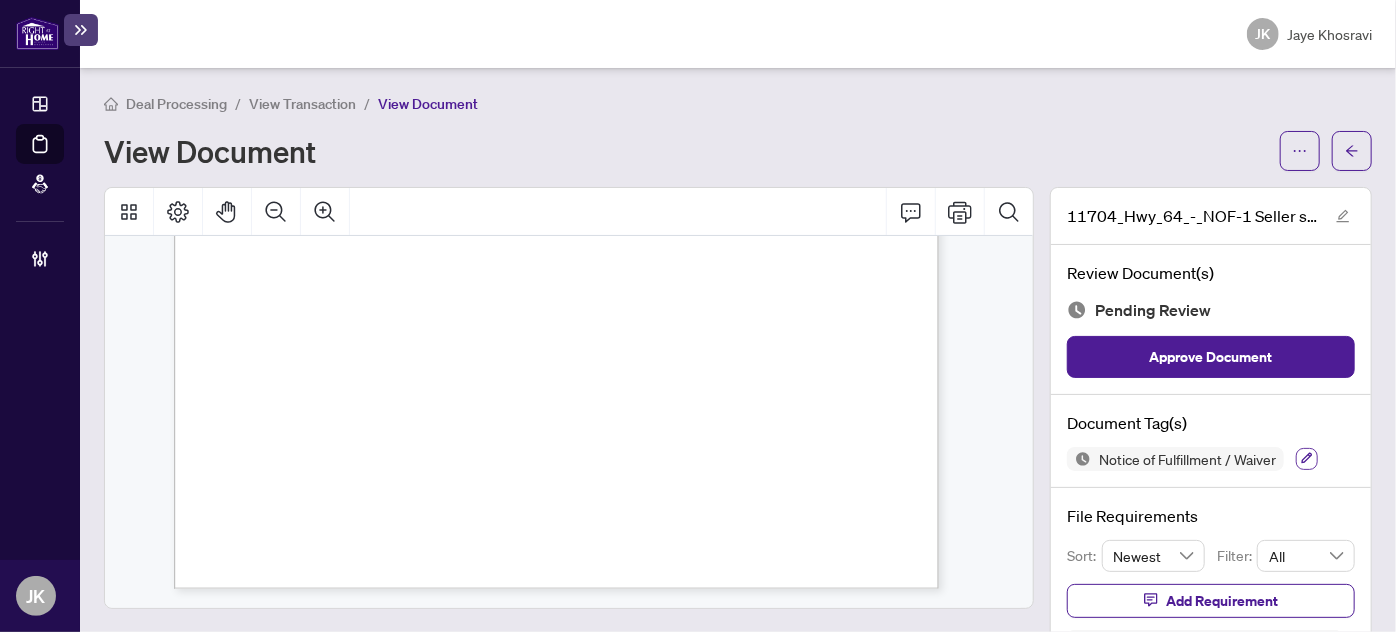 click 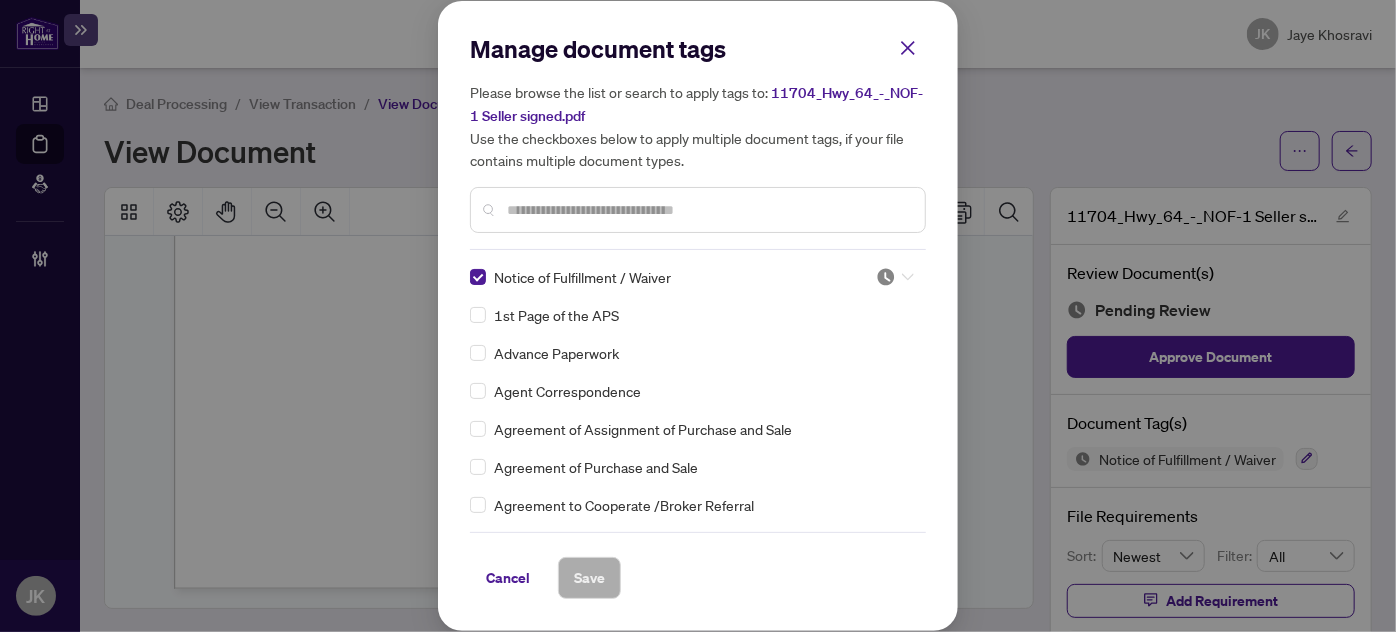click at bounding box center (895, 277) 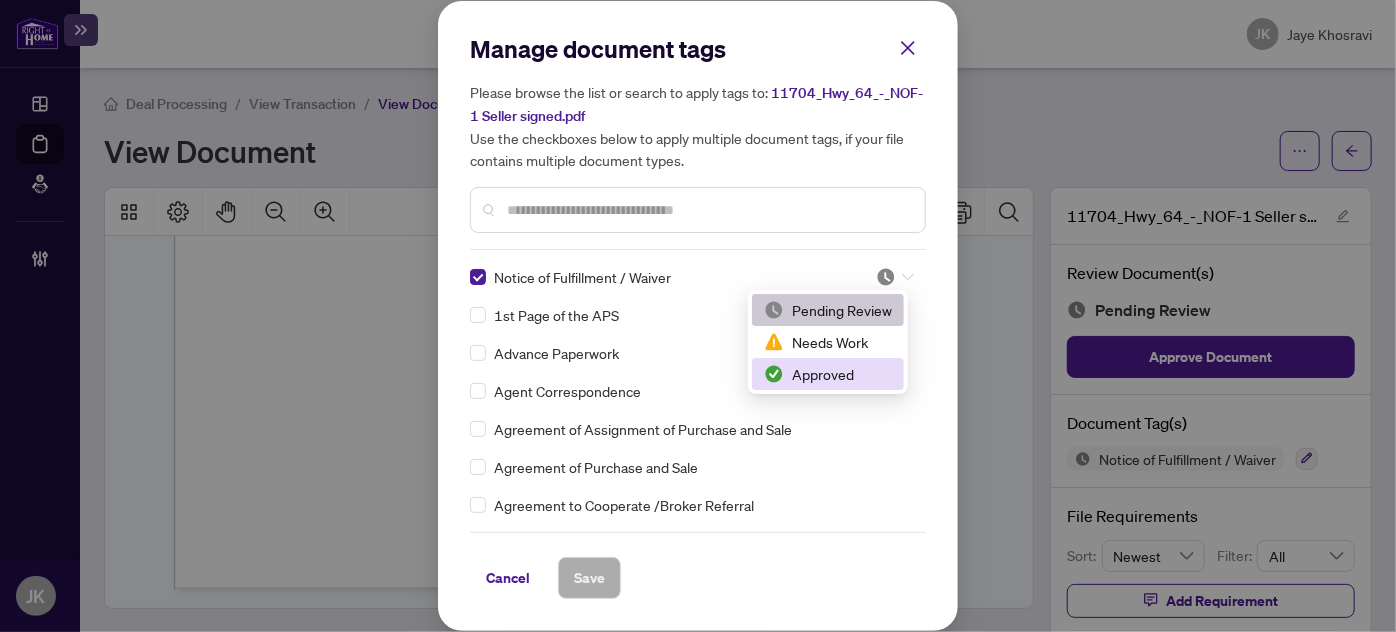 drag, startPoint x: 822, startPoint y: 379, endPoint x: 828, endPoint y: 367, distance: 13.416408 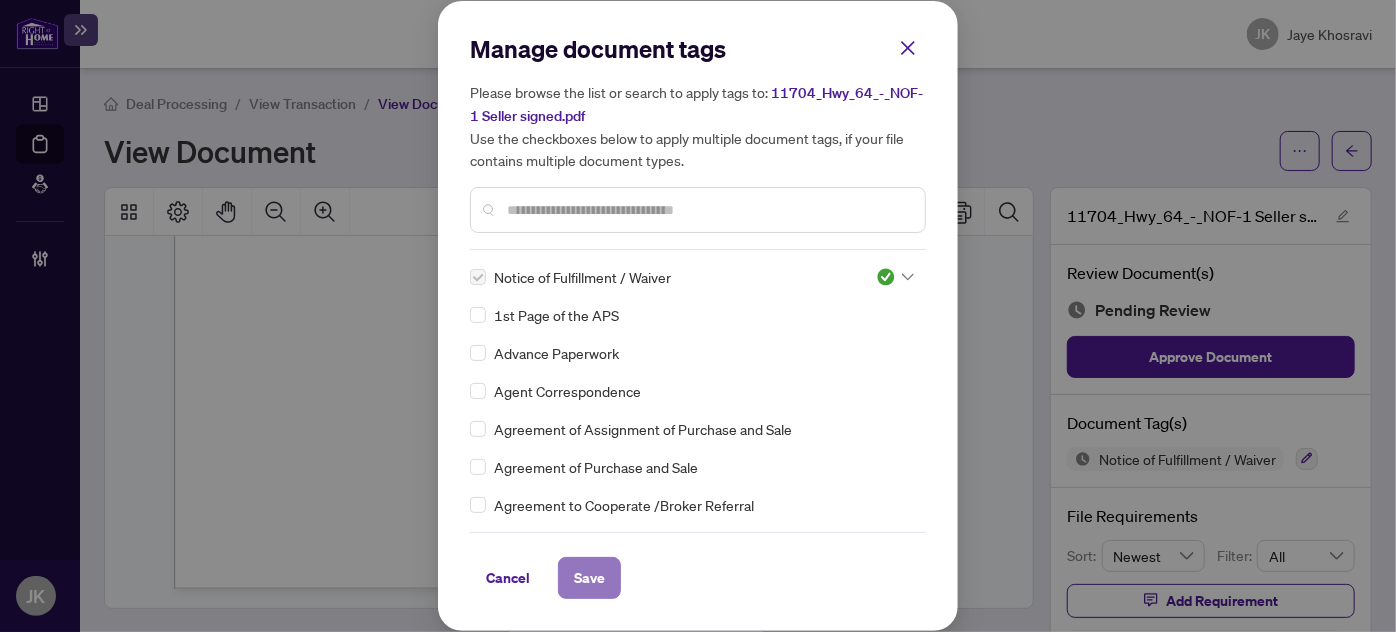click on "Save" at bounding box center (589, 578) 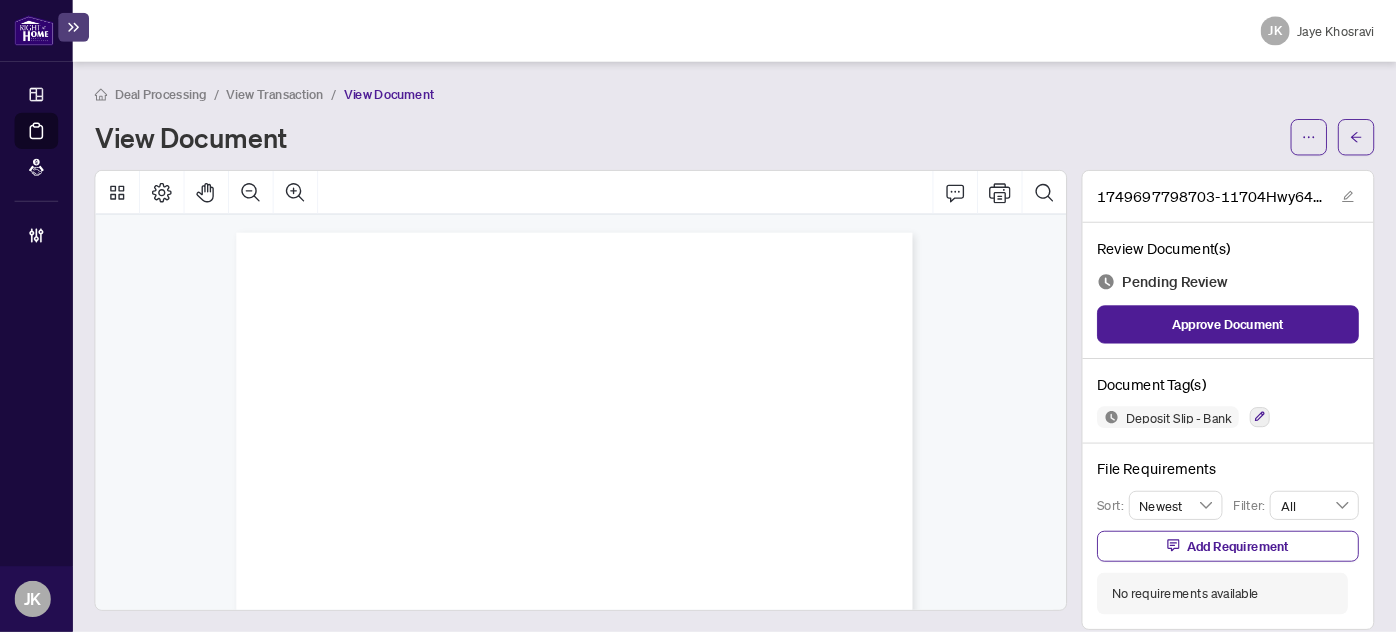 scroll, scrollTop: 0, scrollLeft: 0, axis: both 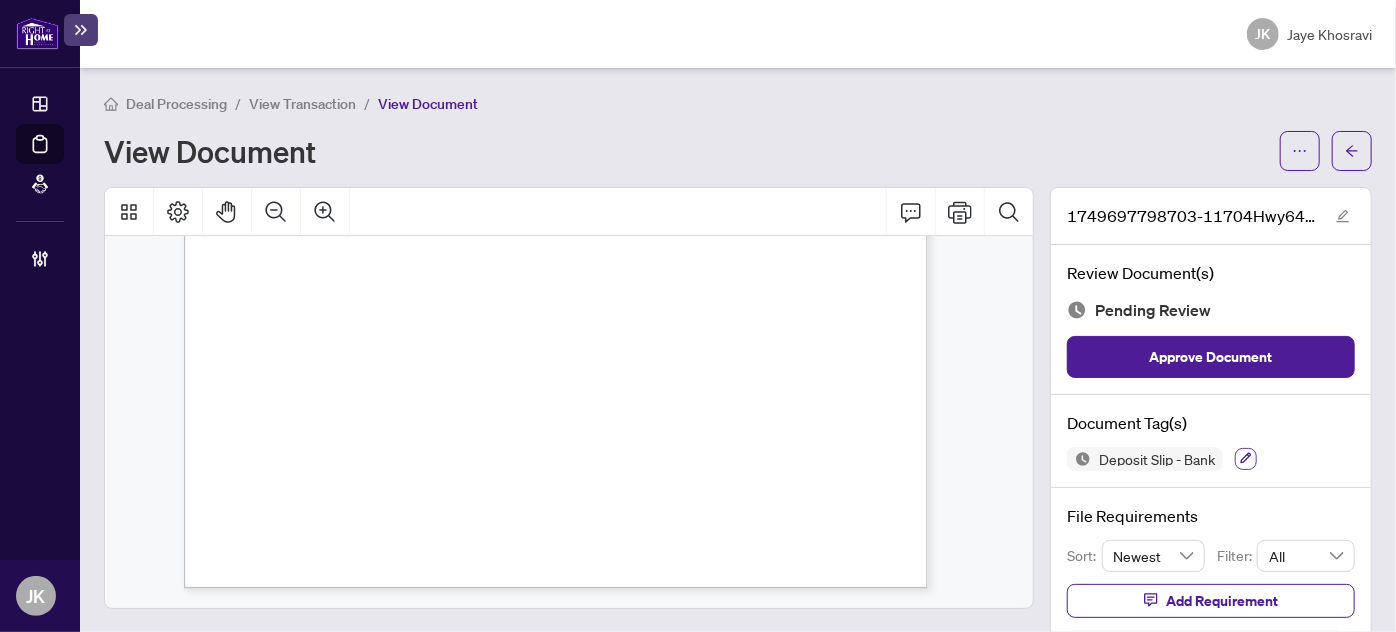 click 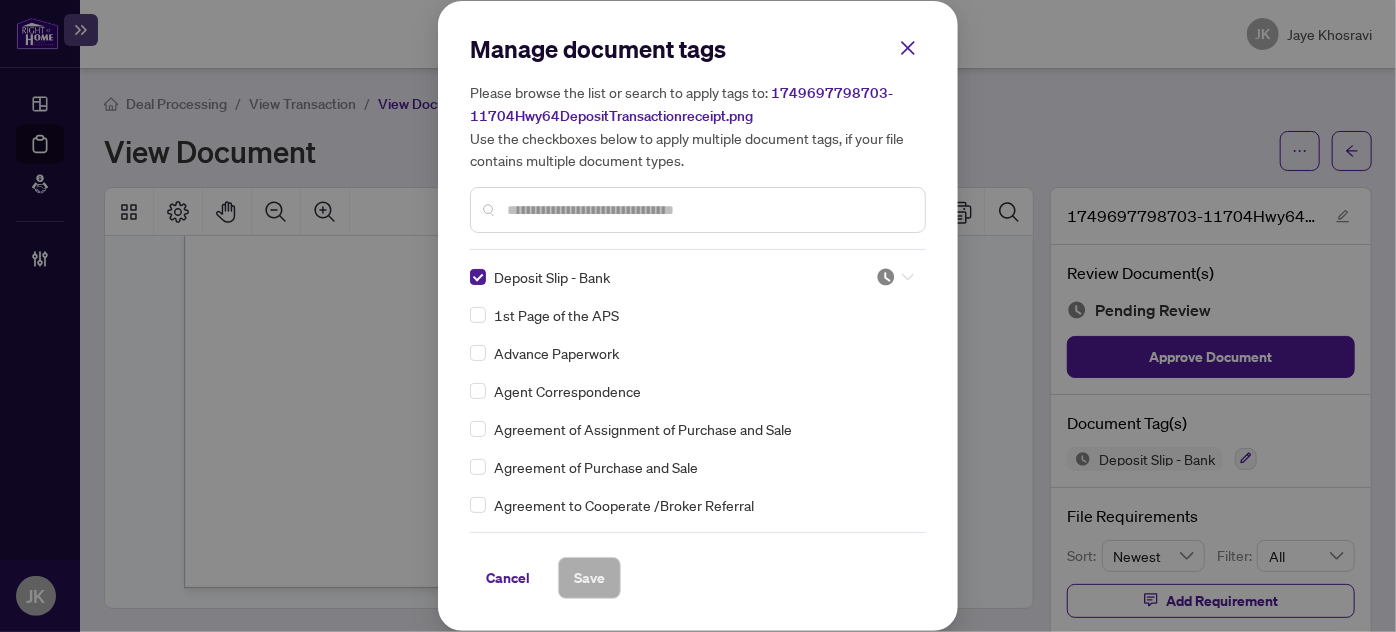 click at bounding box center [886, 277] 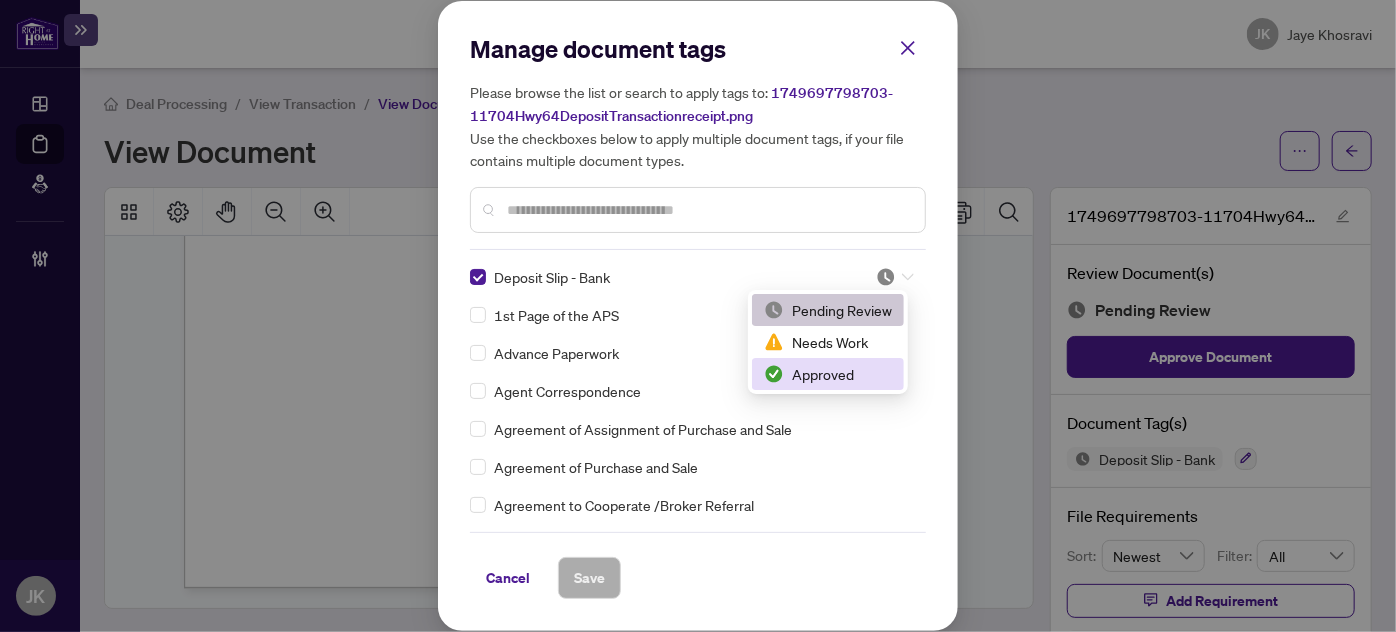 click on "Approved" at bounding box center [828, 374] 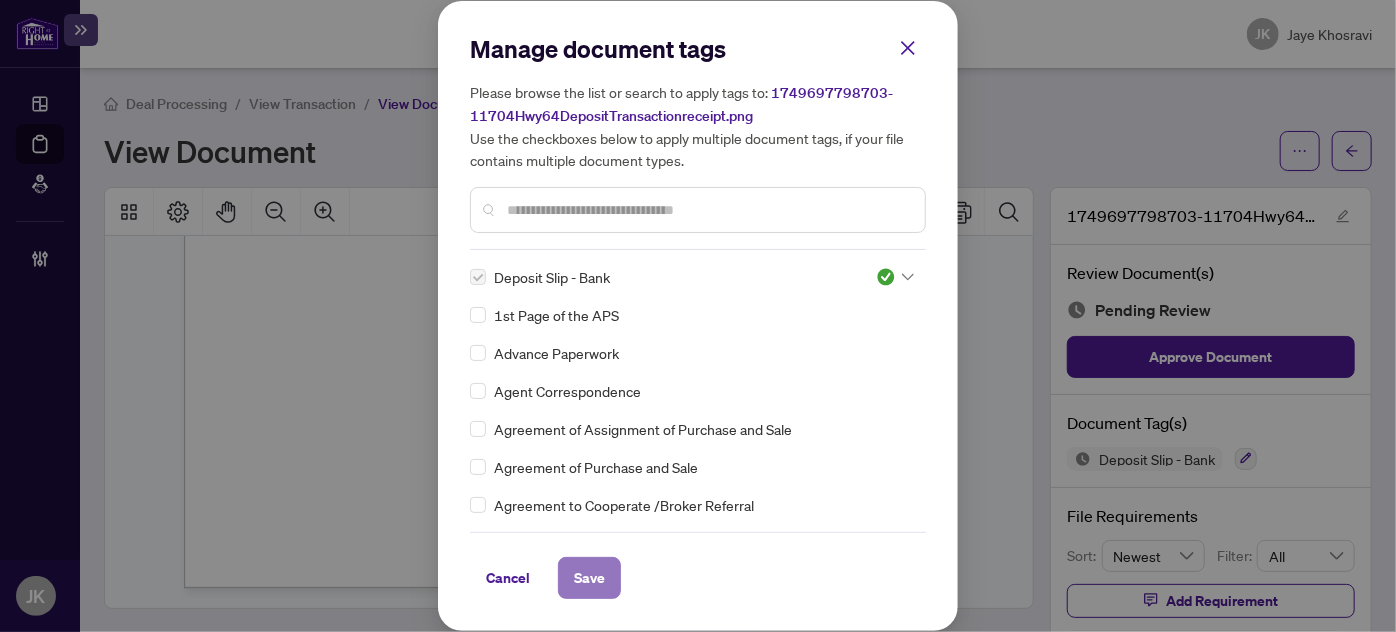 click on "Save" at bounding box center [589, 578] 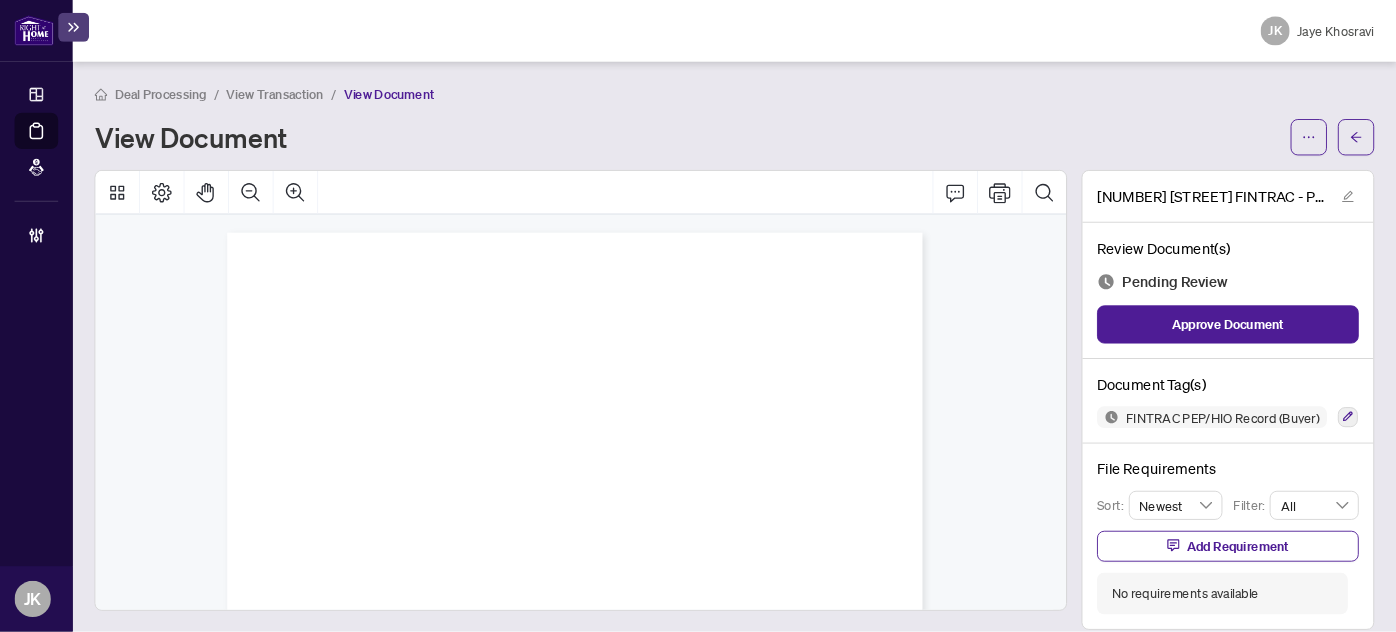 scroll, scrollTop: 0, scrollLeft: 0, axis: both 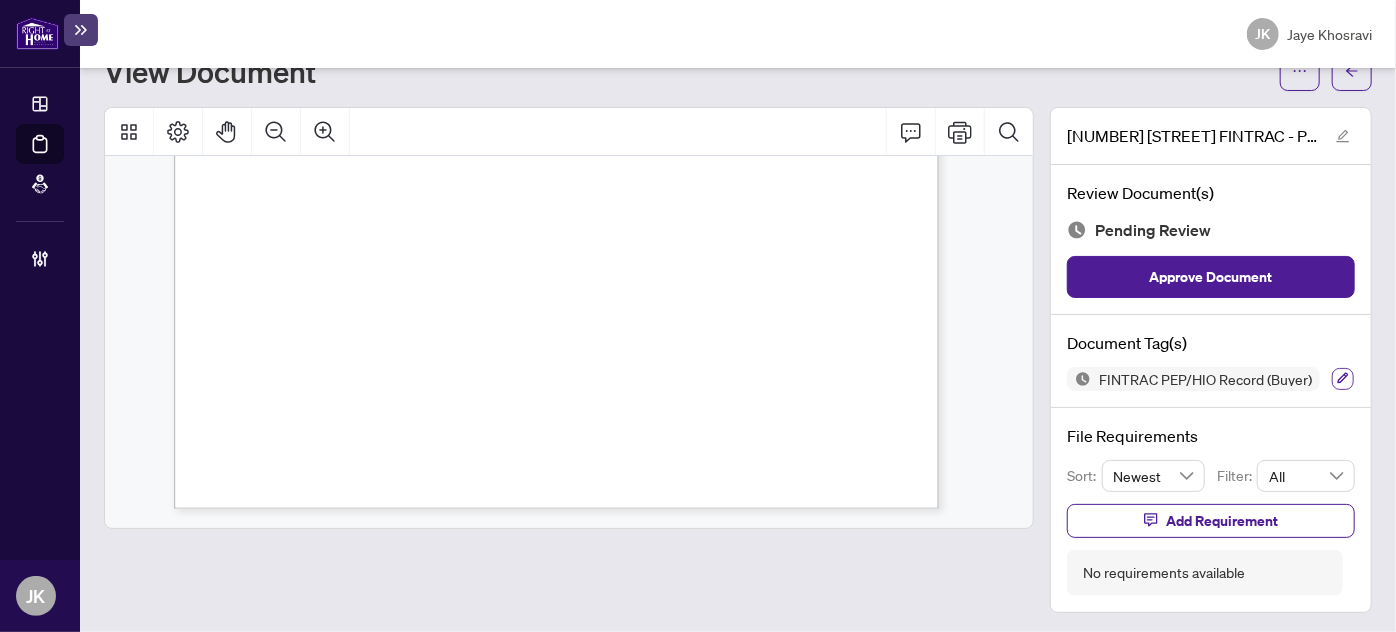 click 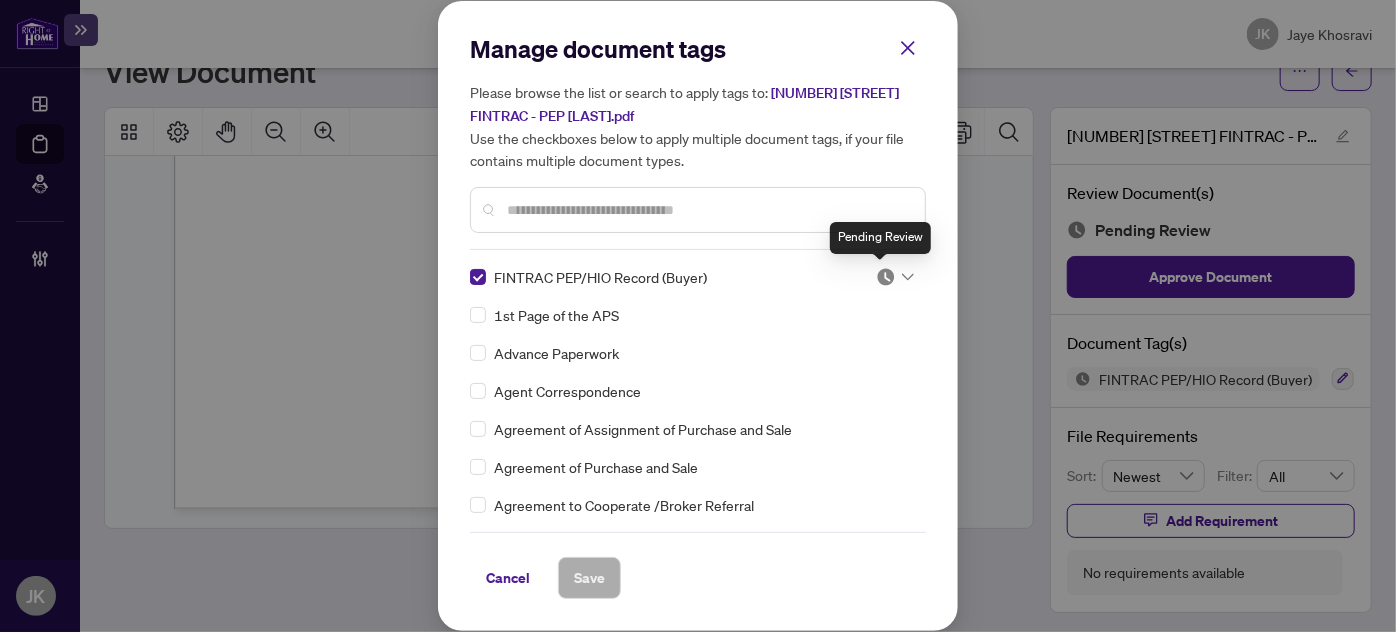 drag, startPoint x: 878, startPoint y: 279, endPoint x: 900, endPoint y: 278, distance: 22.022715 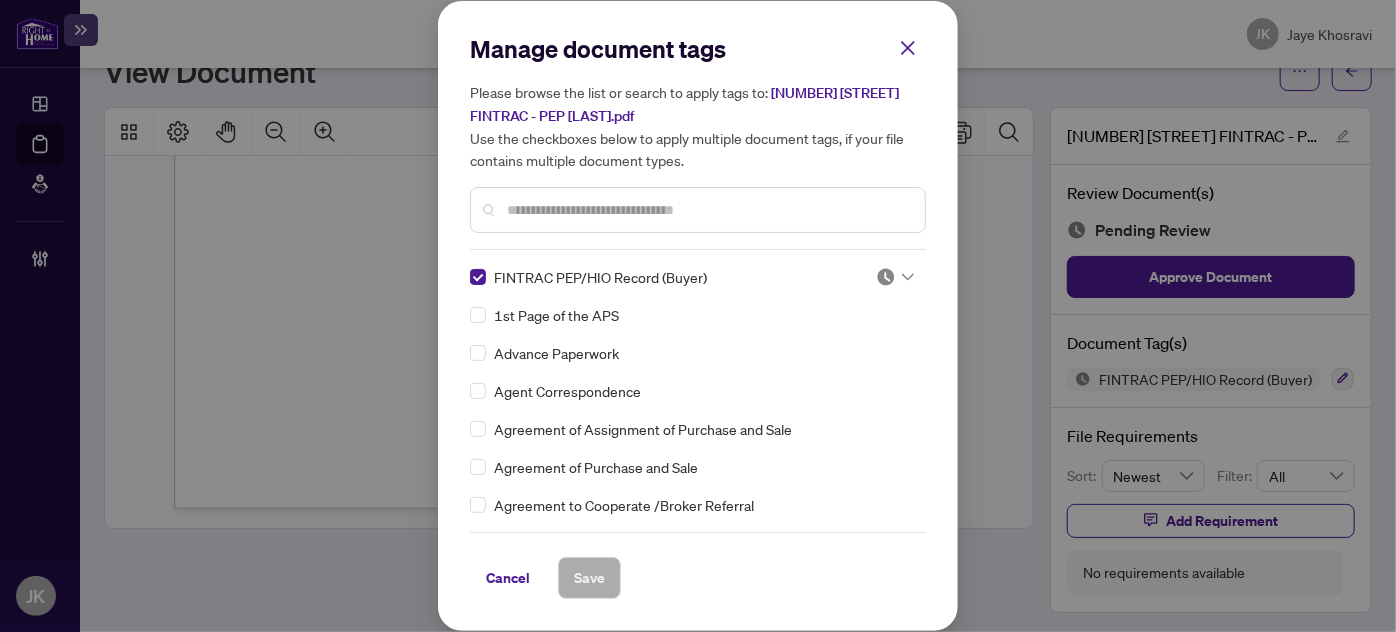 click at bounding box center [886, 277] 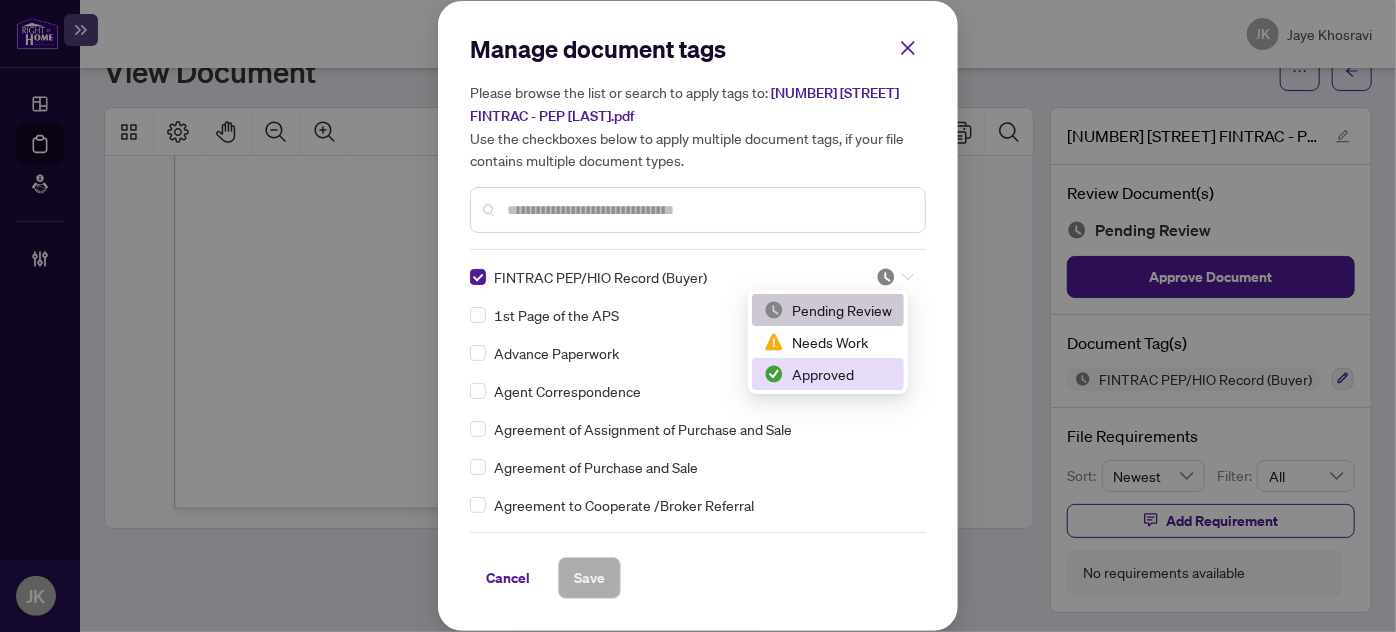click on "Approved" at bounding box center (828, 374) 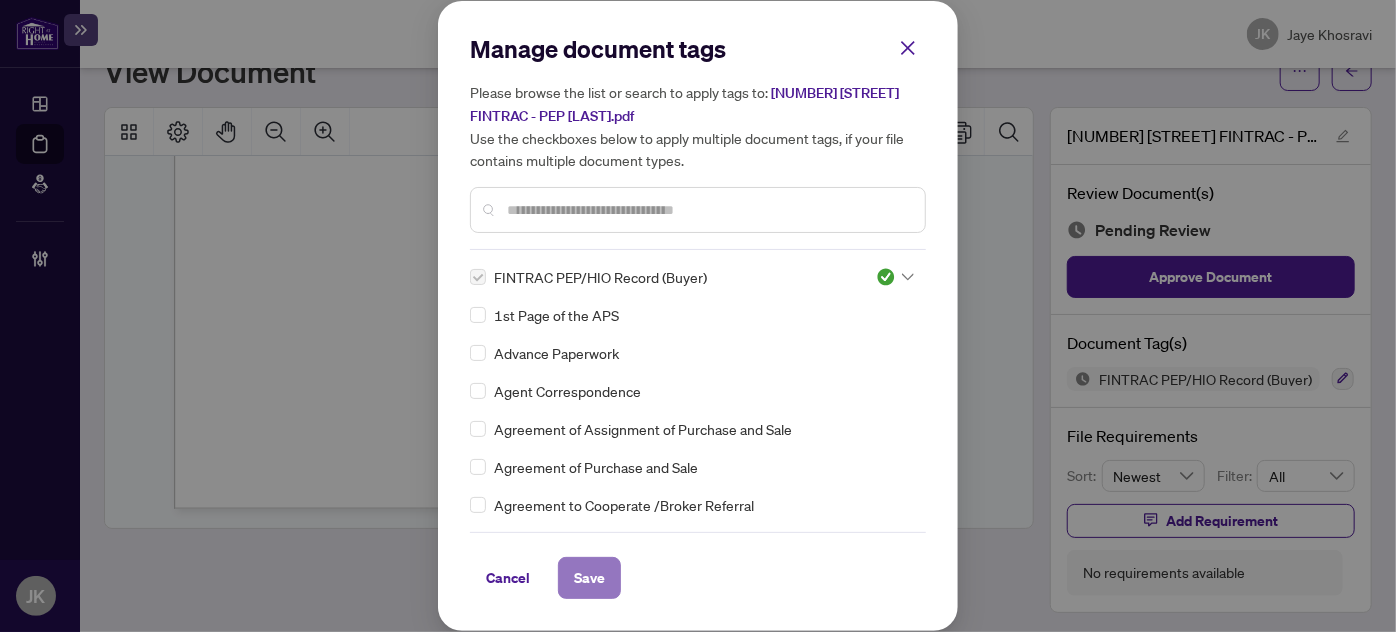 click on "Save" at bounding box center (589, 578) 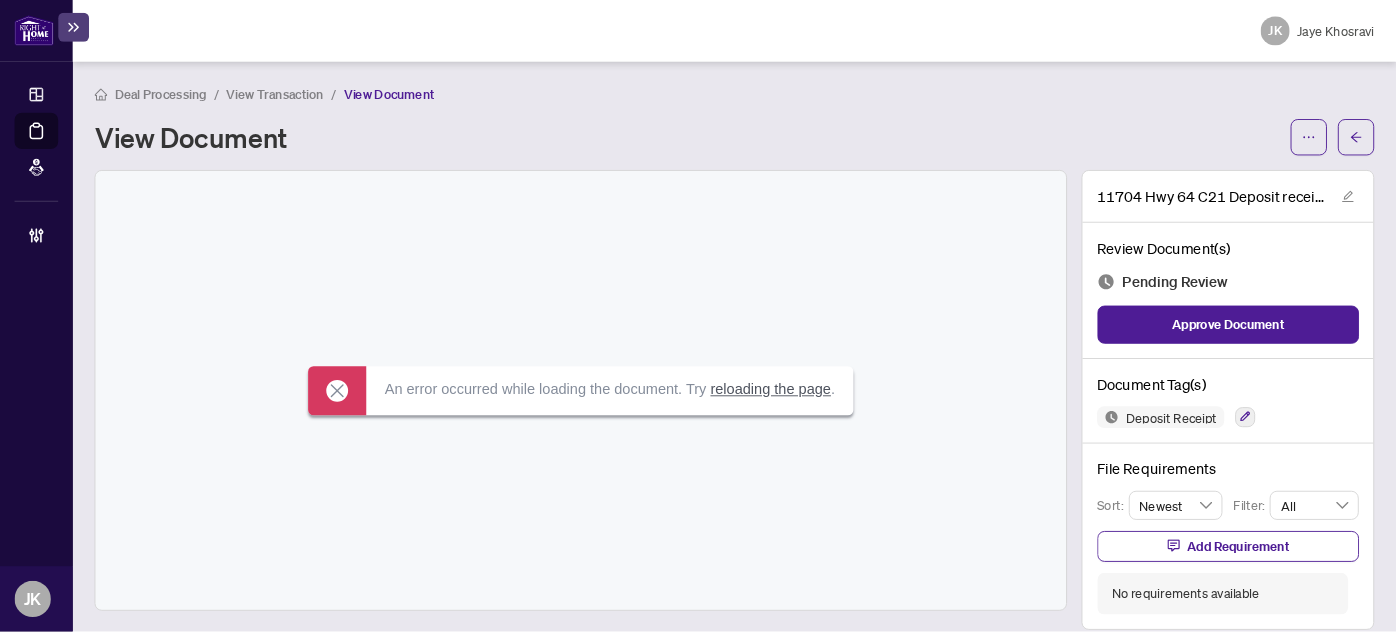 scroll, scrollTop: 0, scrollLeft: 0, axis: both 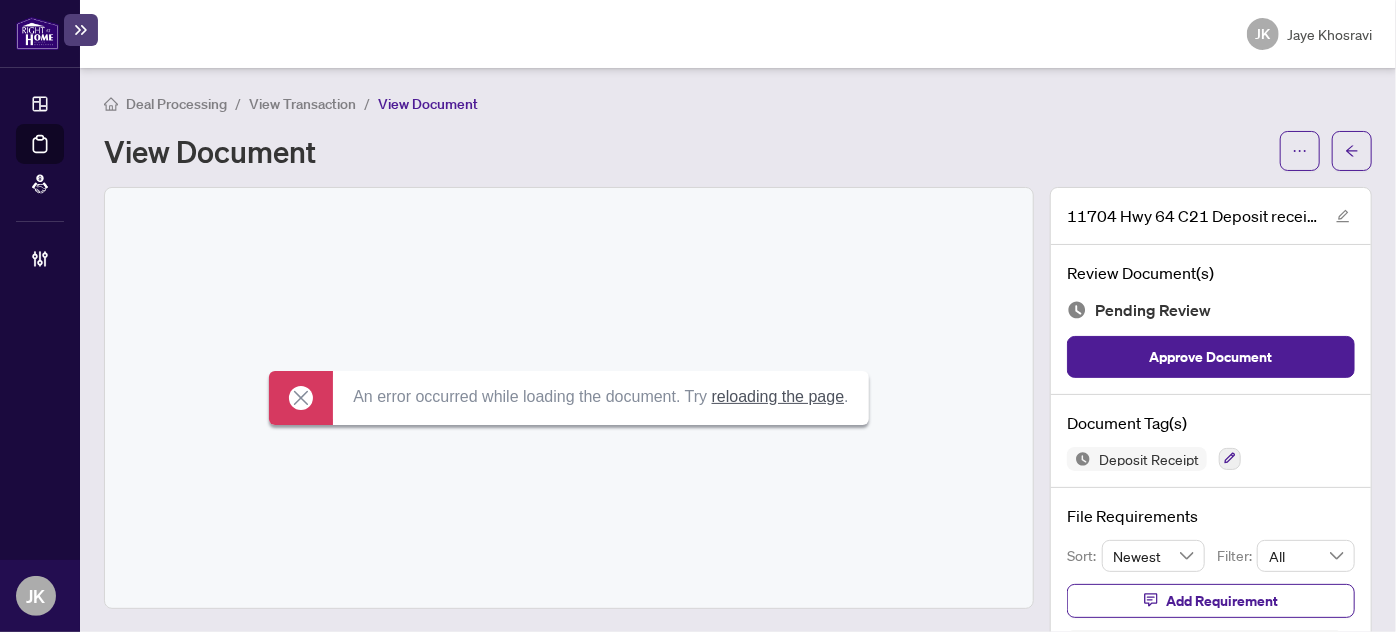 click on "reloading the page" at bounding box center [778, 396] 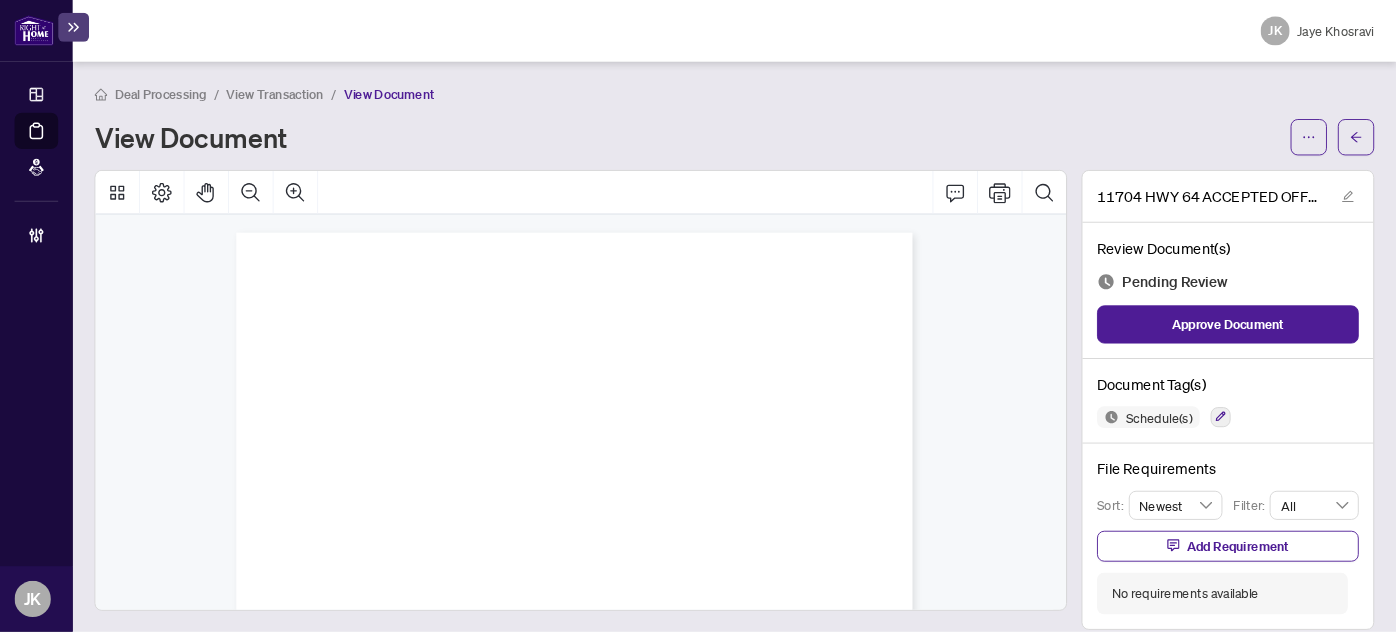 scroll, scrollTop: 0, scrollLeft: 0, axis: both 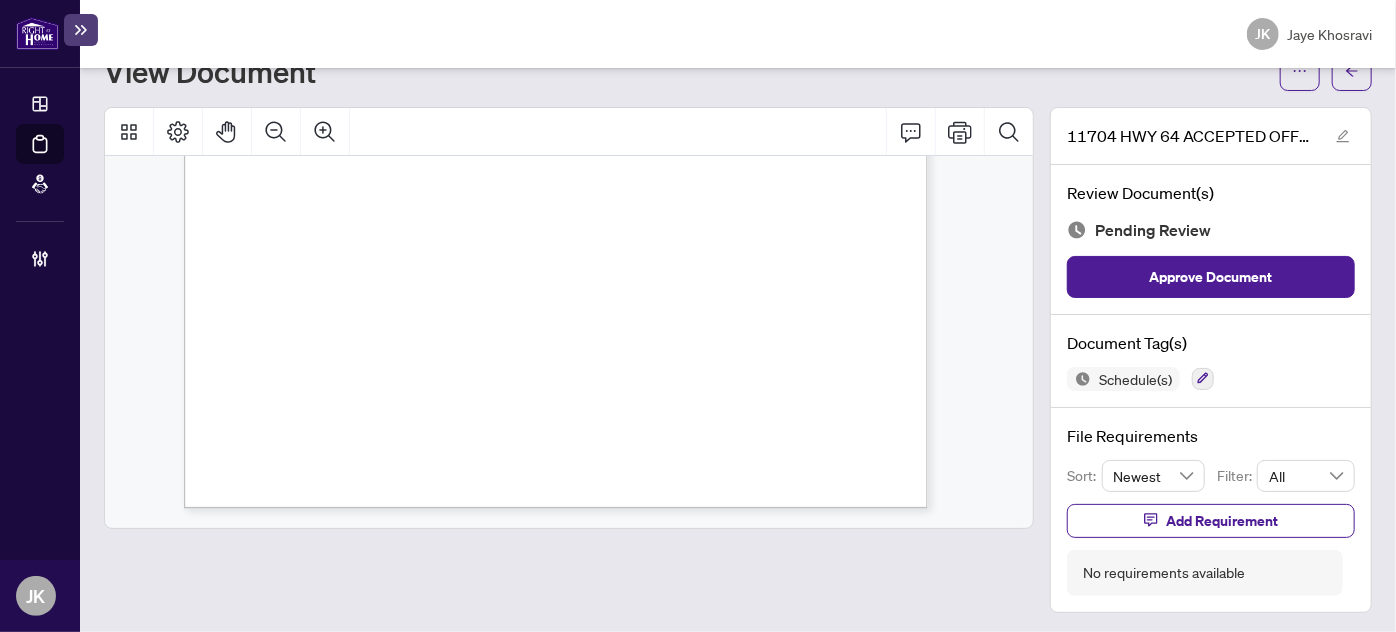 click at bounding box center [1203, 379] 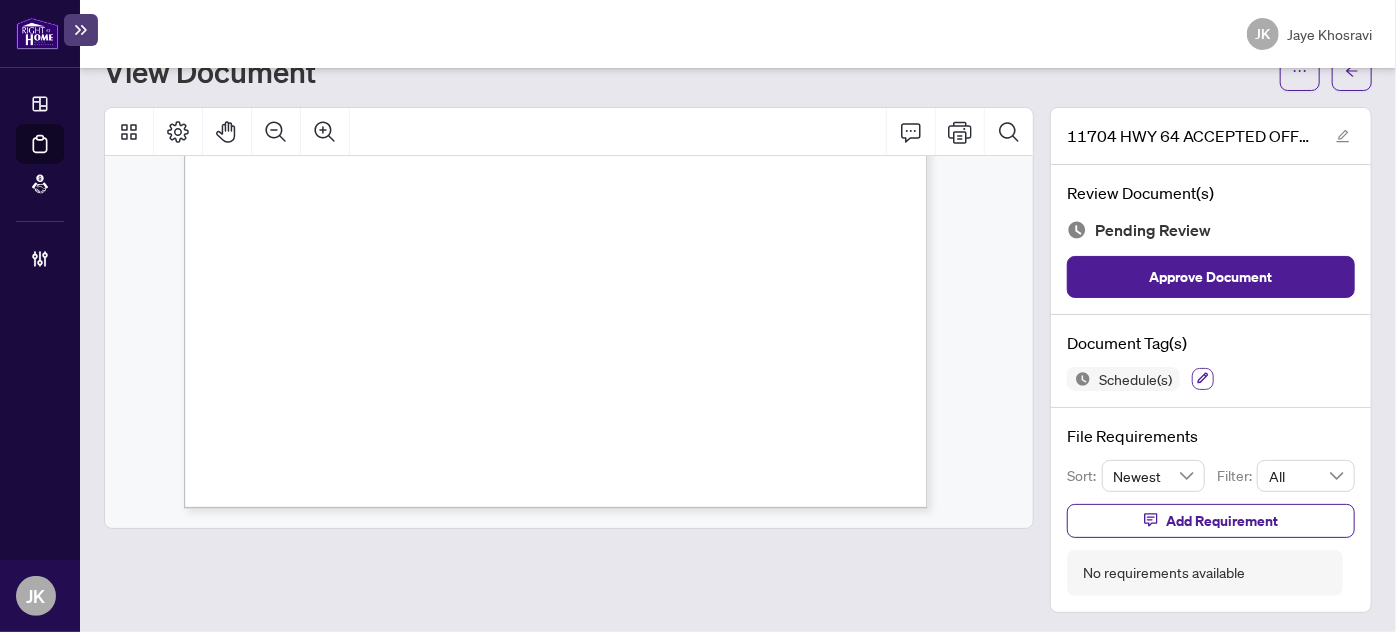 click at bounding box center (1203, 379) 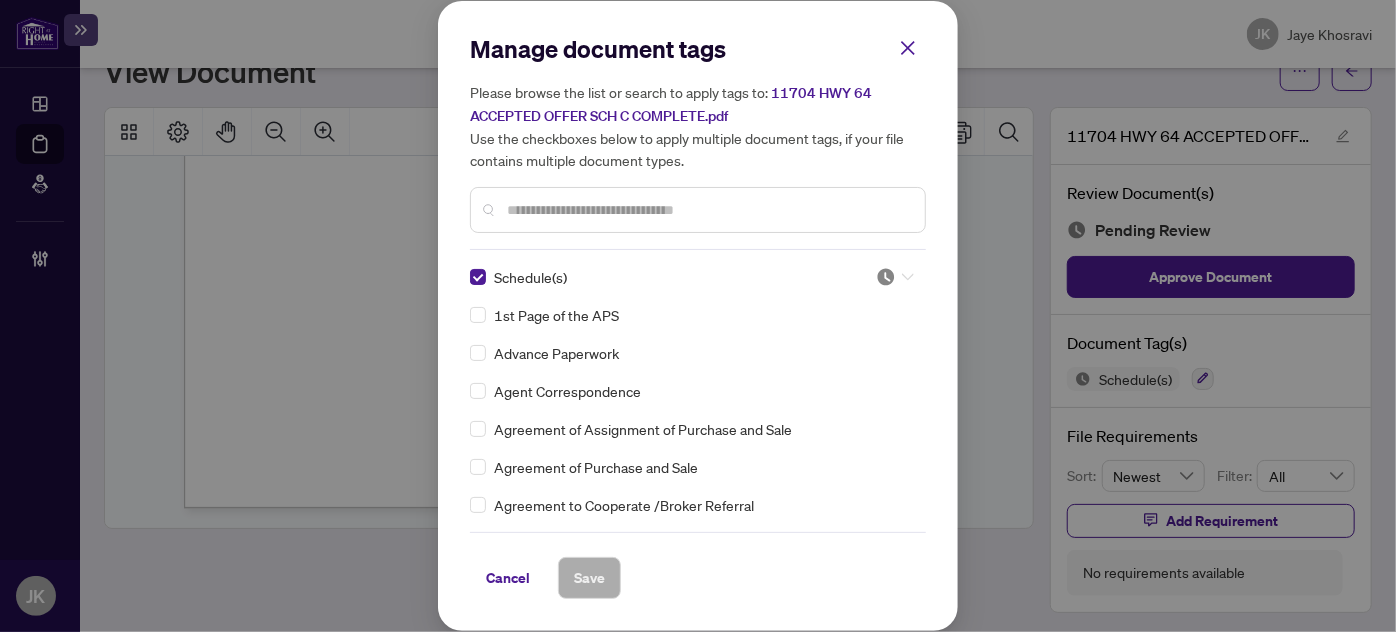 click at bounding box center [886, 277] 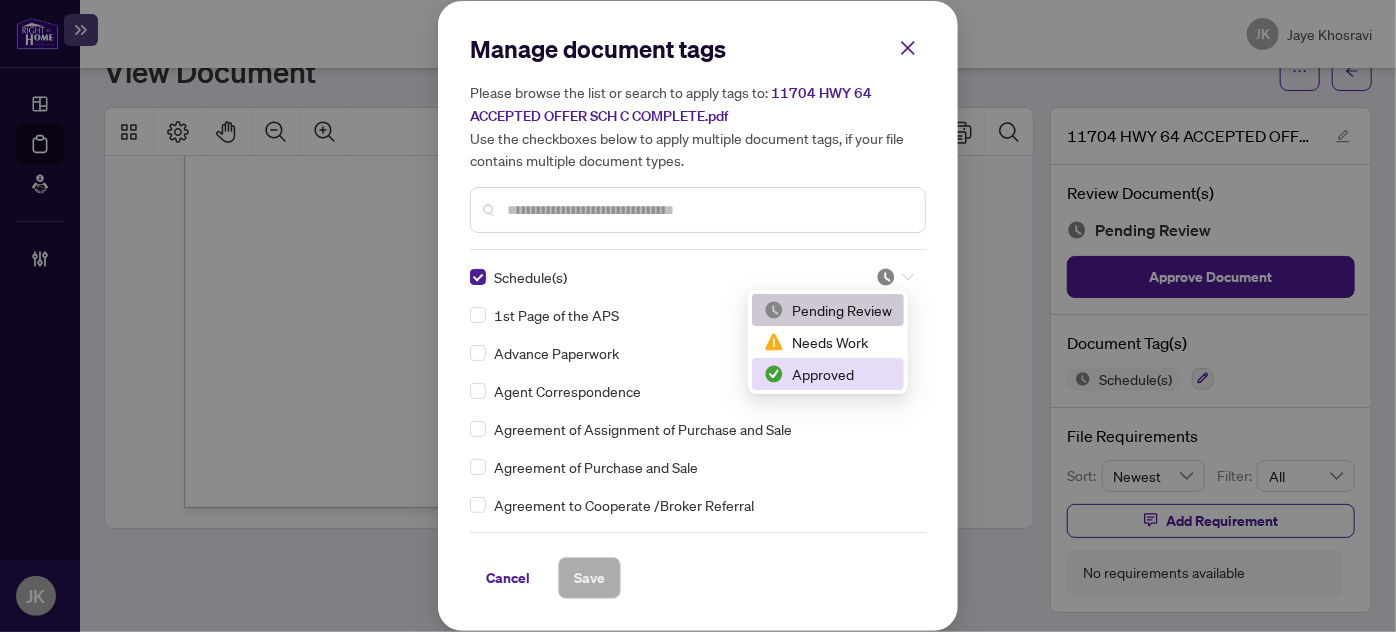click on "Approved" at bounding box center (828, 374) 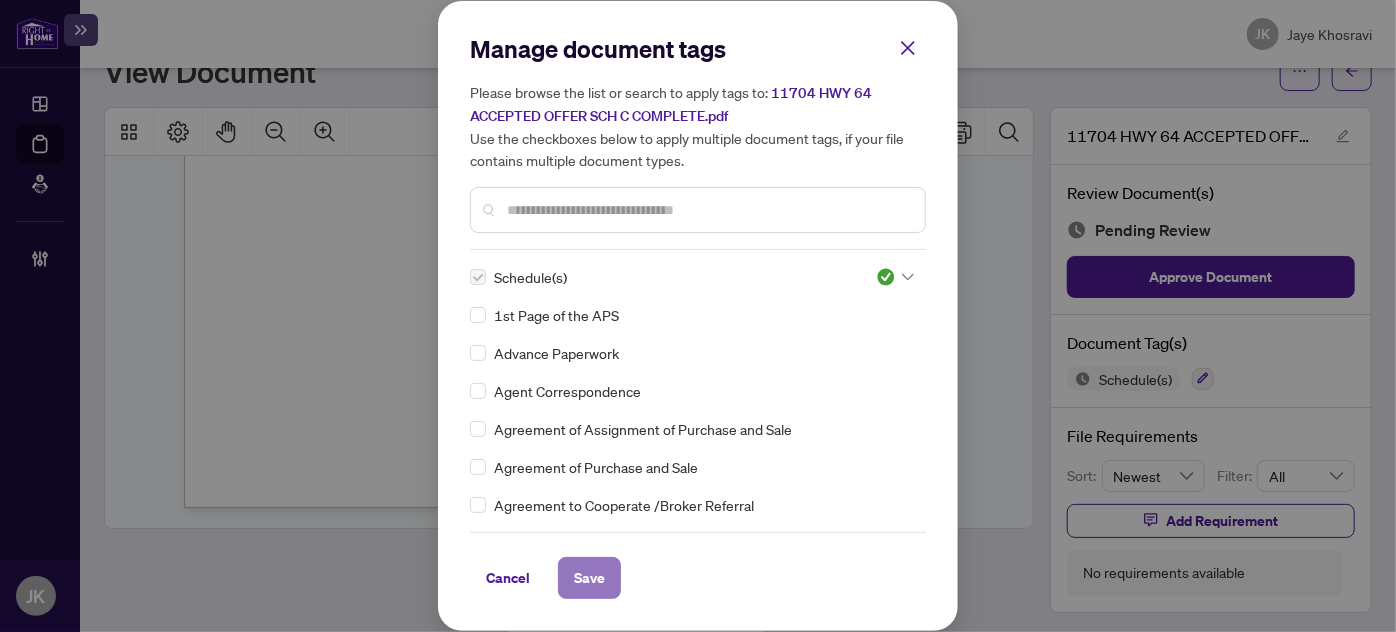 click on "Save" at bounding box center [589, 578] 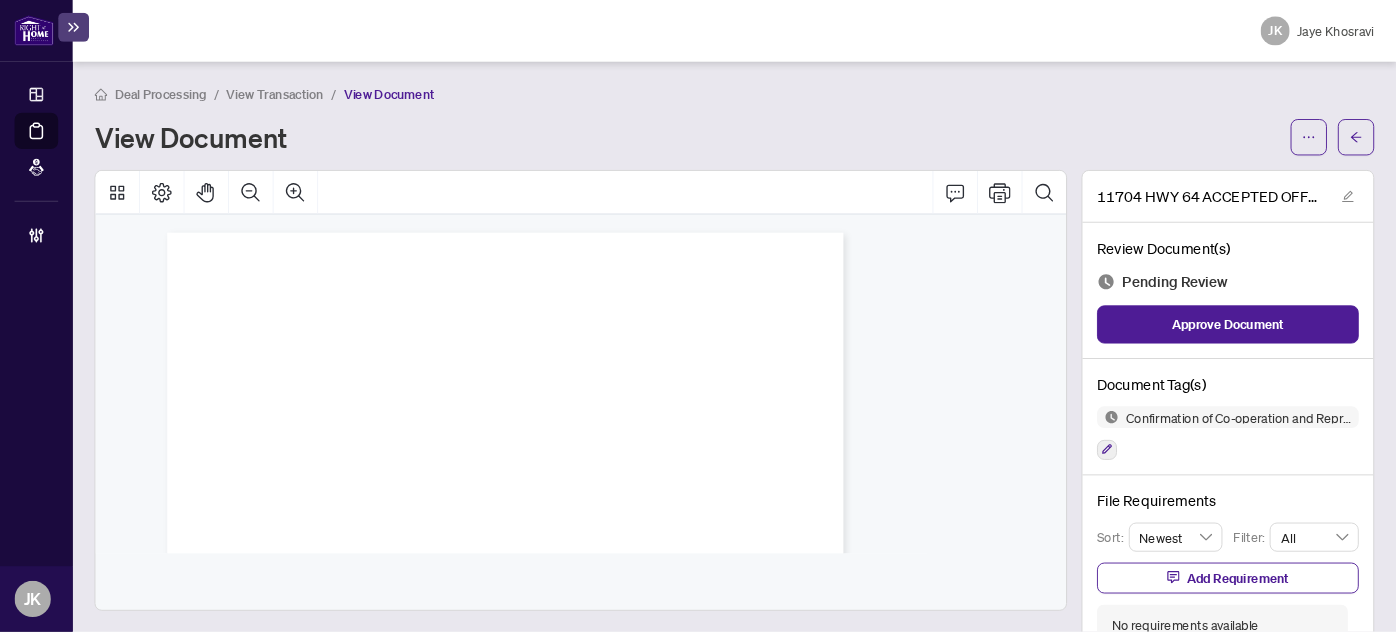 scroll, scrollTop: 0, scrollLeft: 0, axis: both 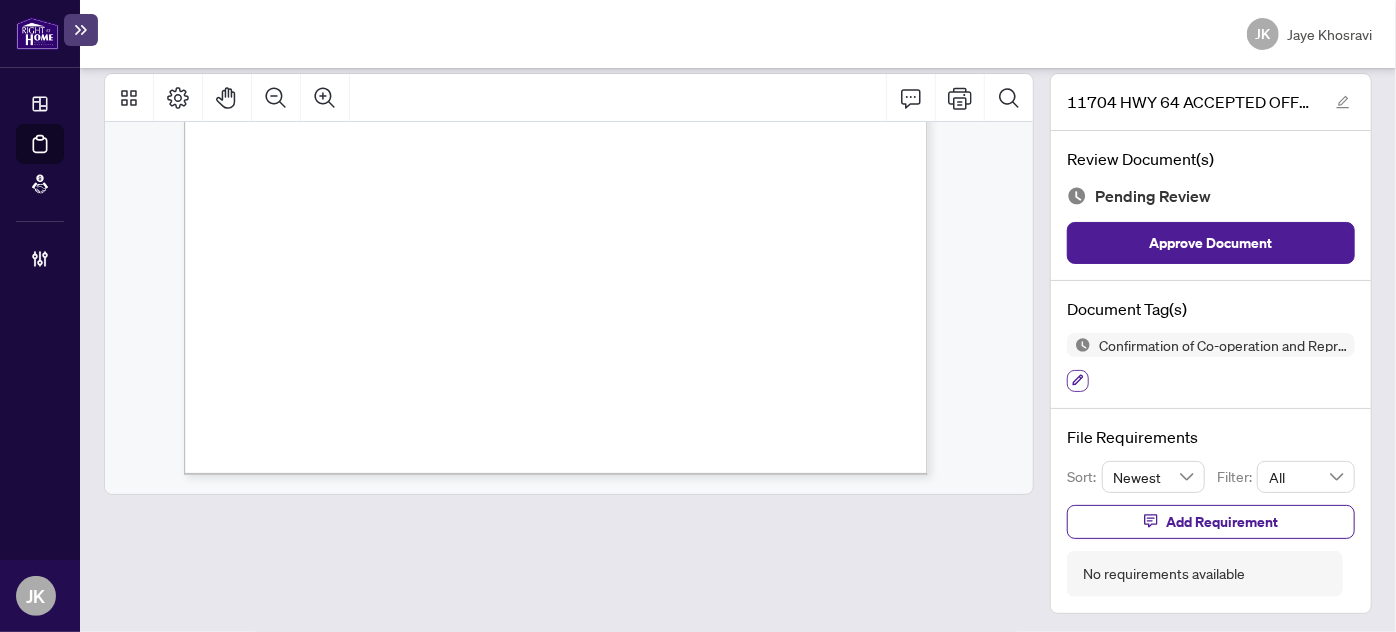 click 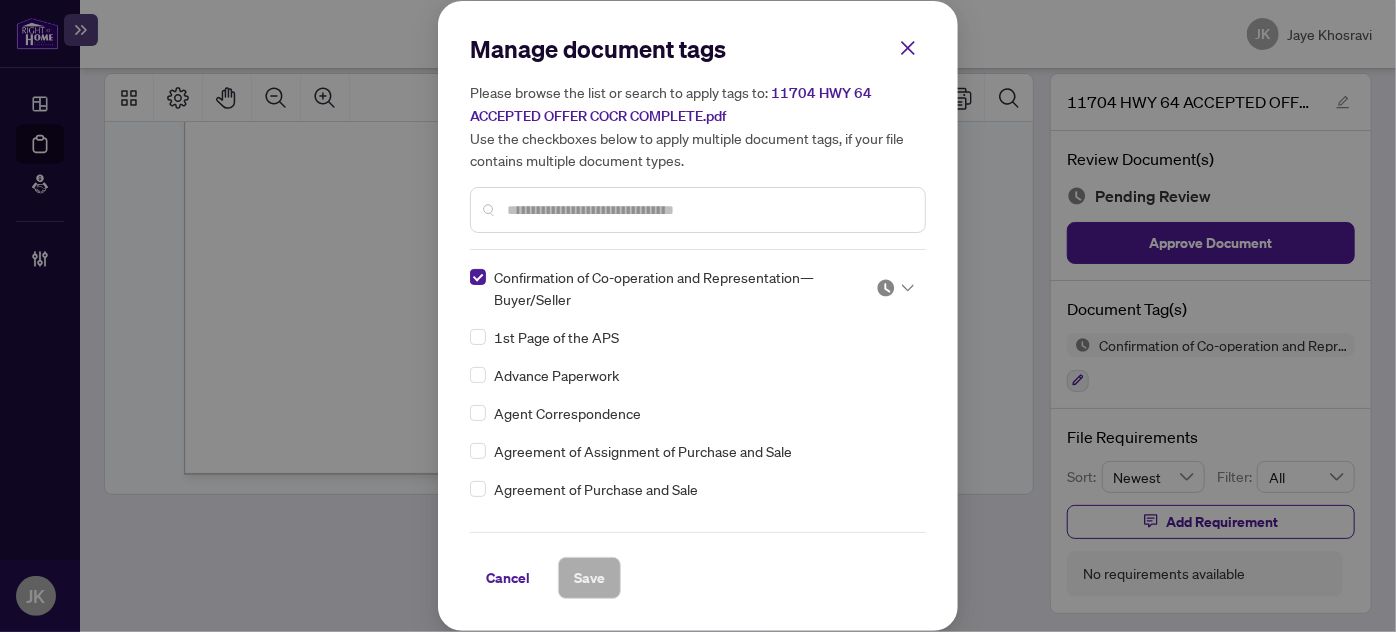 click at bounding box center (886, 288) 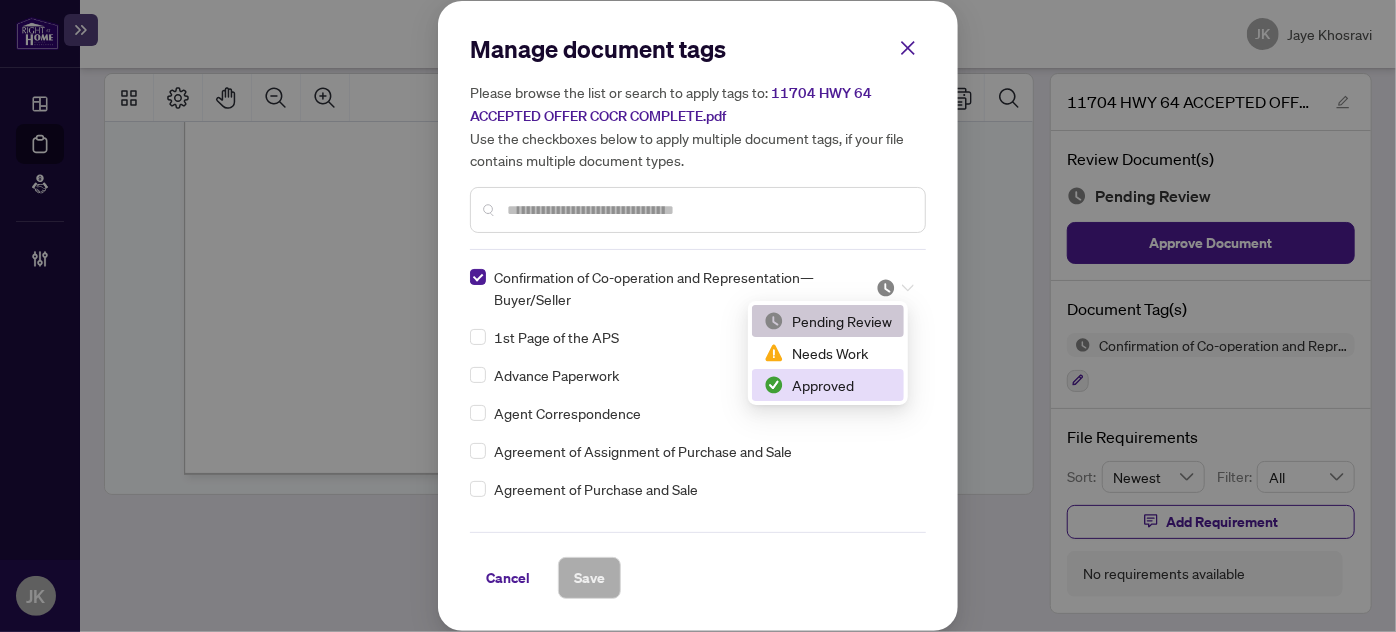 click on "Approved" at bounding box center (828, 385) 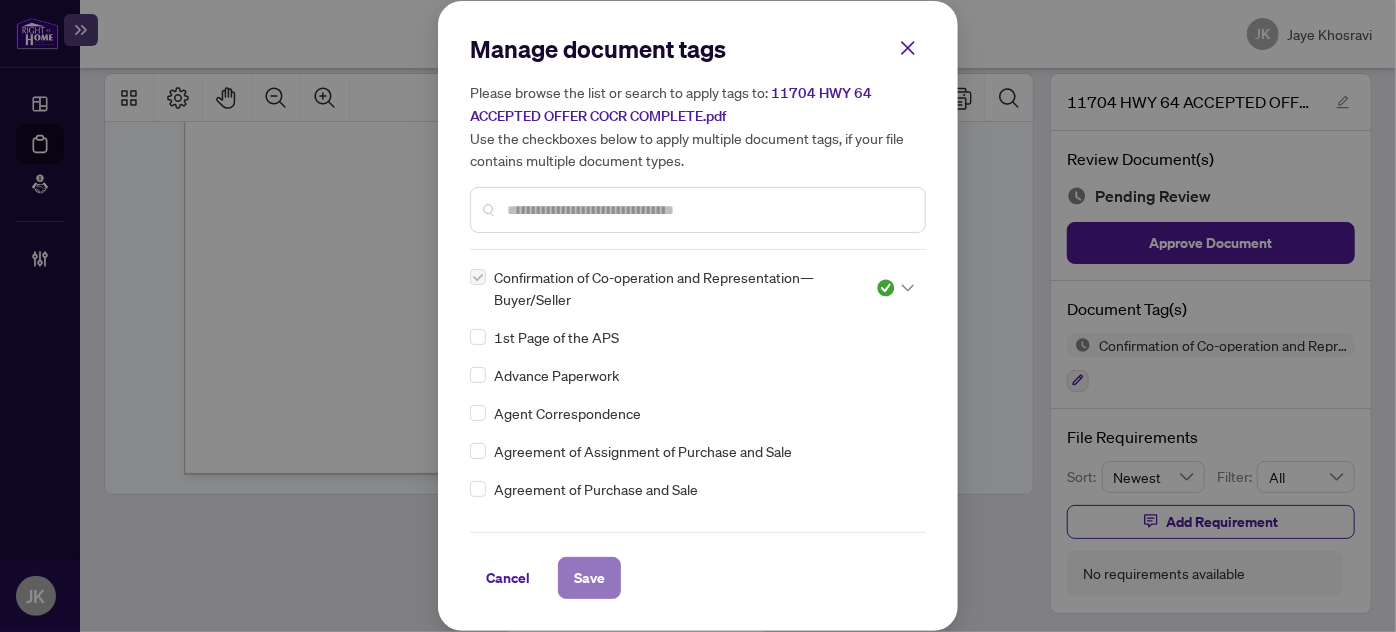 click on "Save" at bounding box center [589, 578] 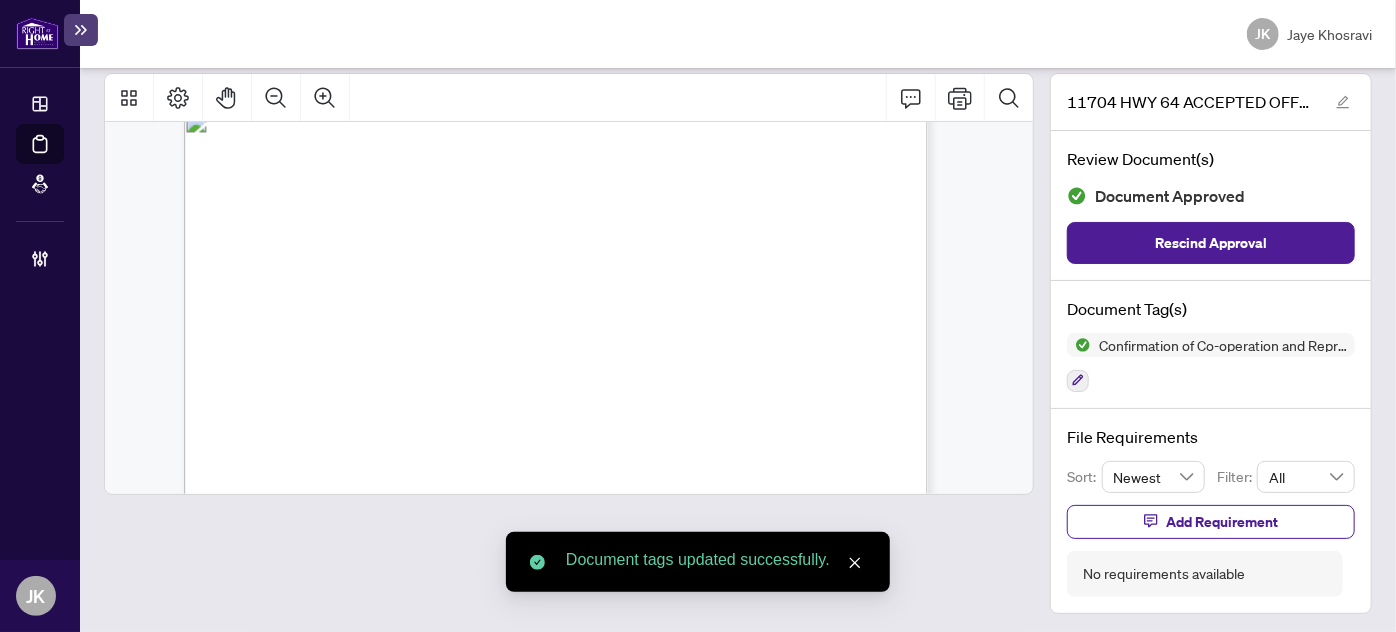 scroll, scrollTop: 0, scrollLeft: 0, axis: both 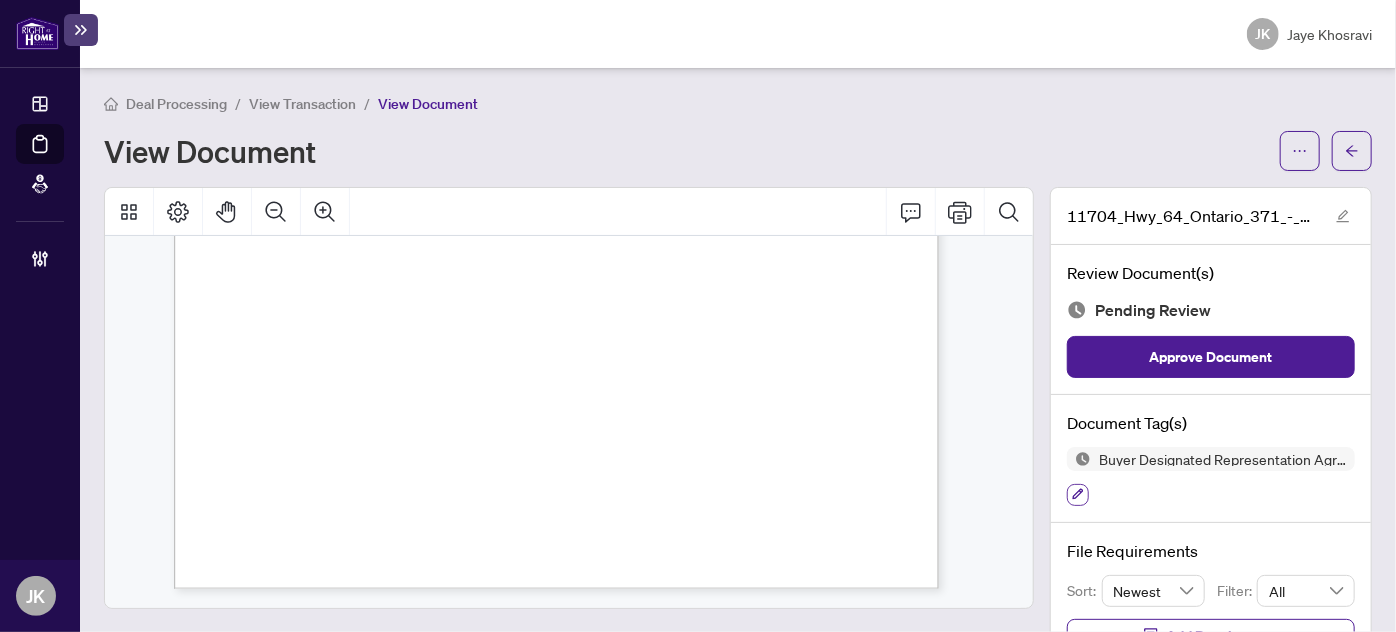 click 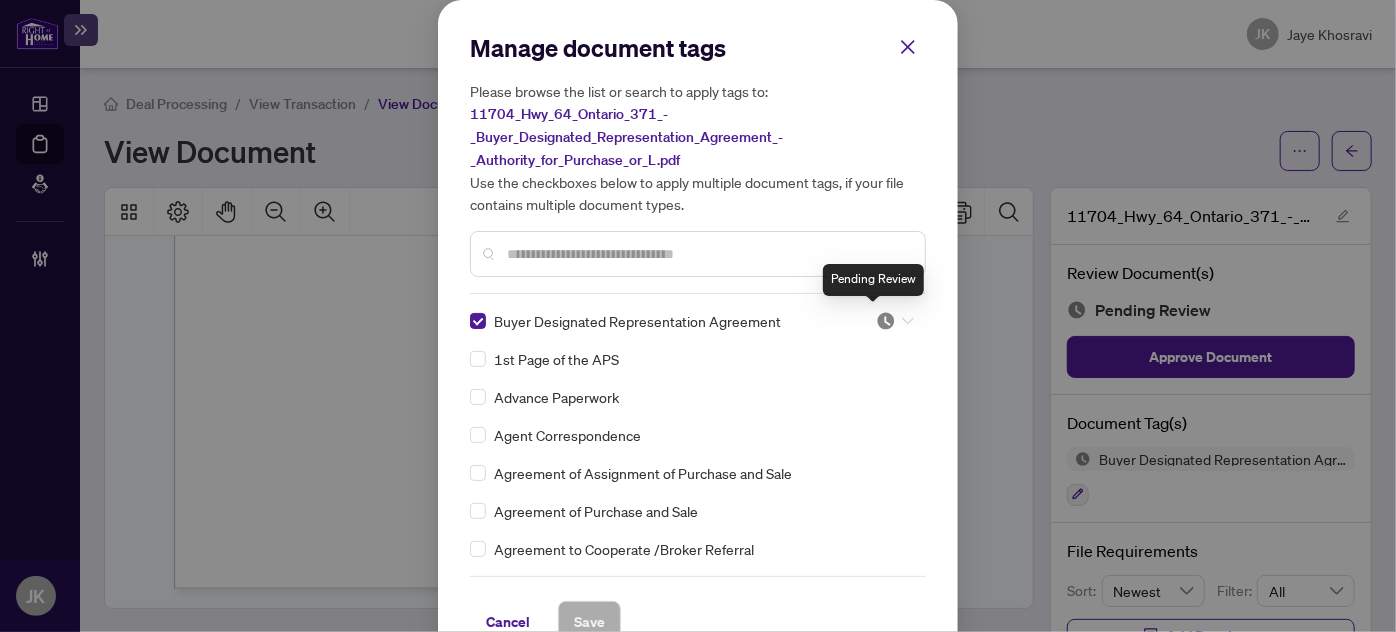 click at bounding box center (886, 321) 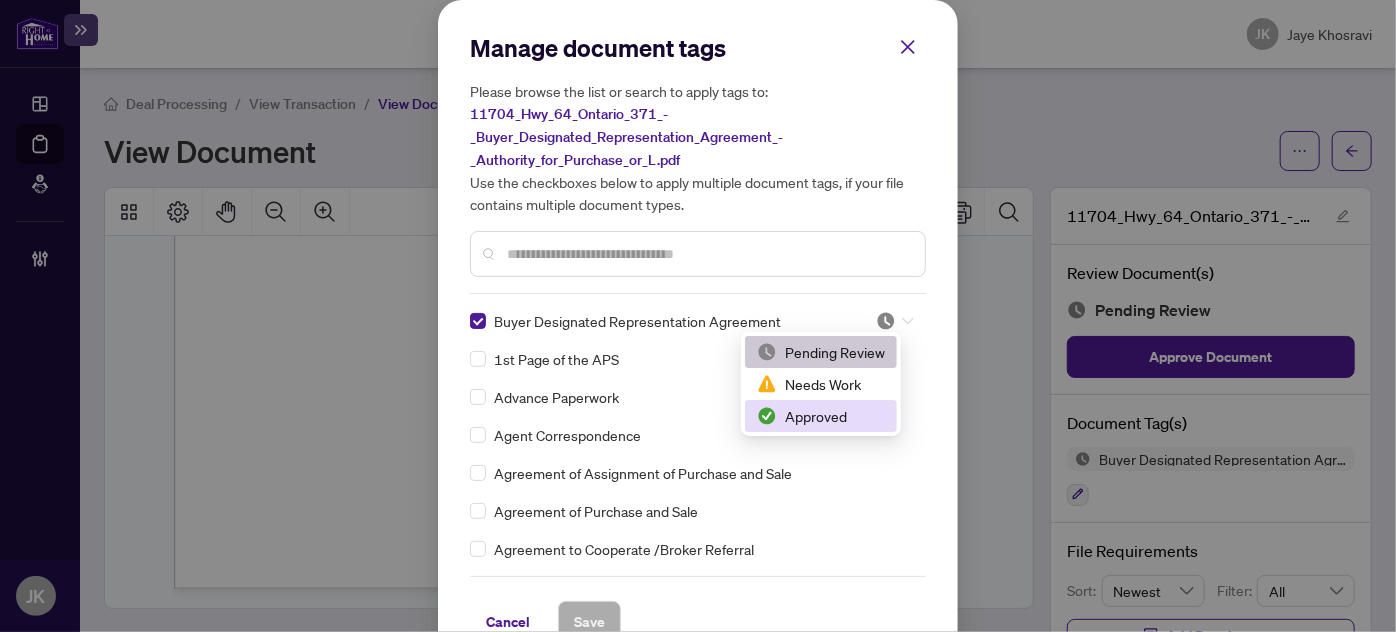 click on "Approved" at bounding box center [821, 416] 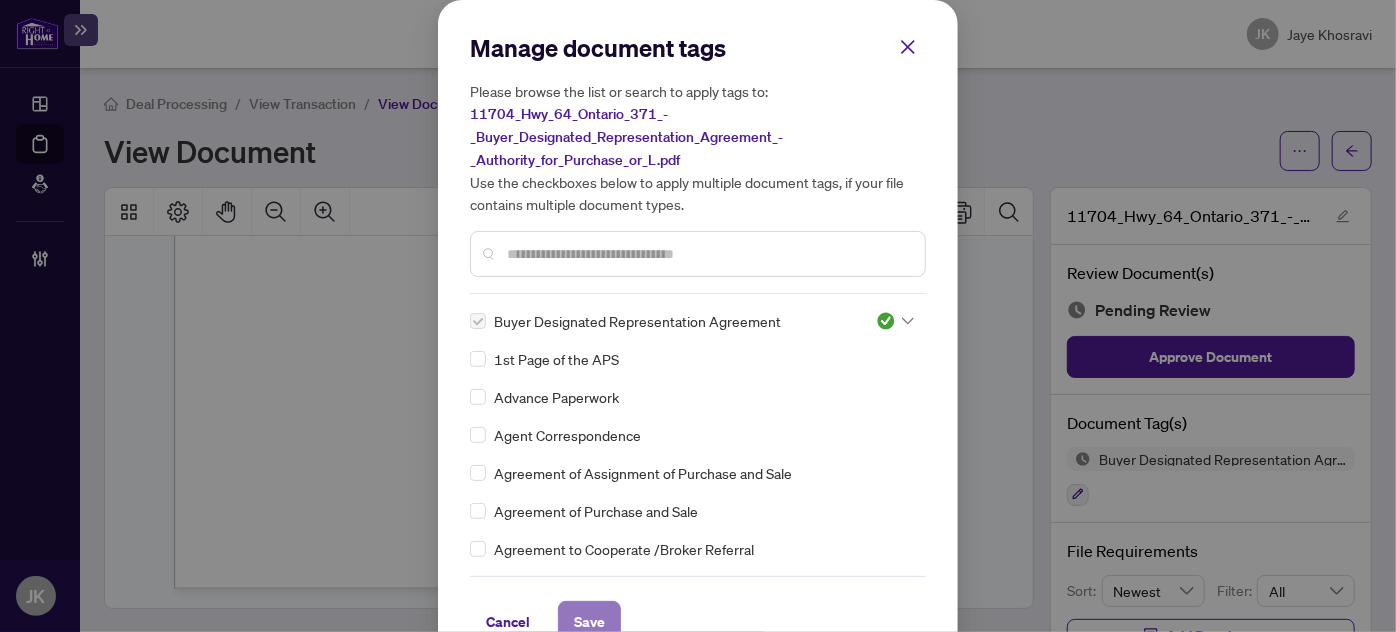 click on "Save" at bounding box center (589, 622) 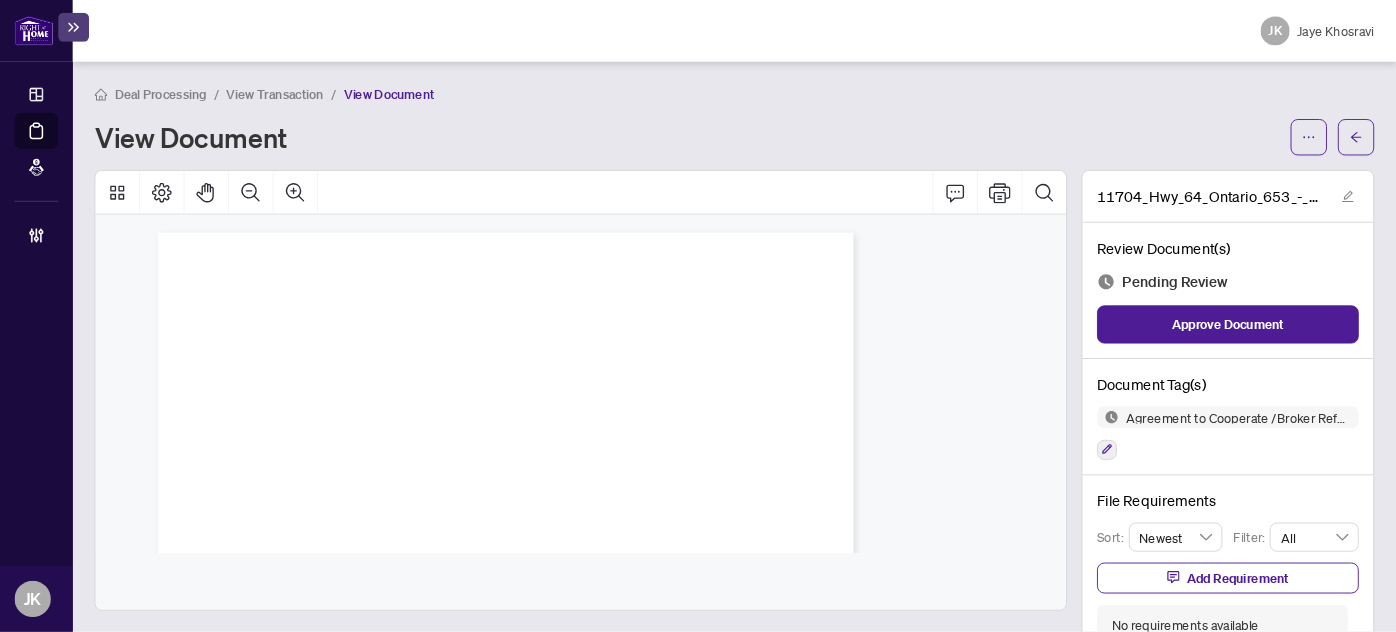 scroll, scrollTop: 0, scrollLeft: 0, axis: both 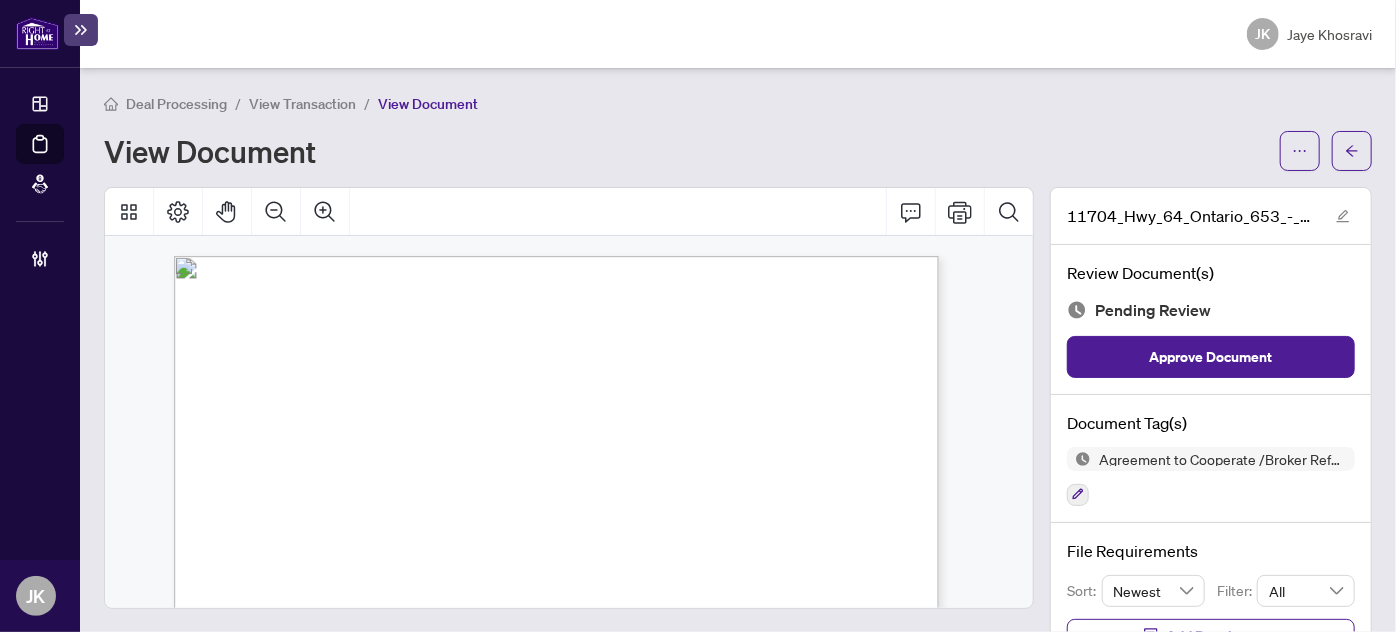 drag, startPoint x: 1023, startPoint y: 337, endPoint x: 1021, endPoint y: 353, distance: 16.124516 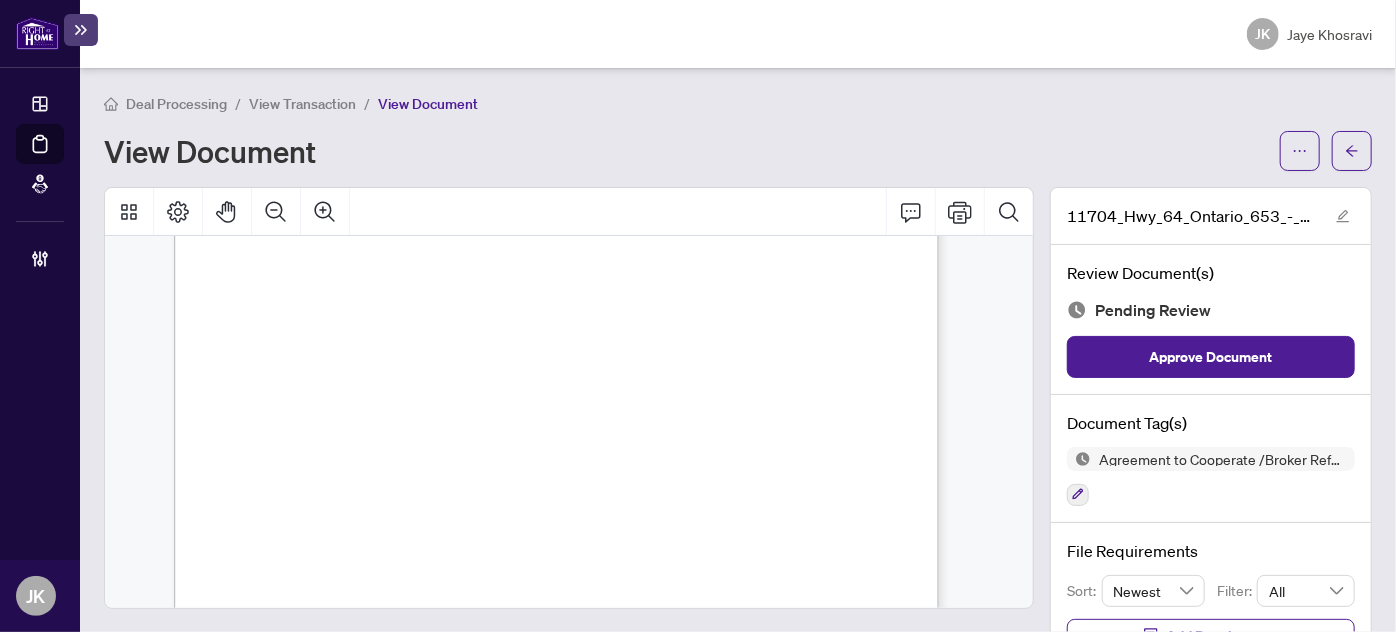 scroll, scrollTop: 657, scrollLeft: 0, axis: vertical 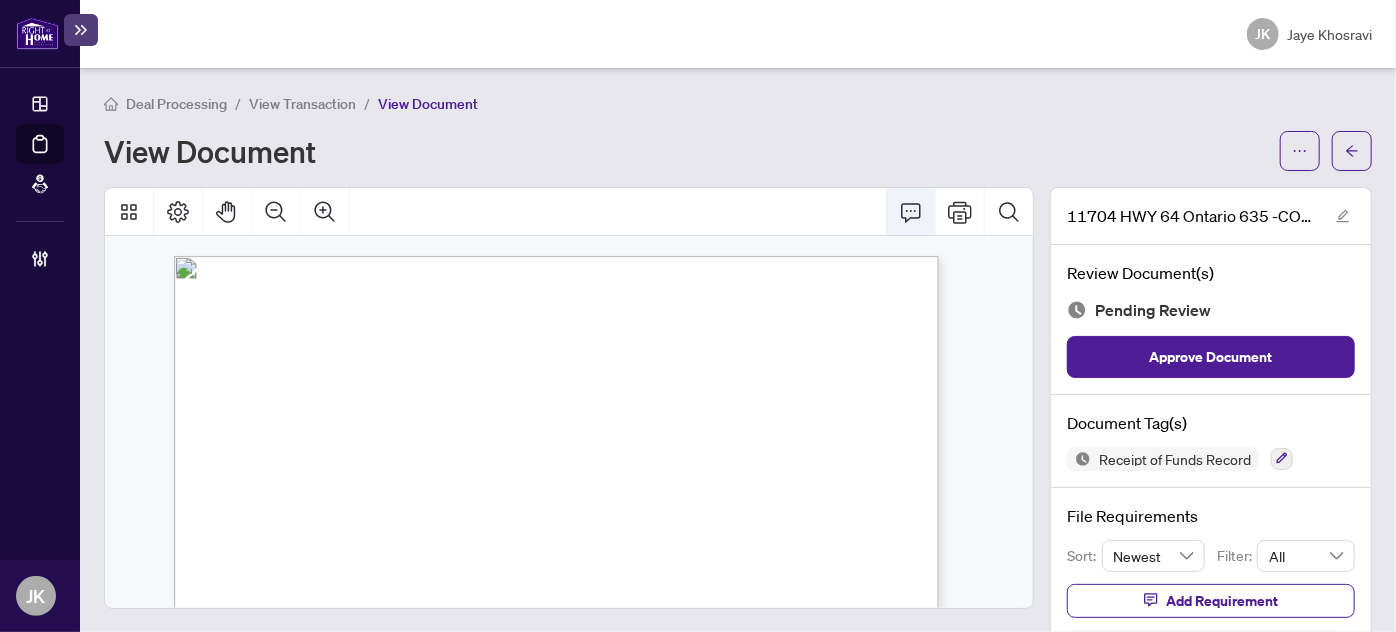 click 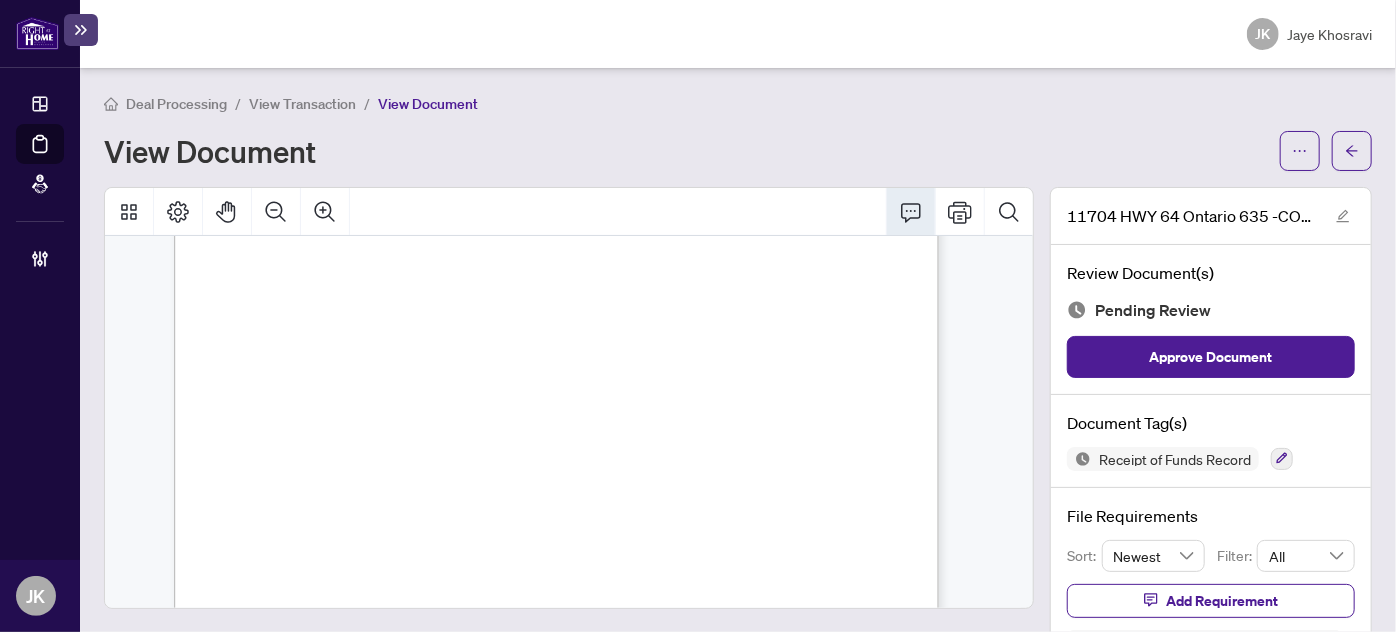 scroll, scrollTop: 343, scrollLeft: 0, axis: vertical 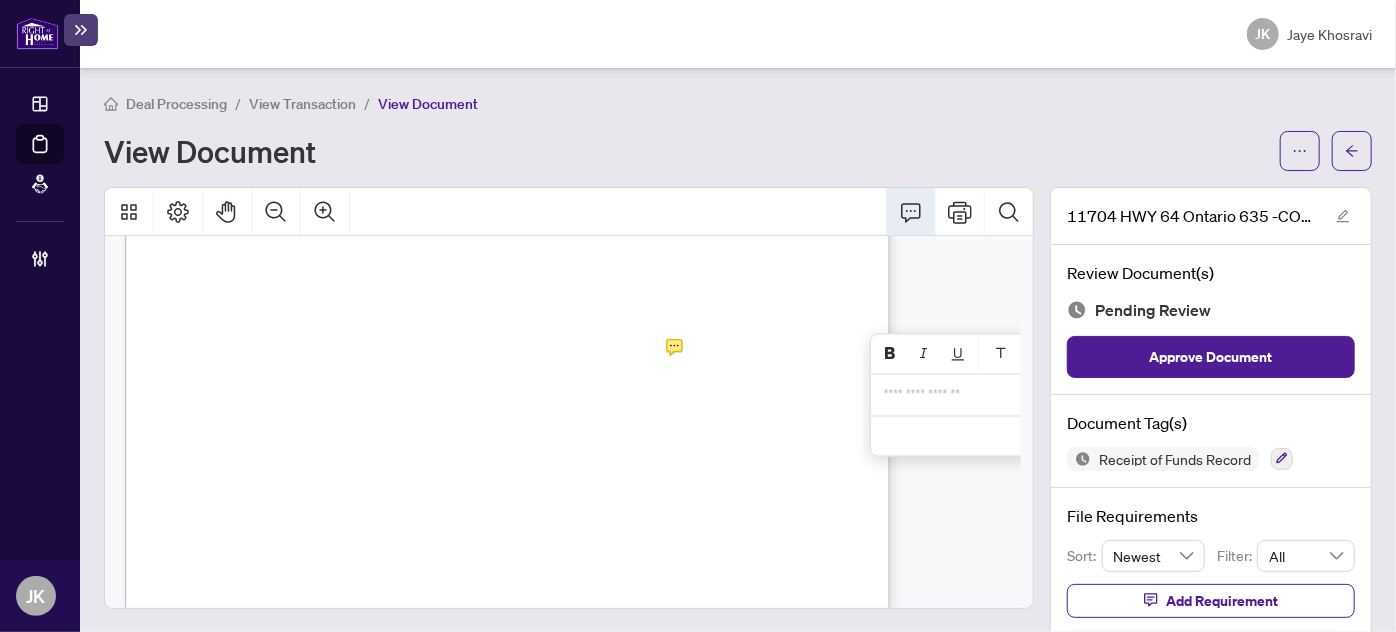 click on "**********" at bounding box center (1030, 395) 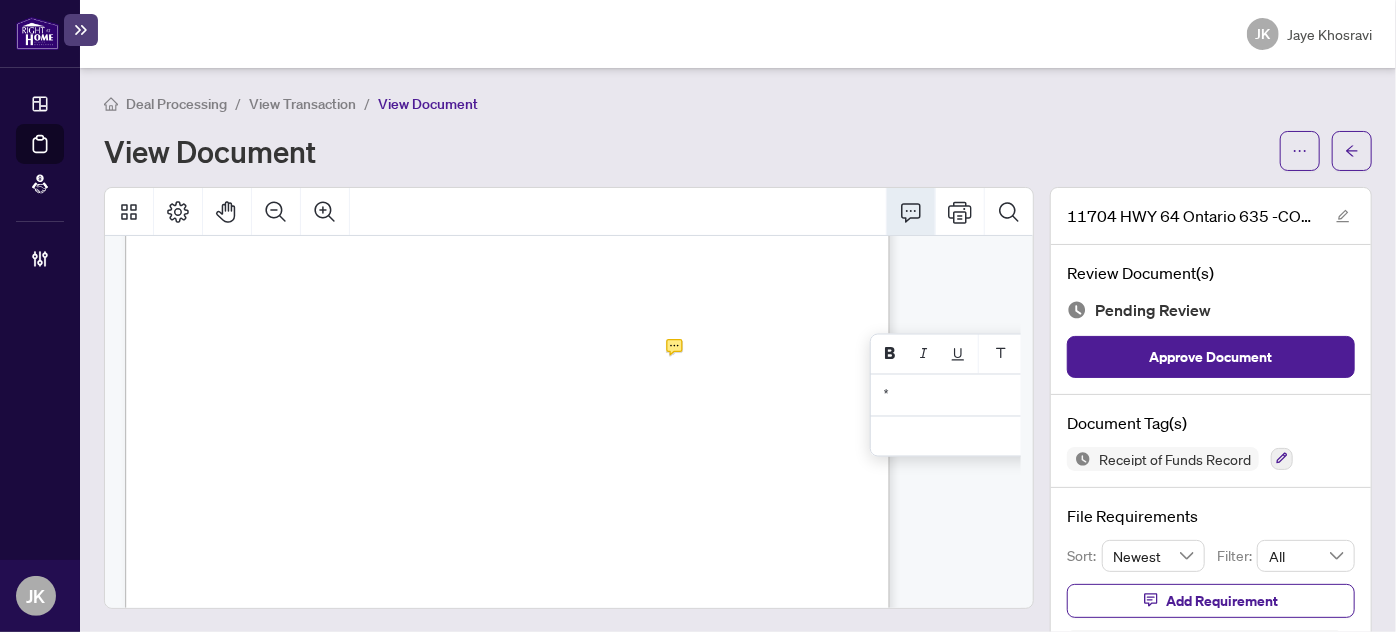 type 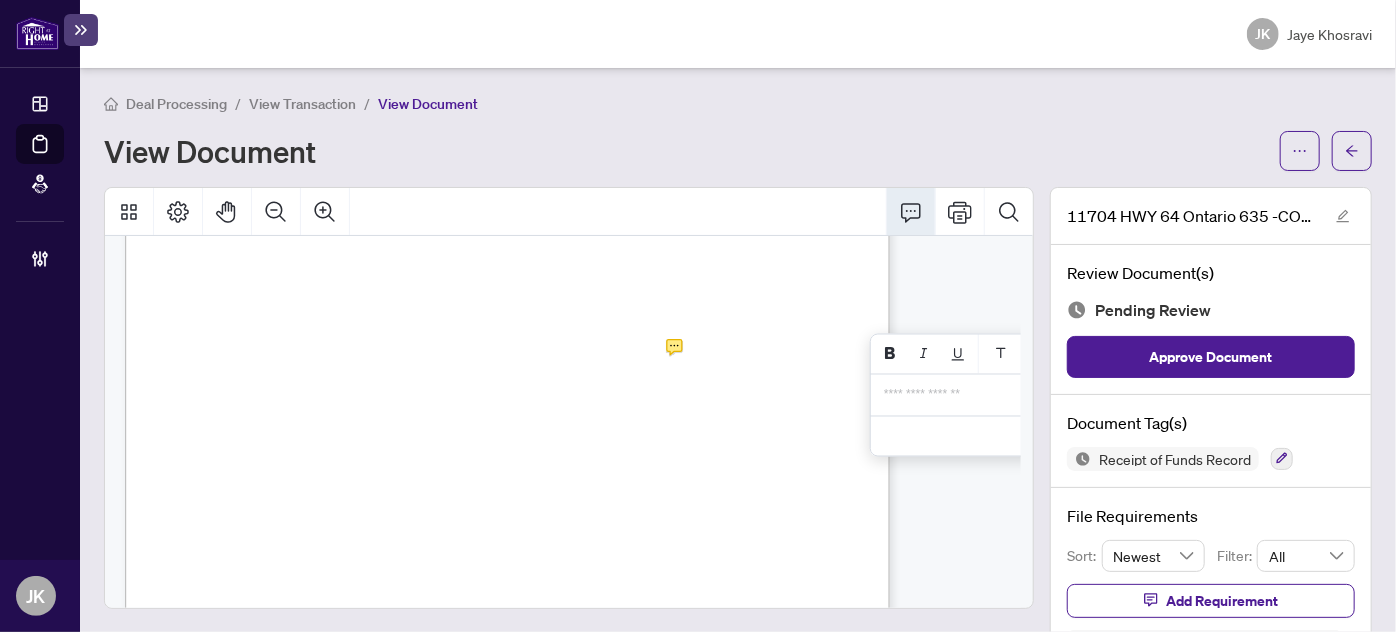 click on "Receipt of Funds Record
Form 635
for use in the Province of Ontario
A. BASIC TRANSACTION INFORMATION
Transaction Property Address:  . . . . . . . . . . . . . . . . . . . . . . . . . . . . . . . . . . . . . . . . . . . . . . . . . . . . . . . . . . . . . . . . . . . . . . . . .
. . . . . . . . . . . . . . . . . . . . . . . . . . . . . . . . . . . . . . . . . . . . . . . . . . . . . . . . . . . . . . . . . . . . . . . . . . . . . . . . . . . . . . . . . . . . . . . . . . . .
Sales Representative/Broker Name:  . . . . . . . . . . . . . . . . . . . . . . . . . . . . . . . . . . . . . . . . . . . . . . . . . . . . . . . . . . . . . . . . . . . . .
. . . . . . . . . . . . . . . . . . . . . . . . . . . . . . . . . . . . . . . . . . . . . . . . . . . . . . . . . . . . . . . . . . . . . . . . . . . . . . . . . . . . . . . . . . . . . . . . . . . .
B. INFORMATION ON FUNDS
Amount of Funds: . . . . . . . . . . . . . . . . . . . . . . . . . . . . . . . . . . . . .  Currency of Funds:  Date of receipt of funds:" at bounding box center [507, 408] 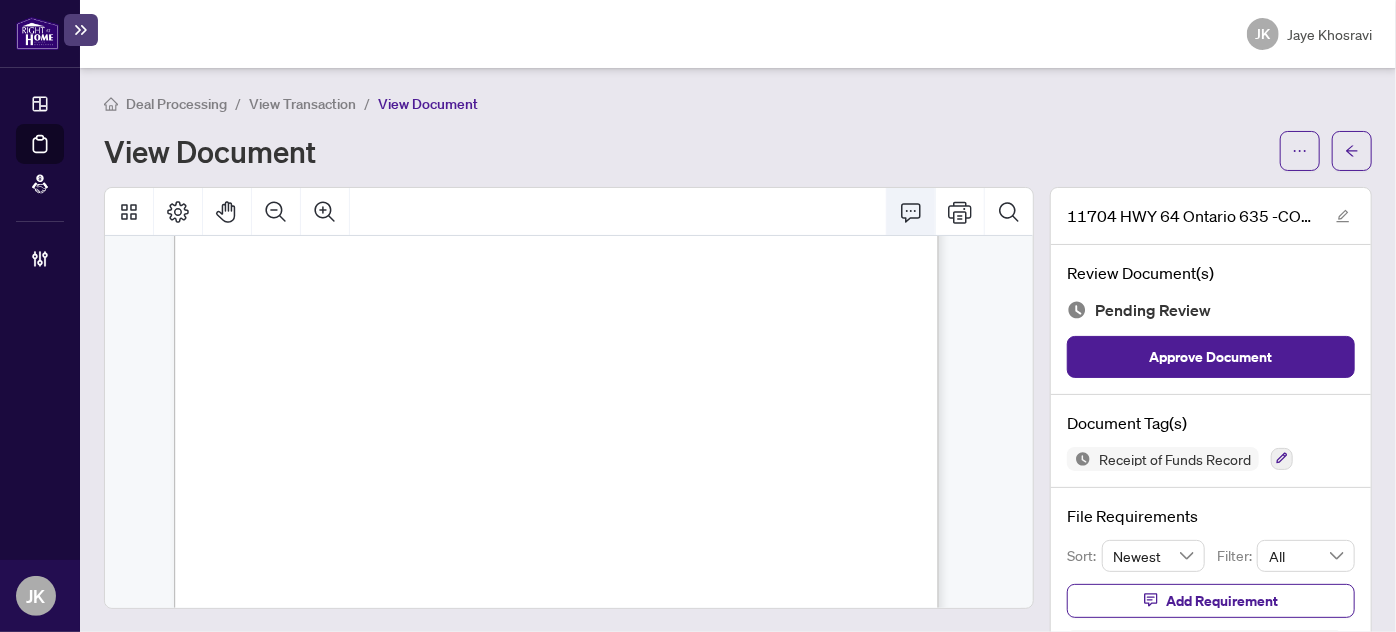 click 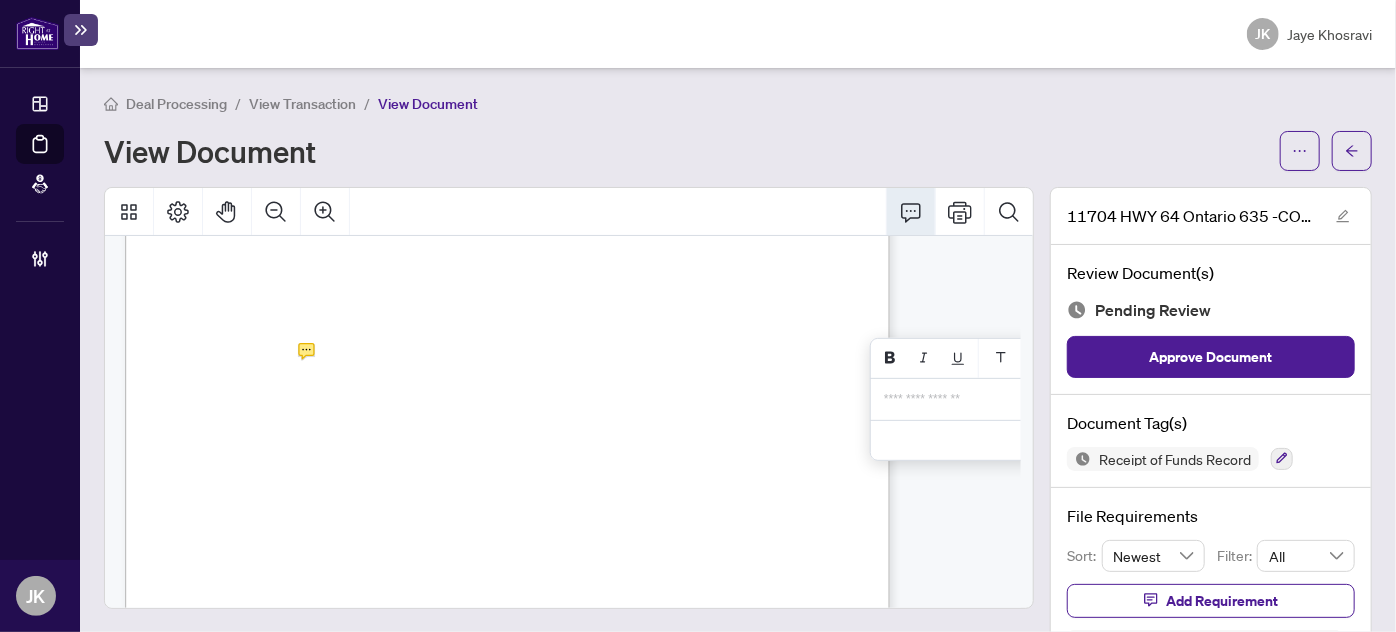 click on "**********" at bounding box center (1030, 399) 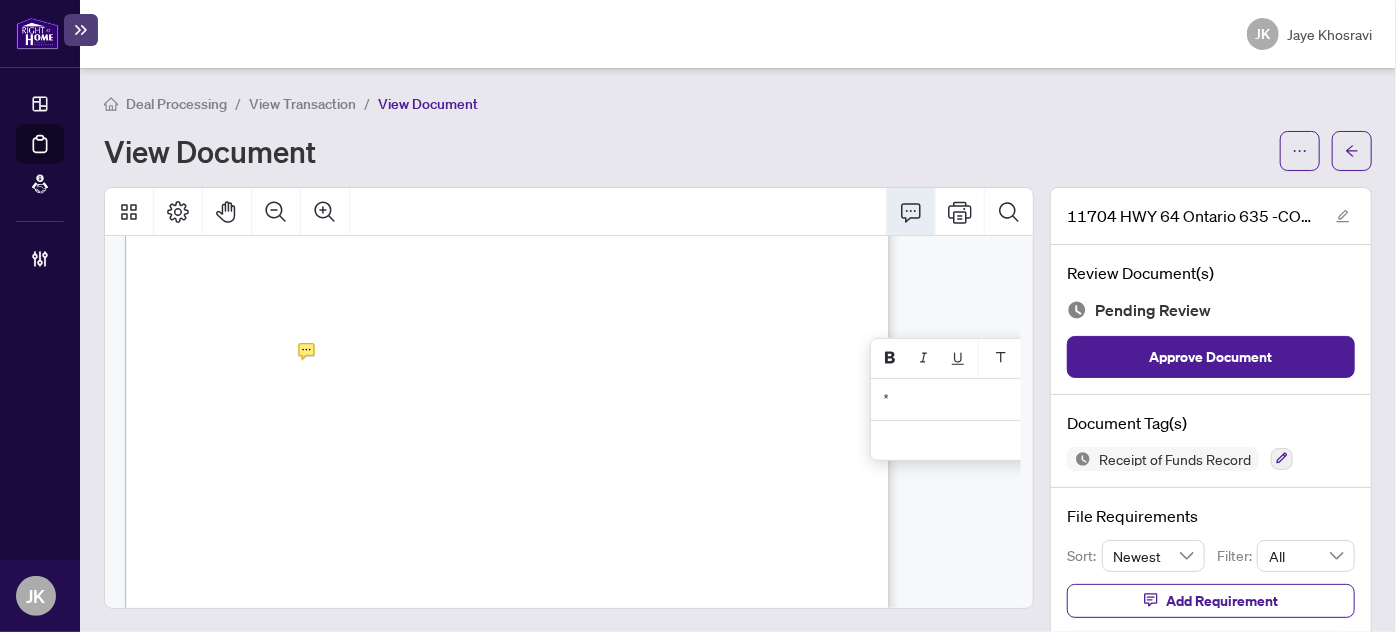 type 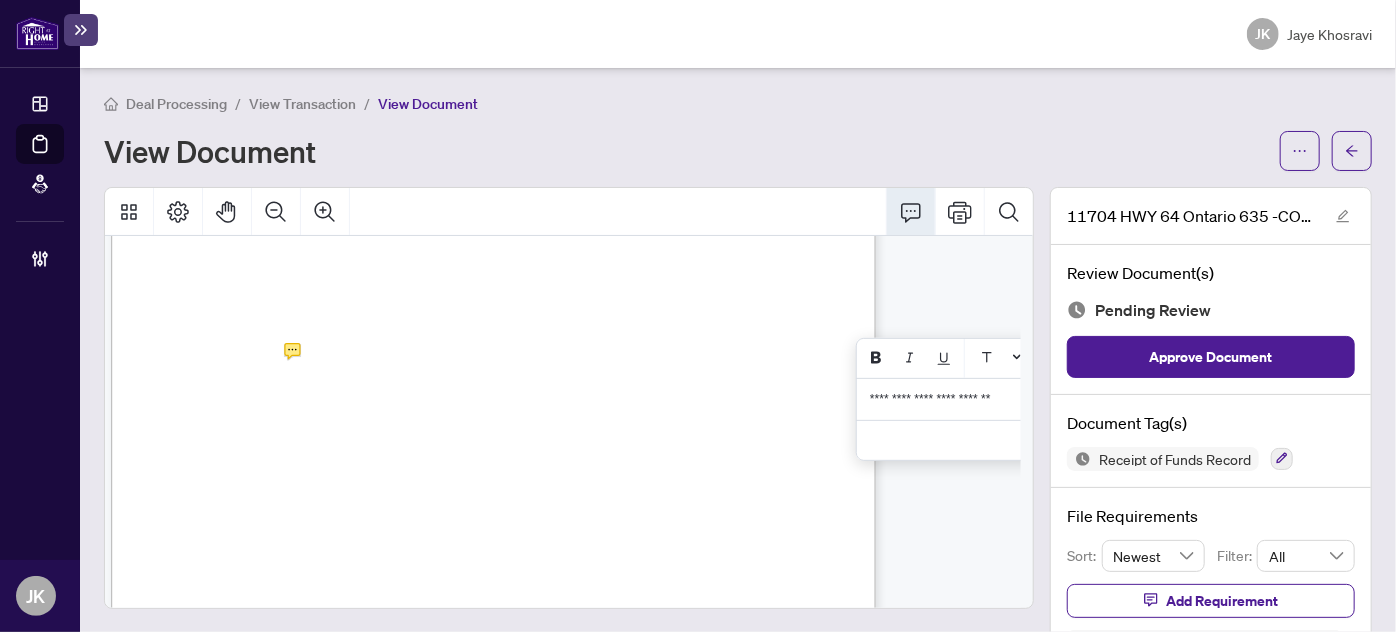 scroll, scrollTop: 343, scrollLeft: 20, axis: both 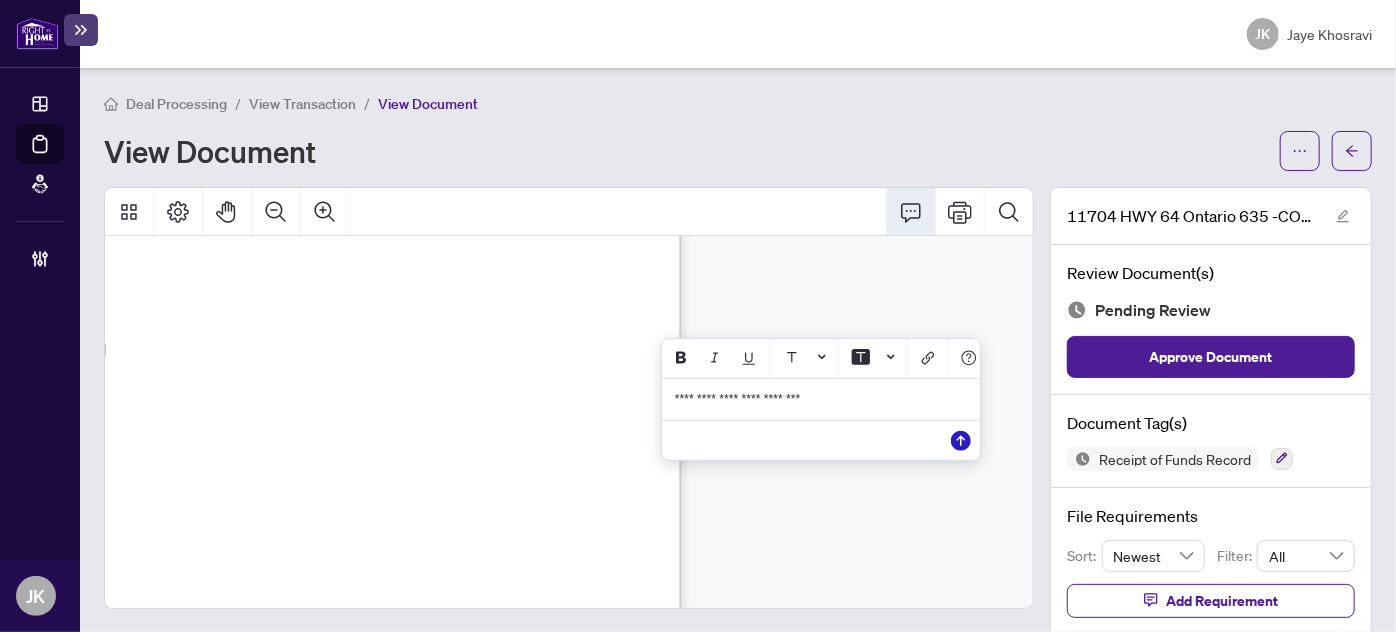 click 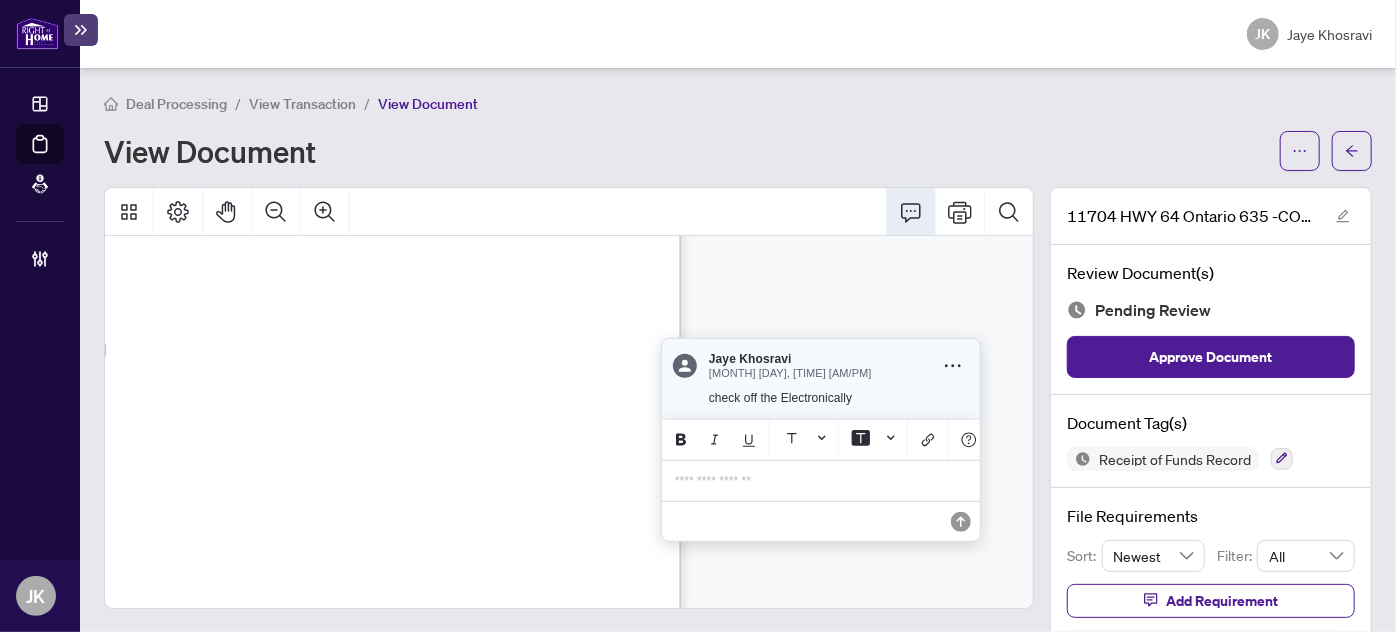 click on "**********" at bounding box center [821, 480] 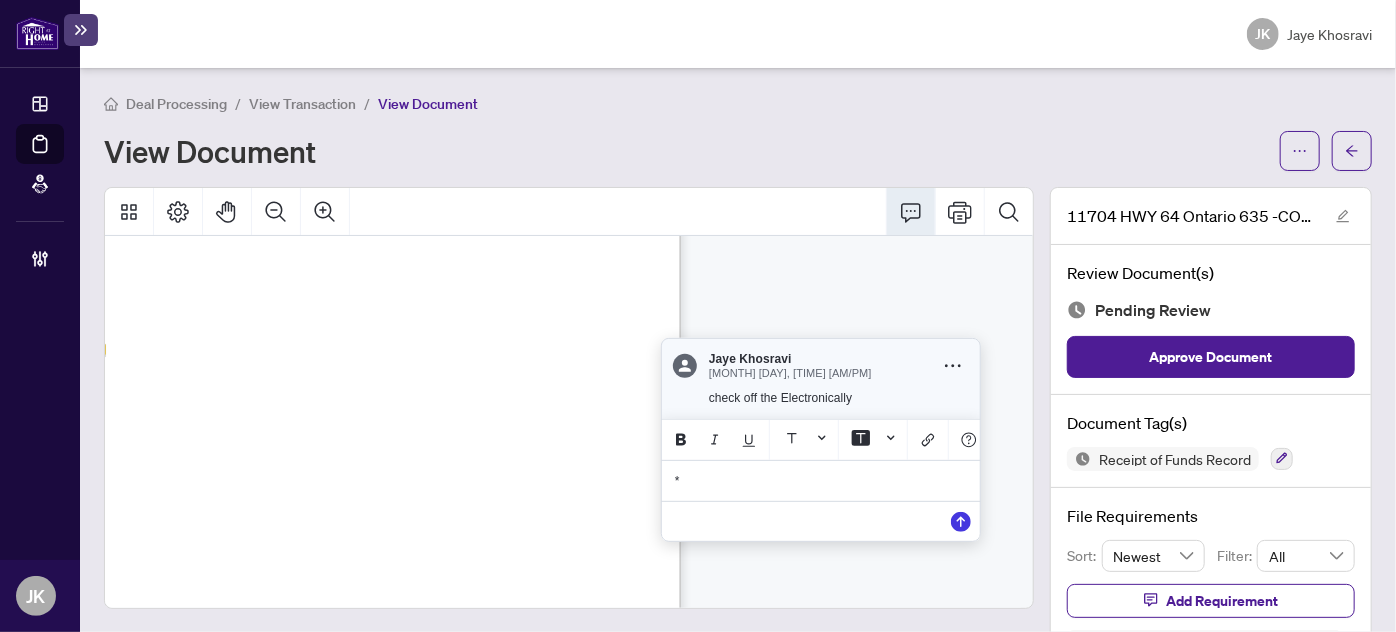 type 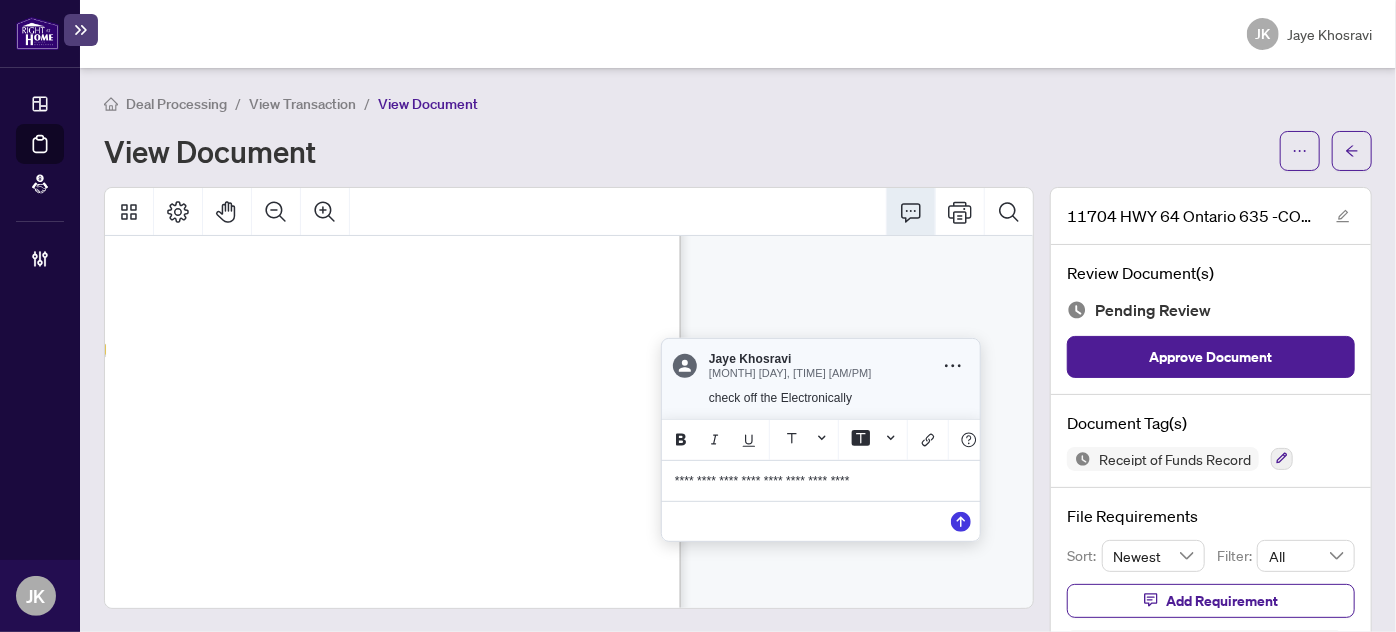 drag, startPoint x: 884, startPoint y: 490, endPoint x: 794, endPoint y: 487, distance: 90.04999 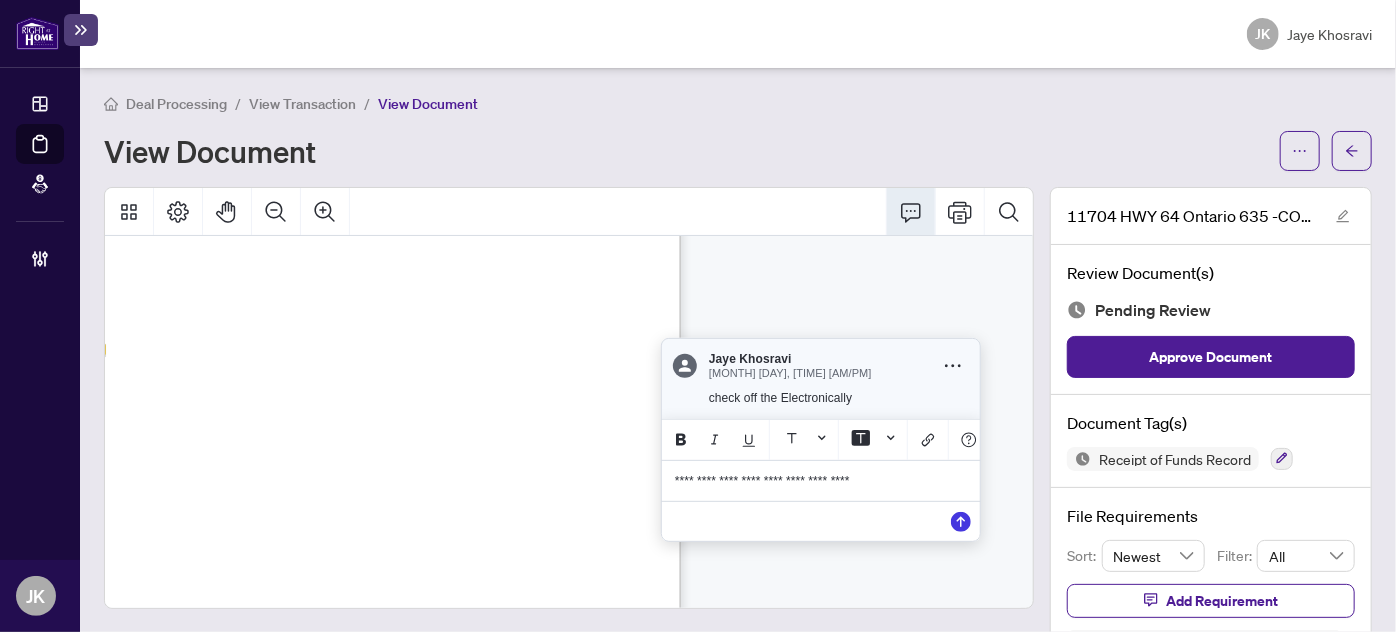 click on "**********" at bounding box center (821, 480) 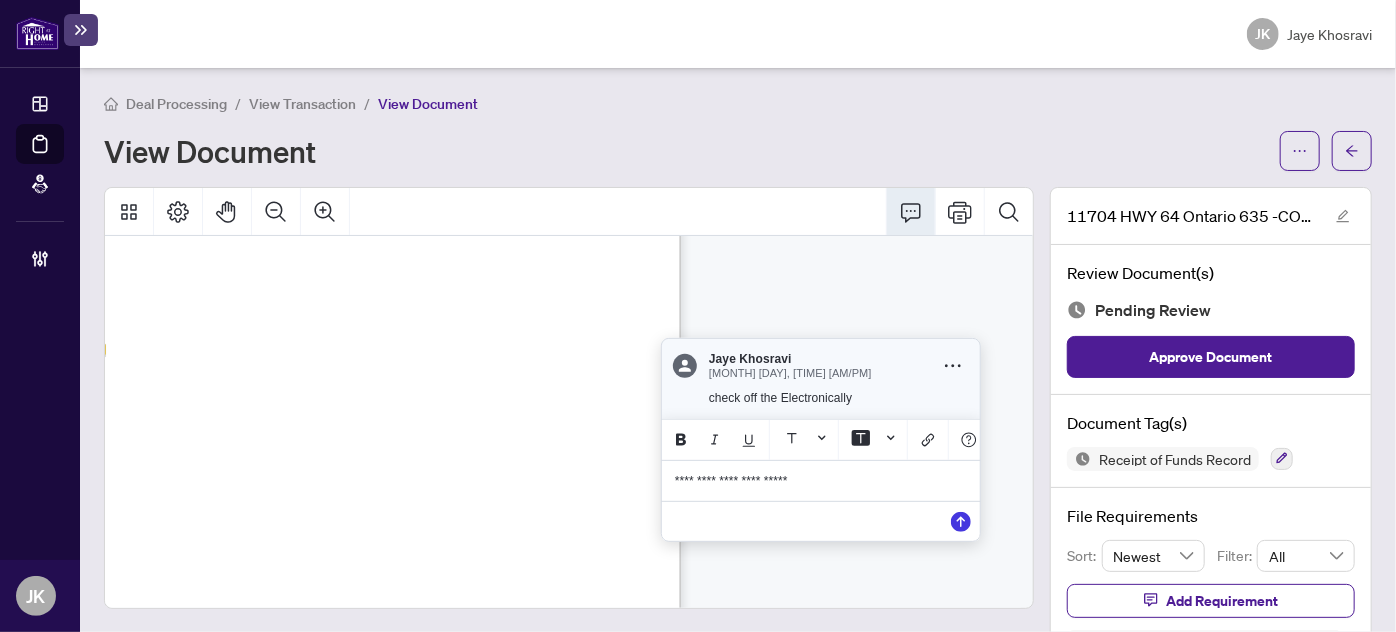 click on "**********" at bounding box center (821, 480) 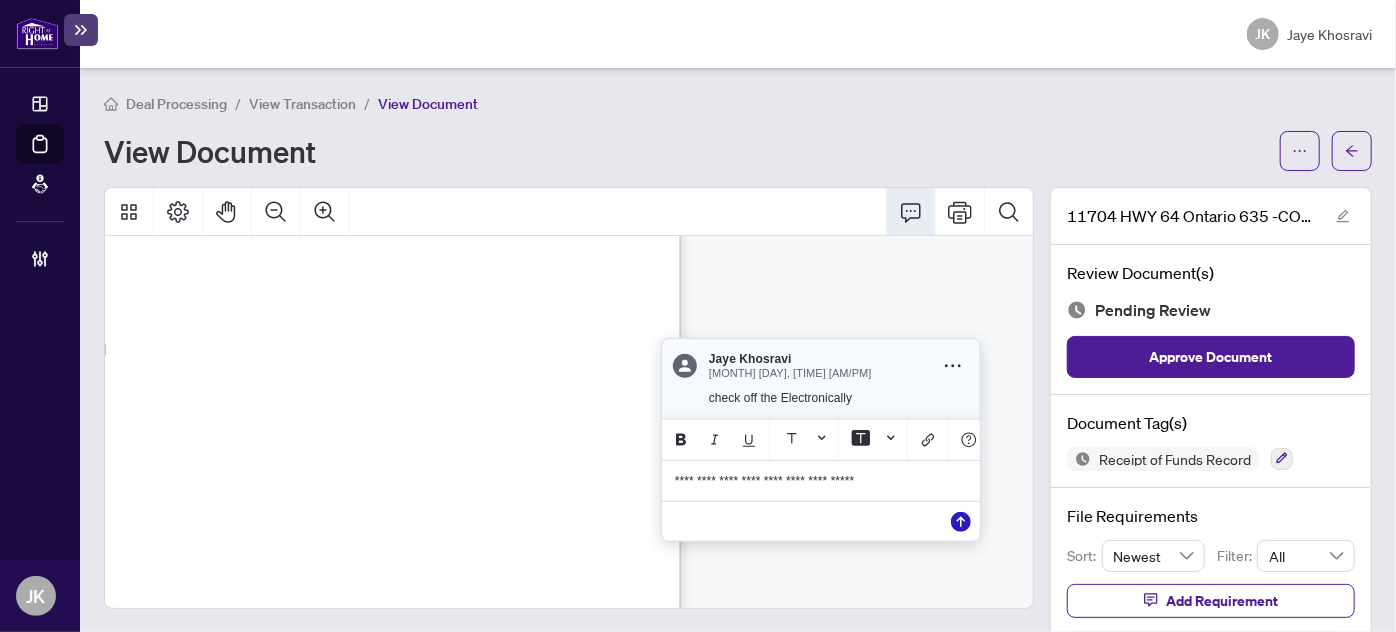 click 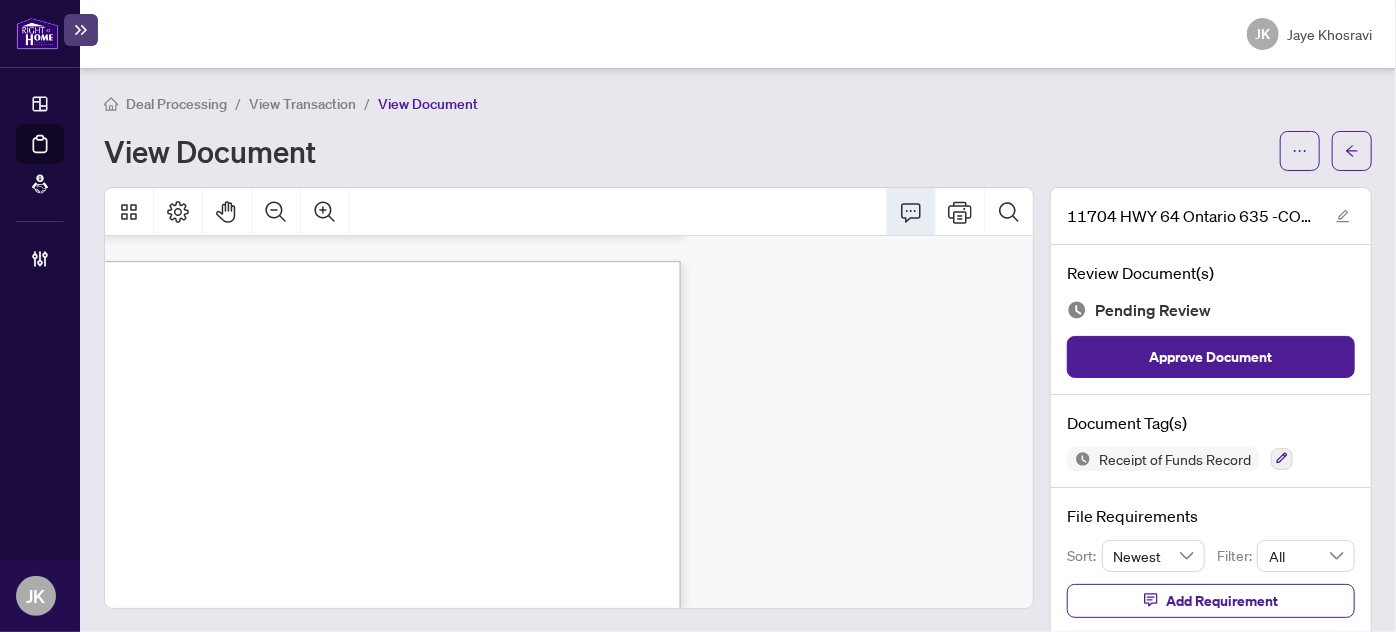 scroll, scrollTop: 1074, scrollLeft: 223, axis: both 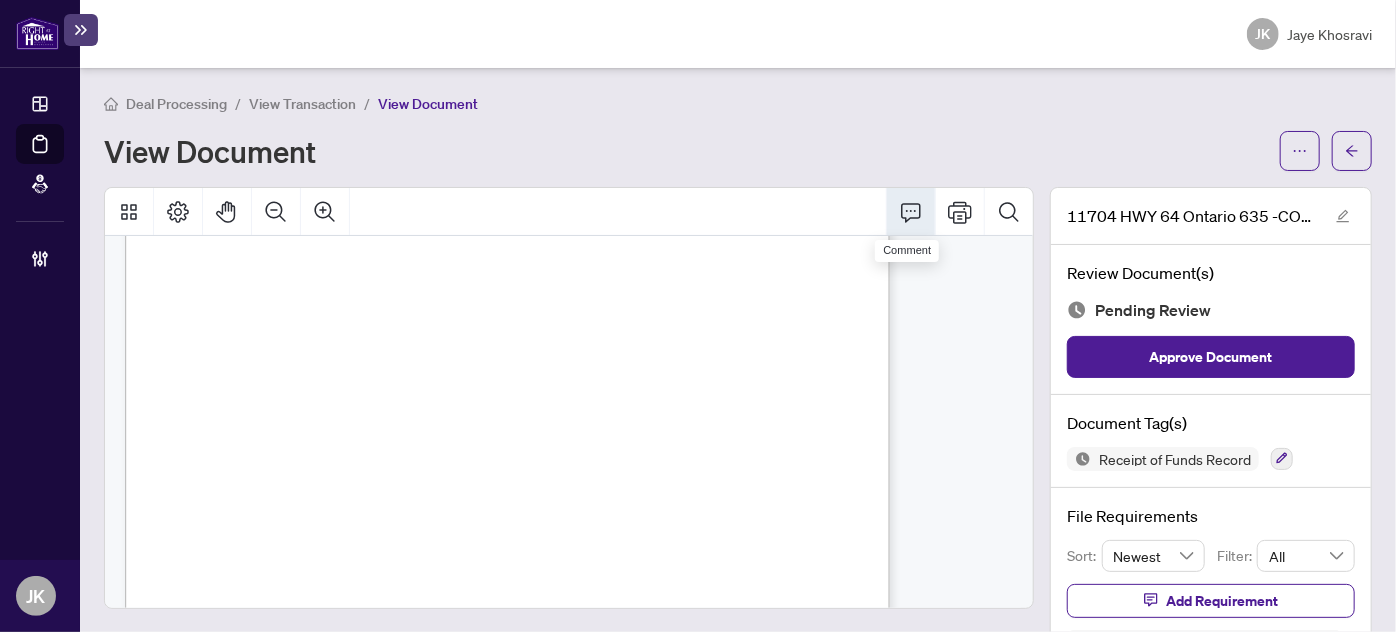 click 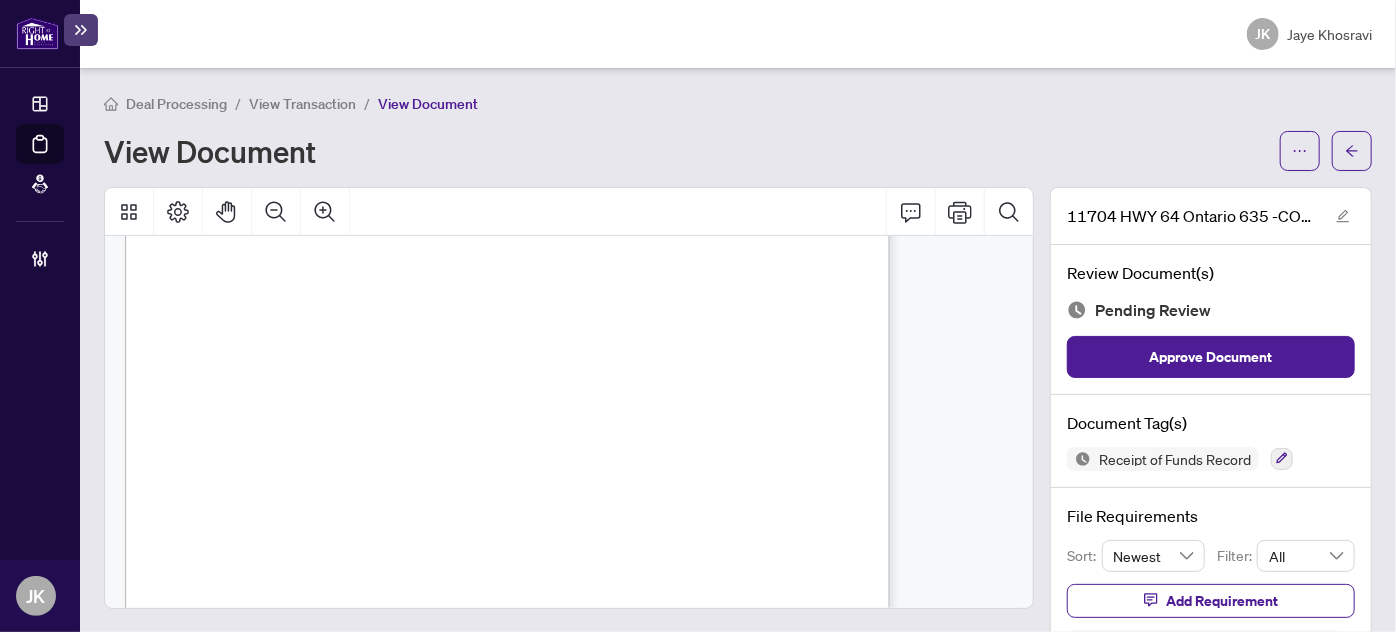 click on "transaction and that functions as an account for the Funds:" at bounding box center [305, 365] 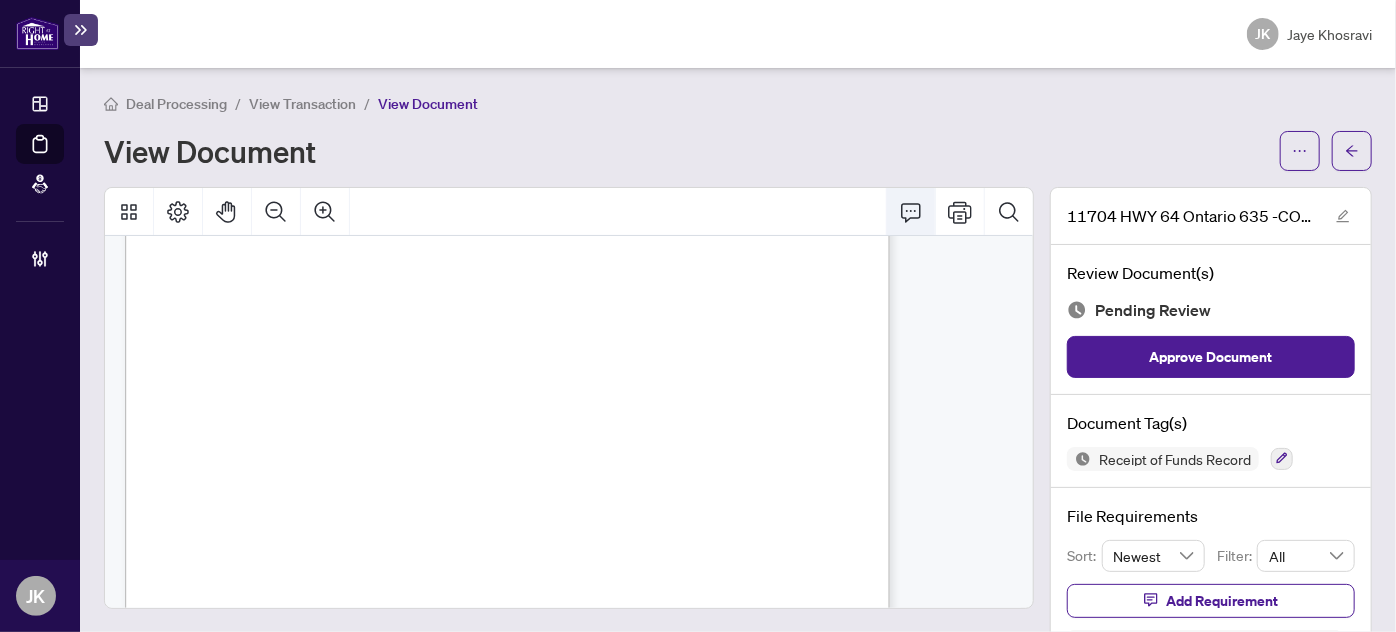 click at bounding box center (911, 212) 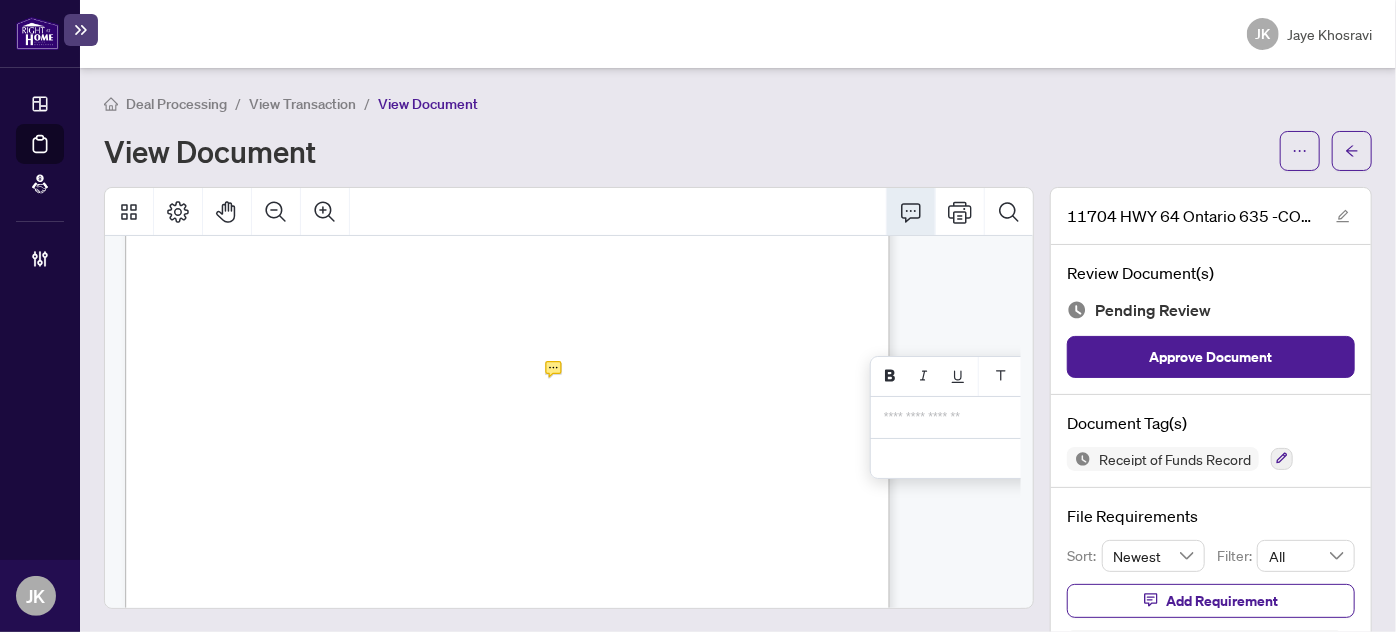 click on "**********" at bounding box center [1030, 417] 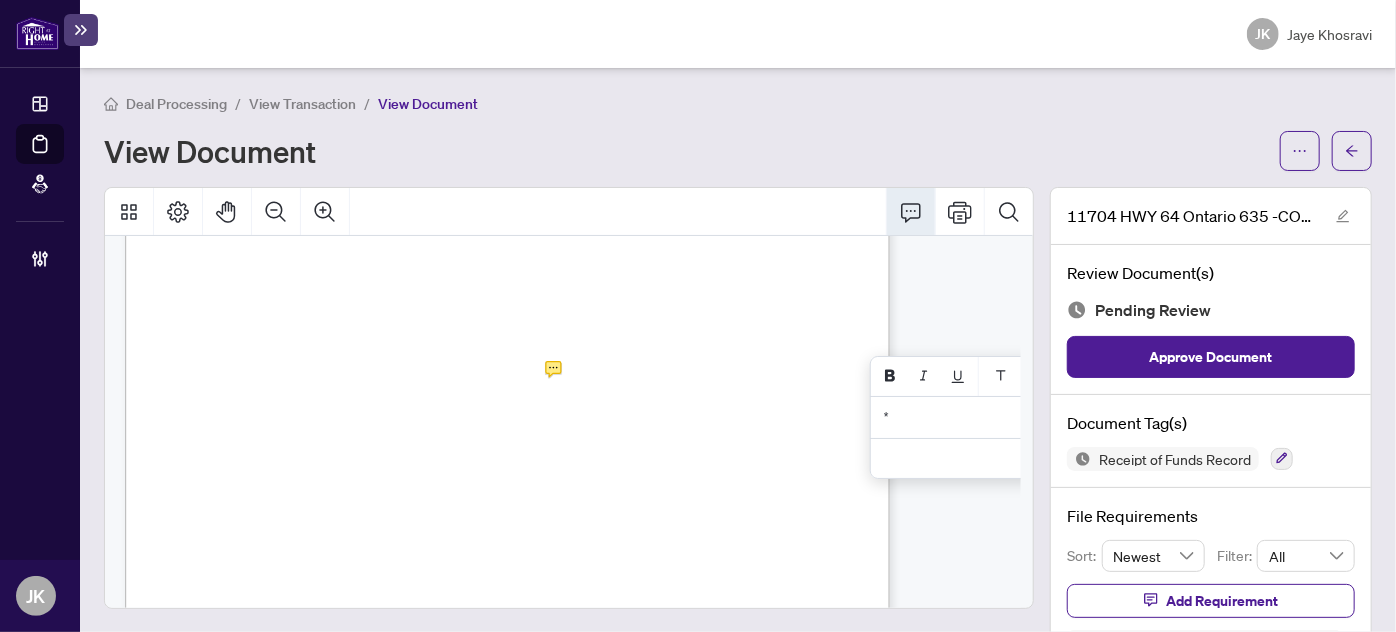 type 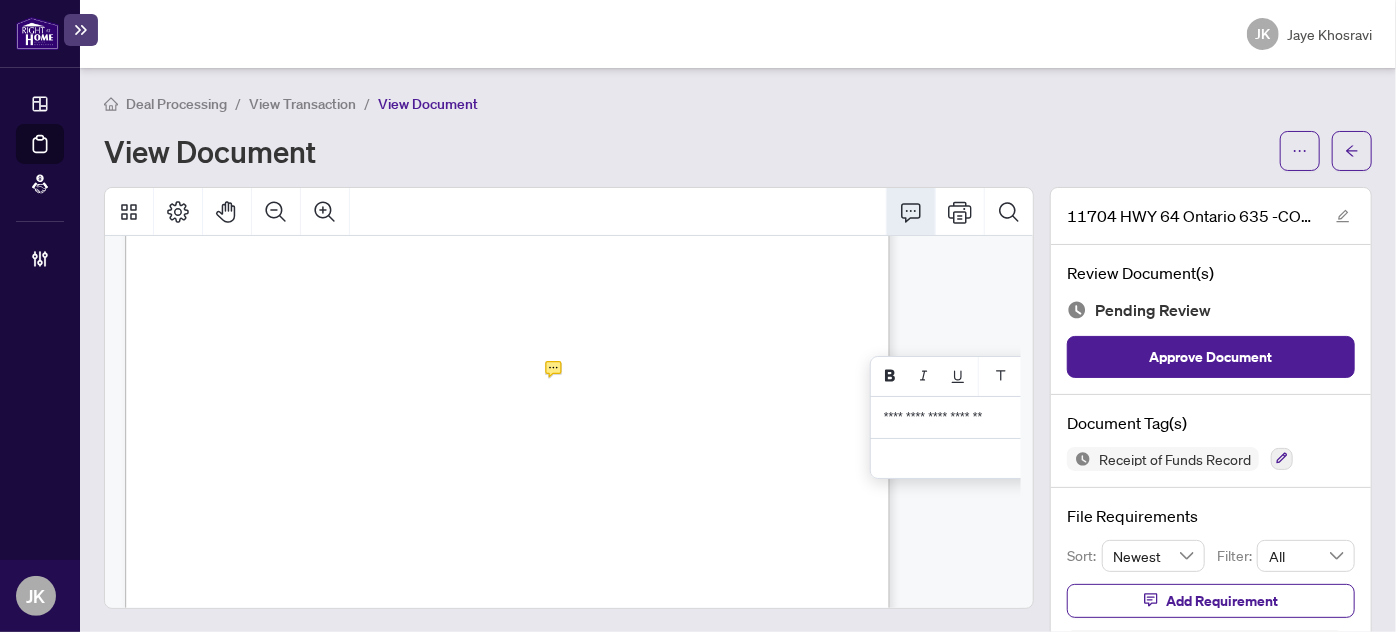 scroll, scrollTop: 1074, scrollLeft: 0, axis: vertical 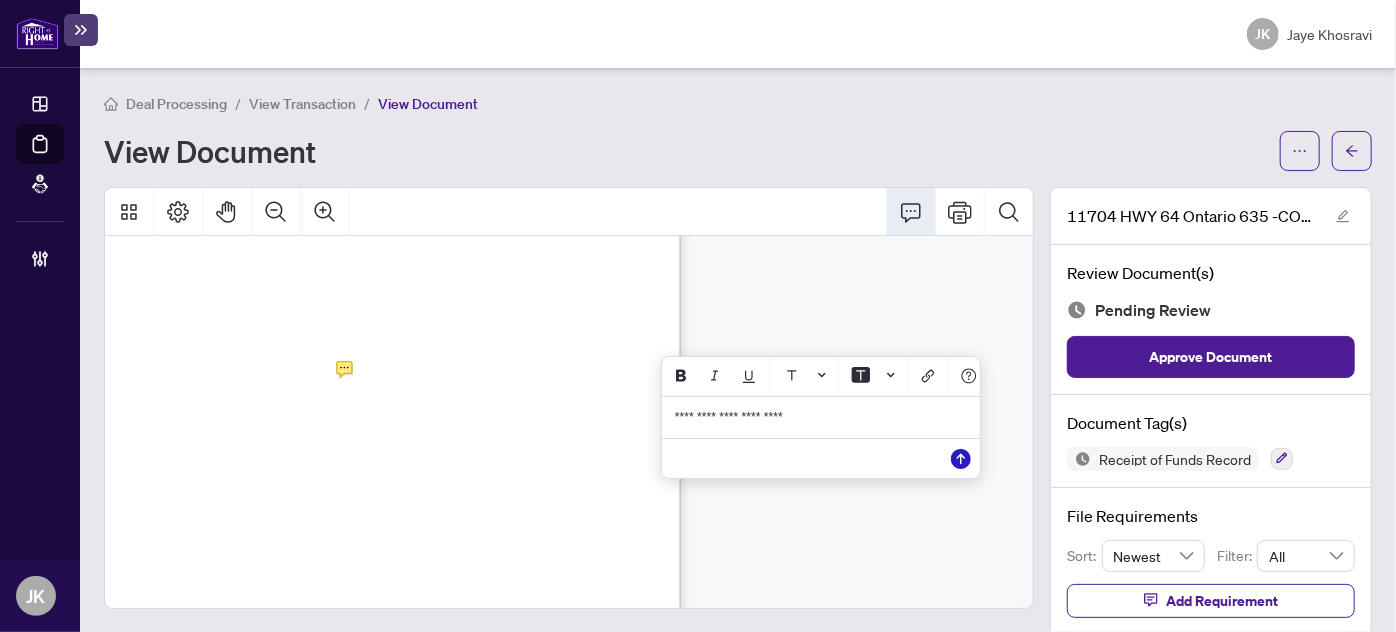 click 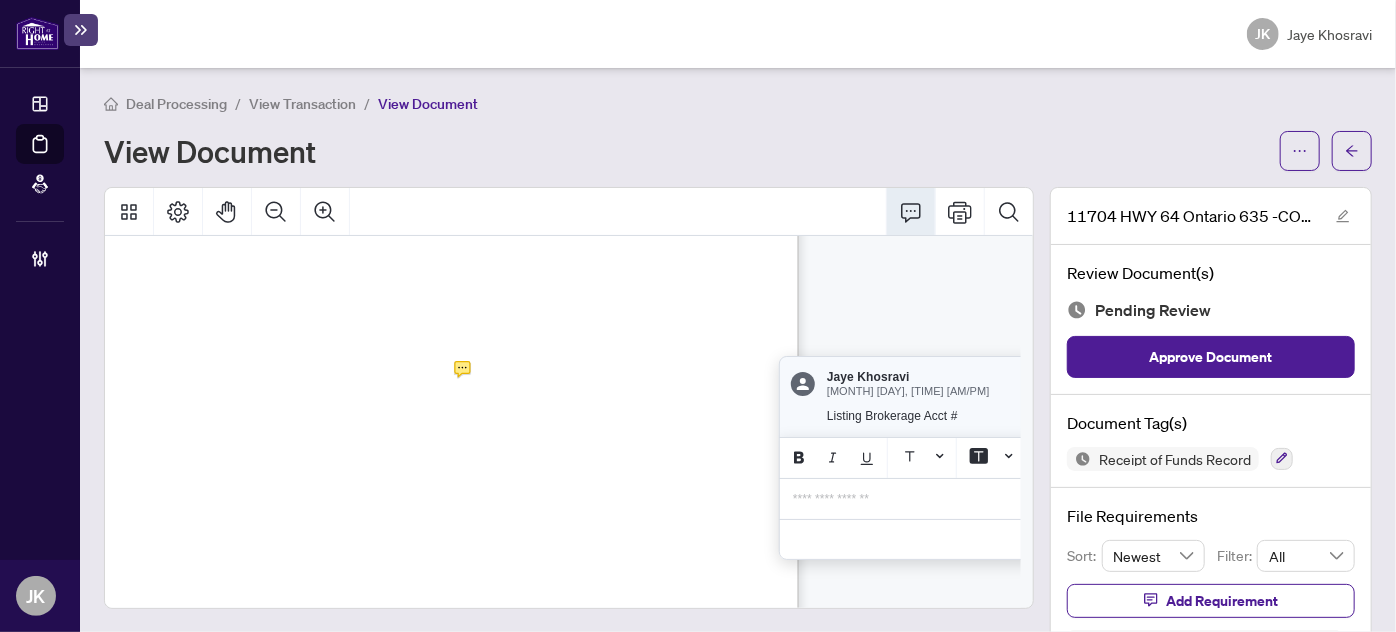 scroll, scrollTop: 1074, scrollLeft: 0, axis: vertical 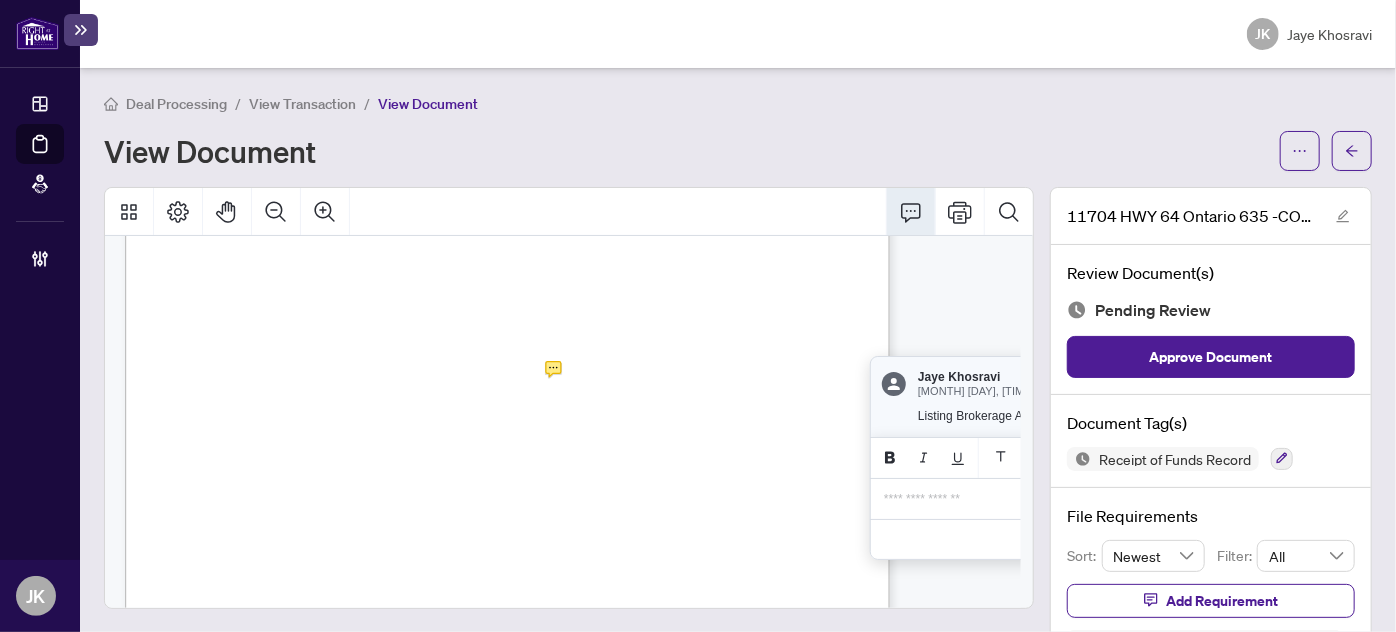 click on "Document Tag(s) Receipt of Funds Record" at bounding box center (1211, 441) 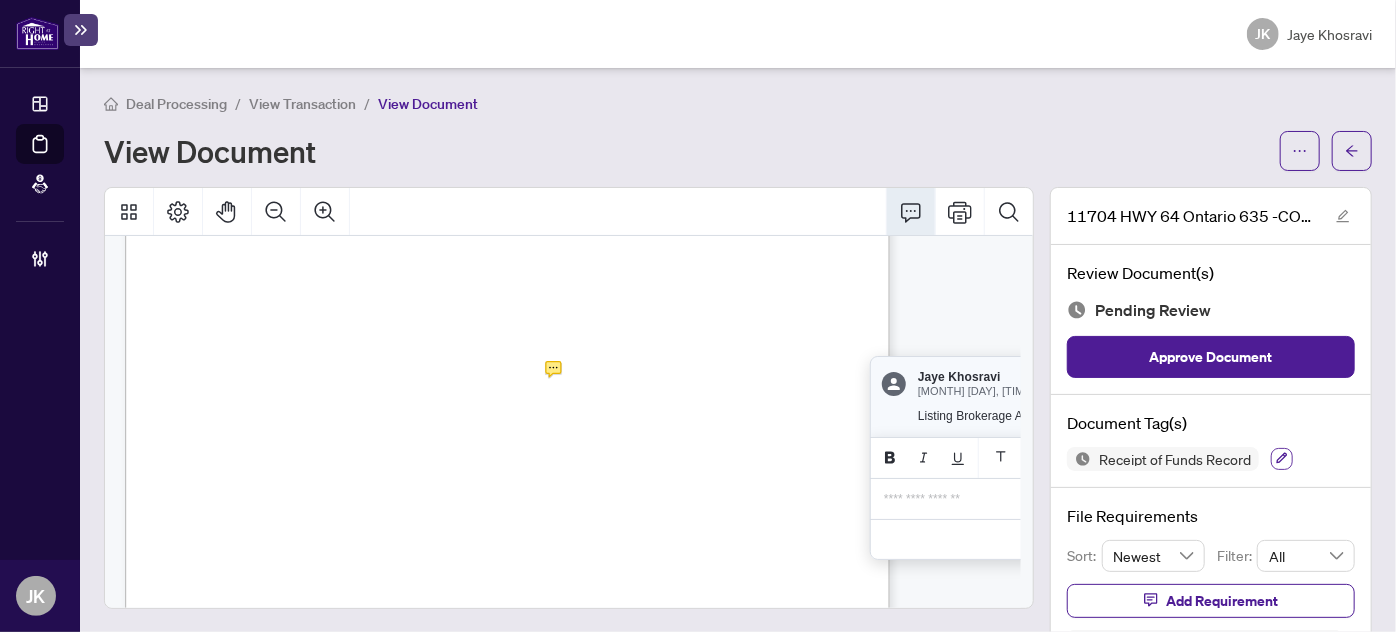 click 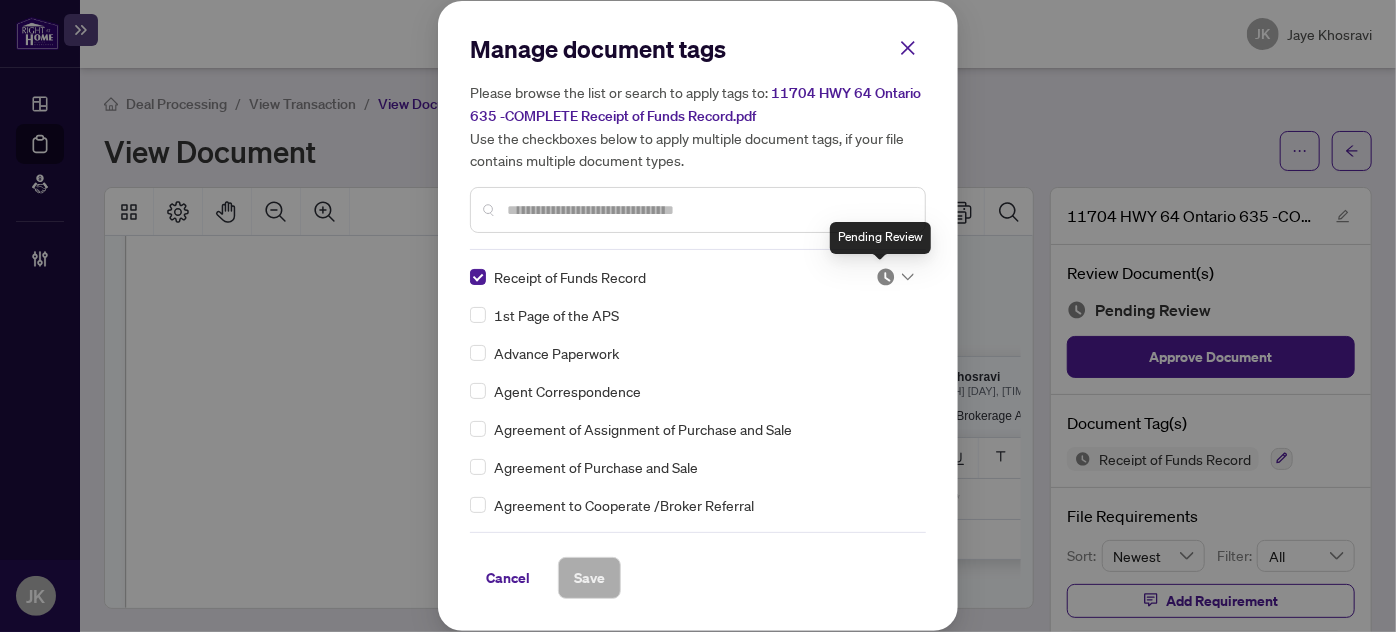 click at bounding box center [886, 277] 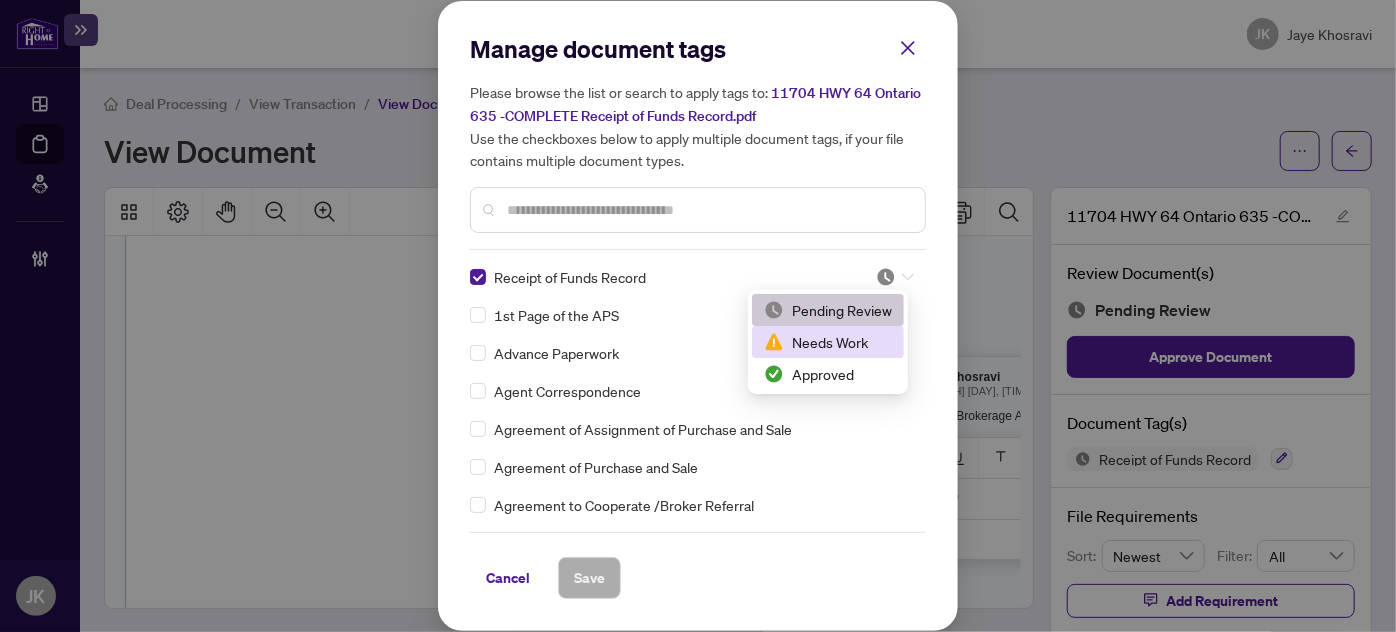 click on "Needs Work" at bounding box center (828, 342) 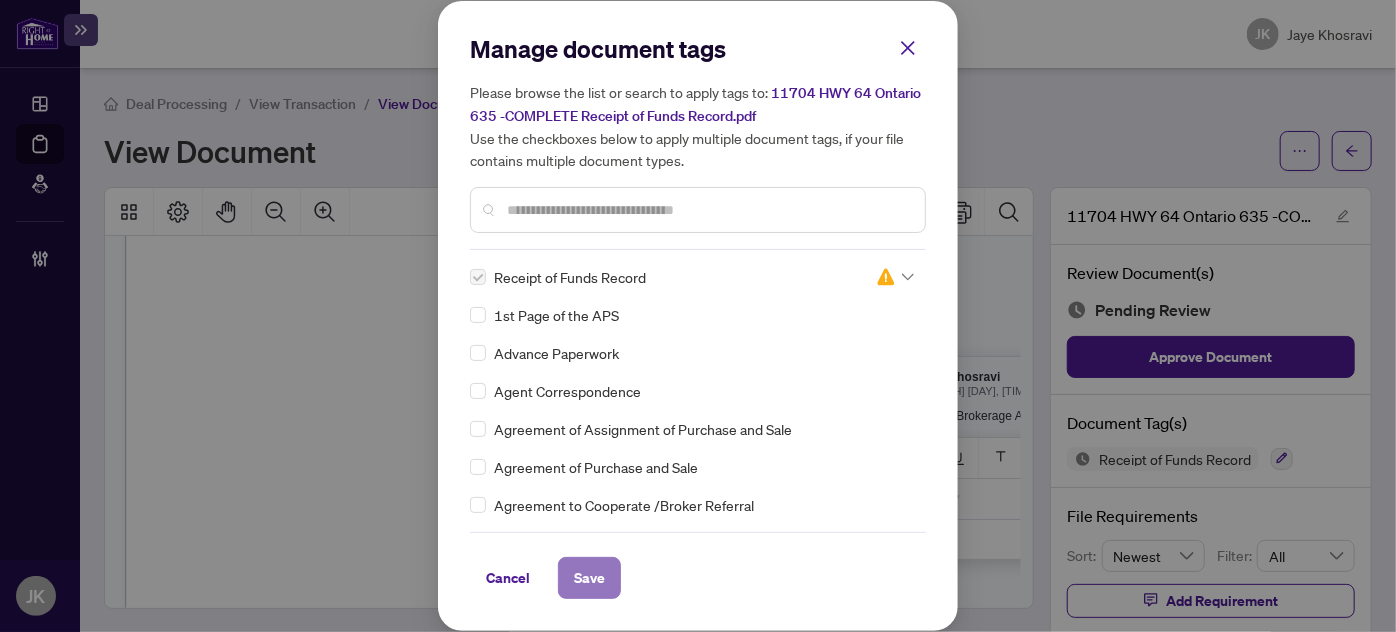 click on "Save" at bounding box center (589, 578) 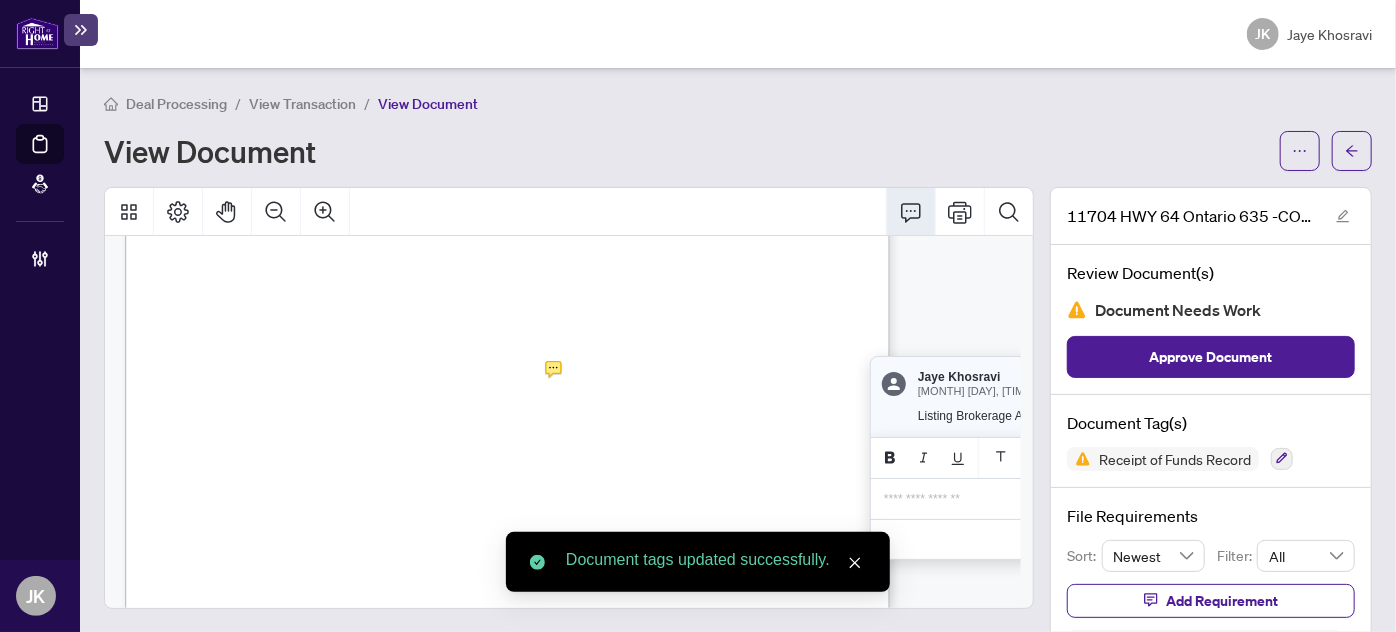 scroll, scrollTop: 80, scrollLeft: 0, axis: vertical 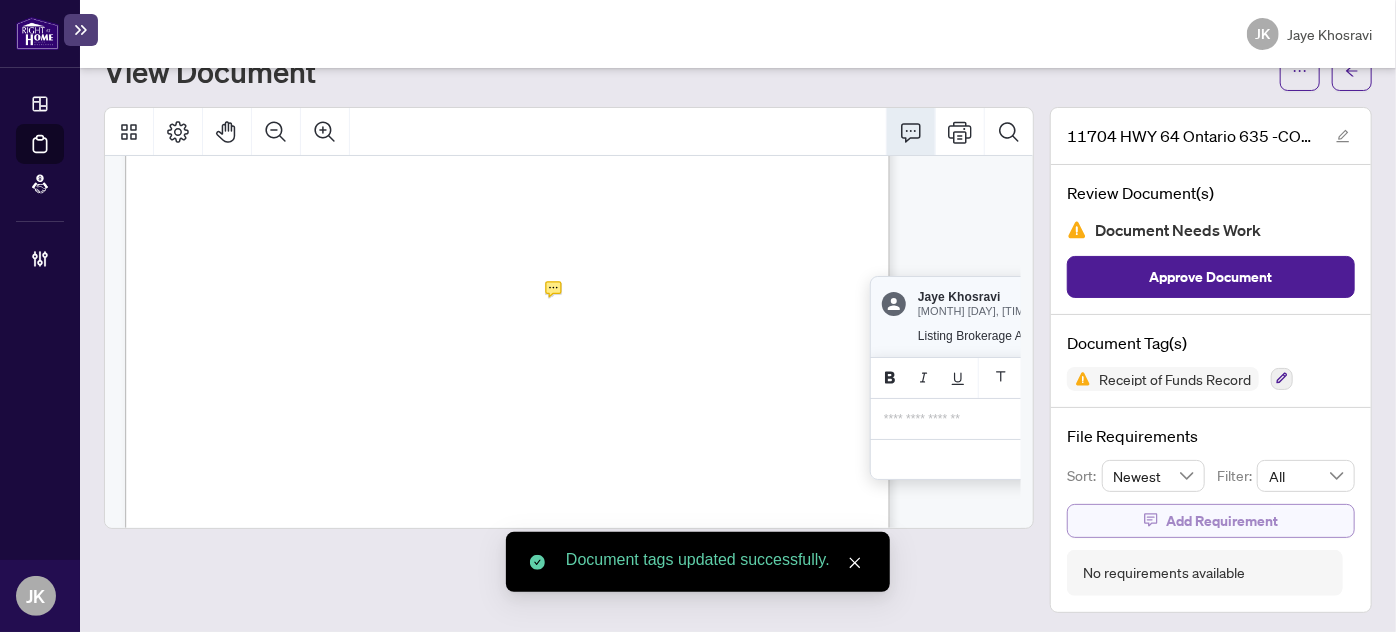 click on "Add Requirement" at bounding box center [1222, 521] 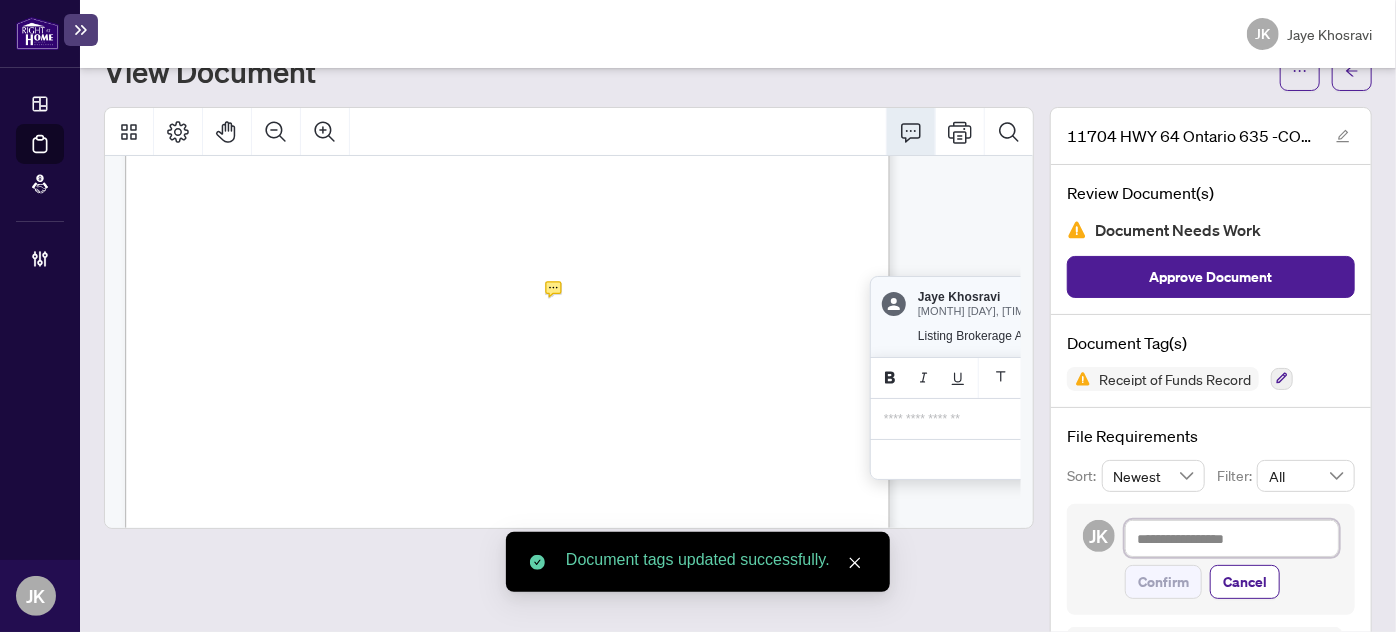 click at bounding box center [1232, 538] 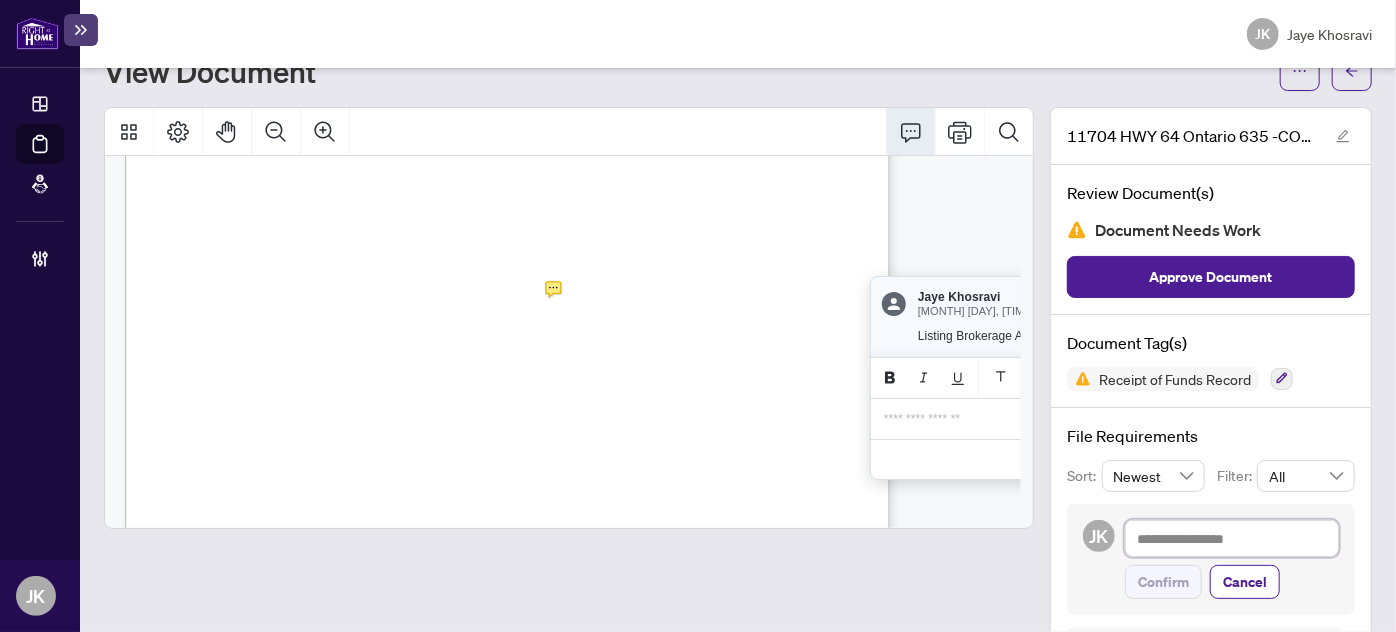 type on "*" 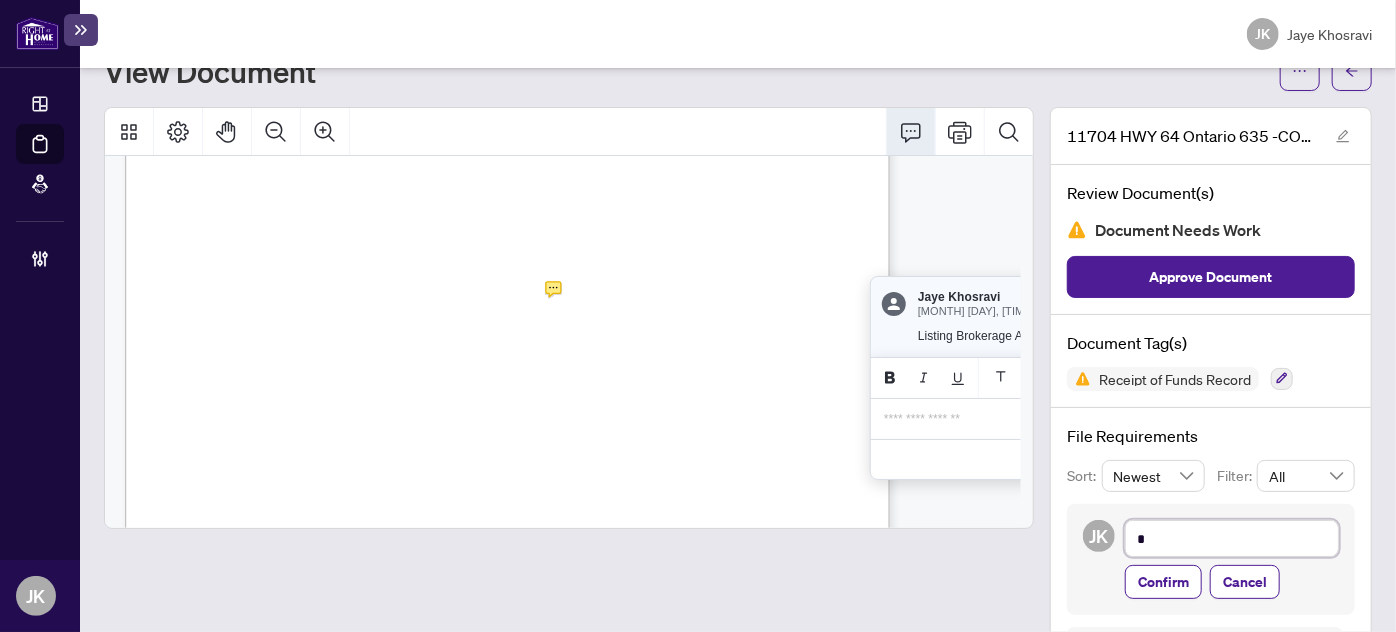 type on "**" 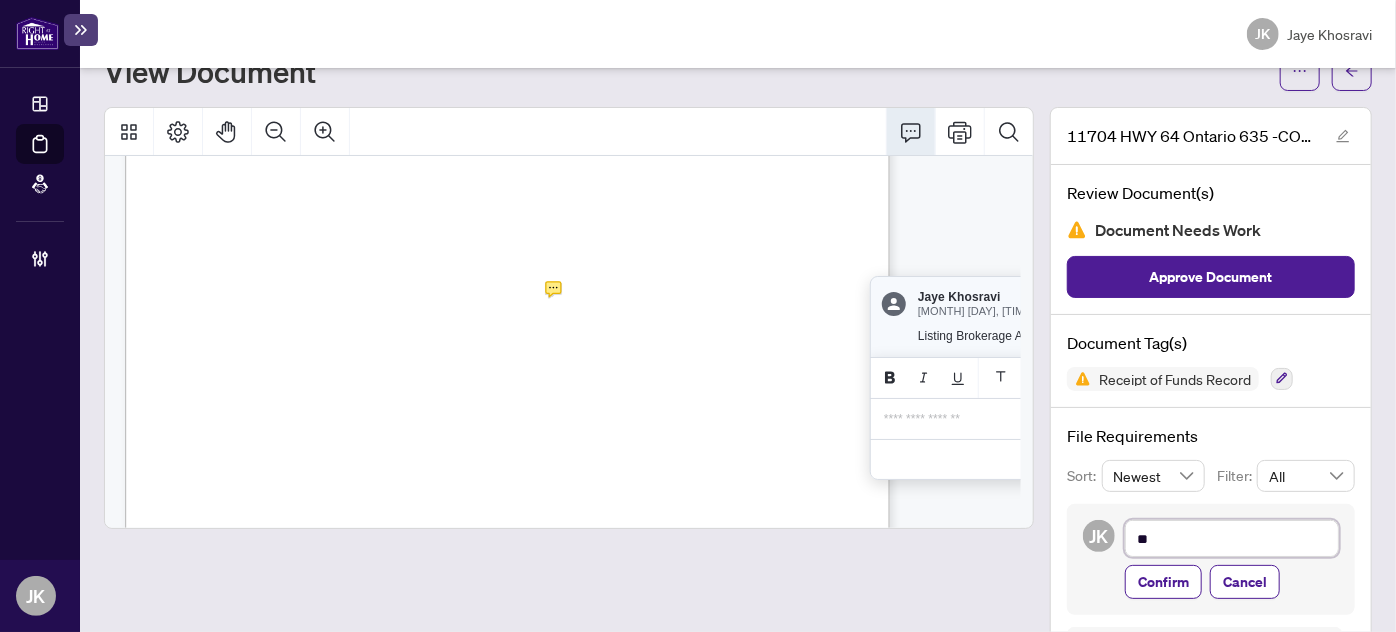 type on "***" 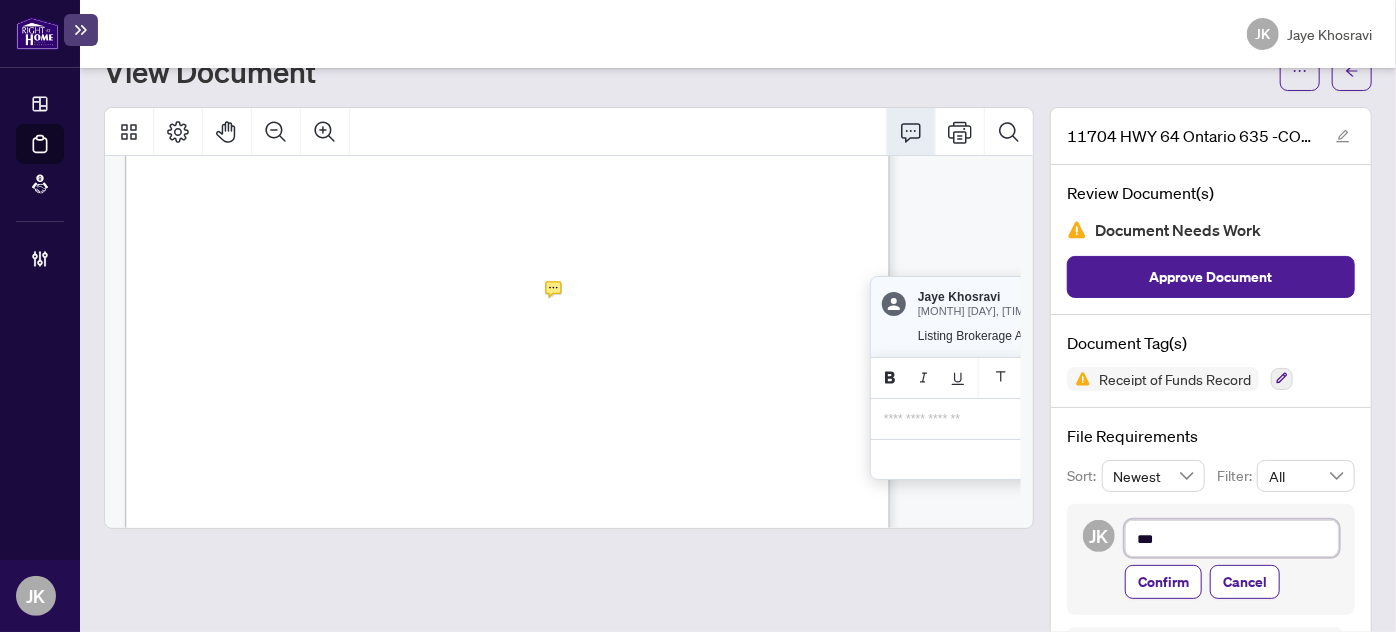 type on "****" 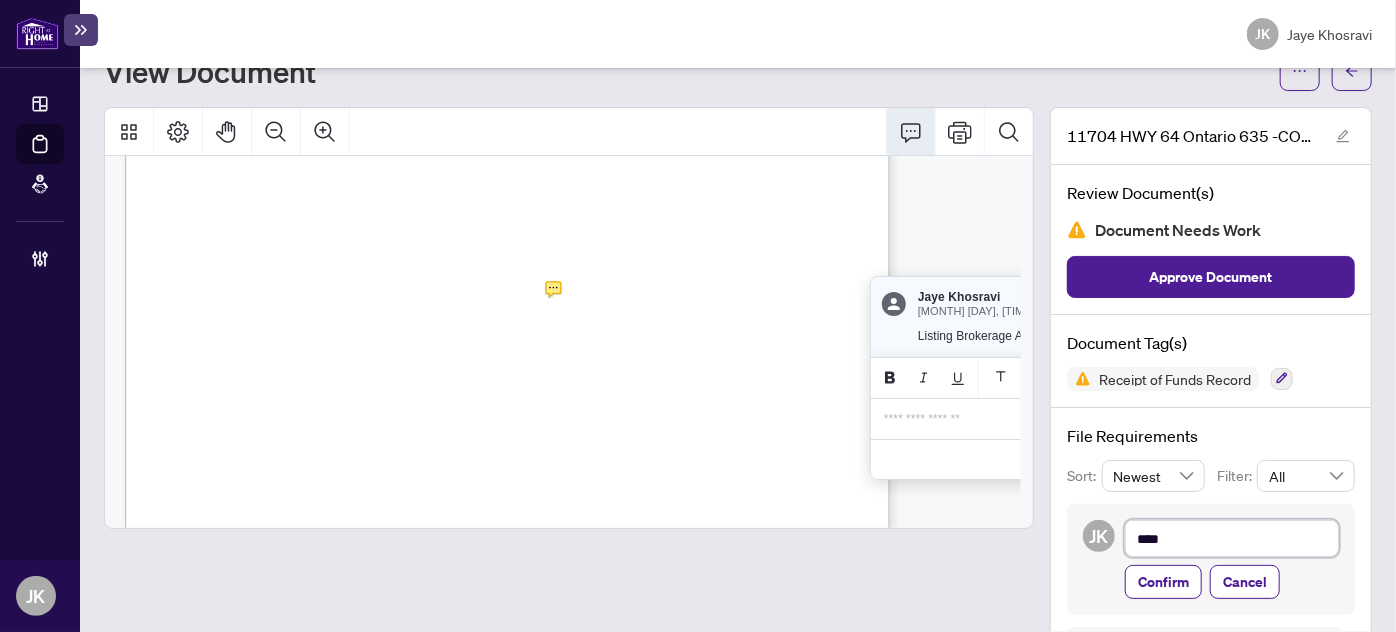 type on "*****" 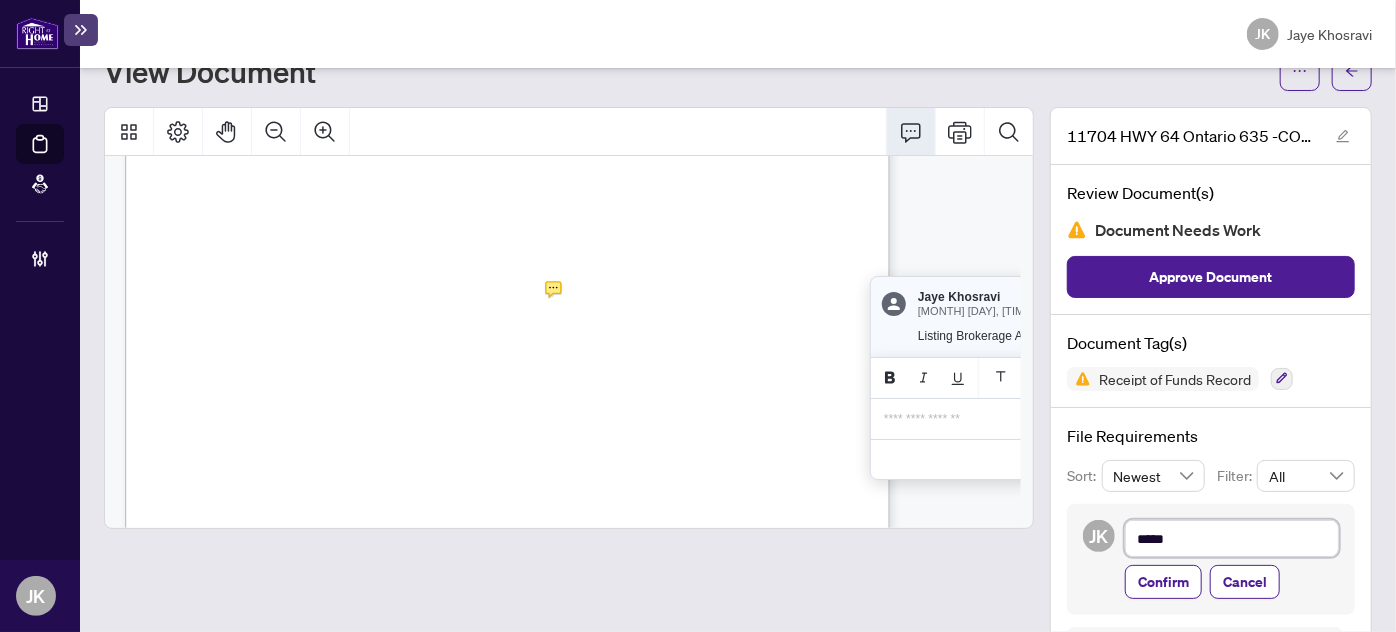type on "*****" 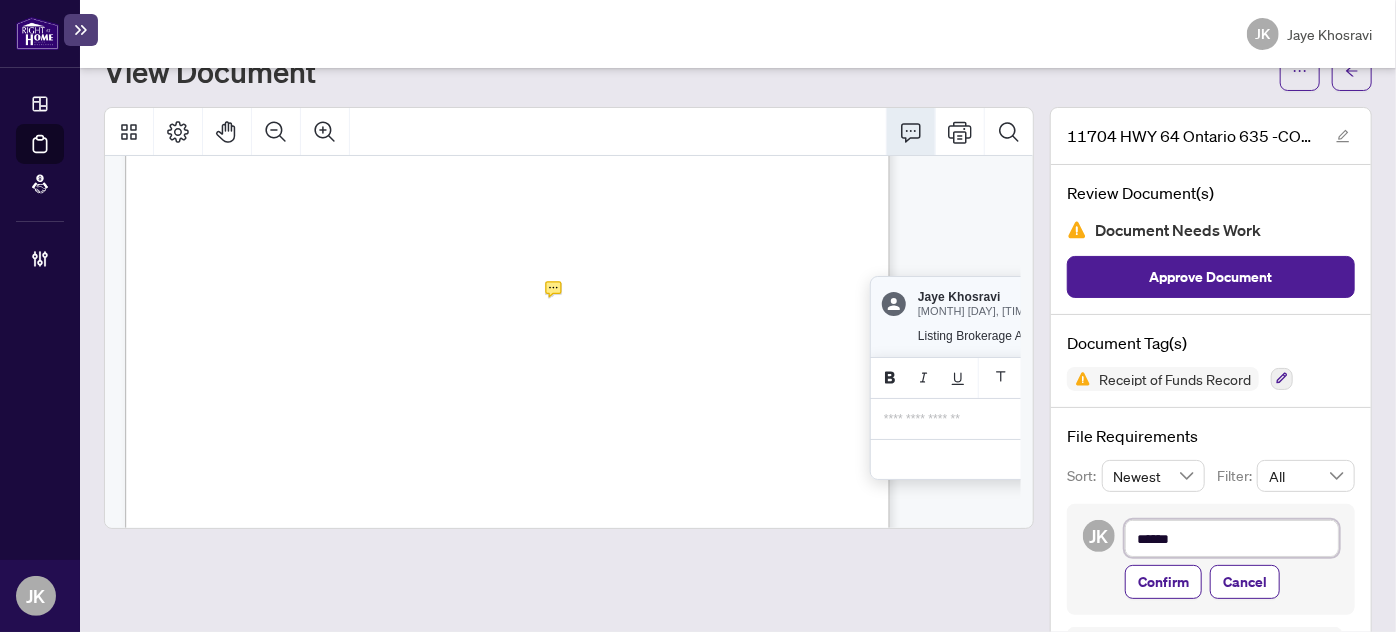 type on "*******" 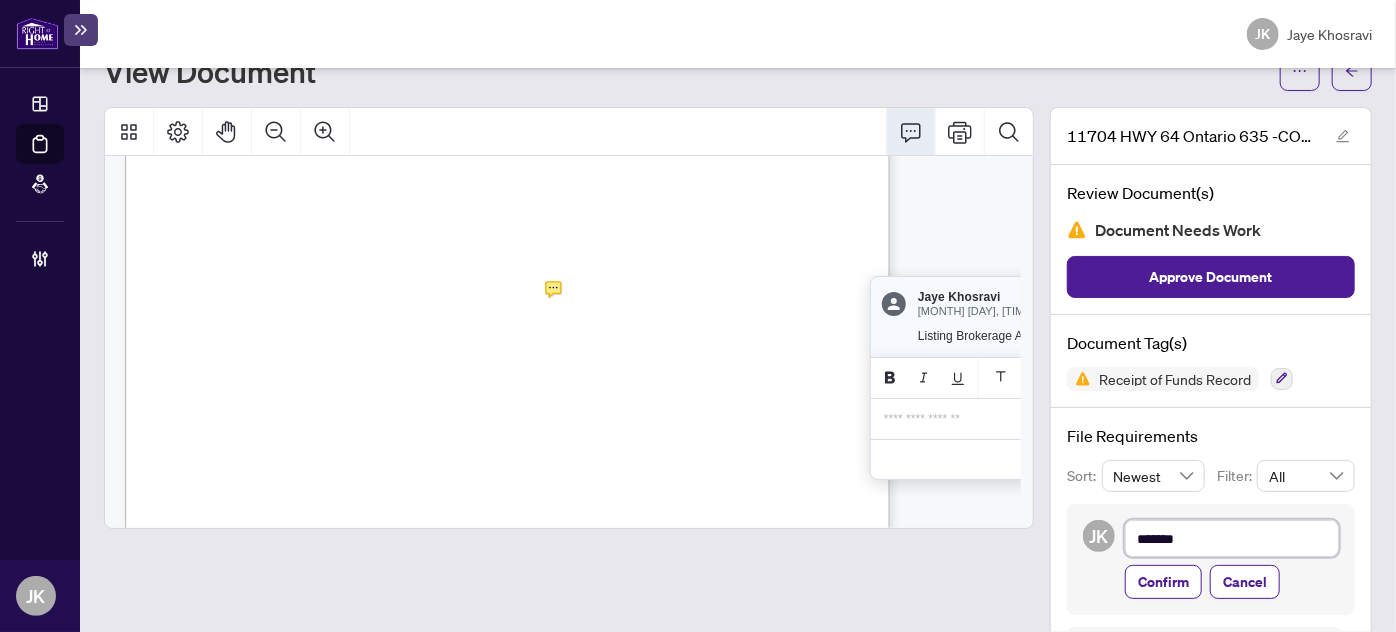 type on "********" 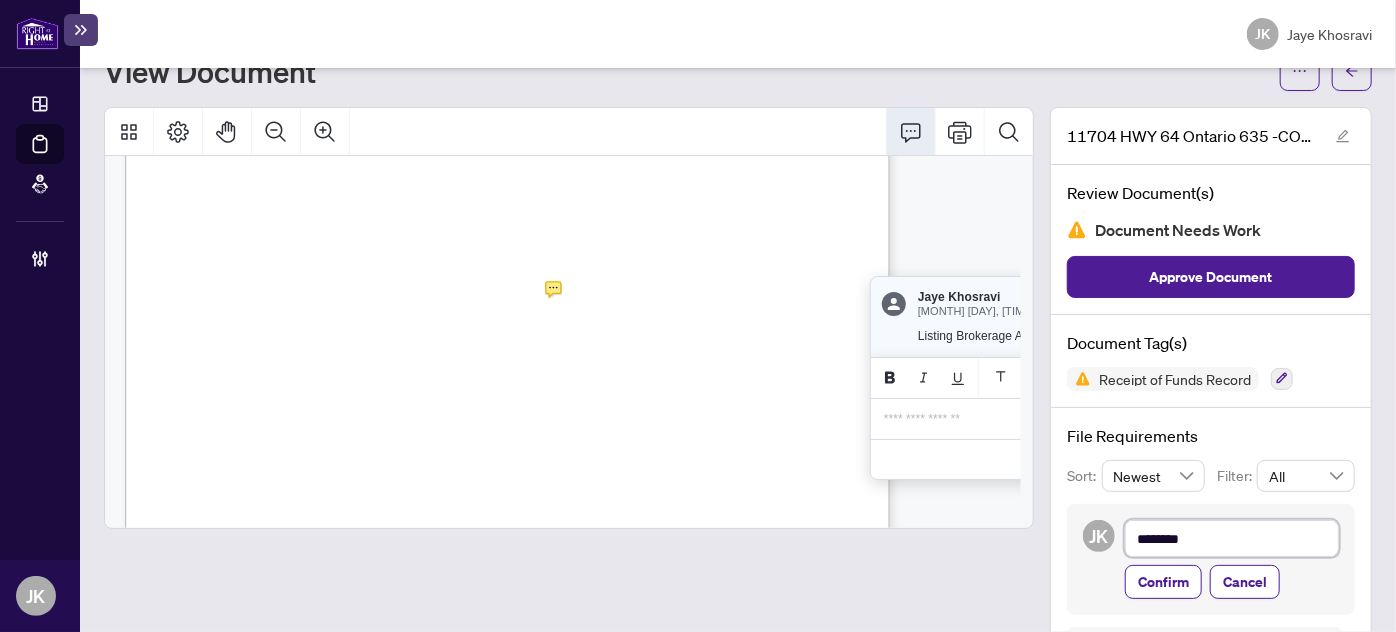 type on "*********" 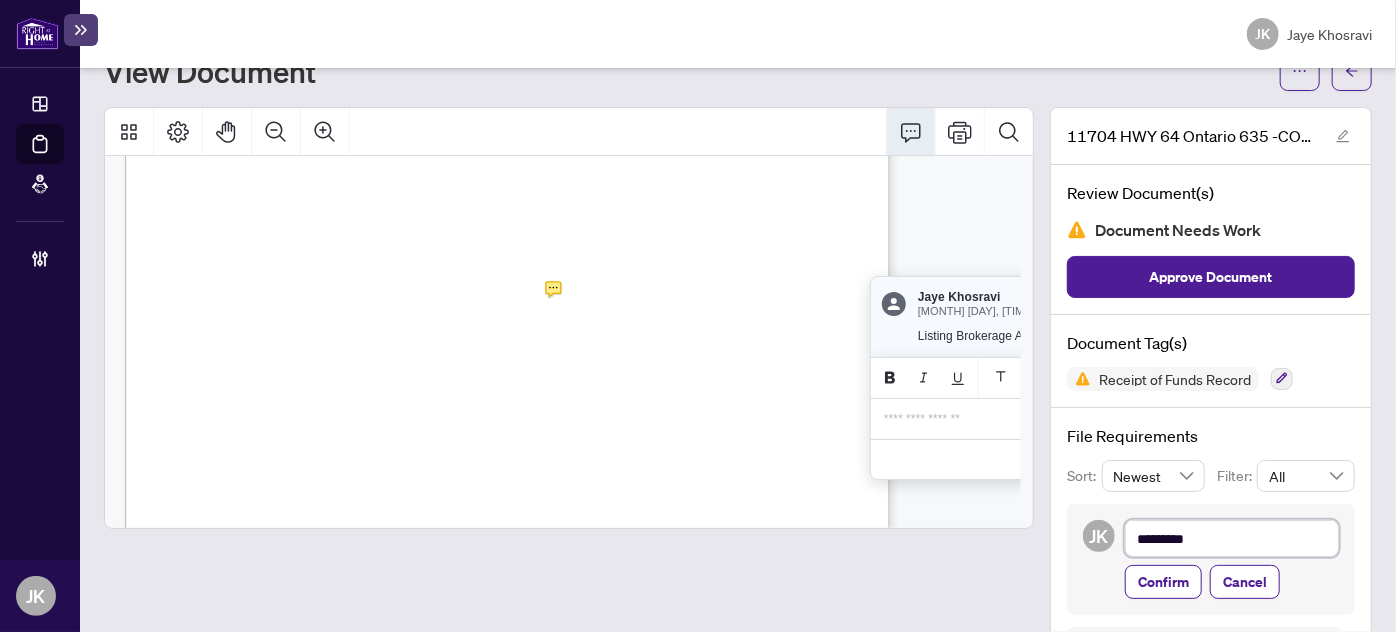type on "**********" 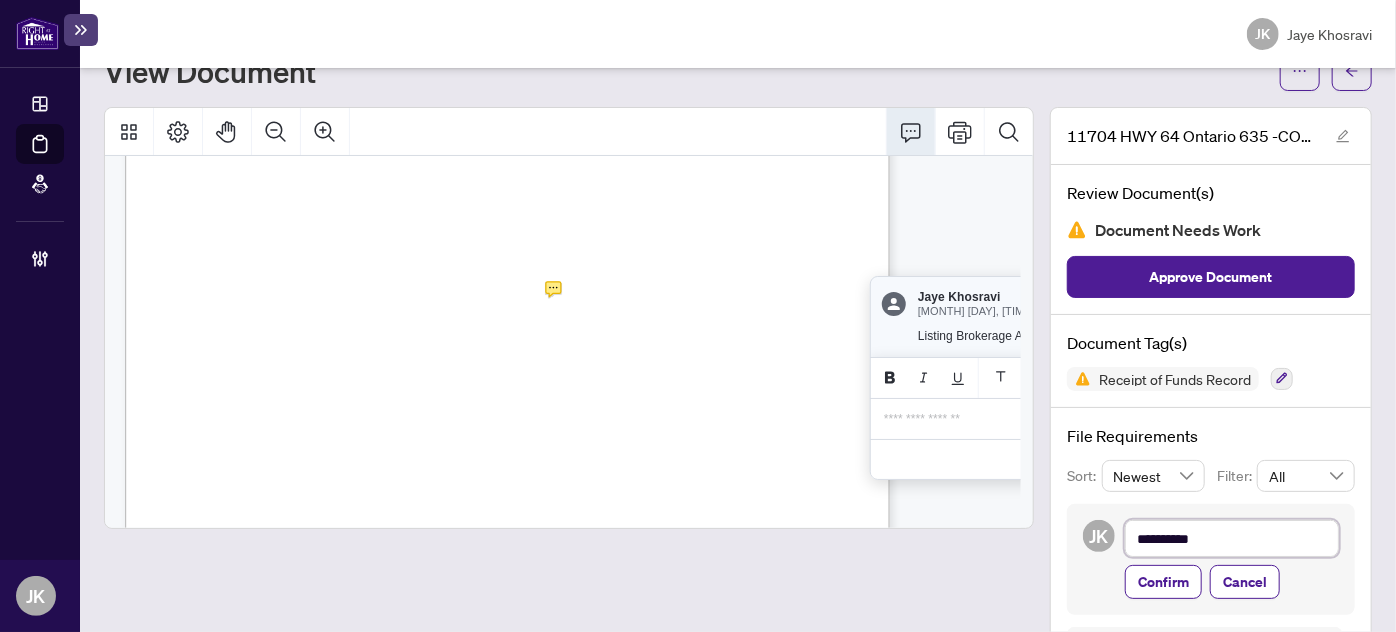 type on "**********" 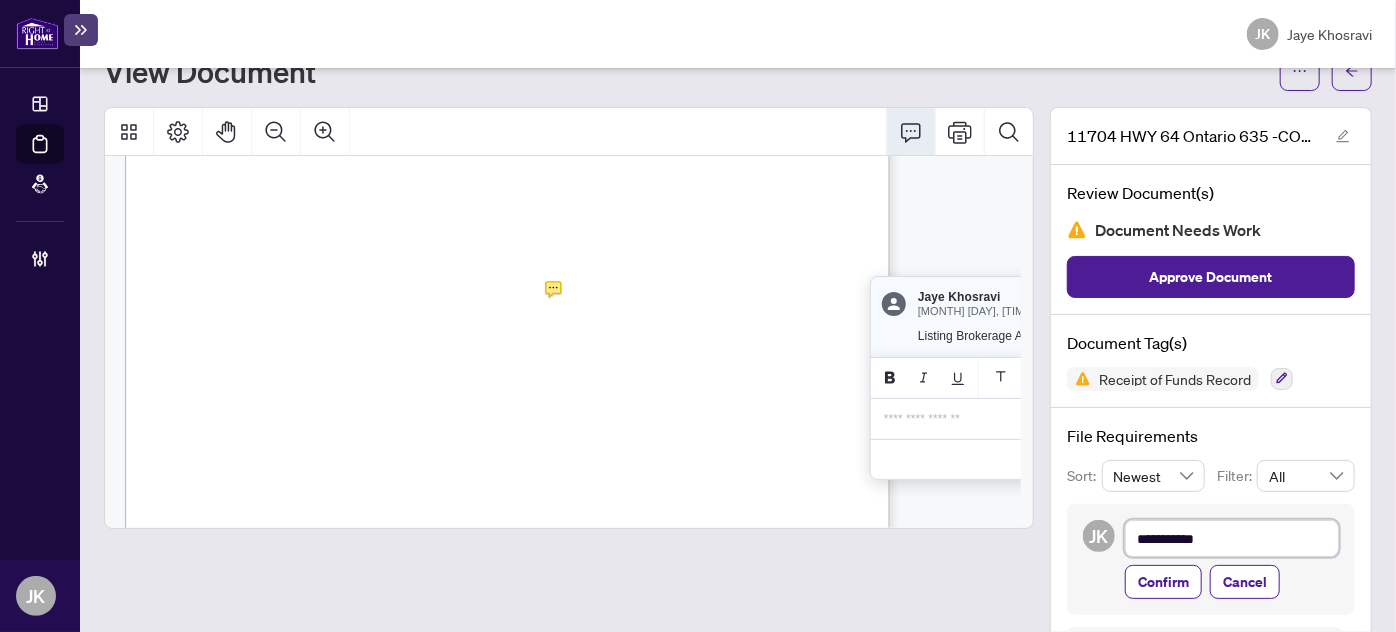 type on "**********" 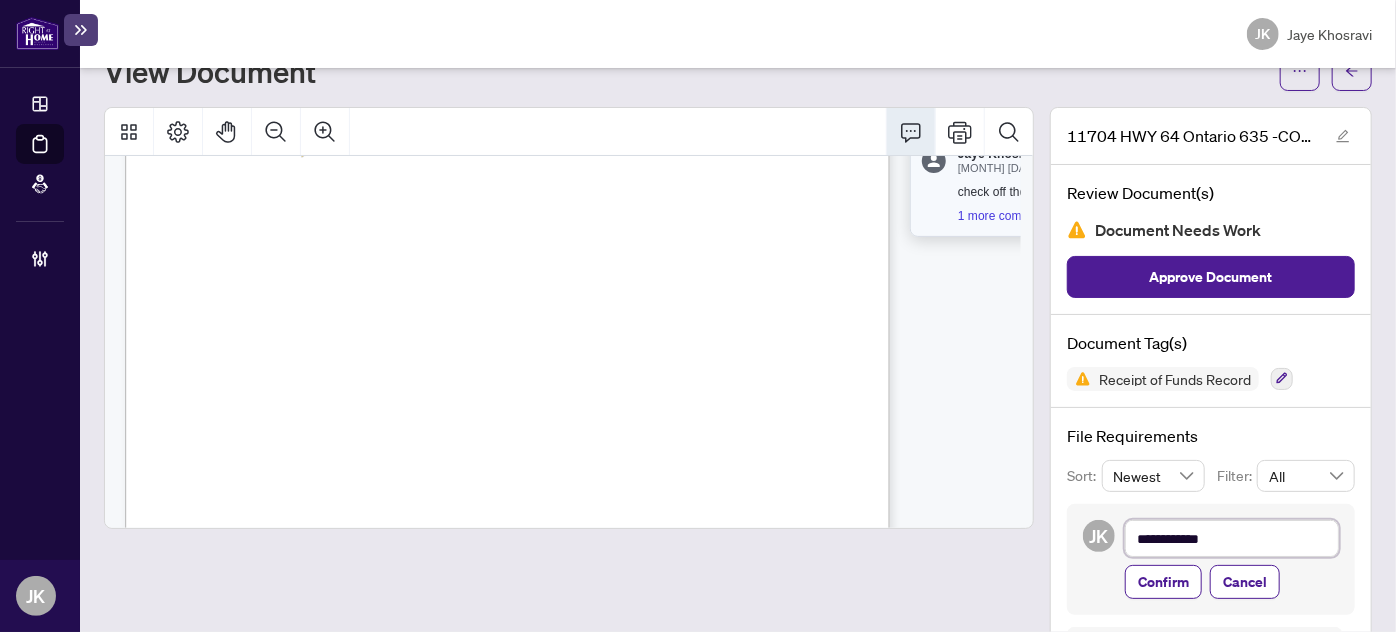 scroll, scrollTop: 266, scrollLeft: 0, axis: vertical 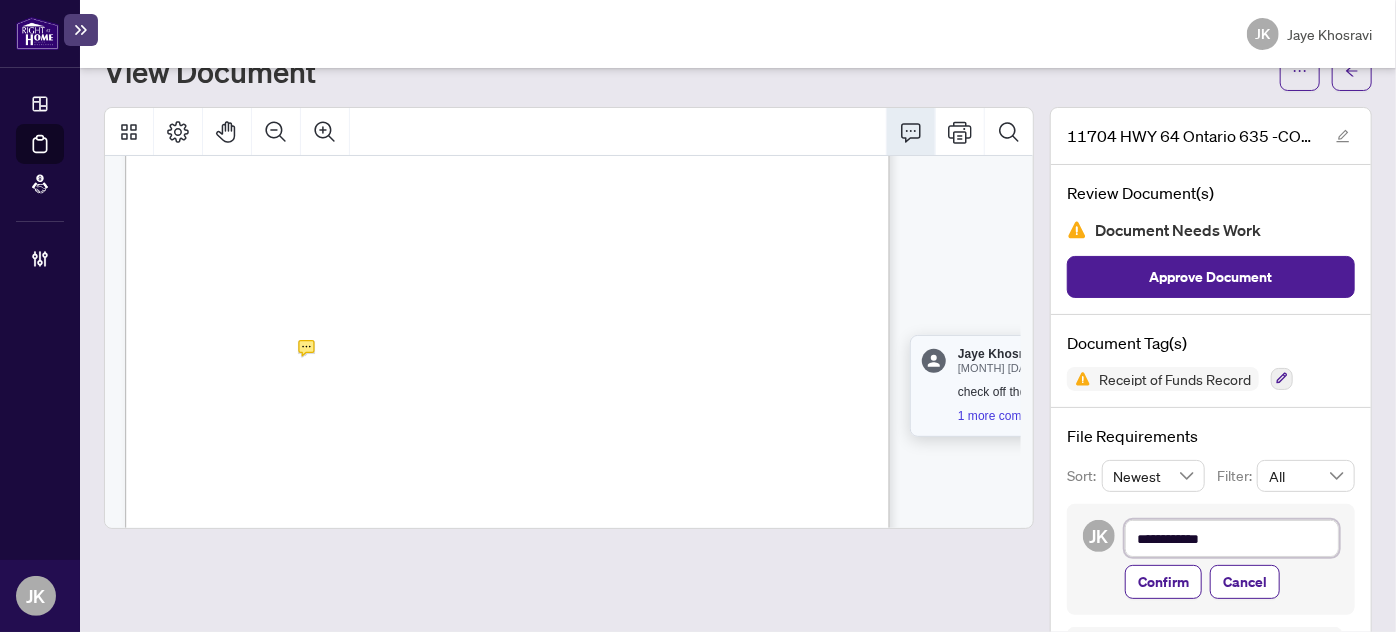 click on "**********" at bounding box center (1232, 538) 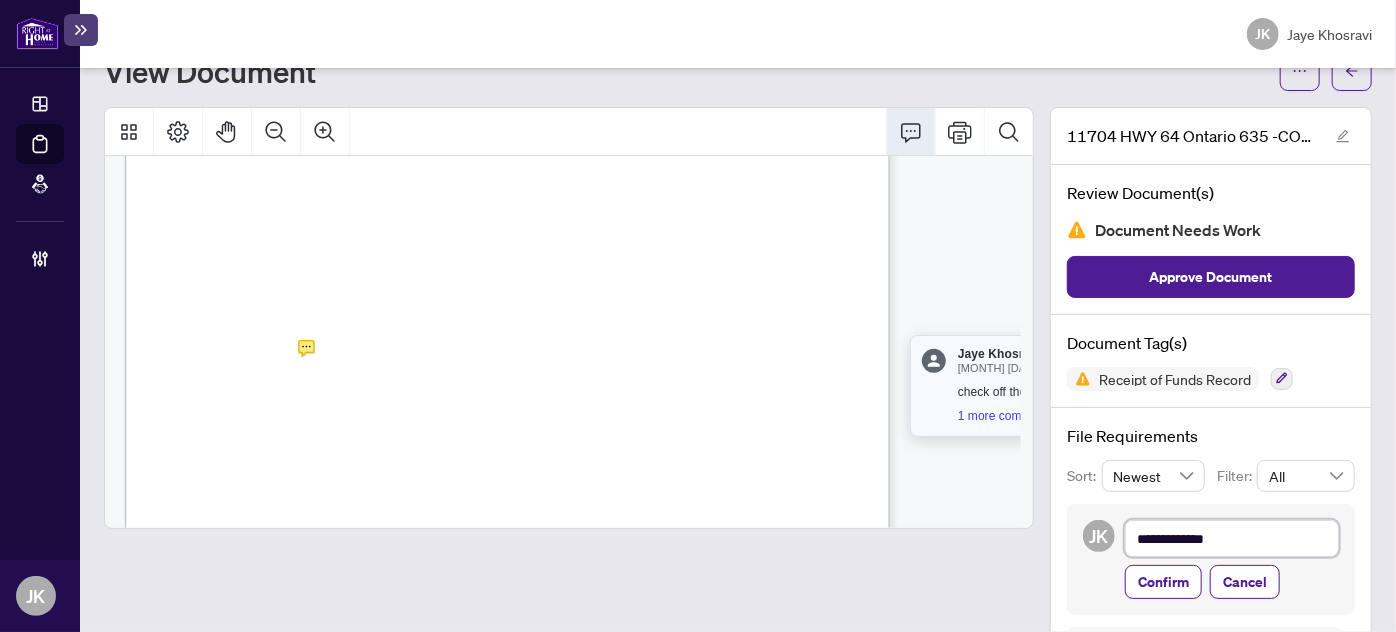 type on "**********" 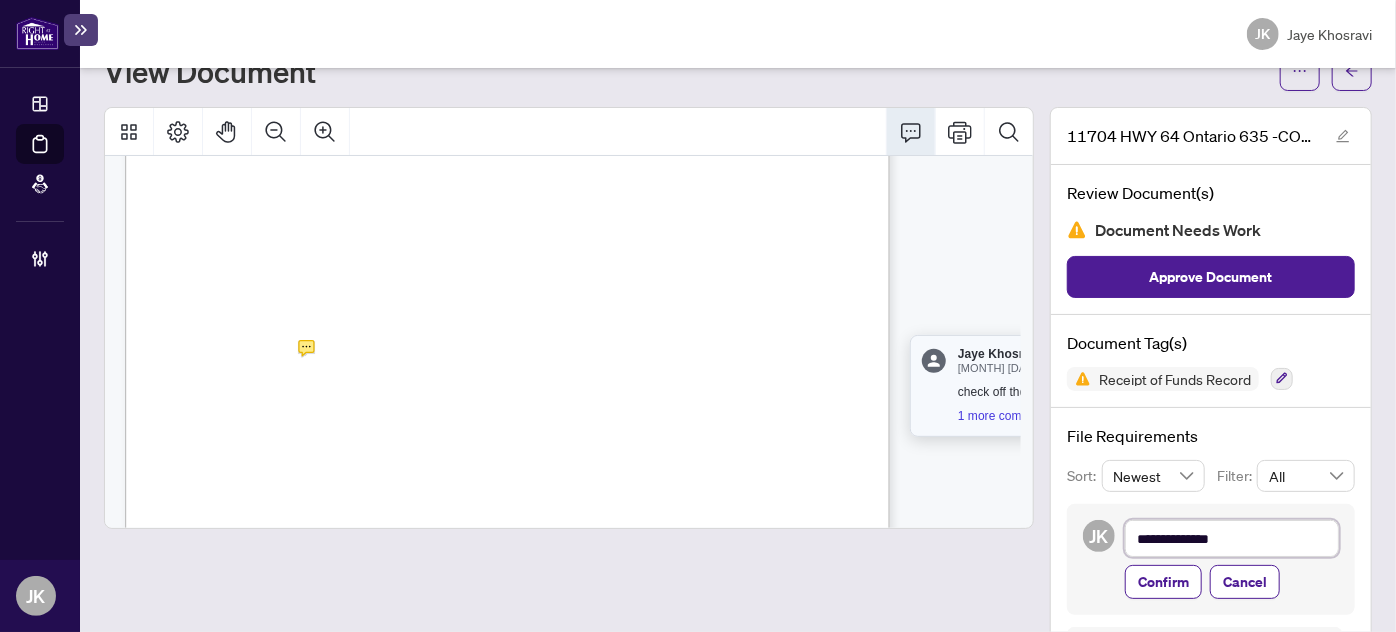 type on "**********" 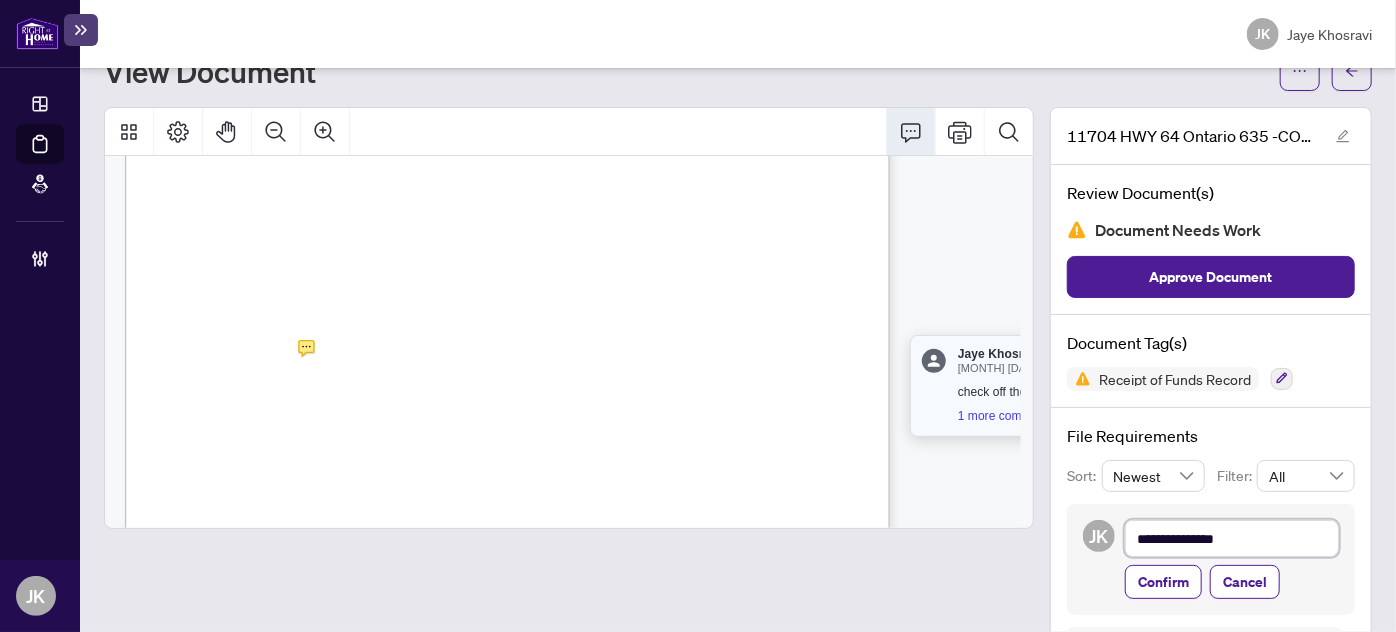 type on "**********" 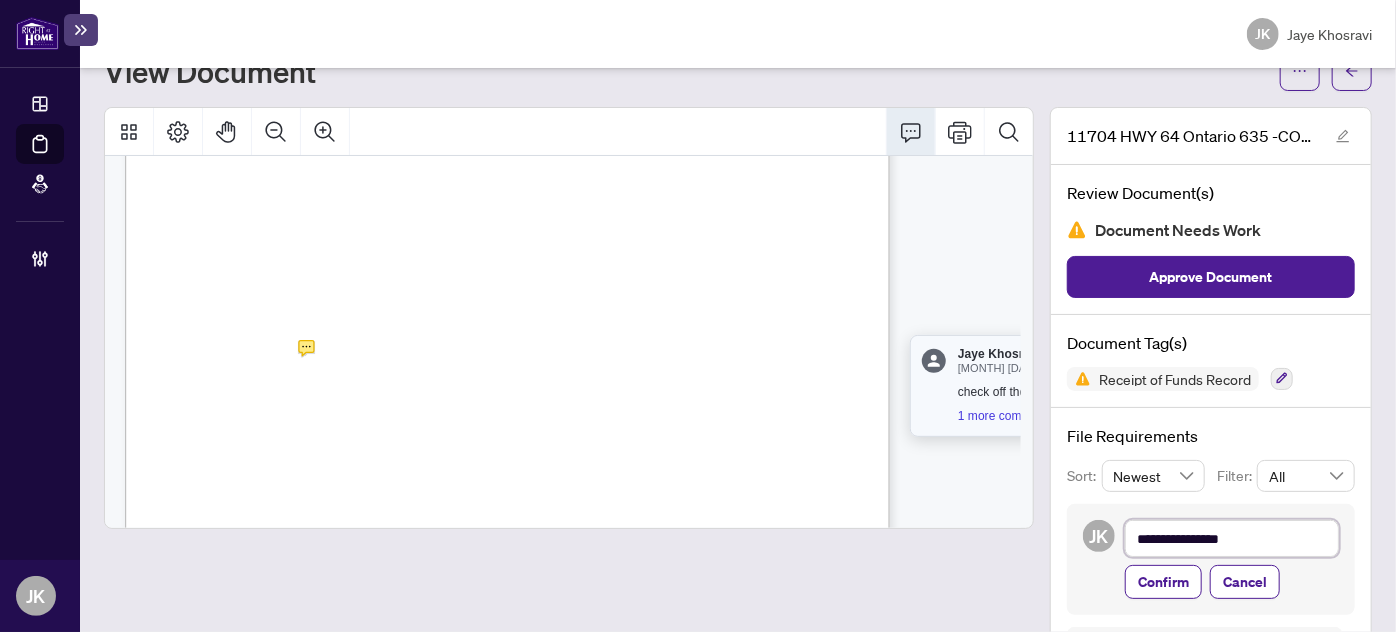 type on "**********" 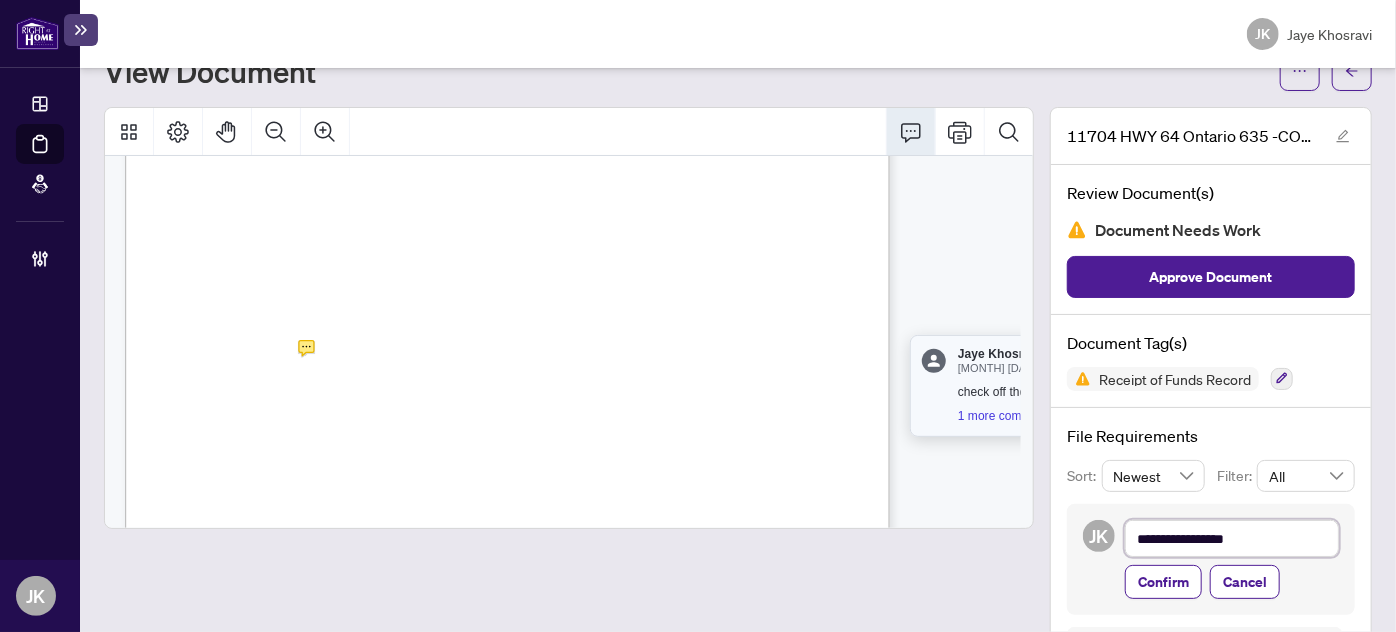 type on "**********" 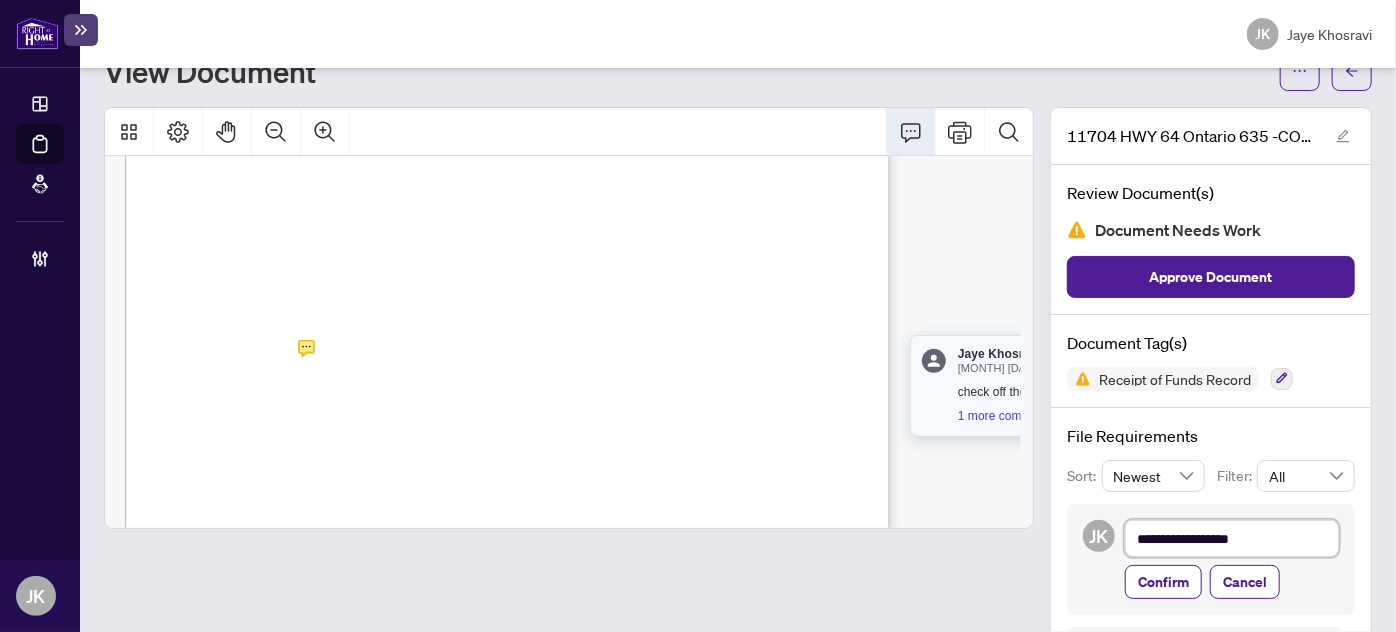 type on "**********" 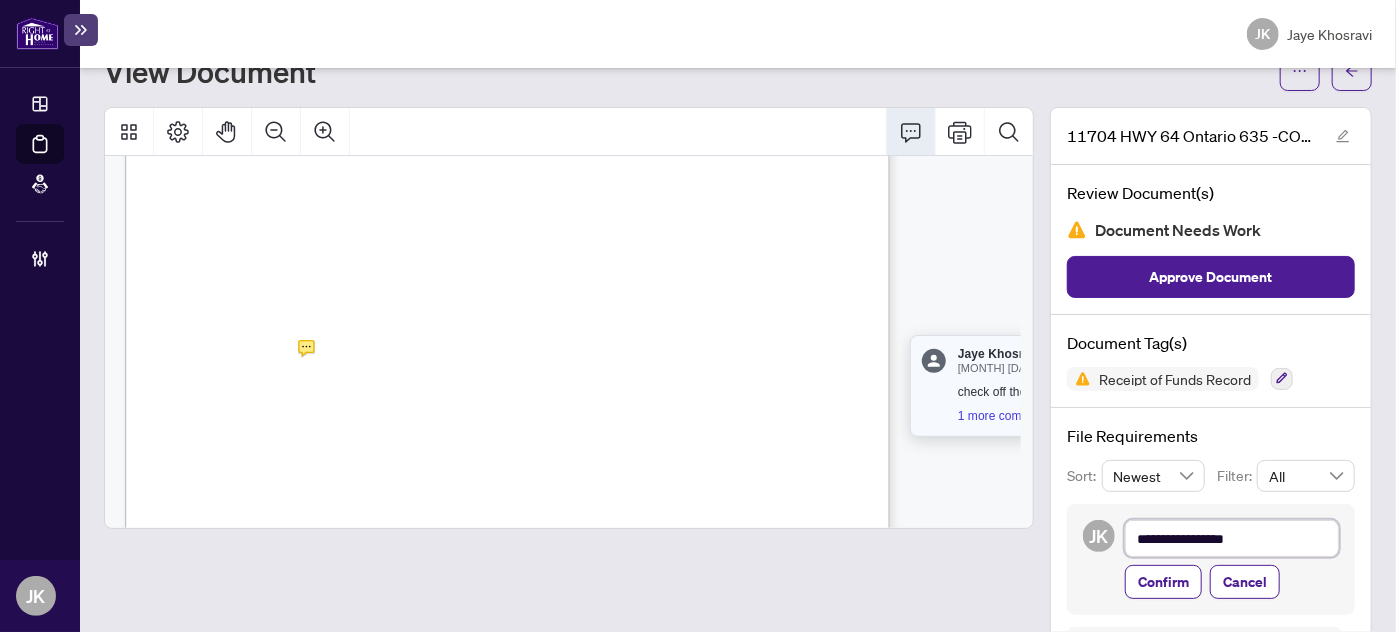 type on "**********" 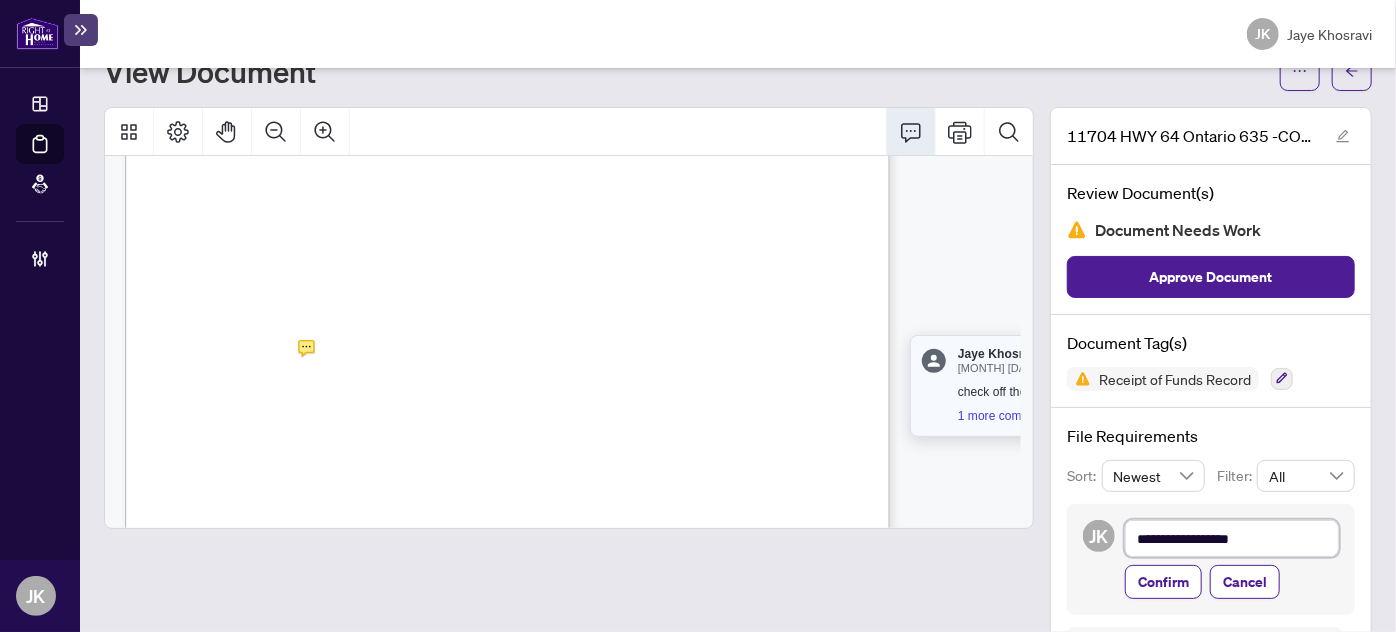 type on "**********" 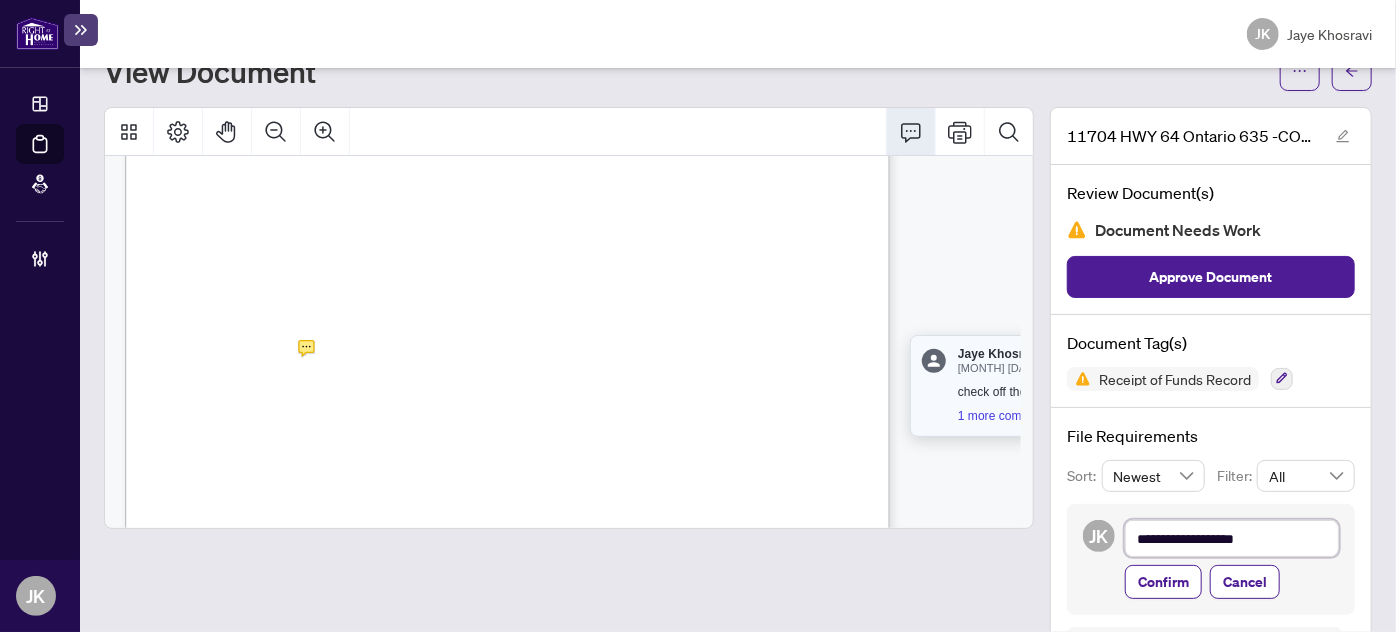 type on "**********" 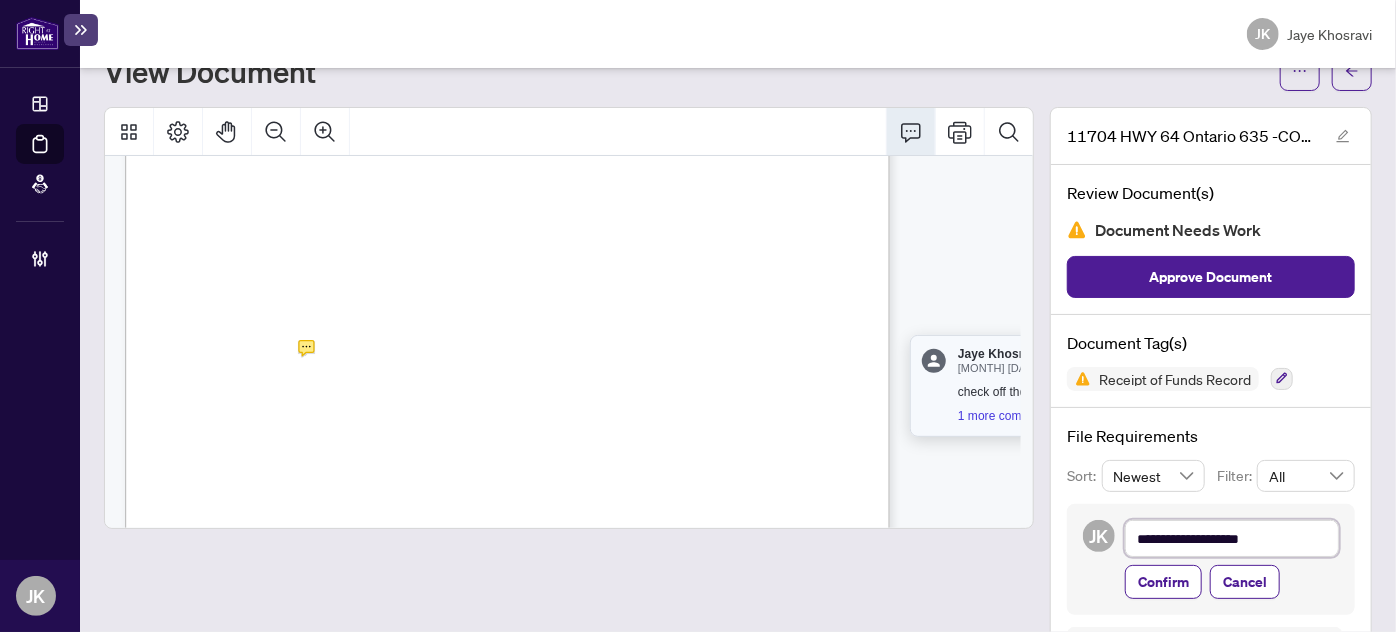 type on "**********" 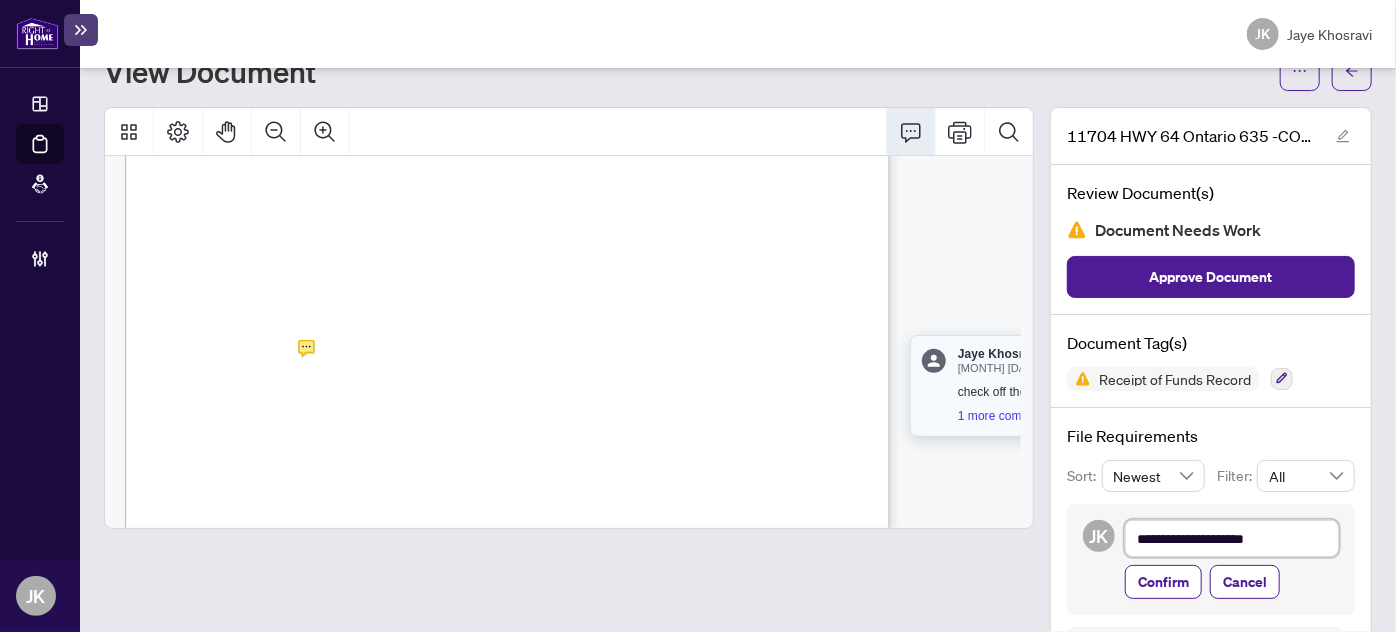 type on "**********" 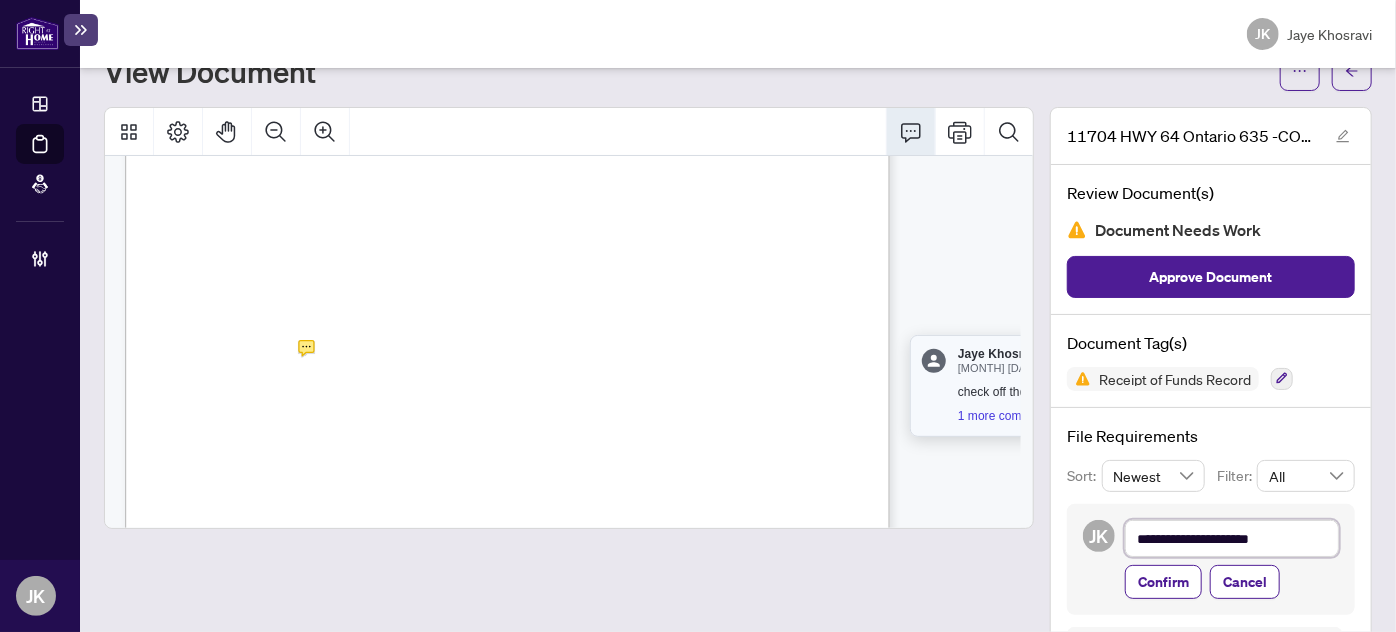 type on "**********" 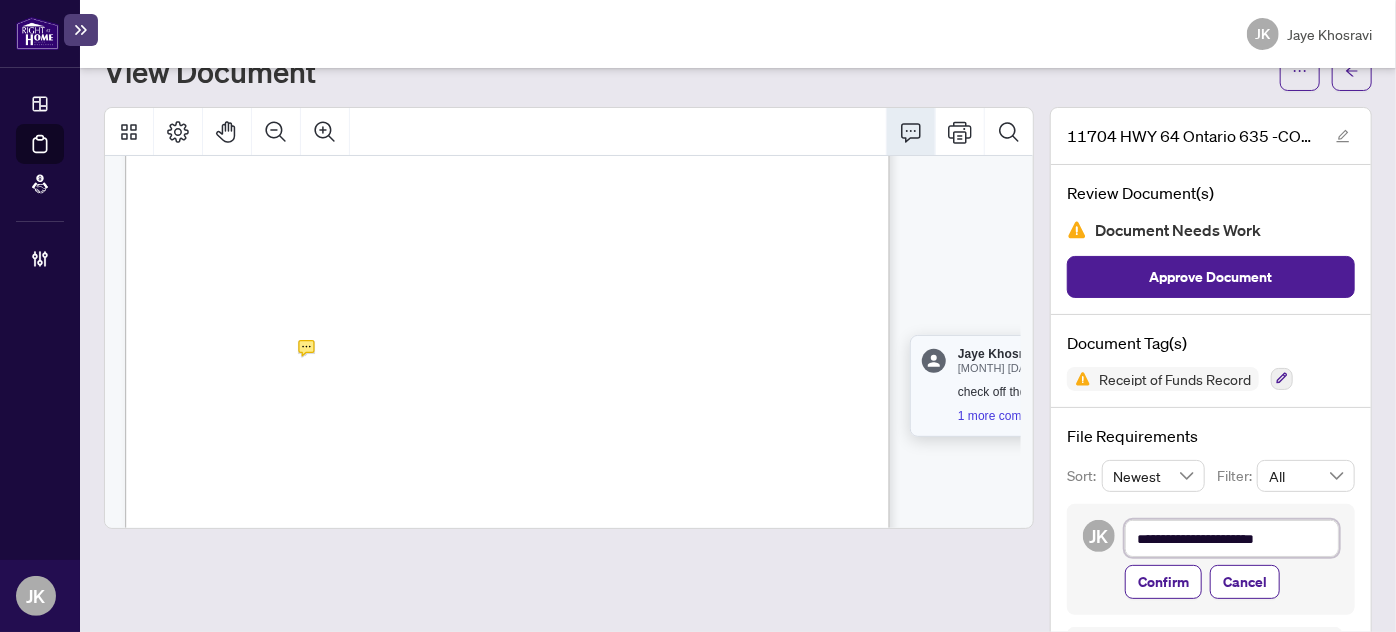 type on "**********" 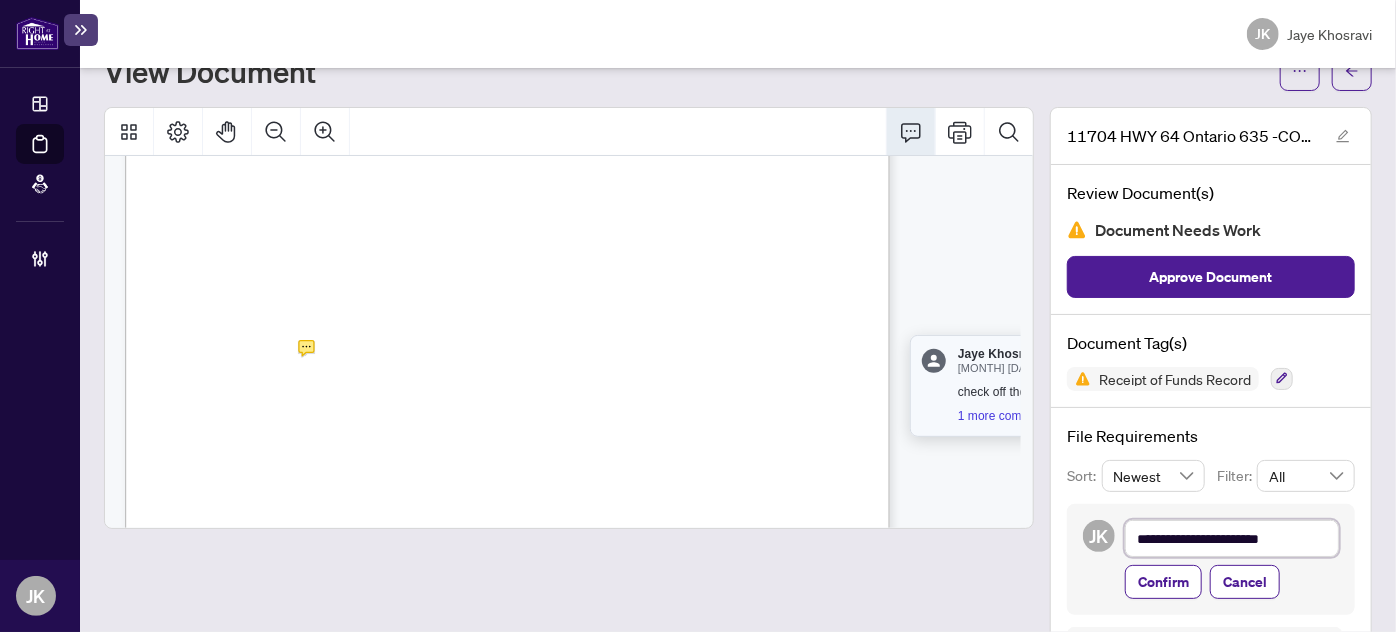 type on "**********" 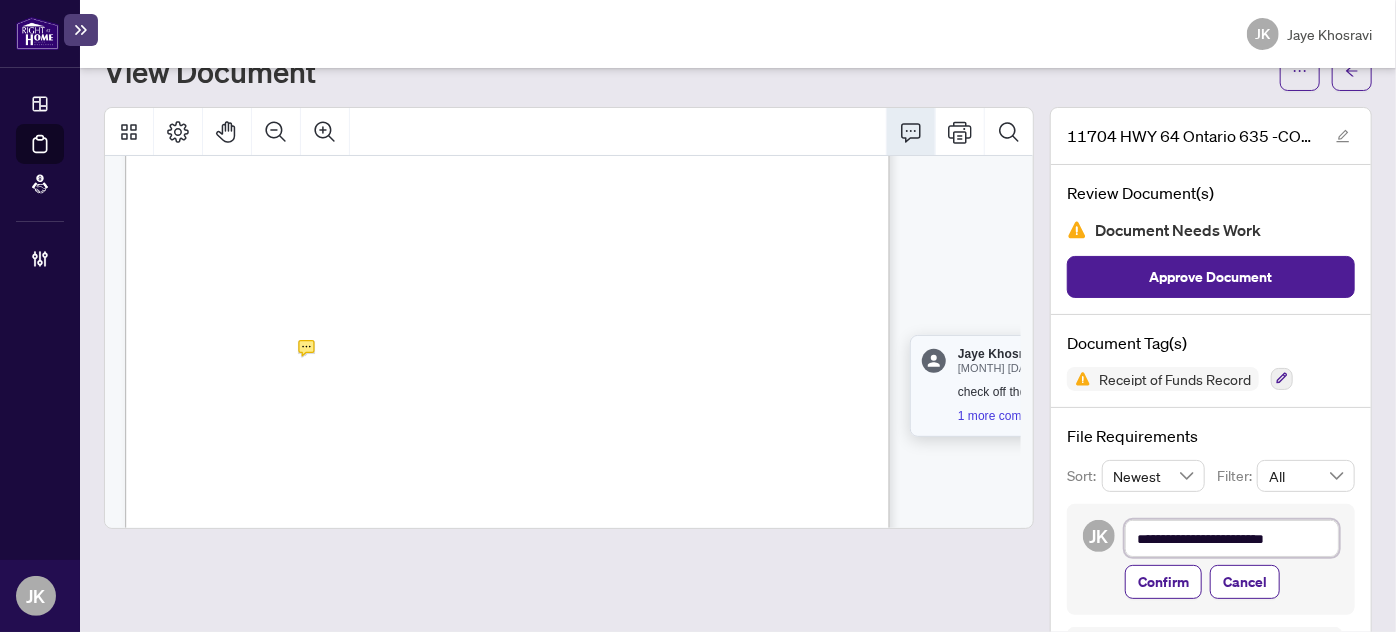 type on "**********" 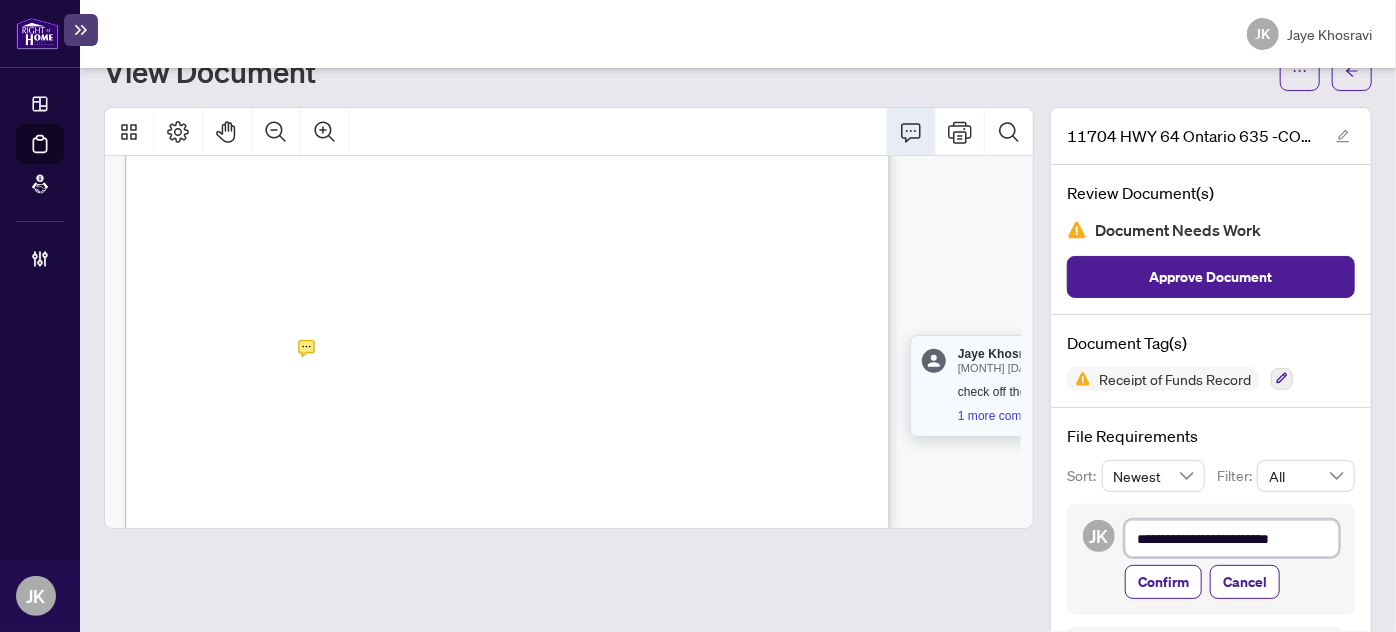 type on "**********" 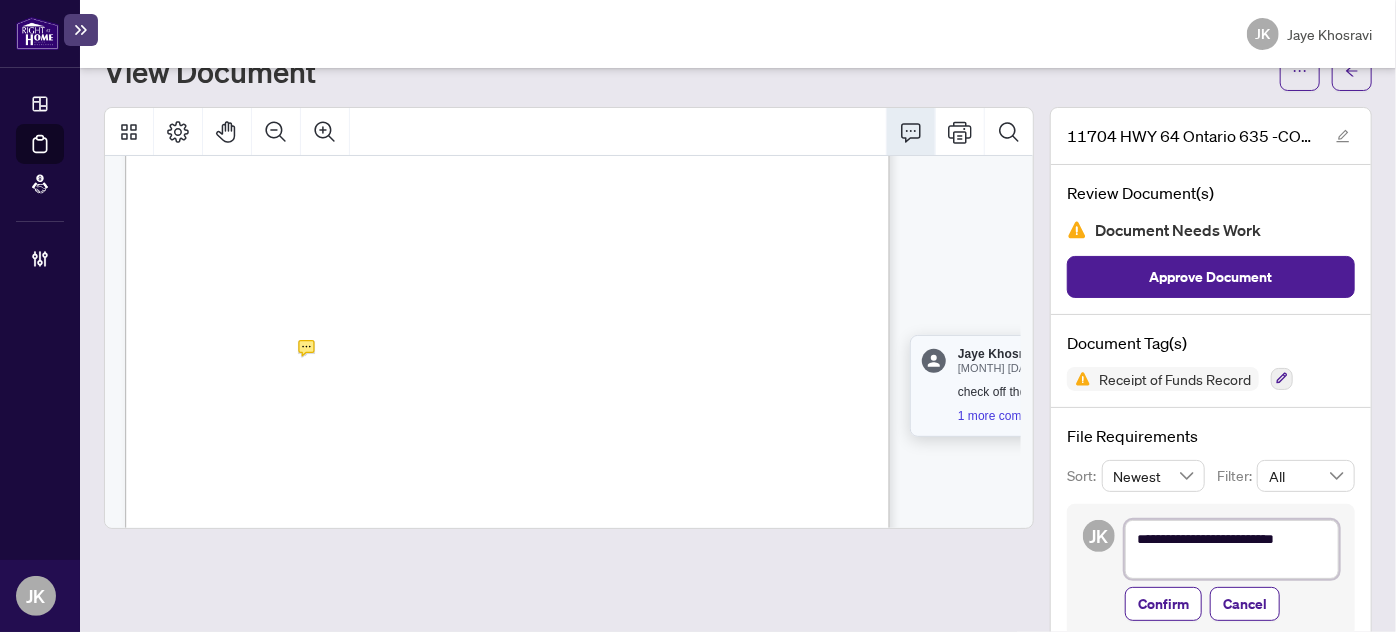 type on "**********" 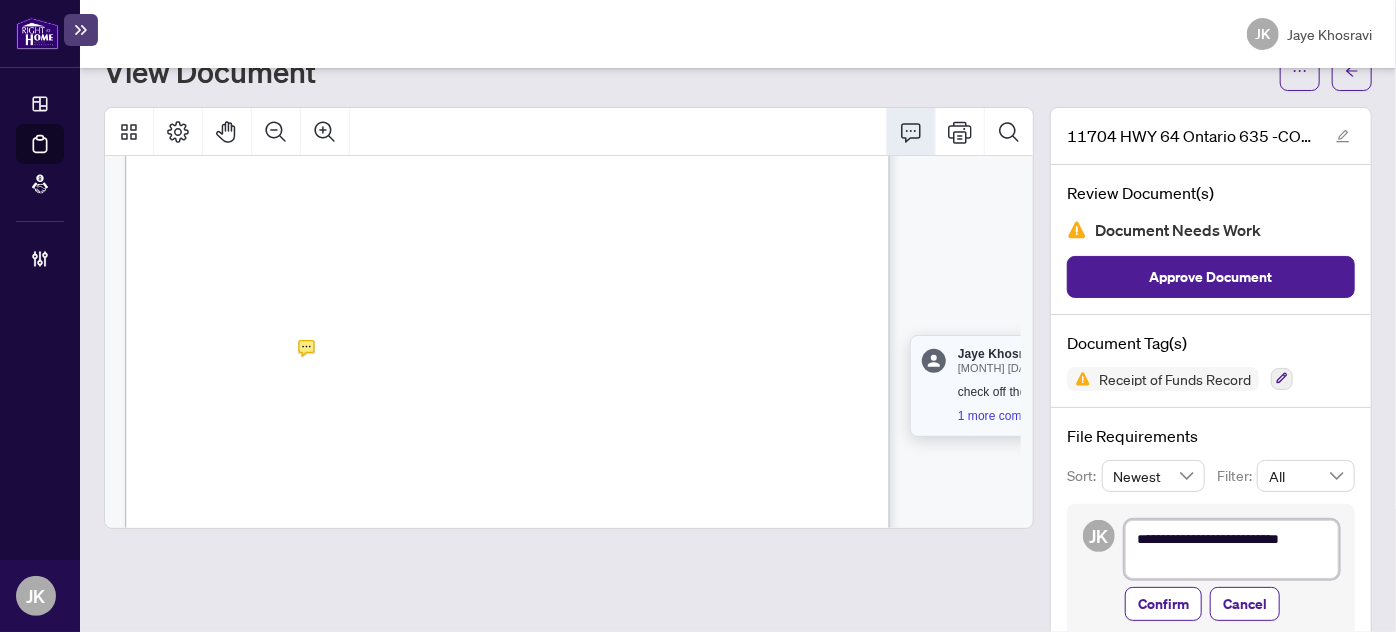 type on "**********" 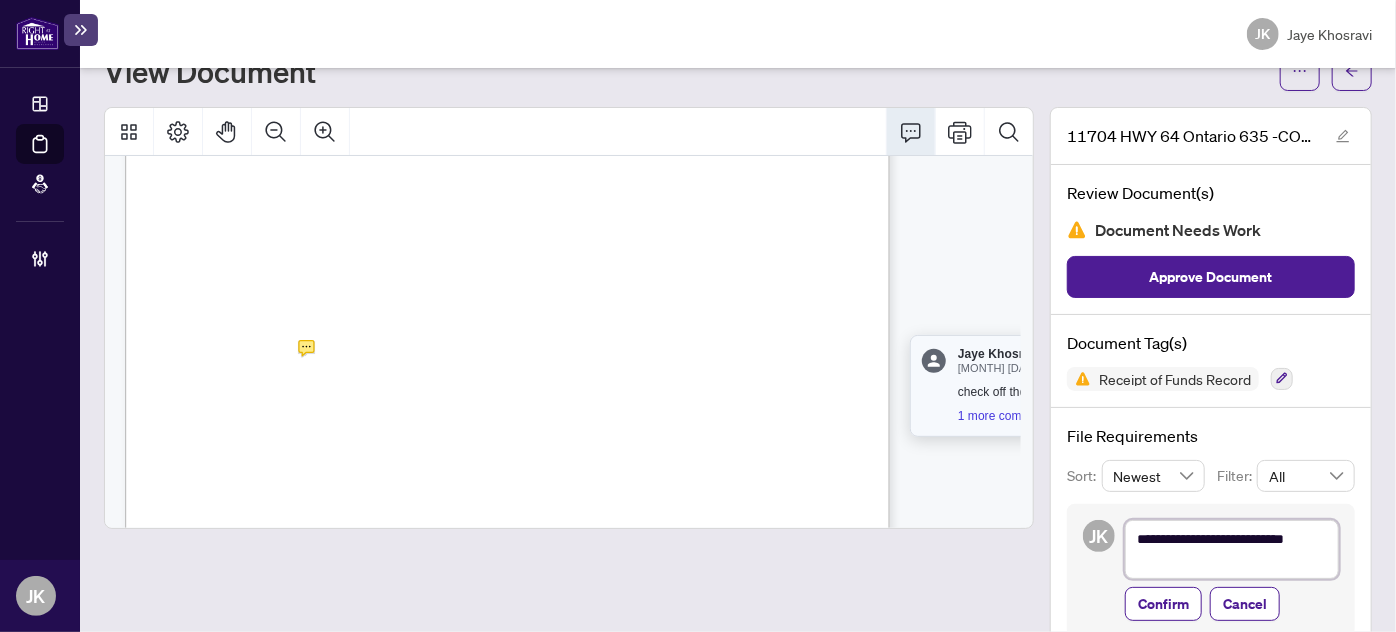 type on "**********" 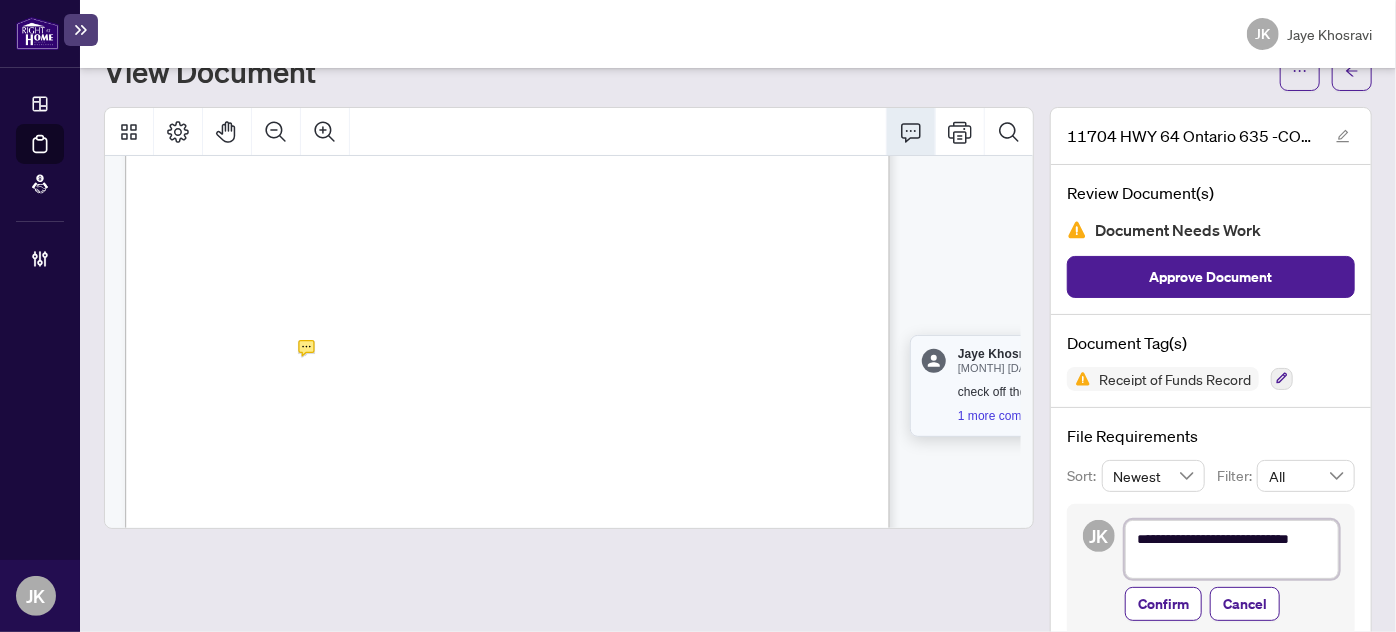 type on "**********" 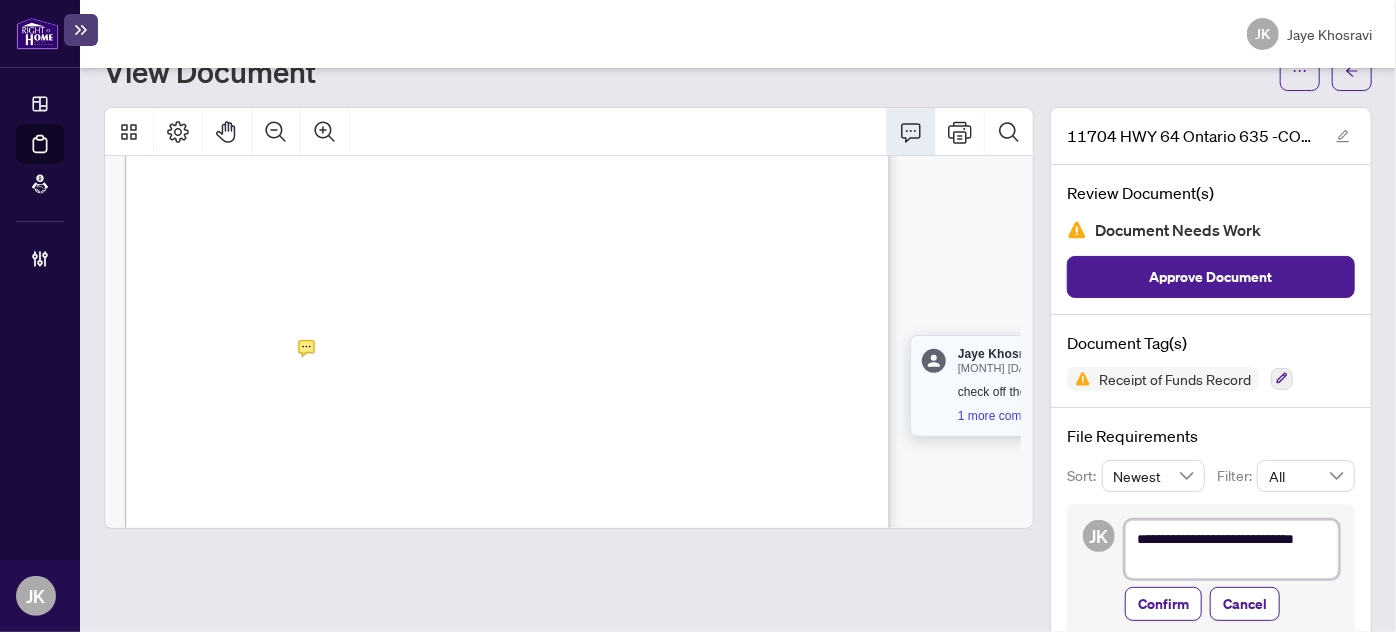 type on "**********" 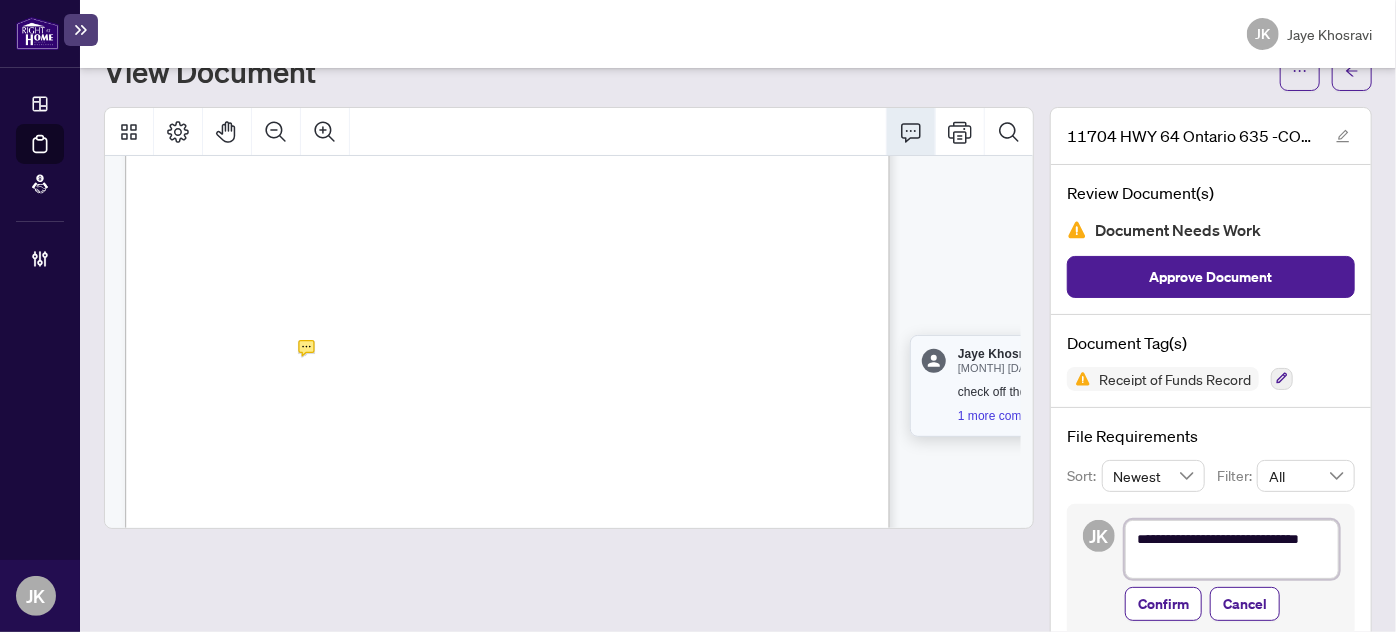 type on "**********" 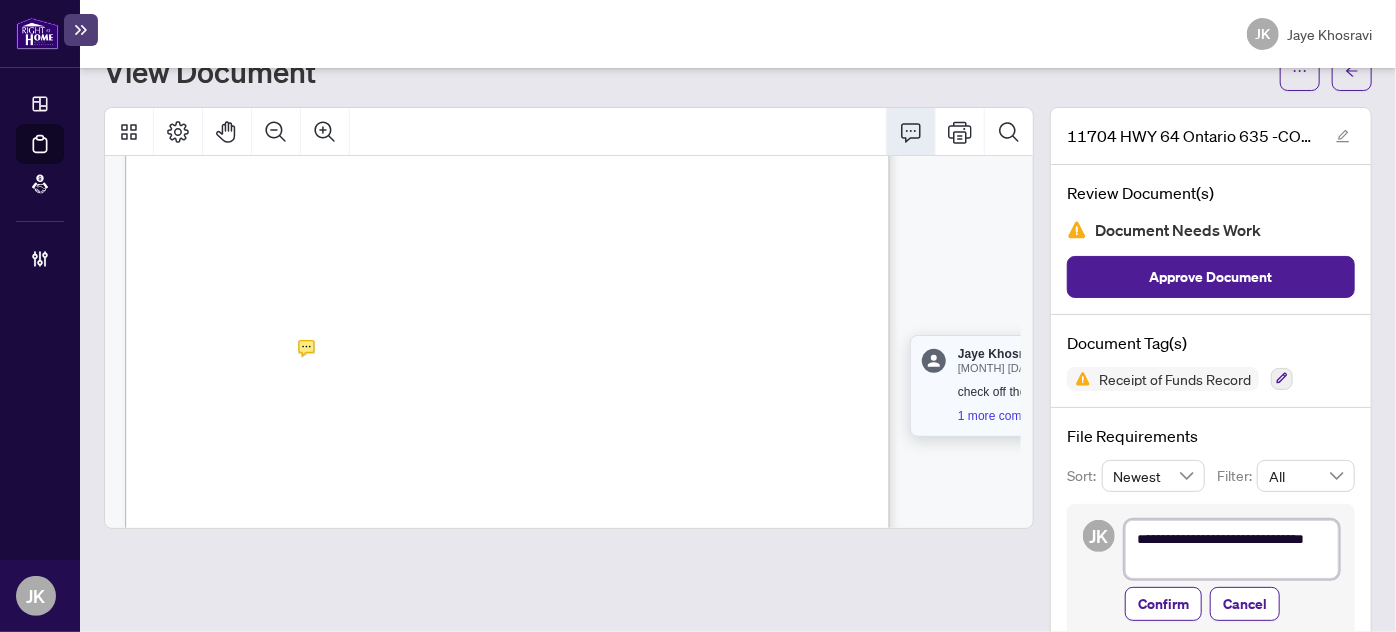 type on "**********" 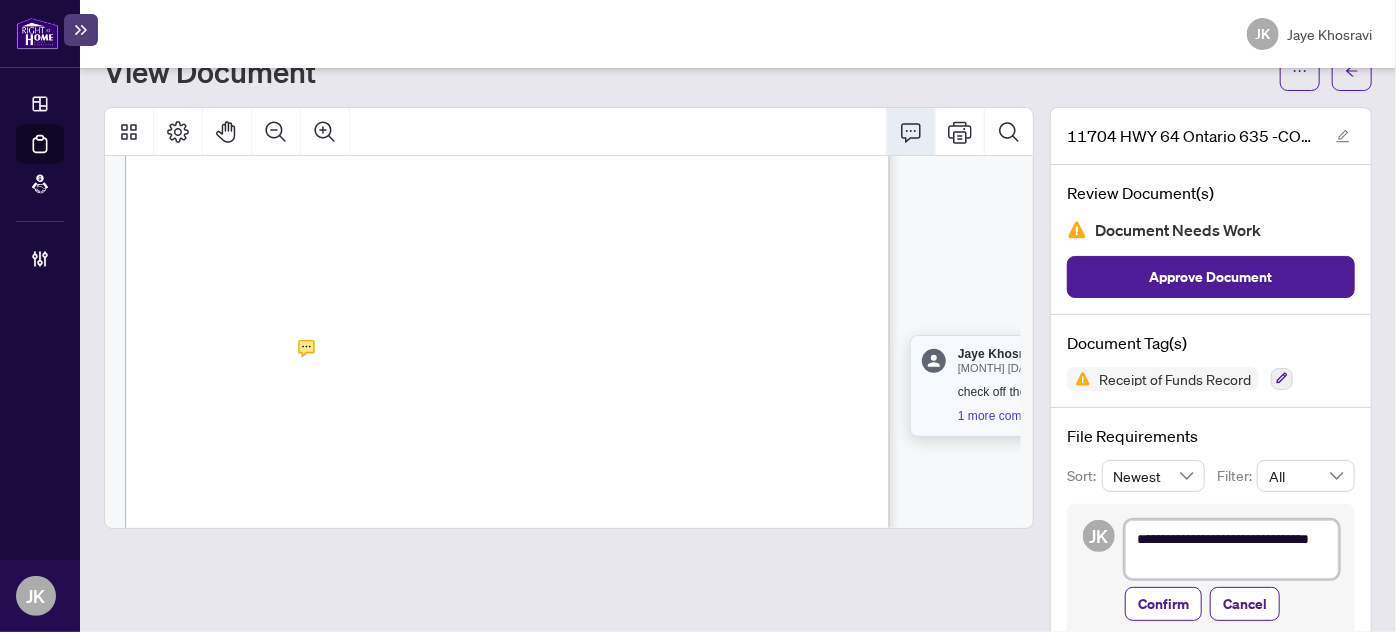 type on "**********" 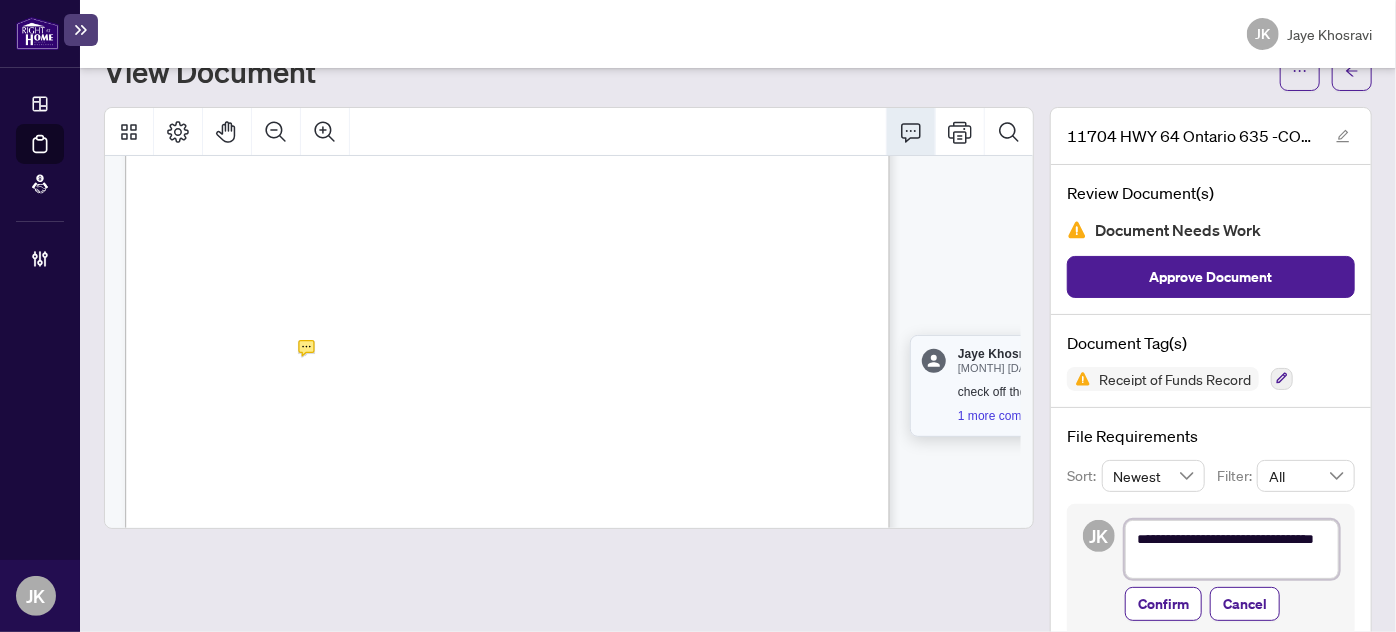 type on "**********" 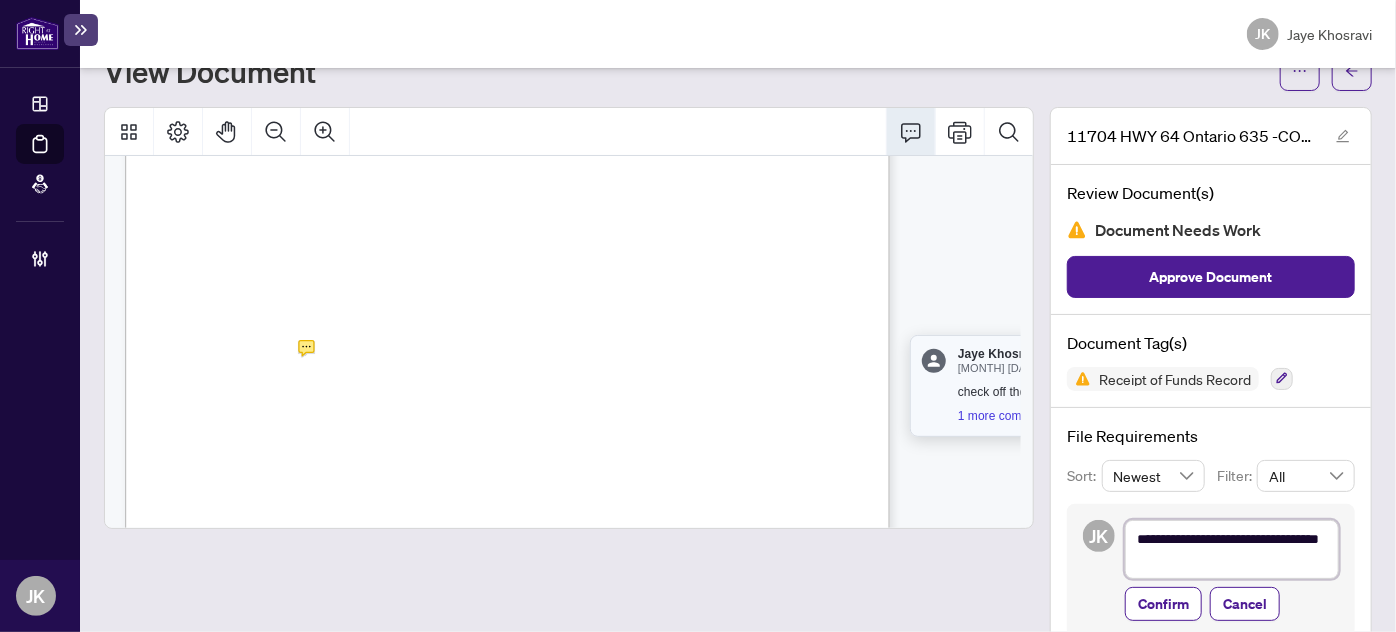 type on "**********" 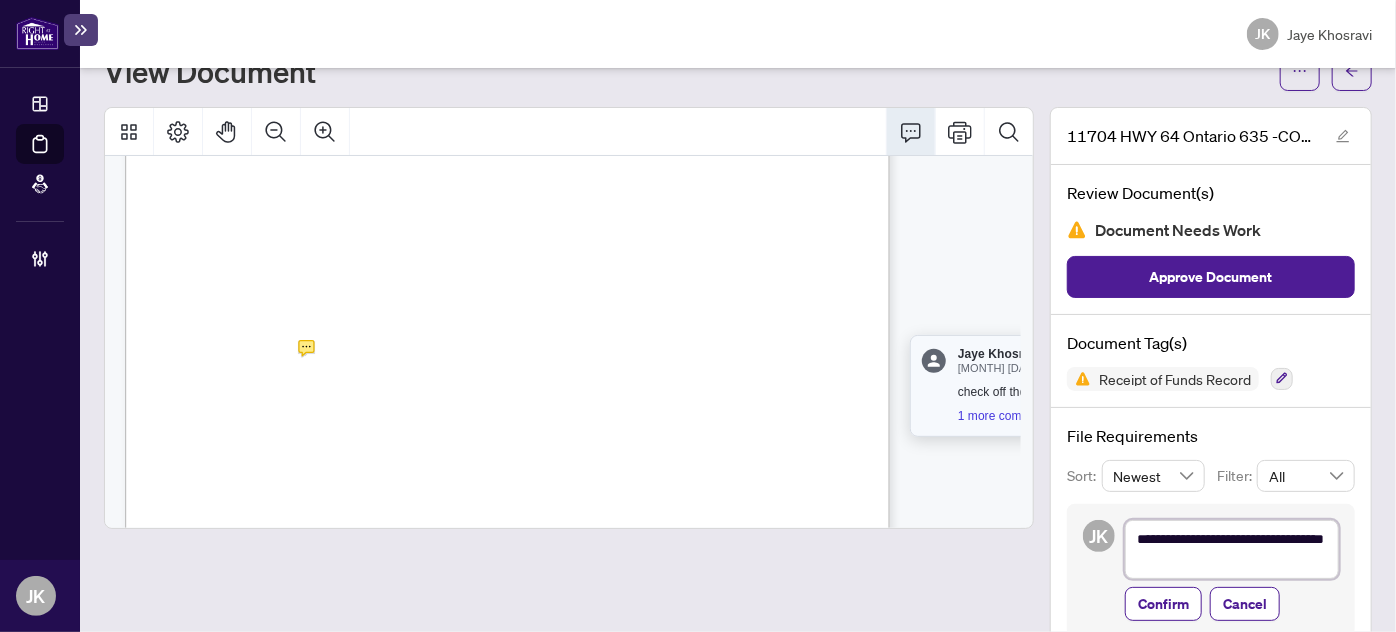 type on "**********" 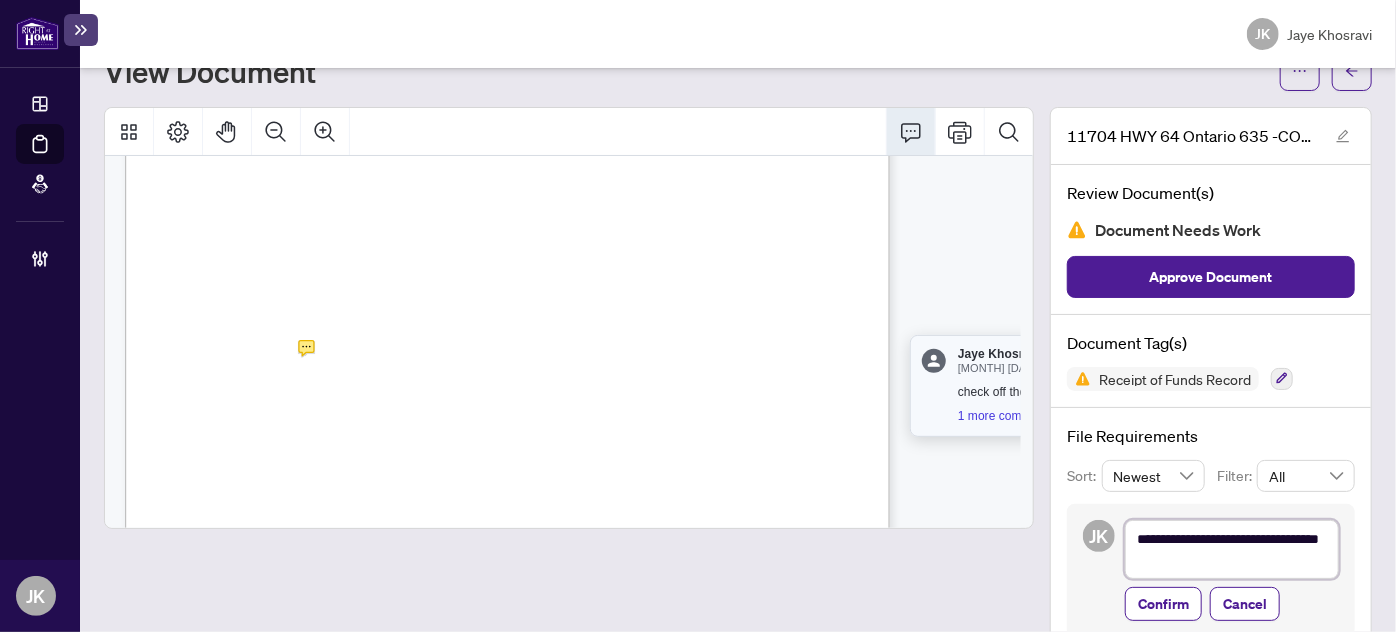 type on "**********" 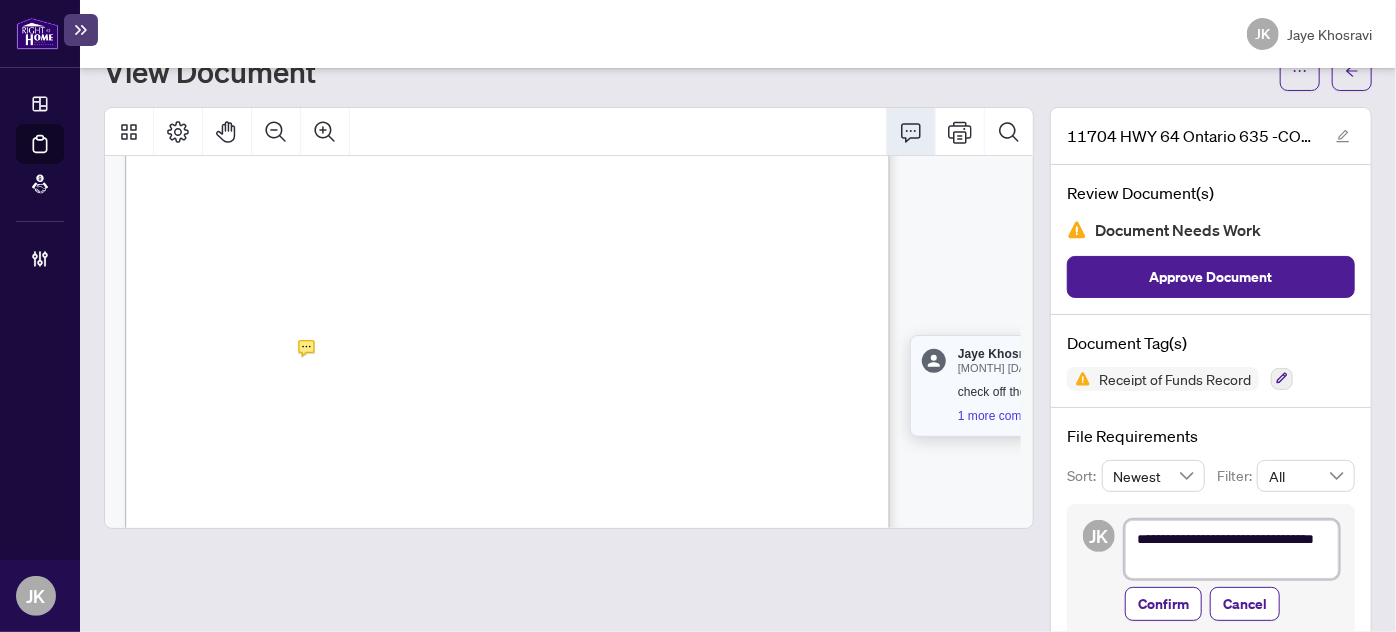 type on "**********" 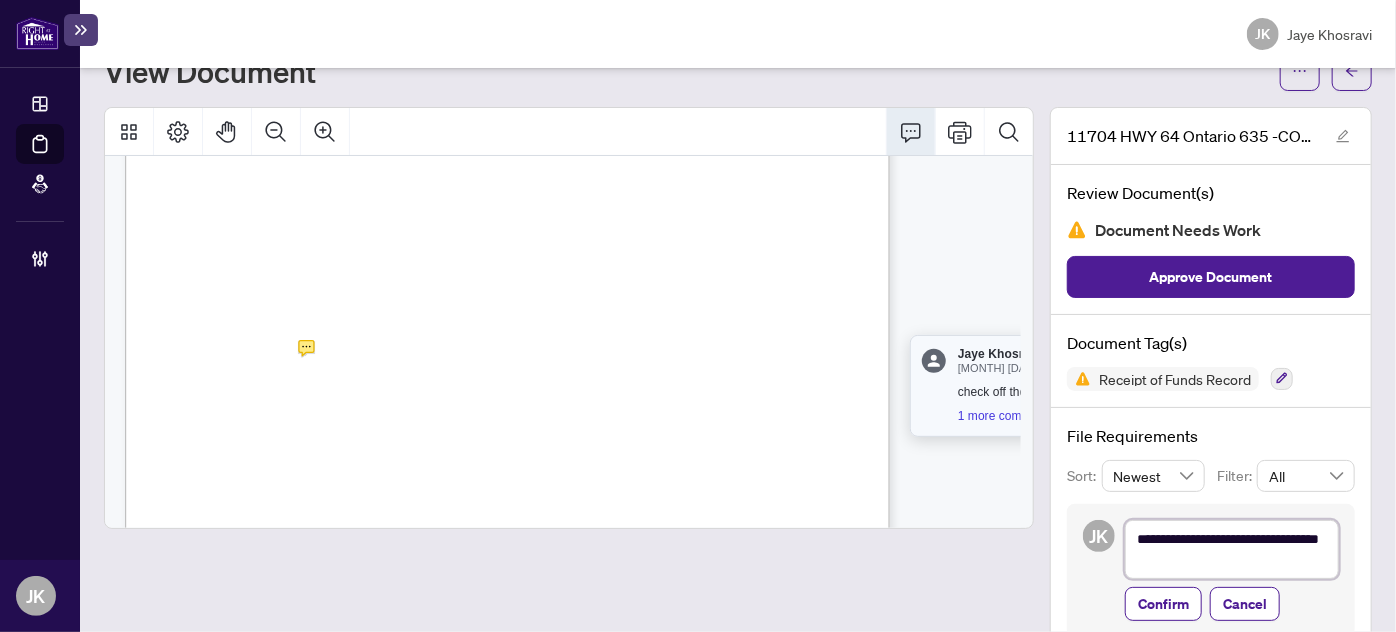 type on "**********" 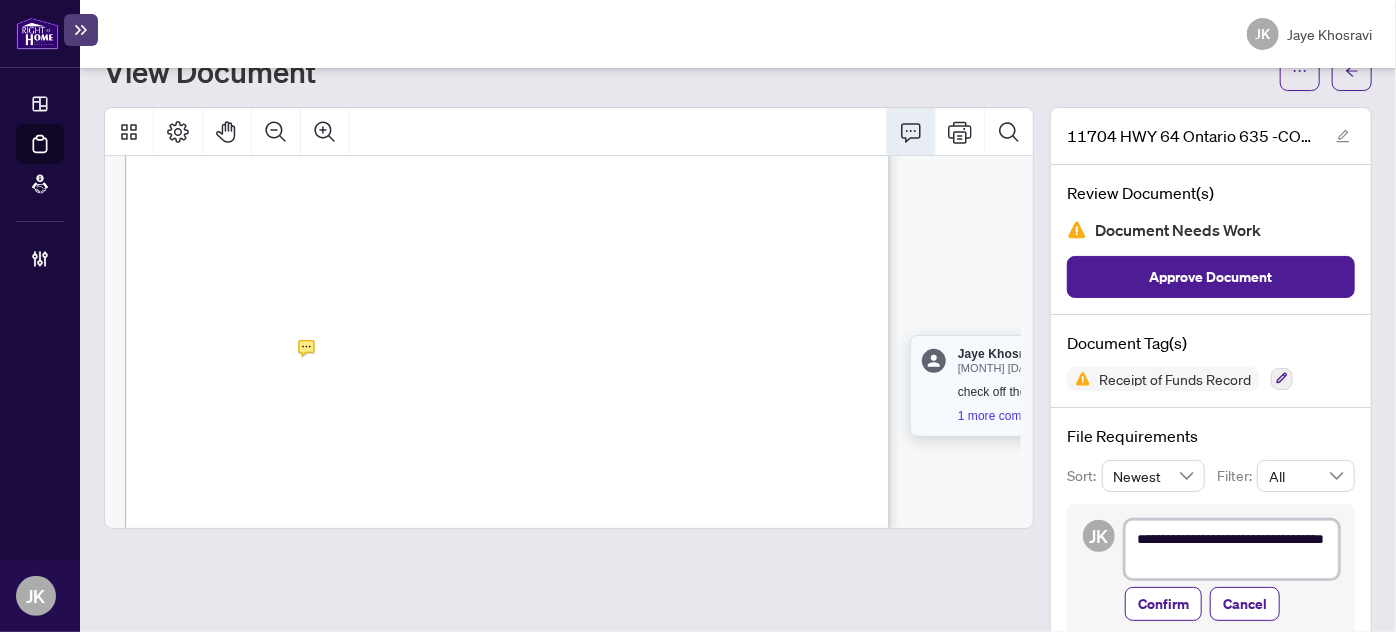 type on "**********" 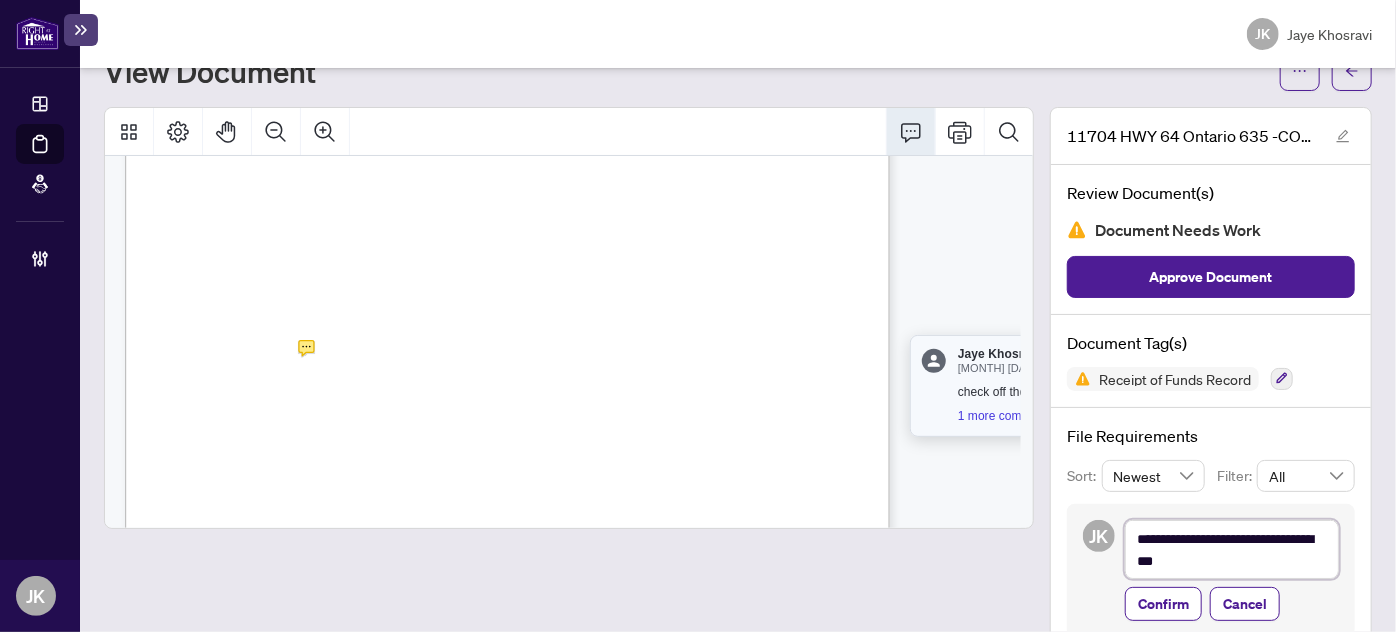 type on "**********" 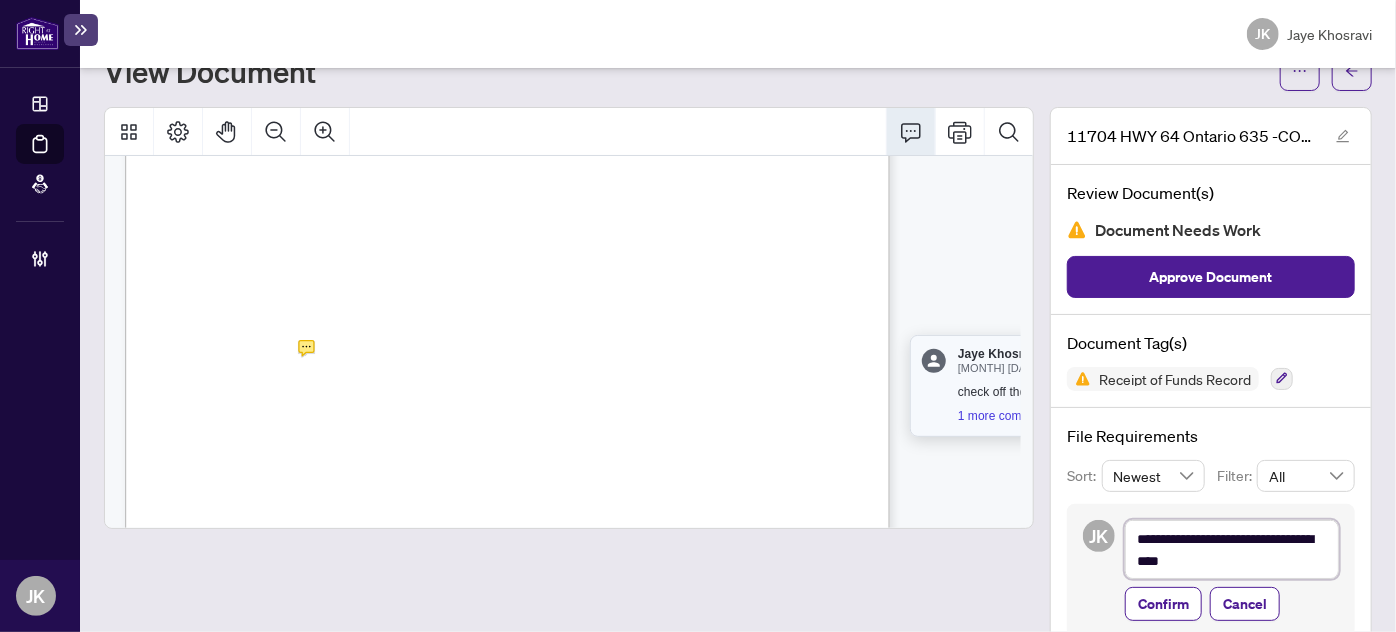 type on "**********" 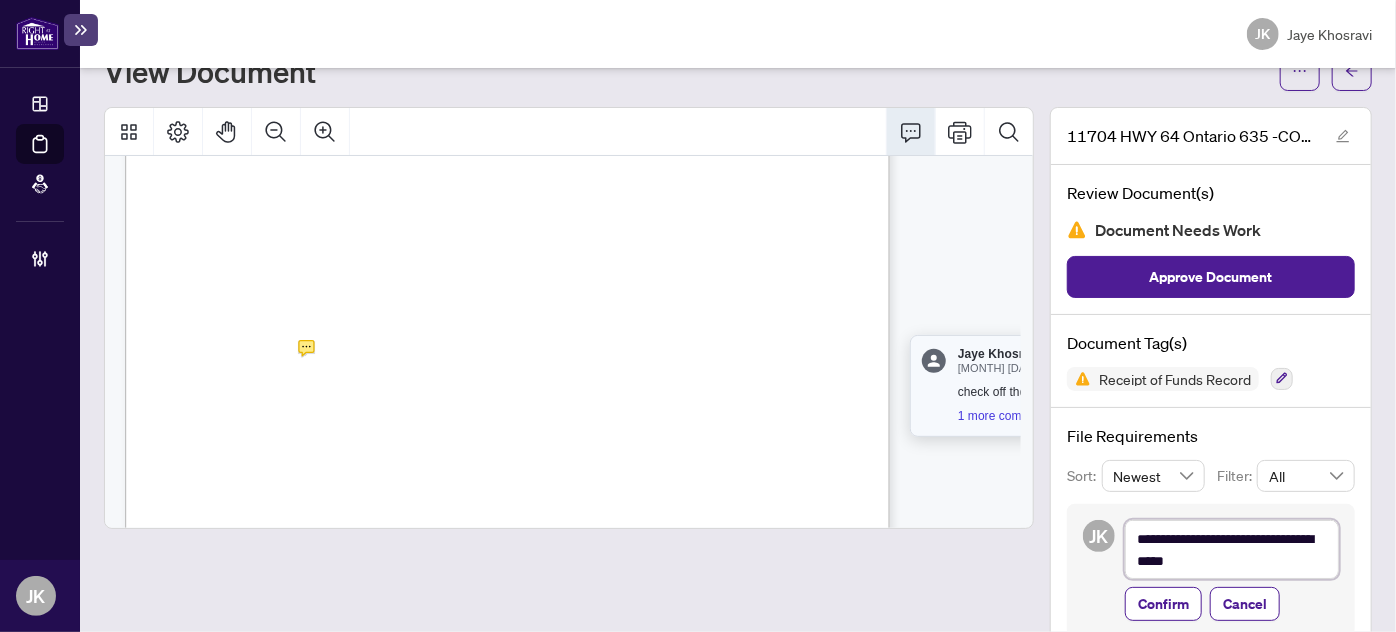 type on "**********" 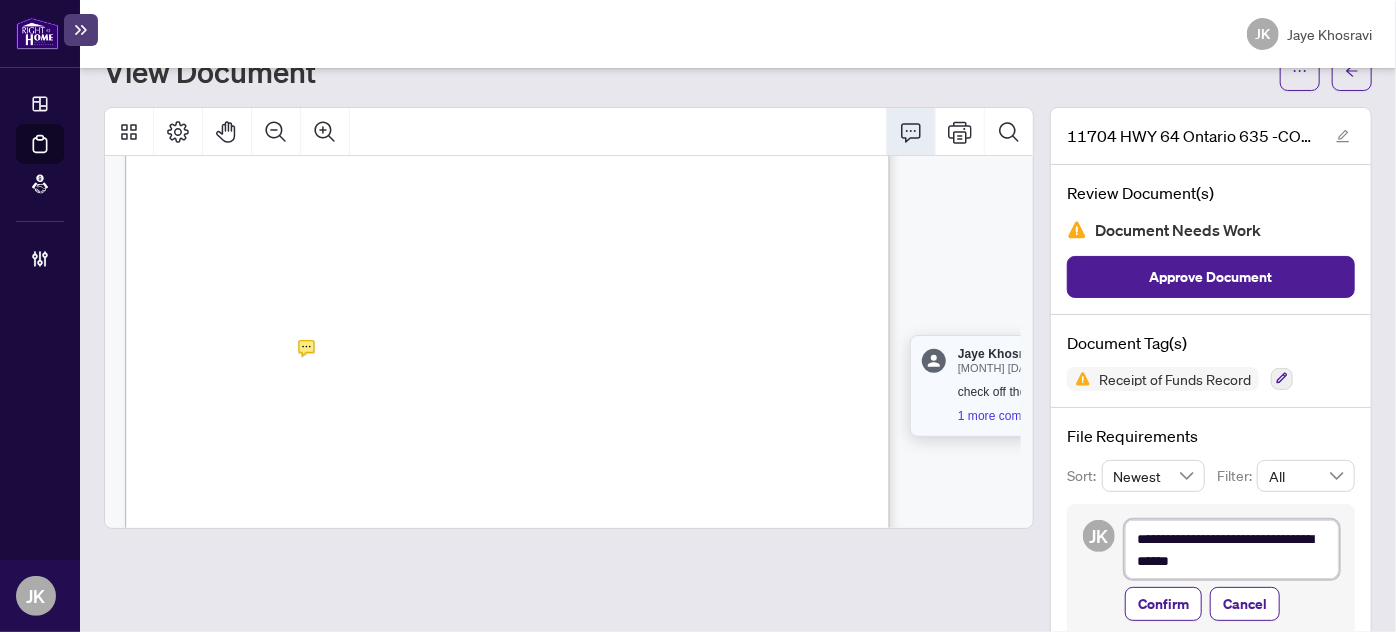 type on "**********" 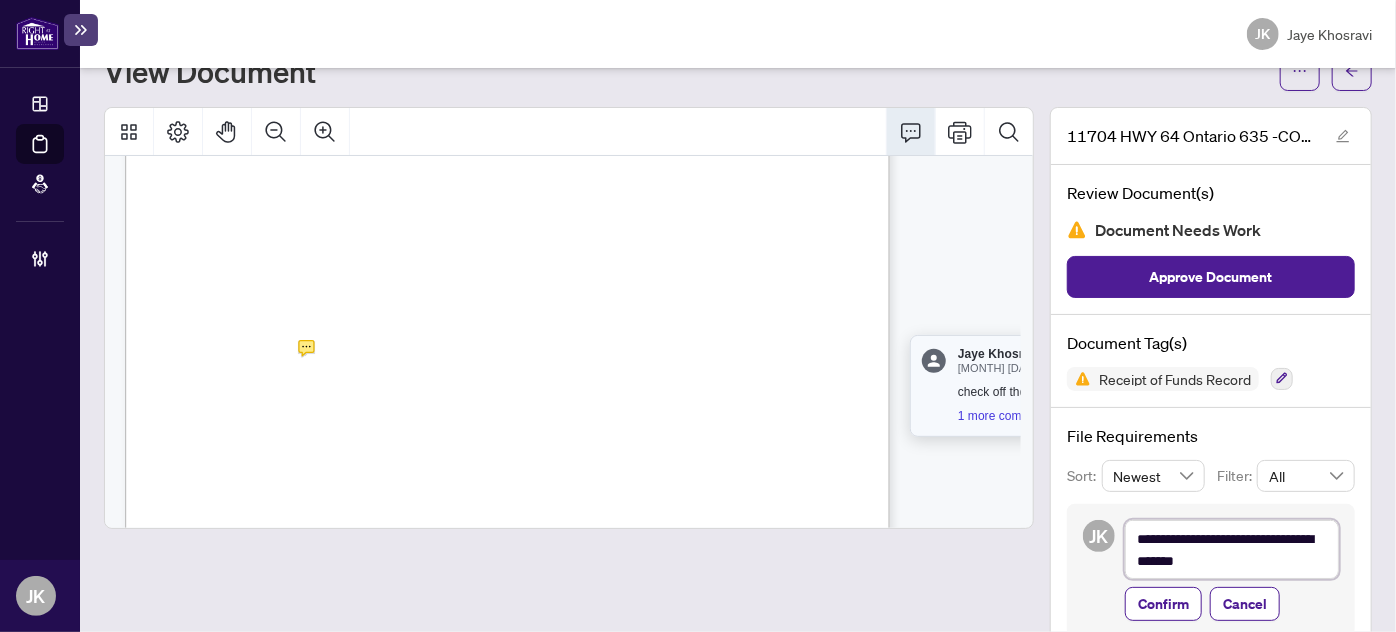 type on "**********" 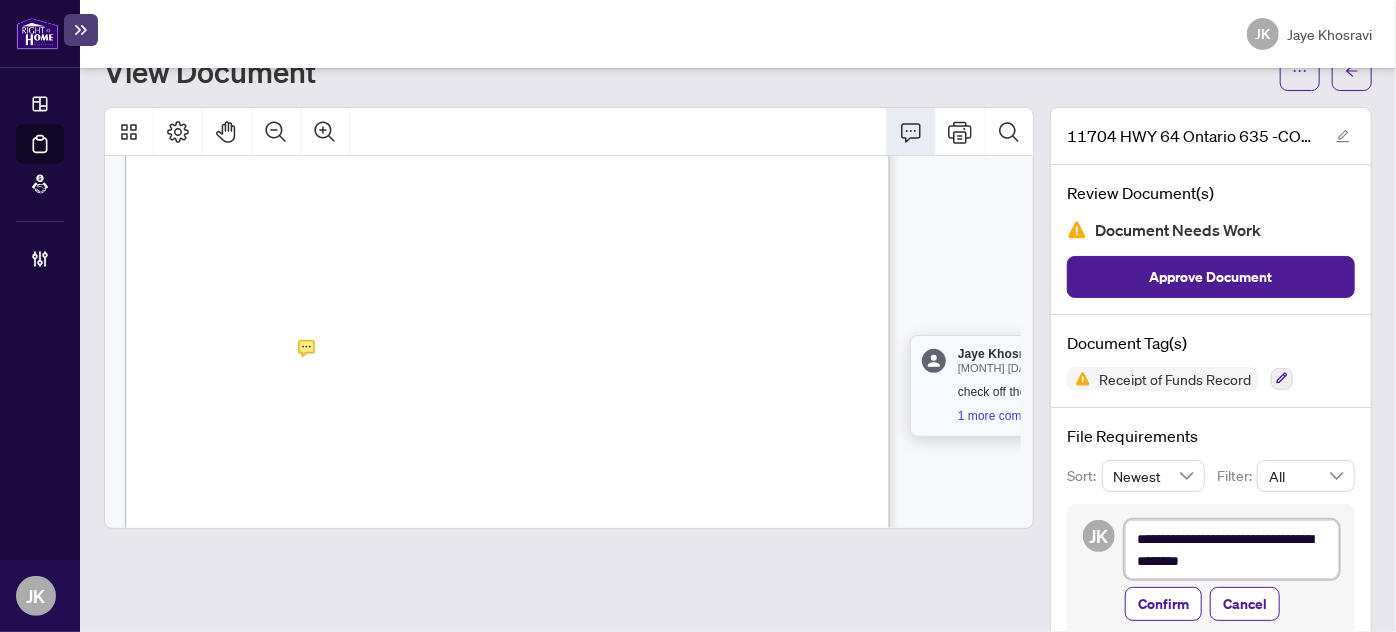 type on "**********" 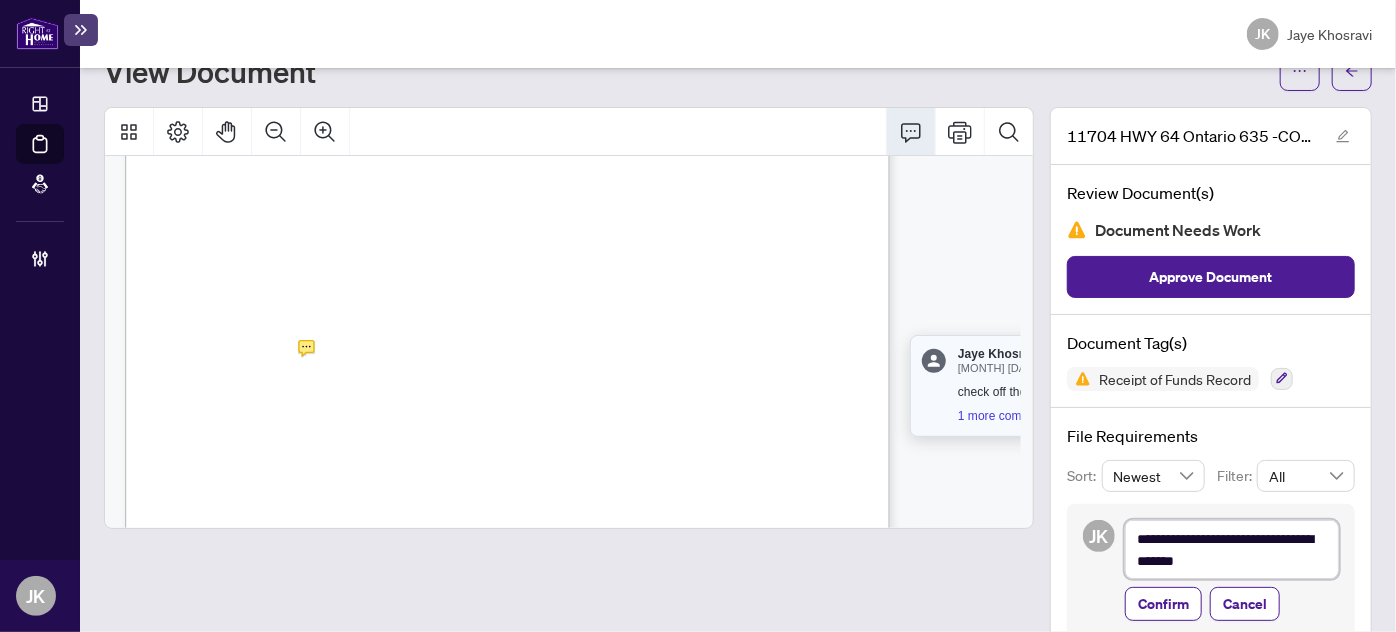type on "**********" 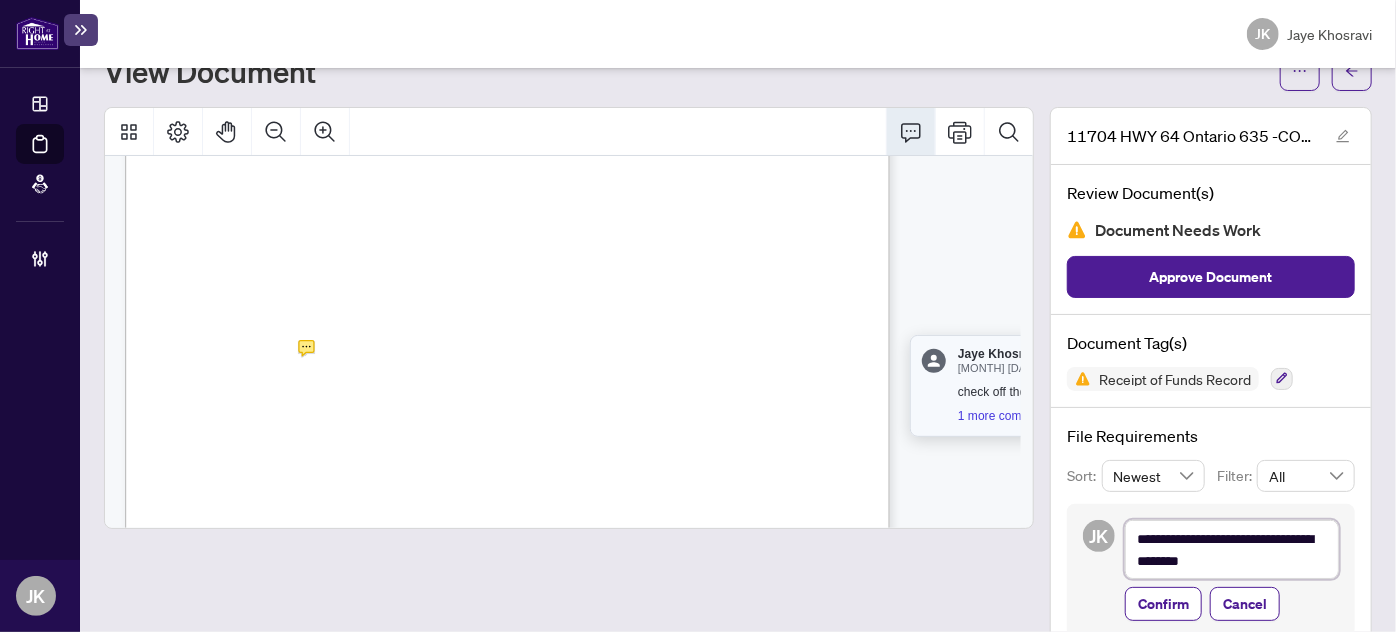 type on "**********" 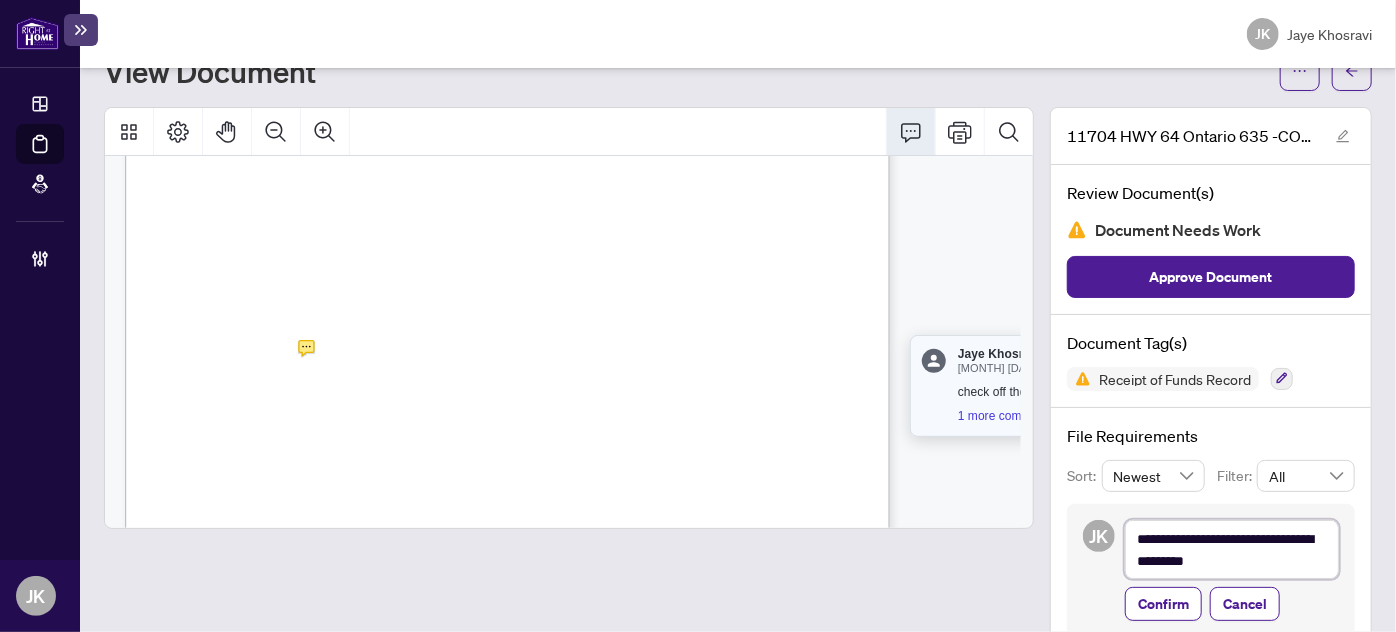 type on "**********" 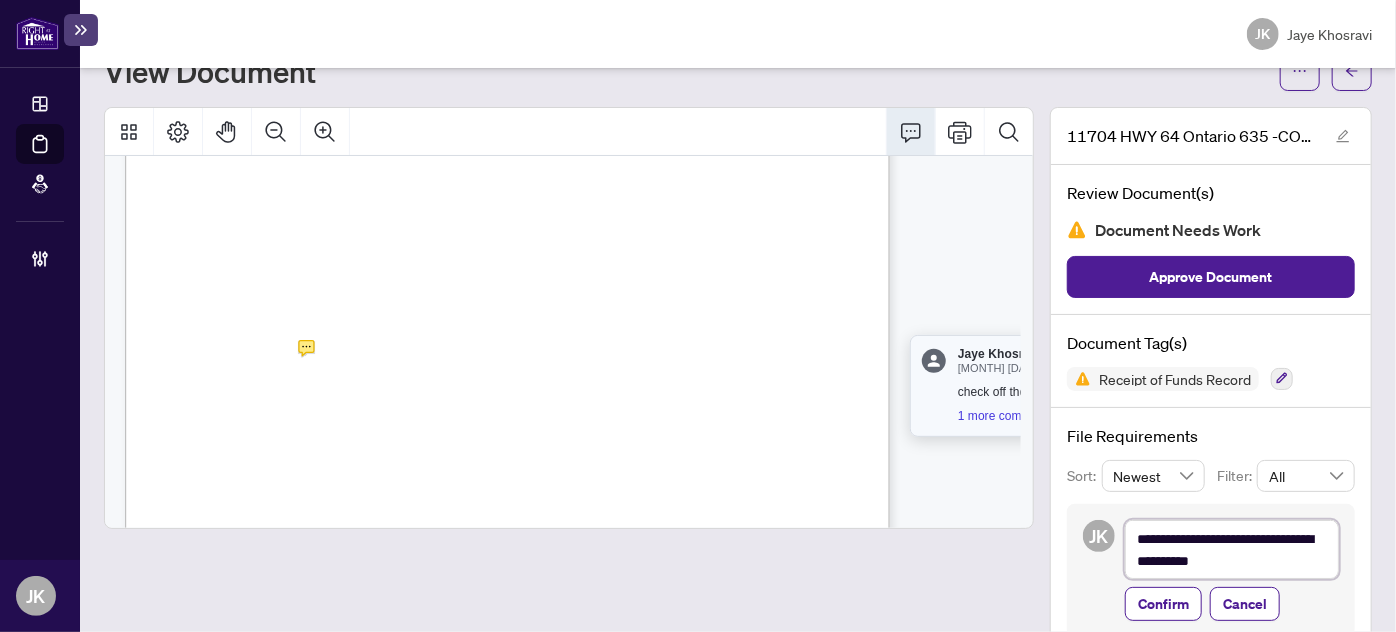 type on "**********" 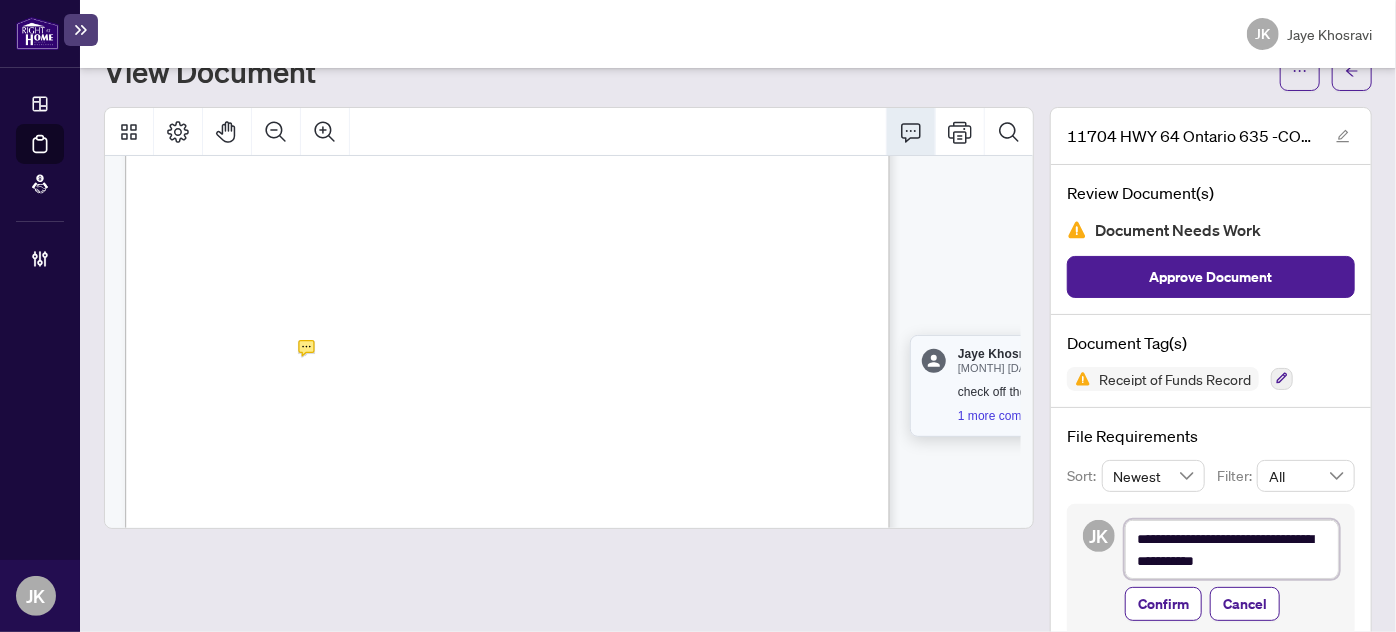 type on "**********" 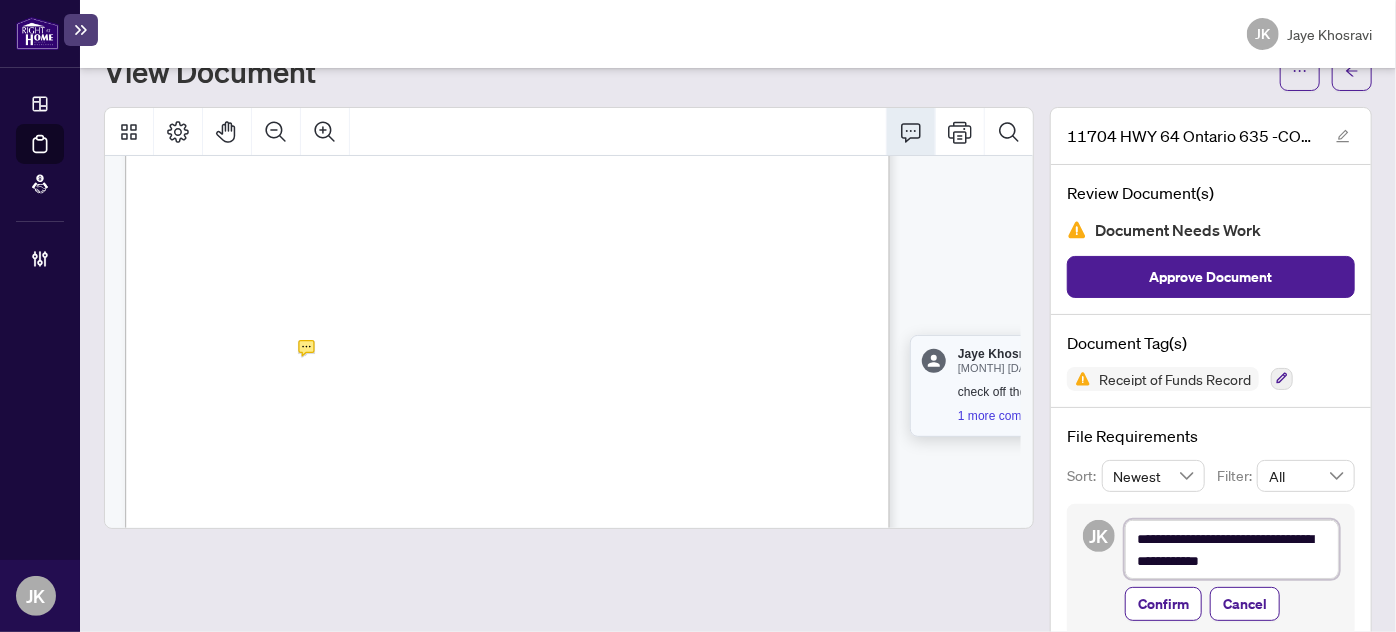 type on "**********" 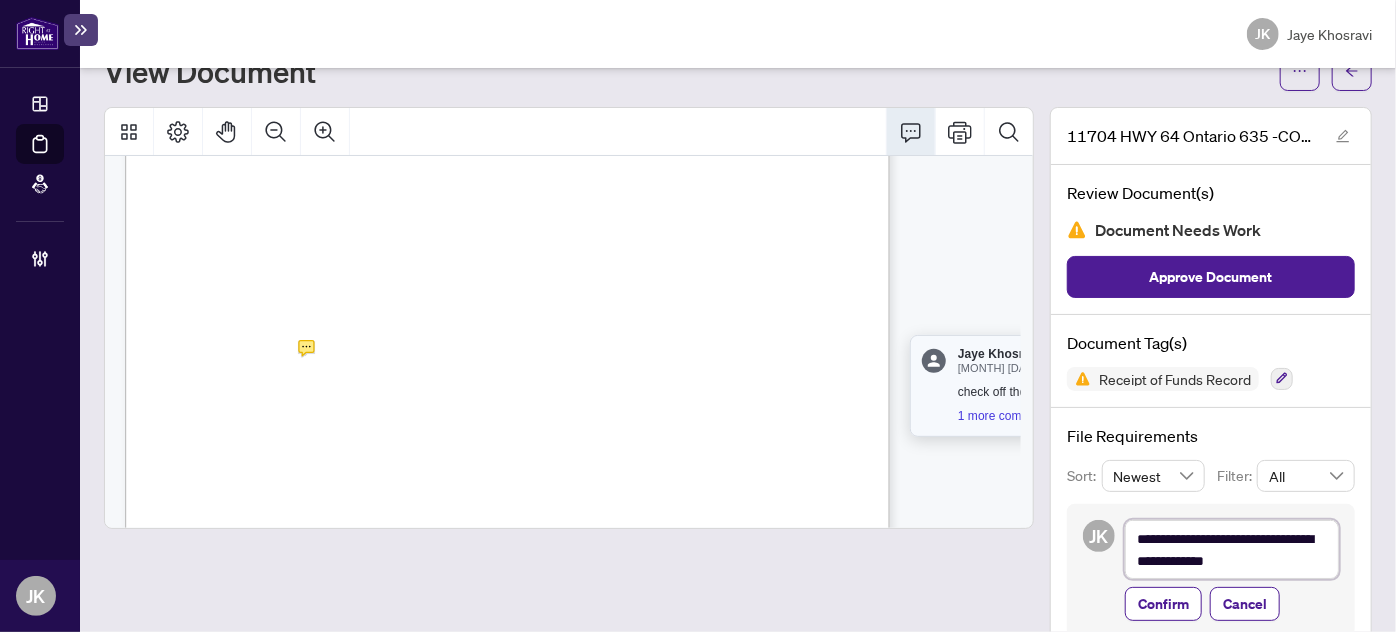 type on "**********" 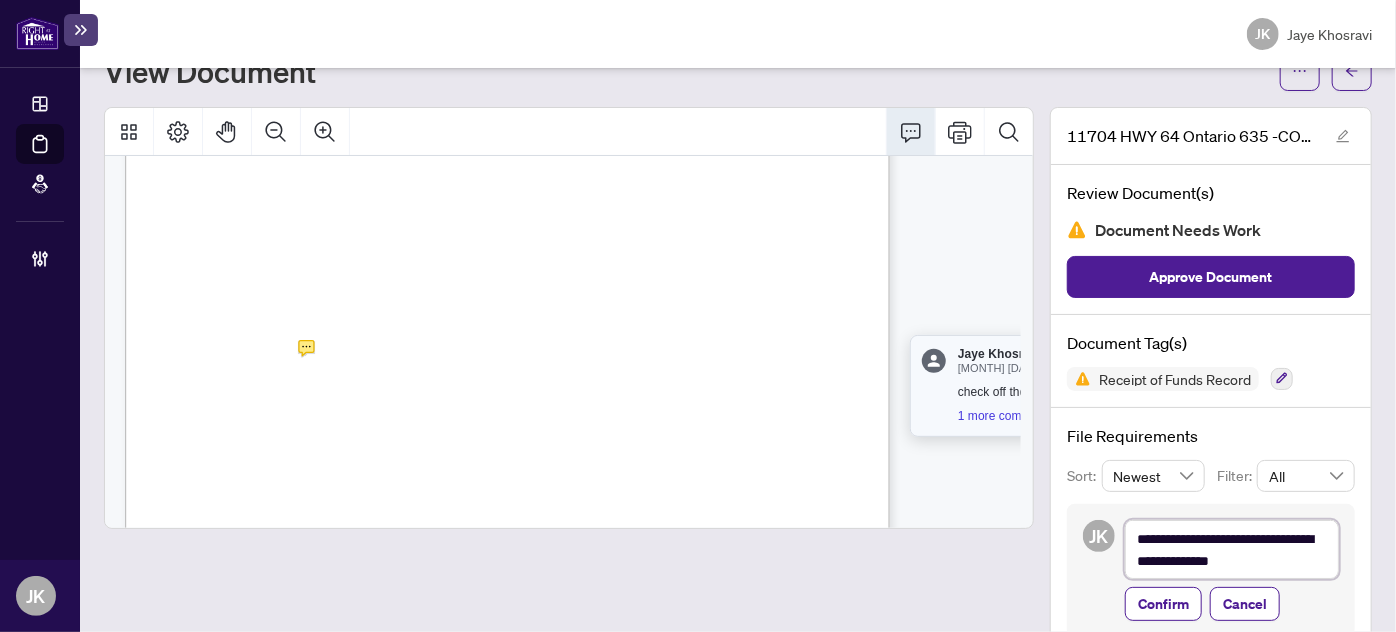 type on "**********" 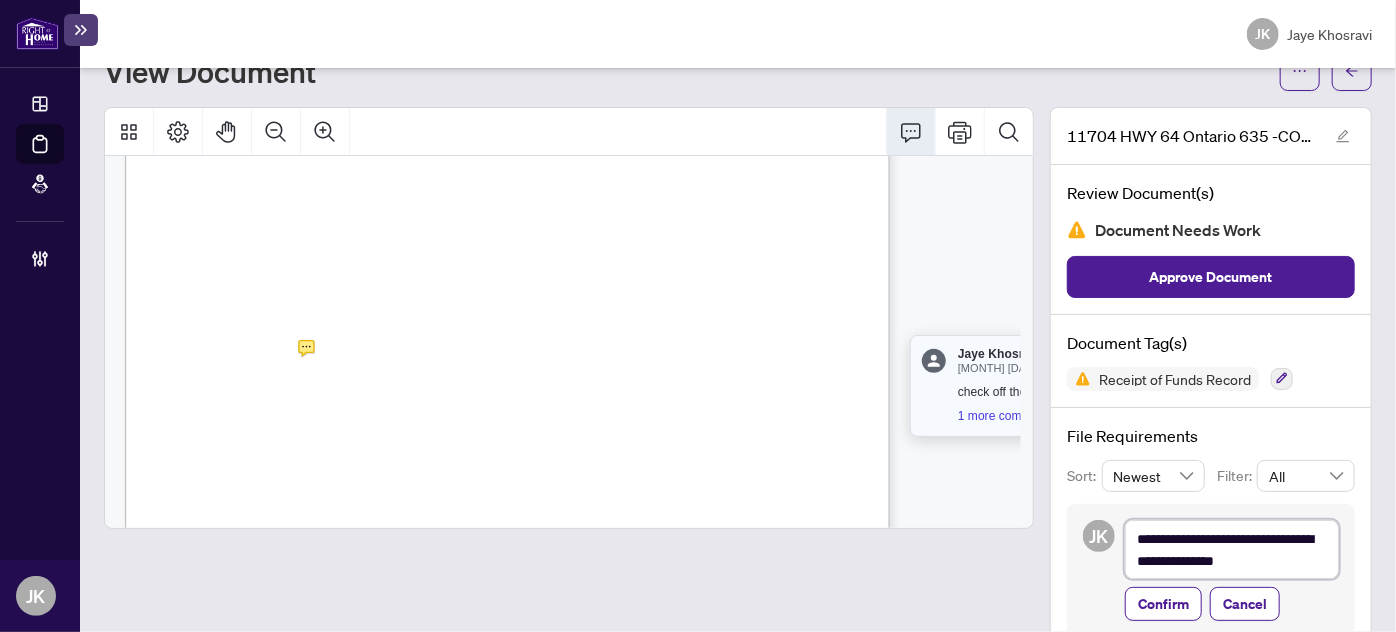 type on "**********" 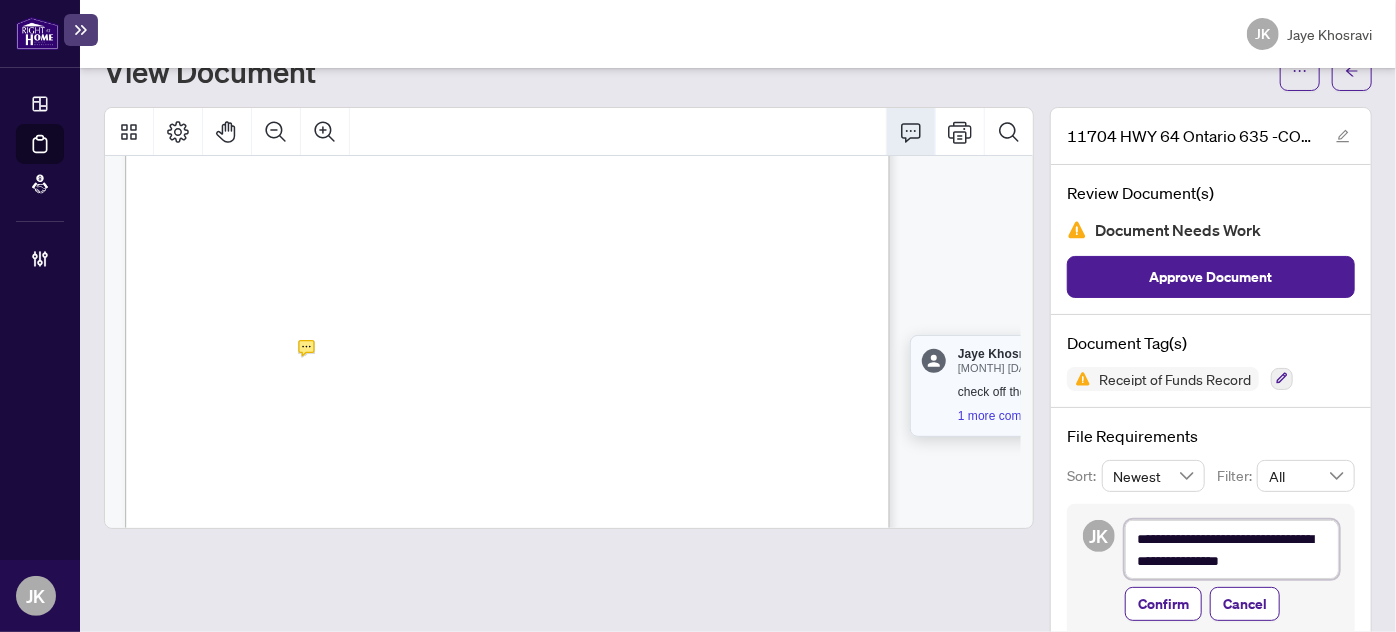 type on "**********" 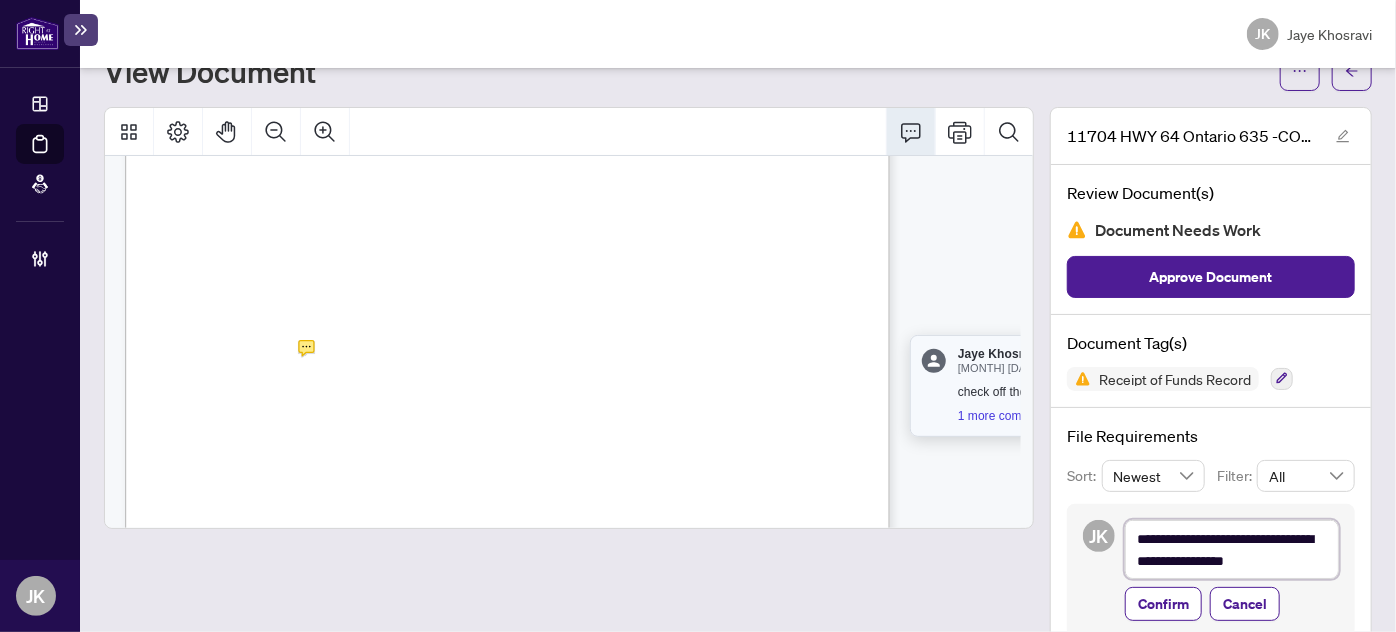 type on "**********" 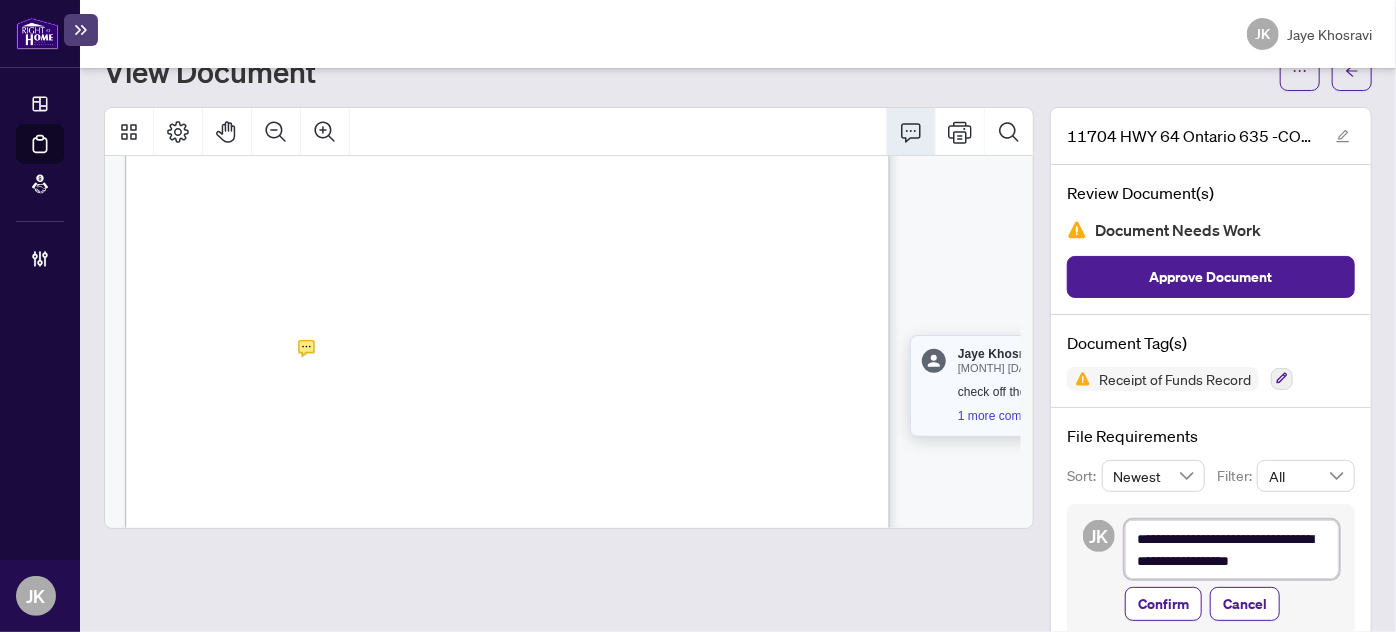 type on "**********" 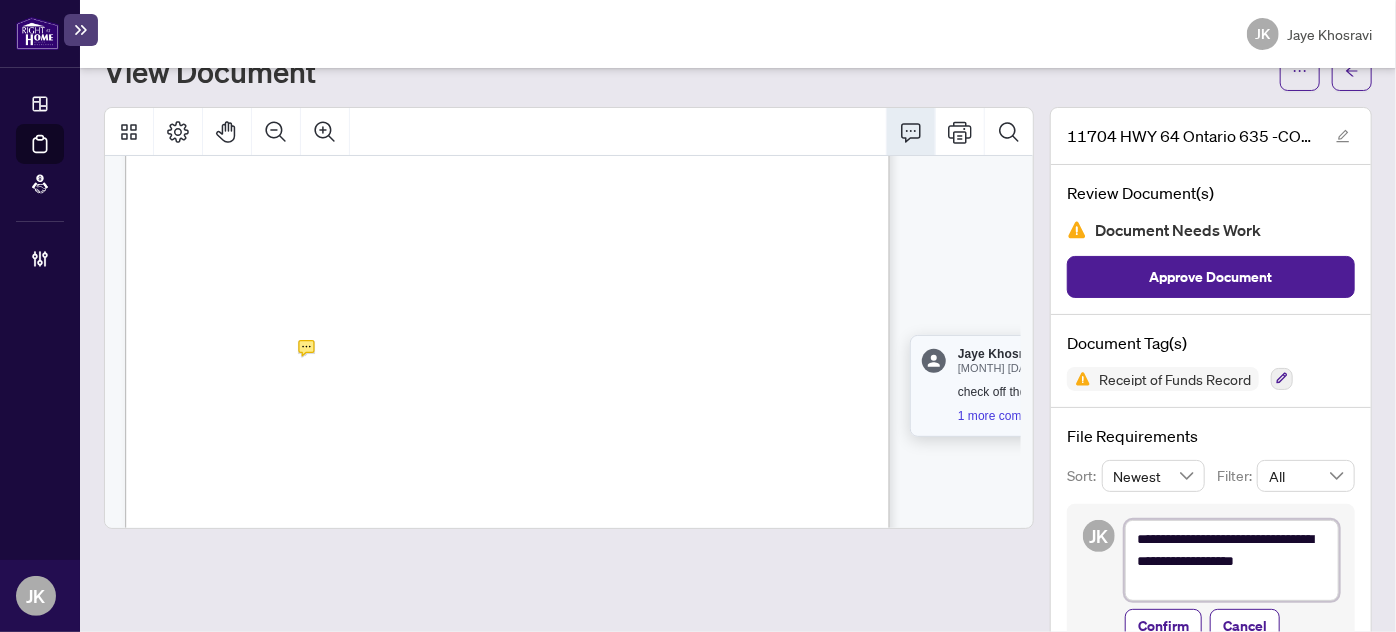 type on "**********" 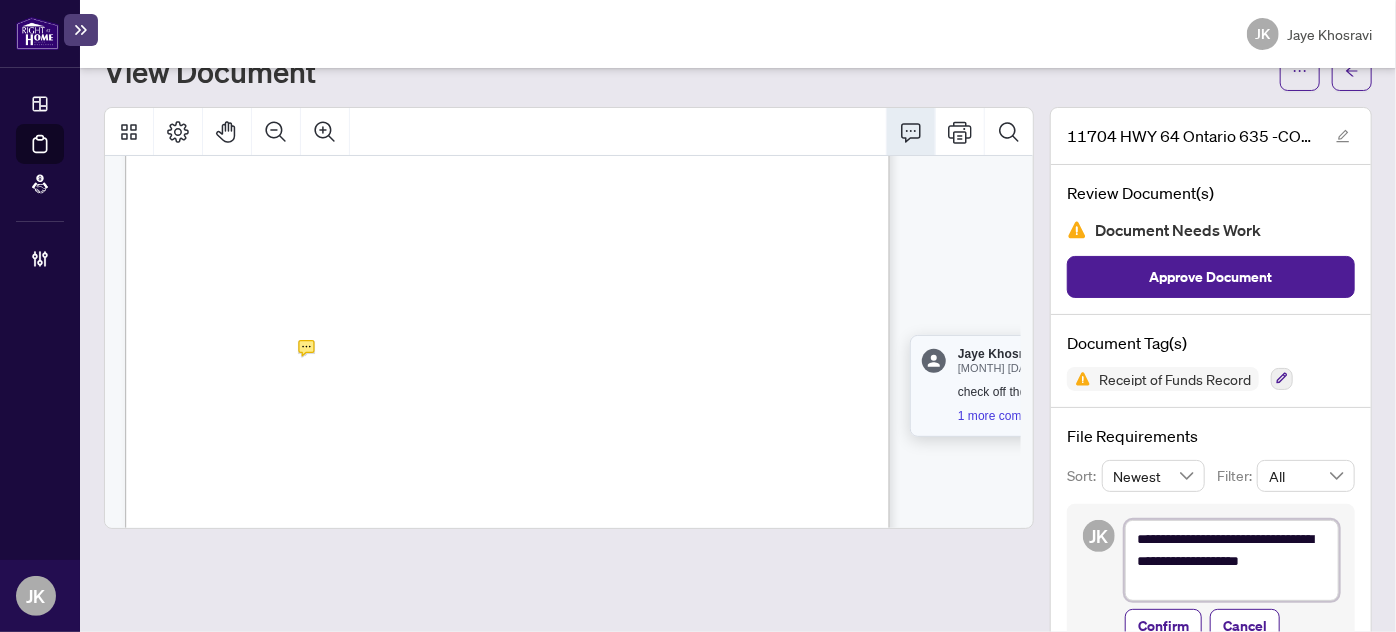 type on "**********" 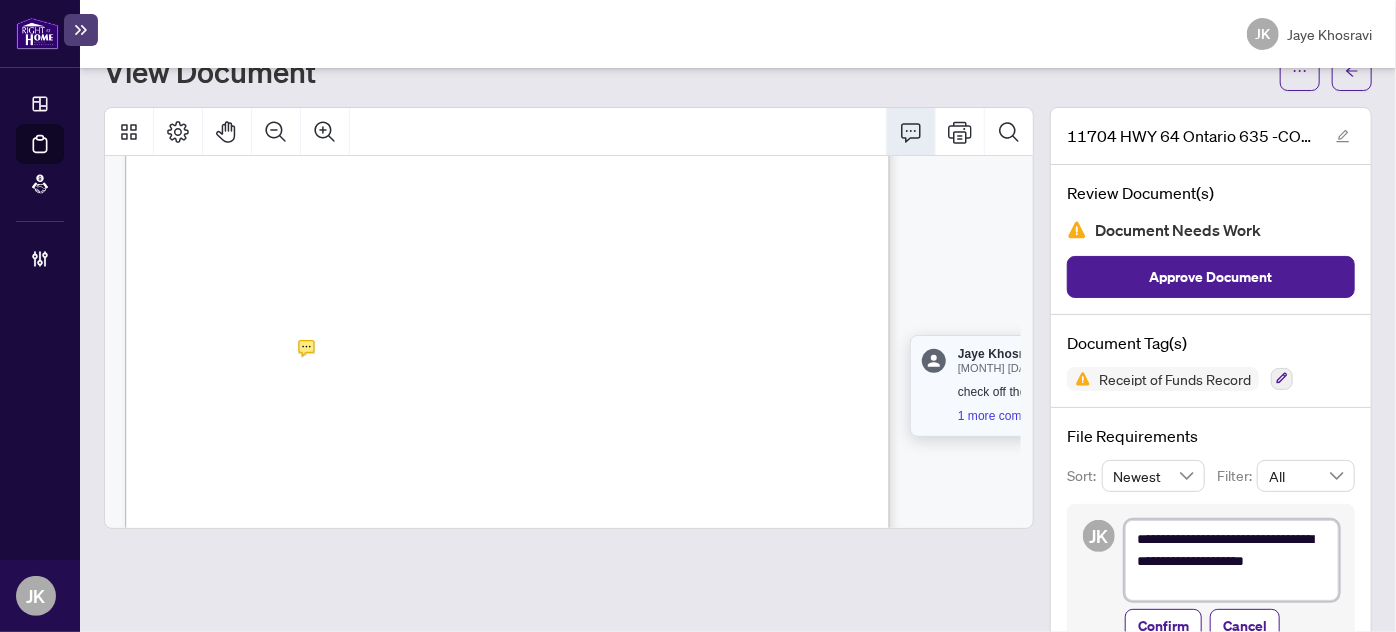 drag, startPoint x: 1194, startPoint y: 541, endPoint x: 1170, endPoint y: 580, distance: 45.79301 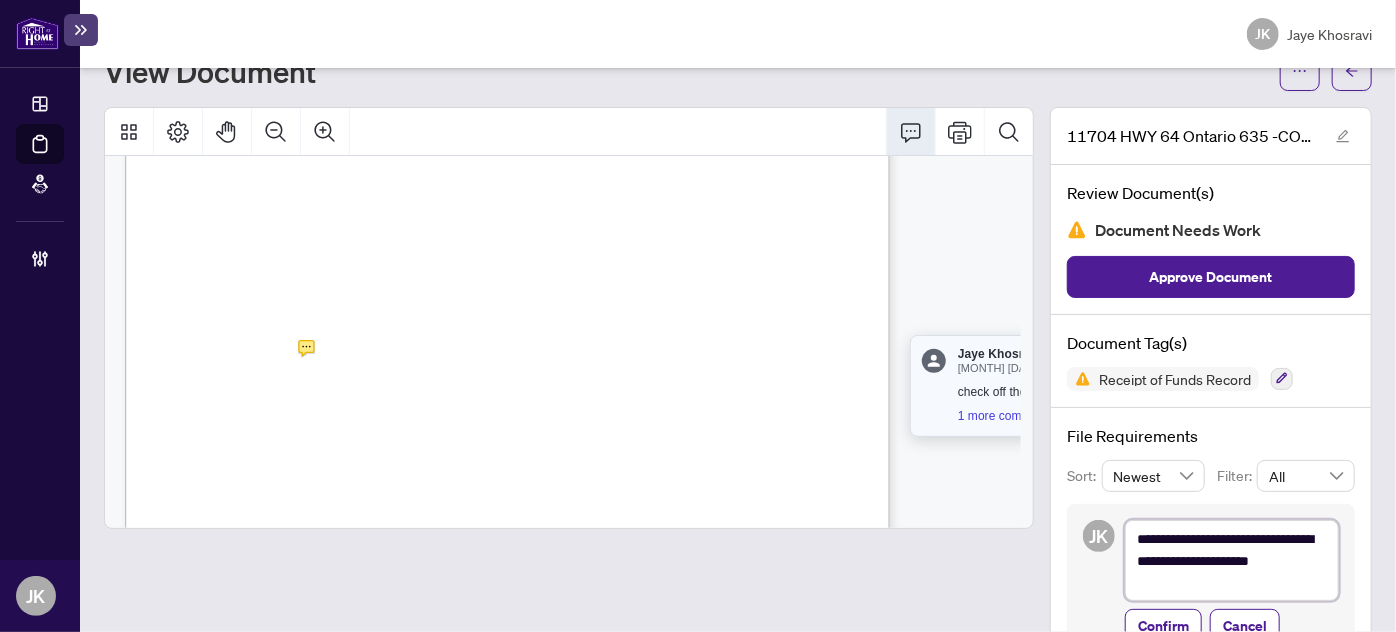 type on "**********" 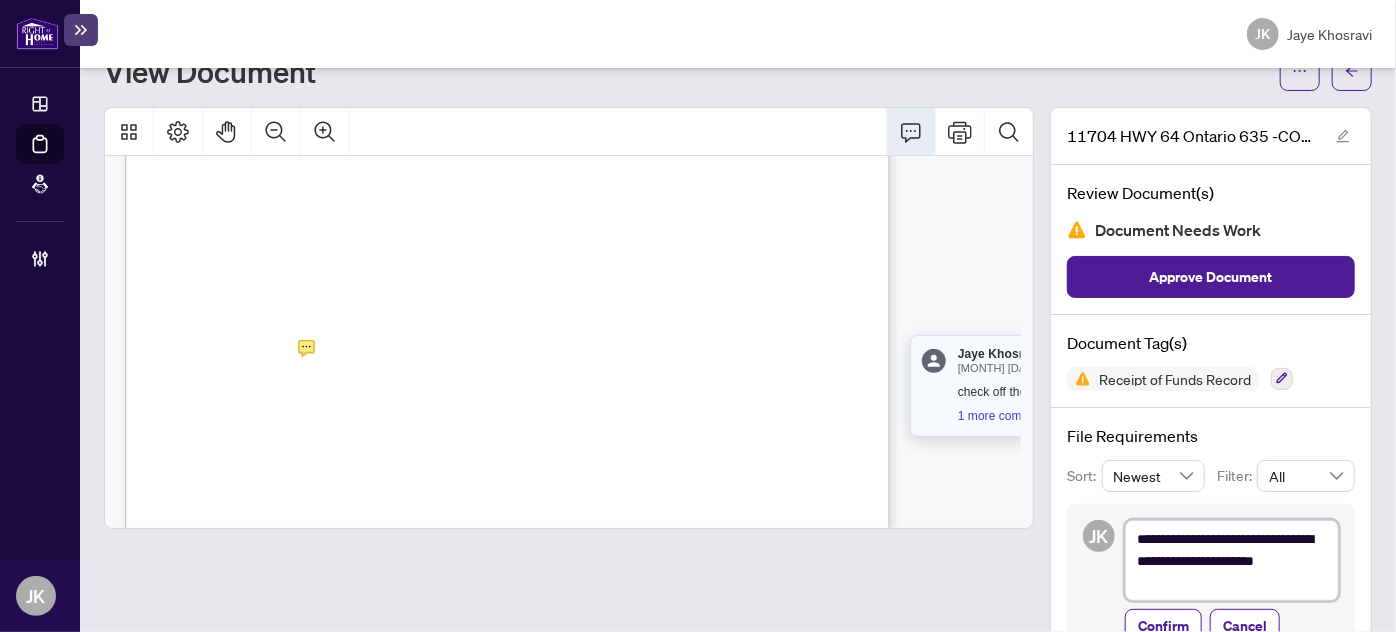 type on "**********" 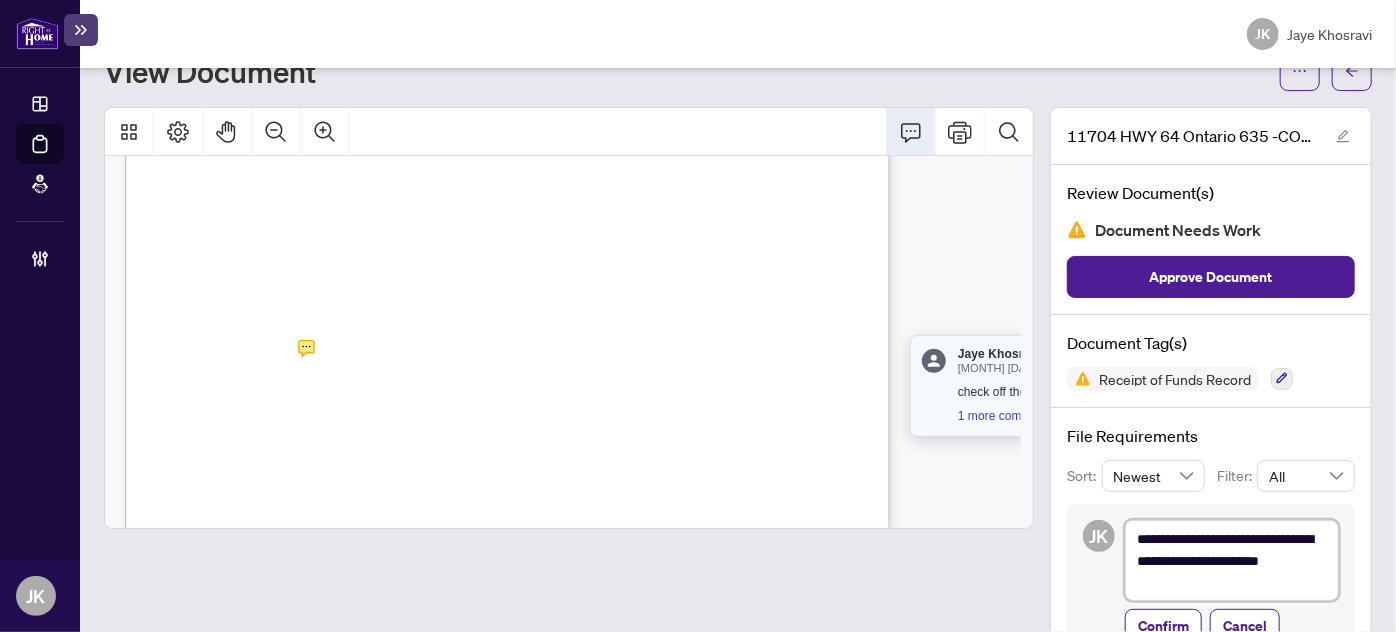 type on "**********" 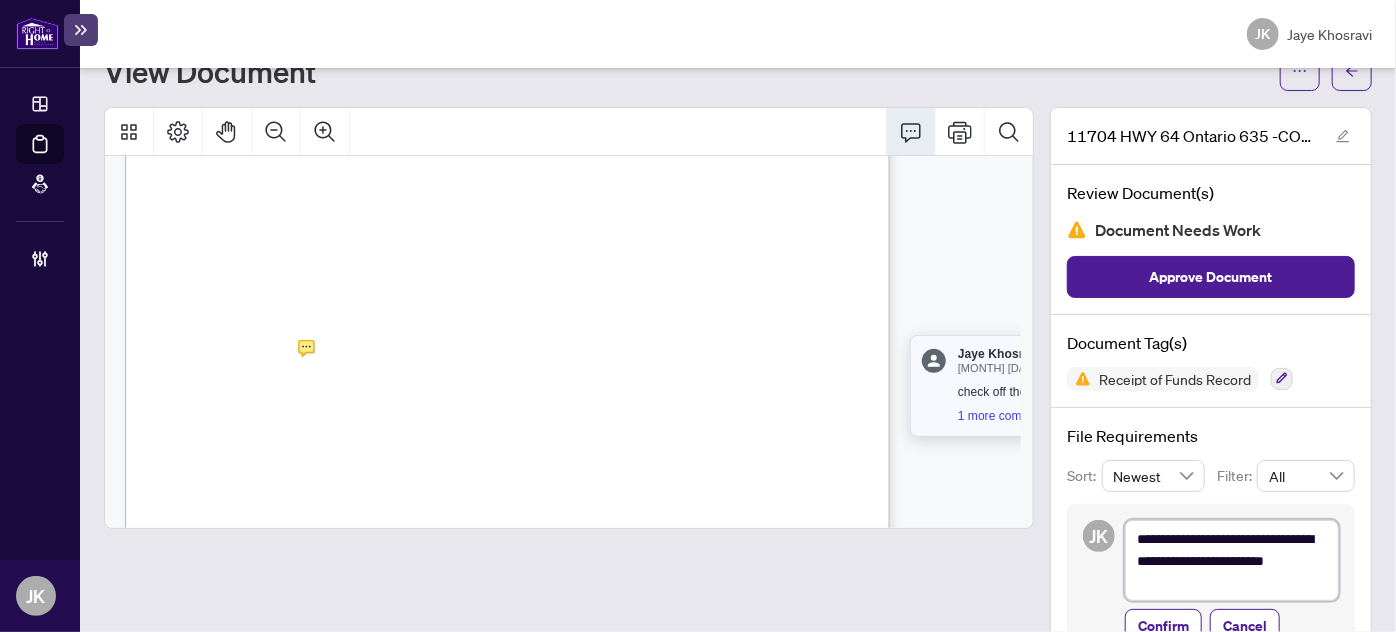type on "**********" 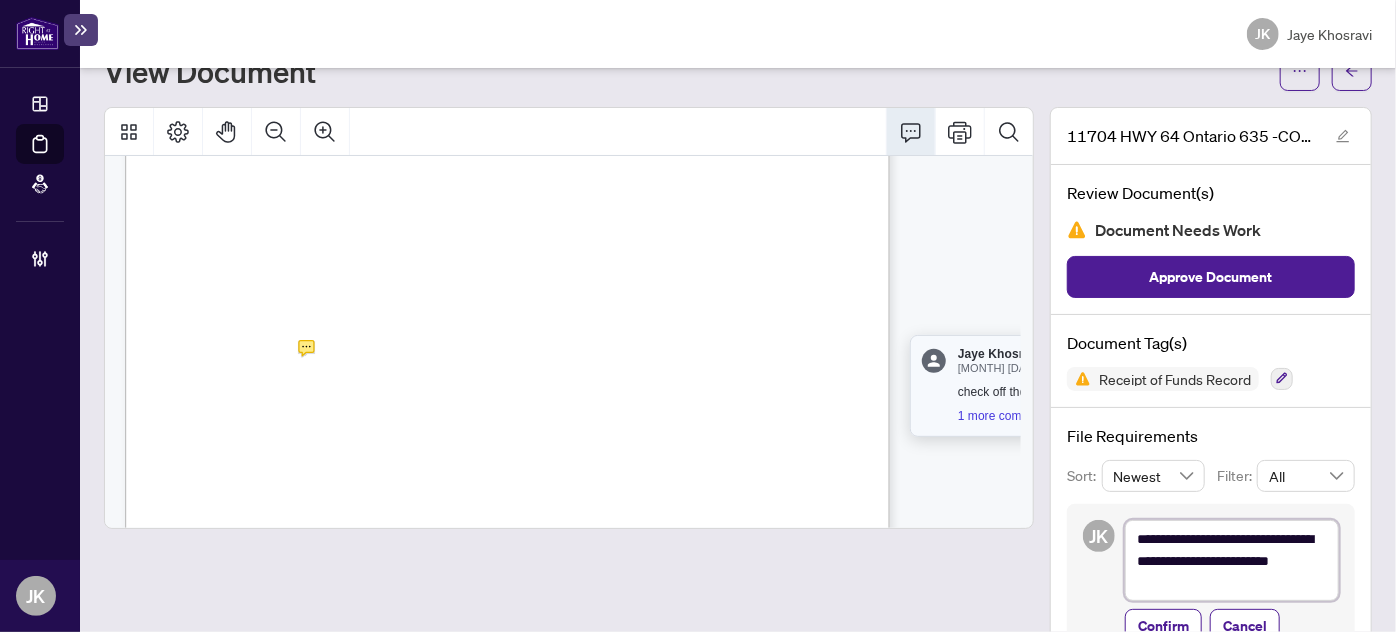 type on "**********" 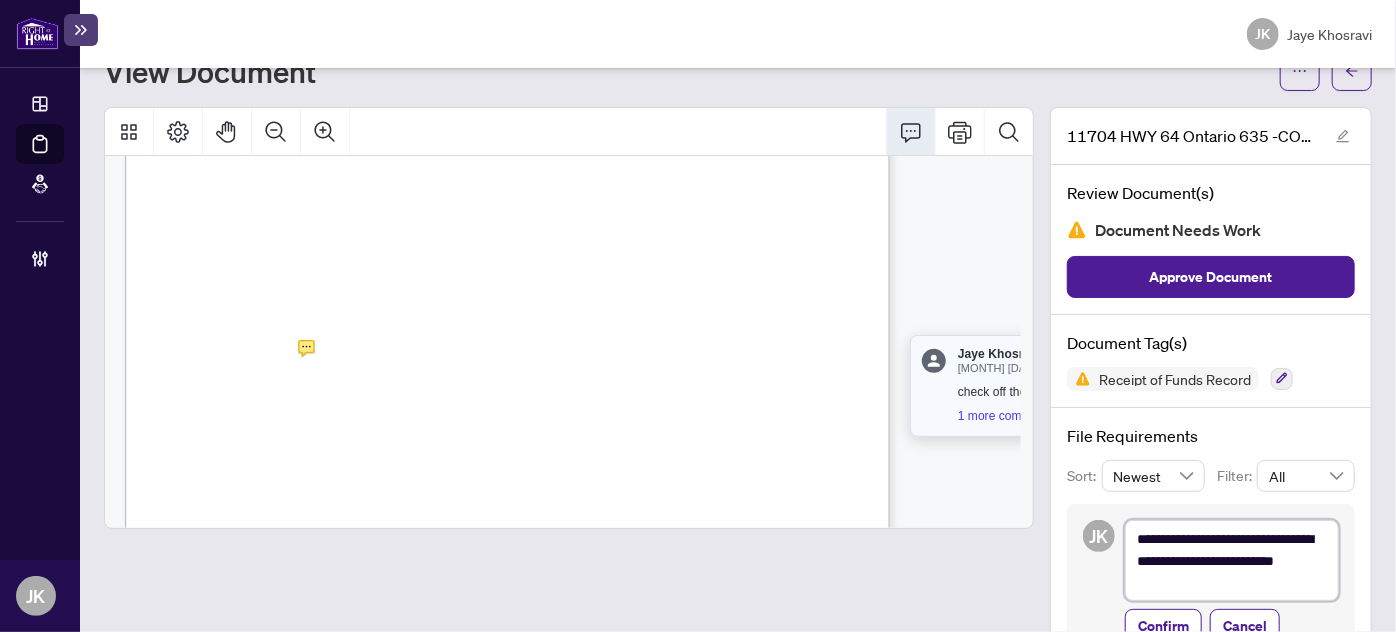 type on "**********" 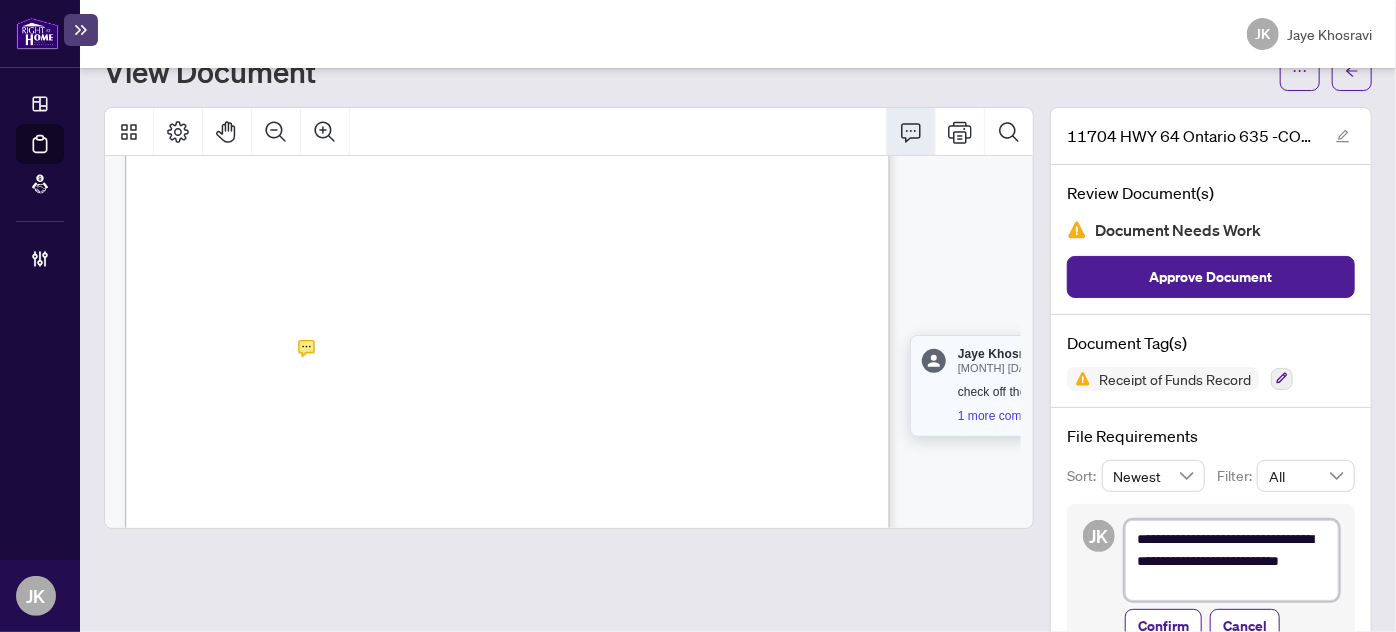 type on "**********" 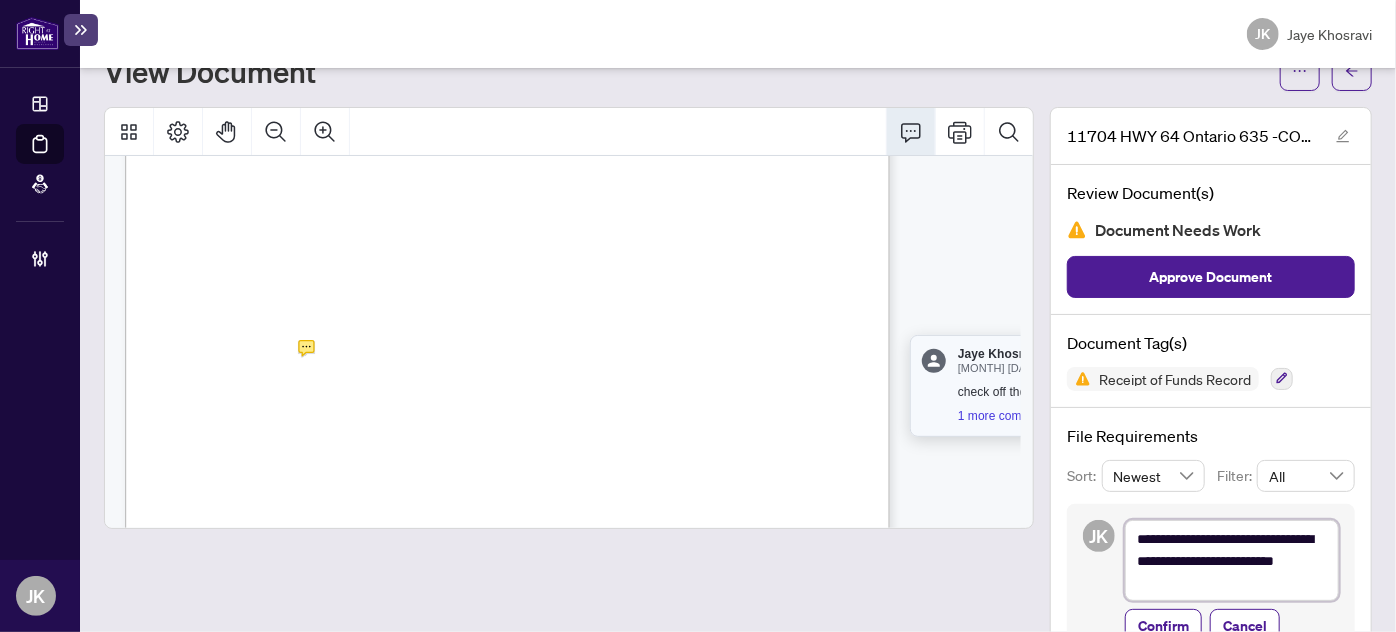 type on "**********" 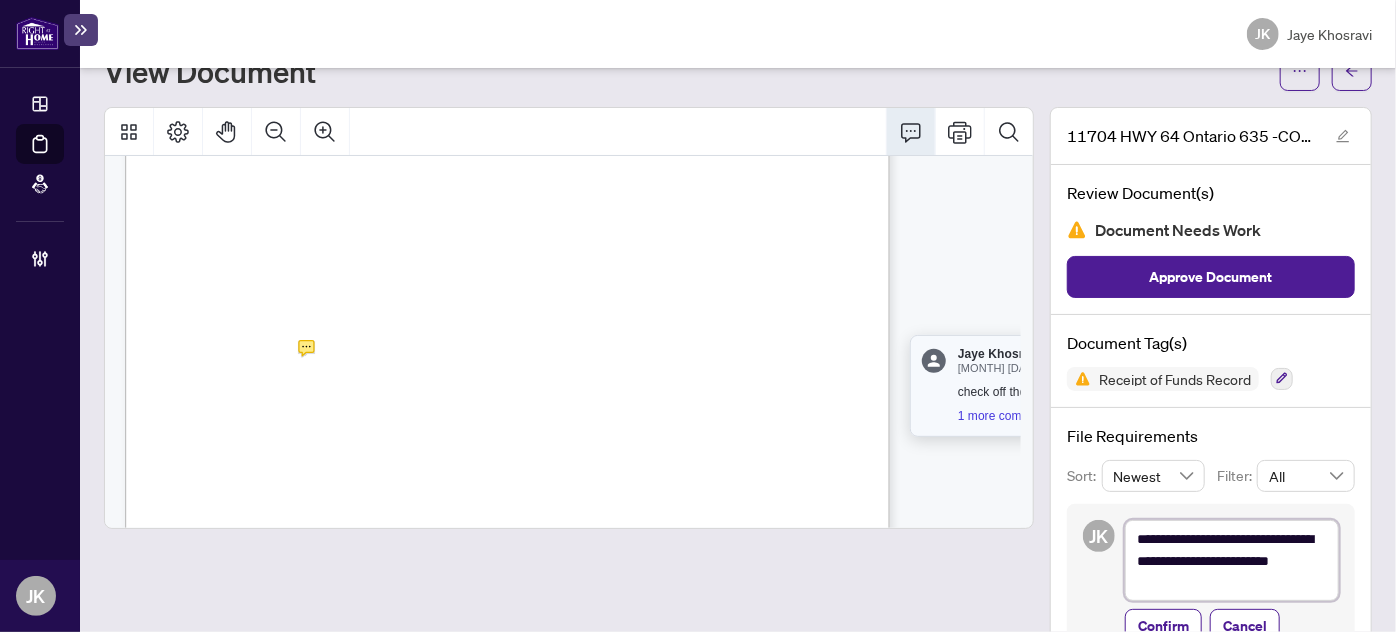 type on "**********" 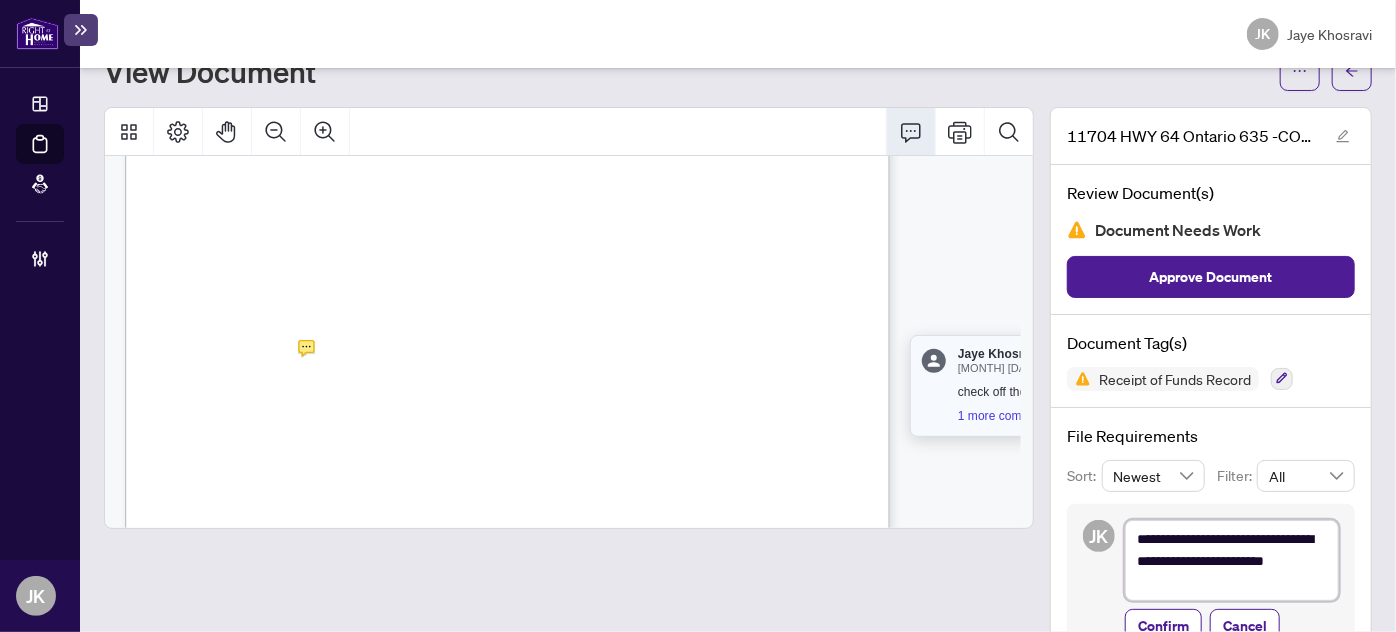 type on "**********" 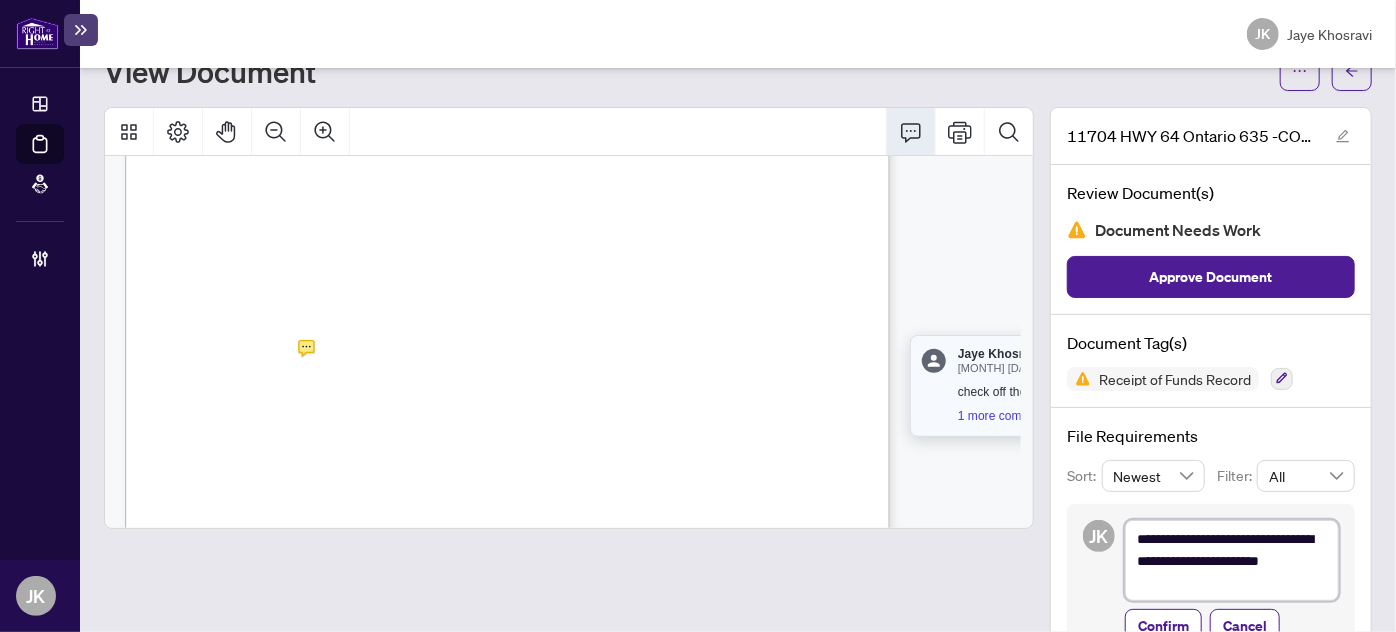 type on "**********" 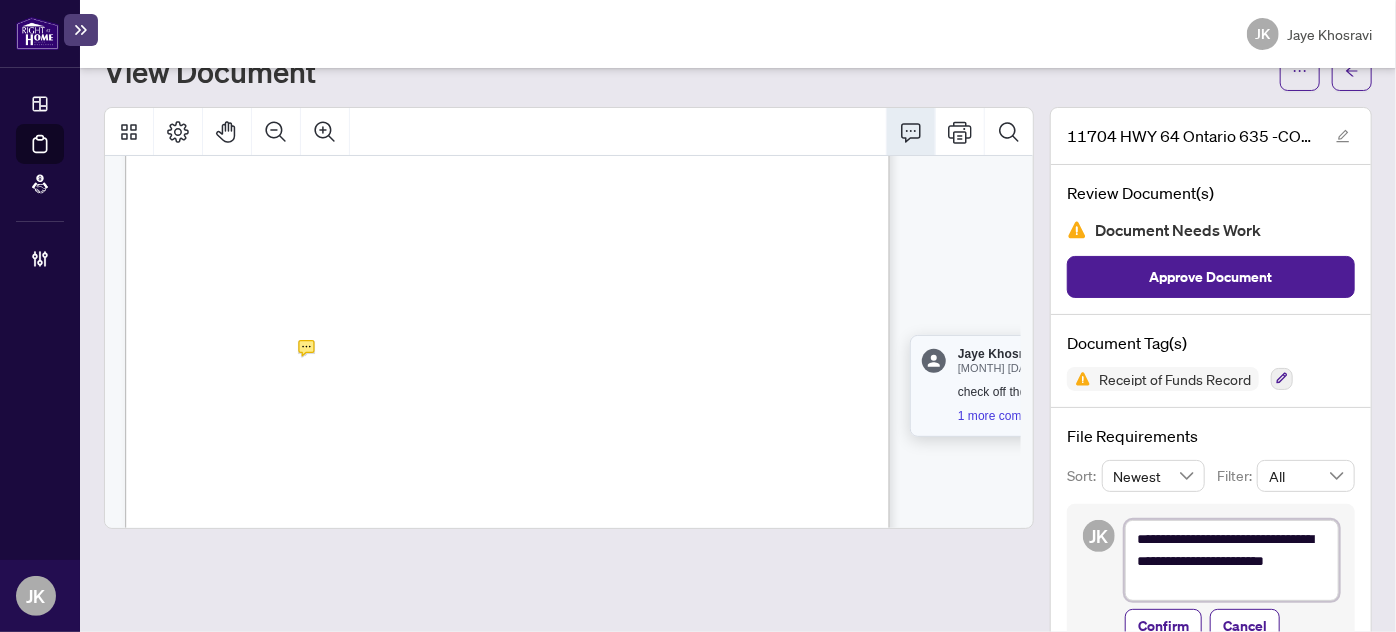 type on "**********" 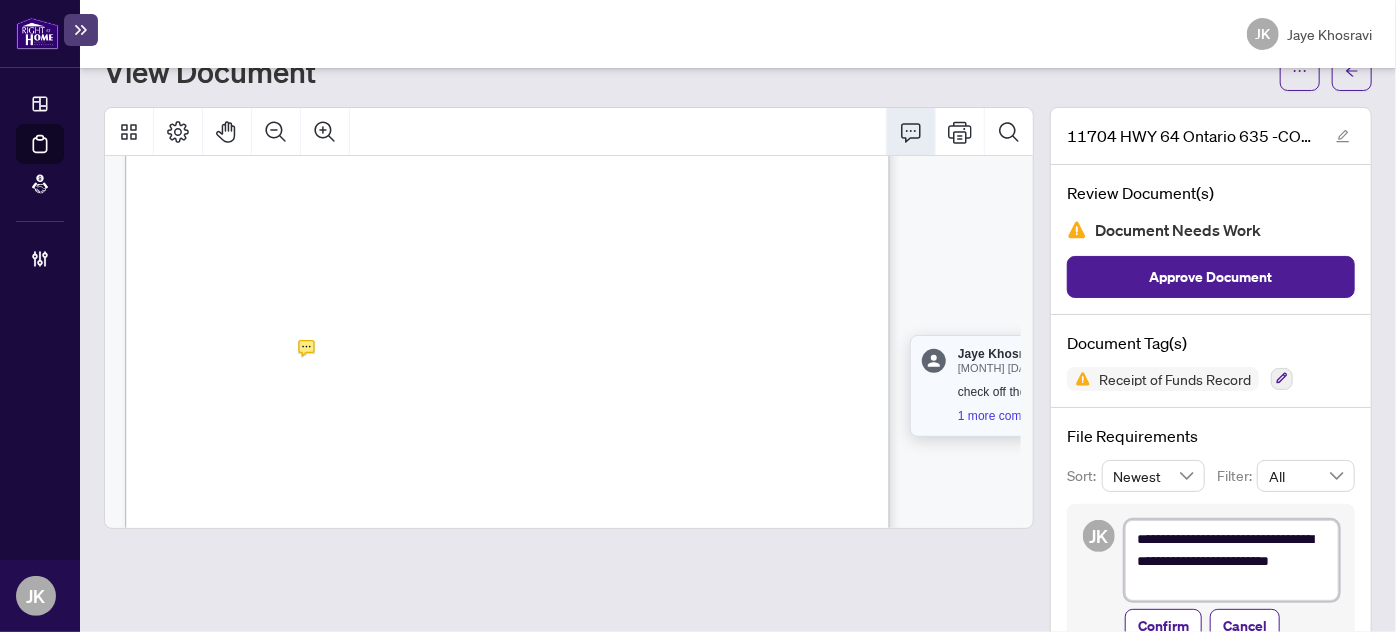 type on "**********" 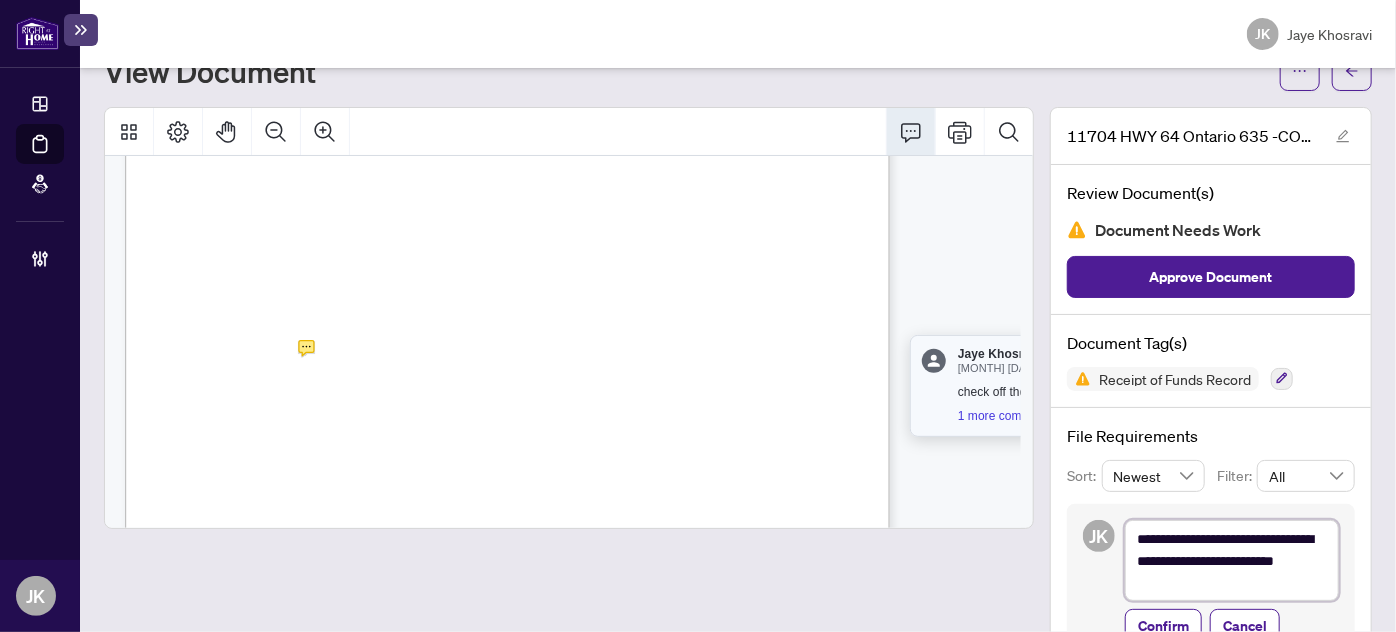 type on "**********" 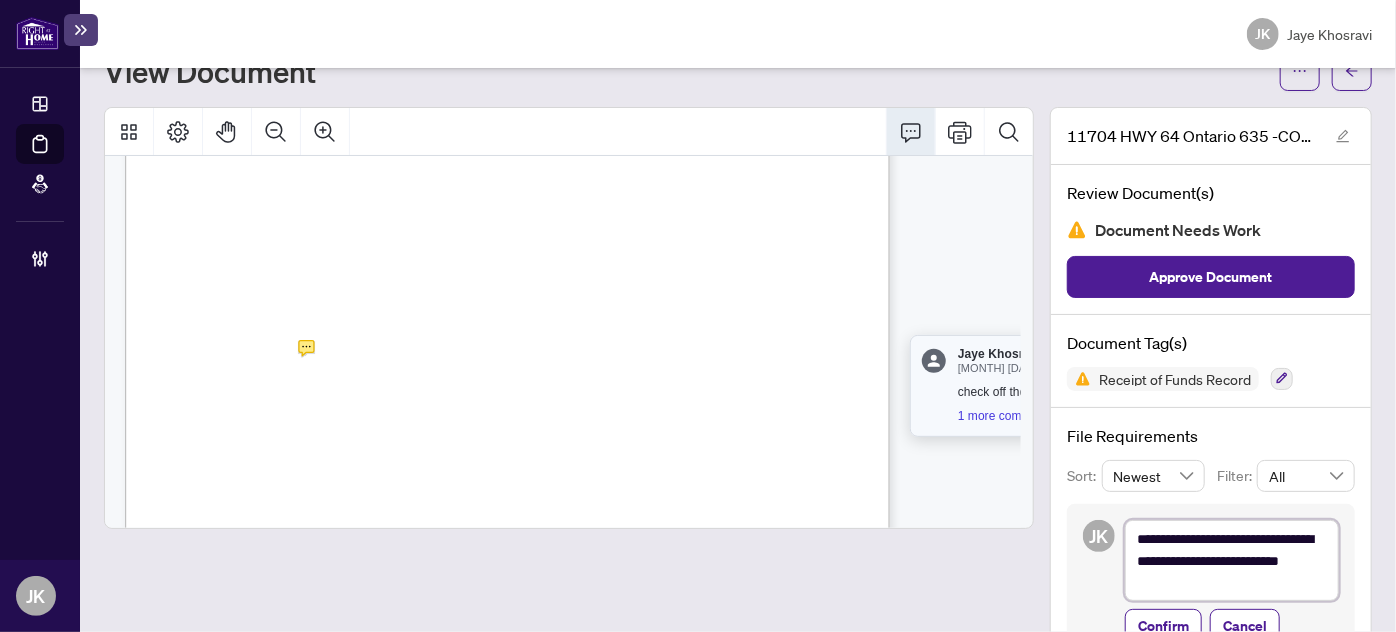 type on "**********" 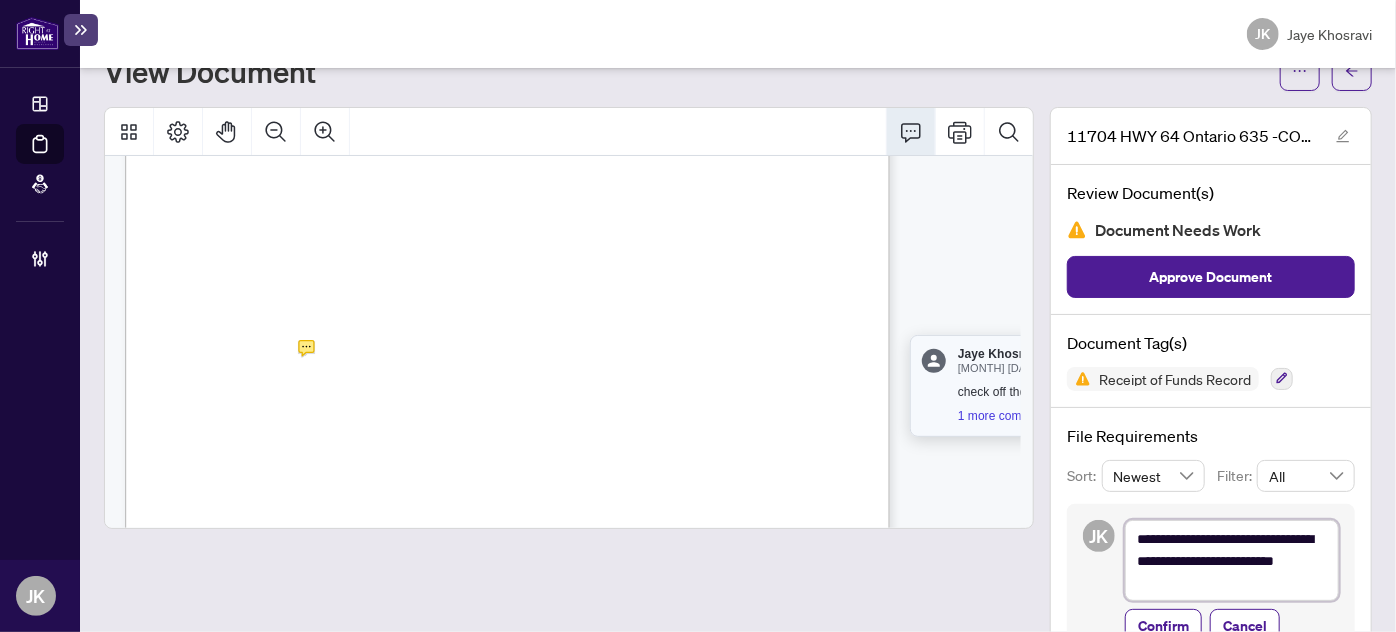 type on "**********" 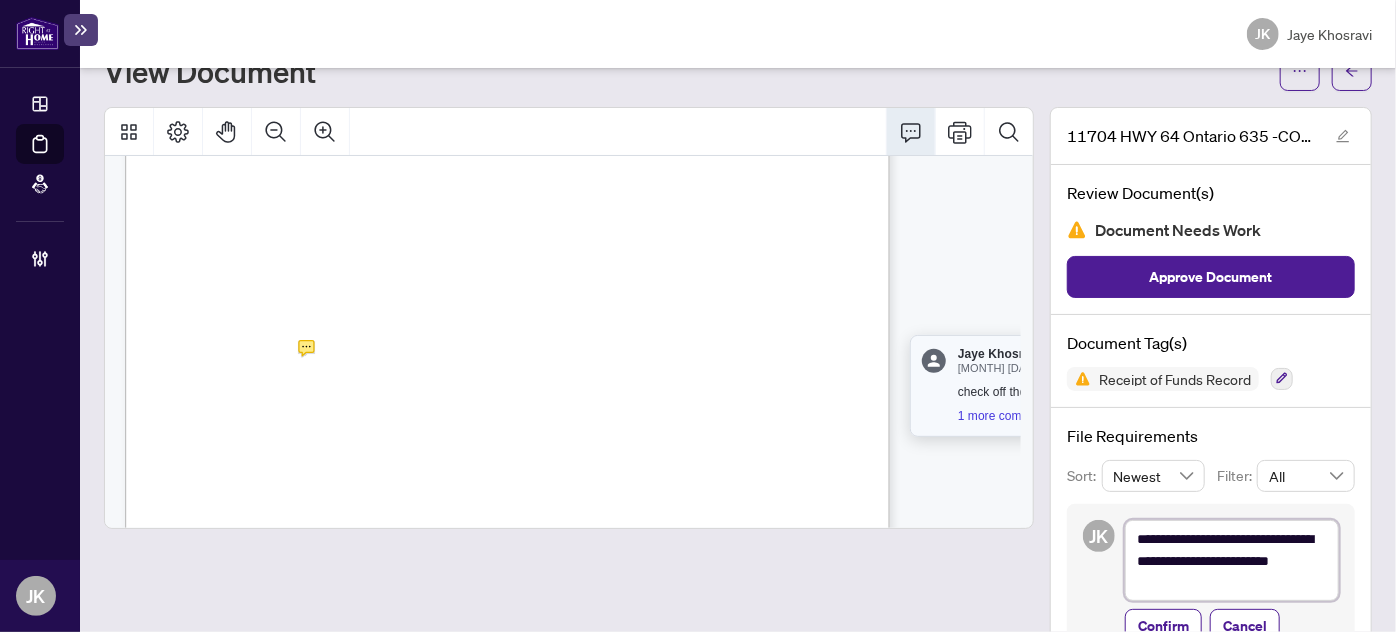type on "**********" 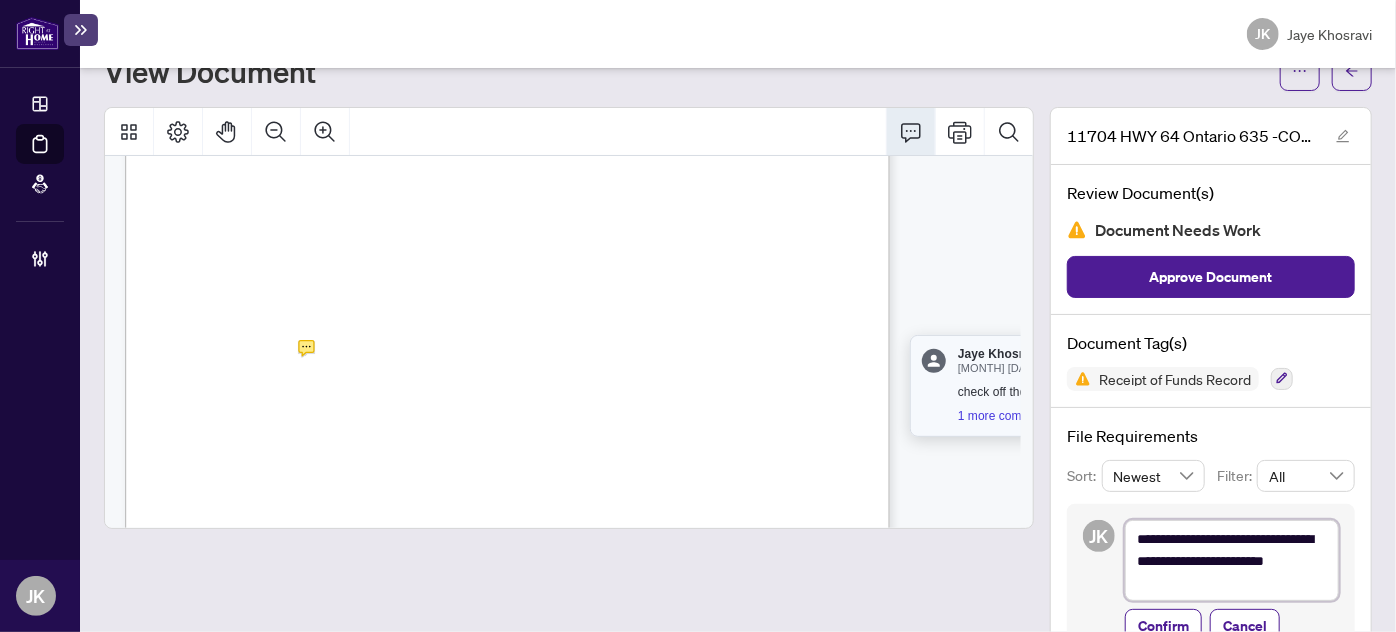 type on "**********" 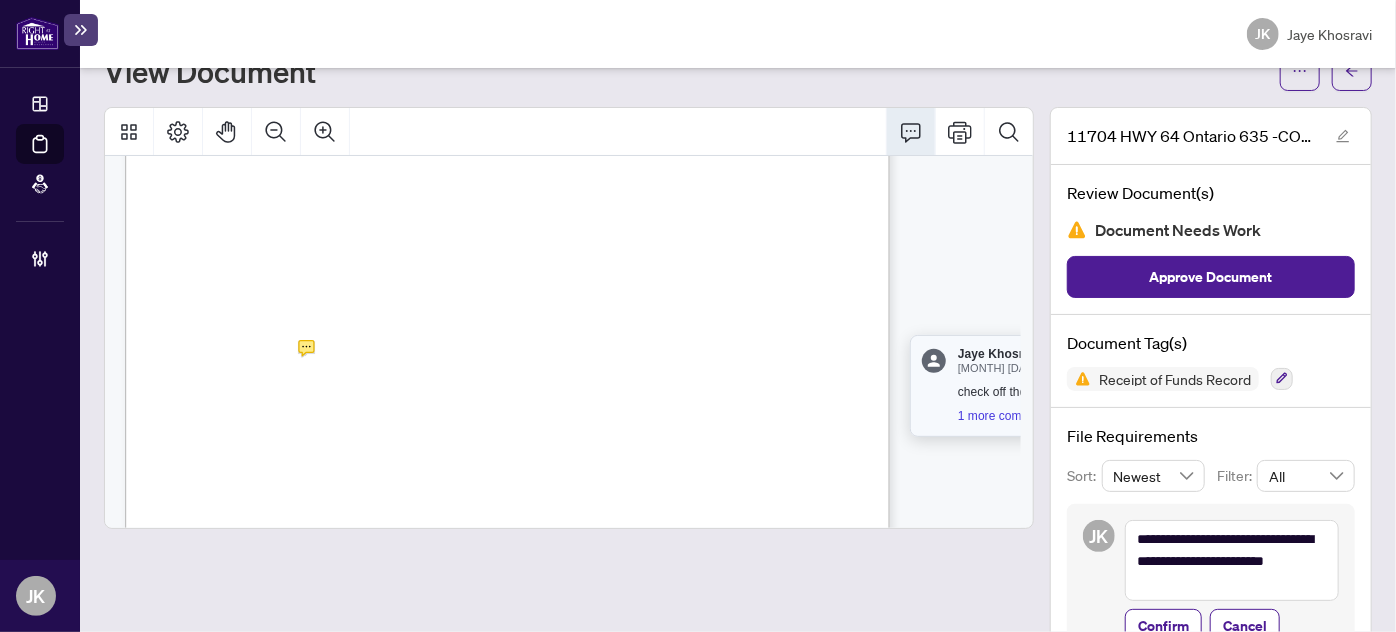 click on "Document Needs Work" at bounding box center [1211, 230] 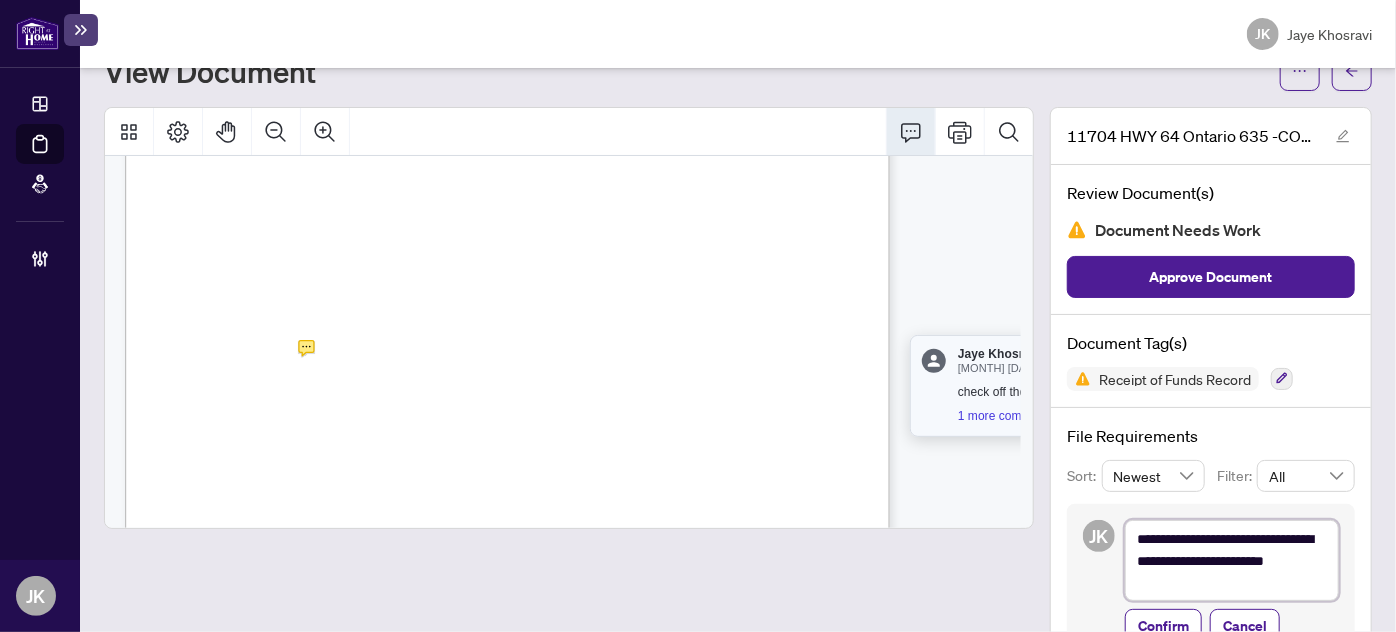 click on "**********" at bounding box center [1232, 560] 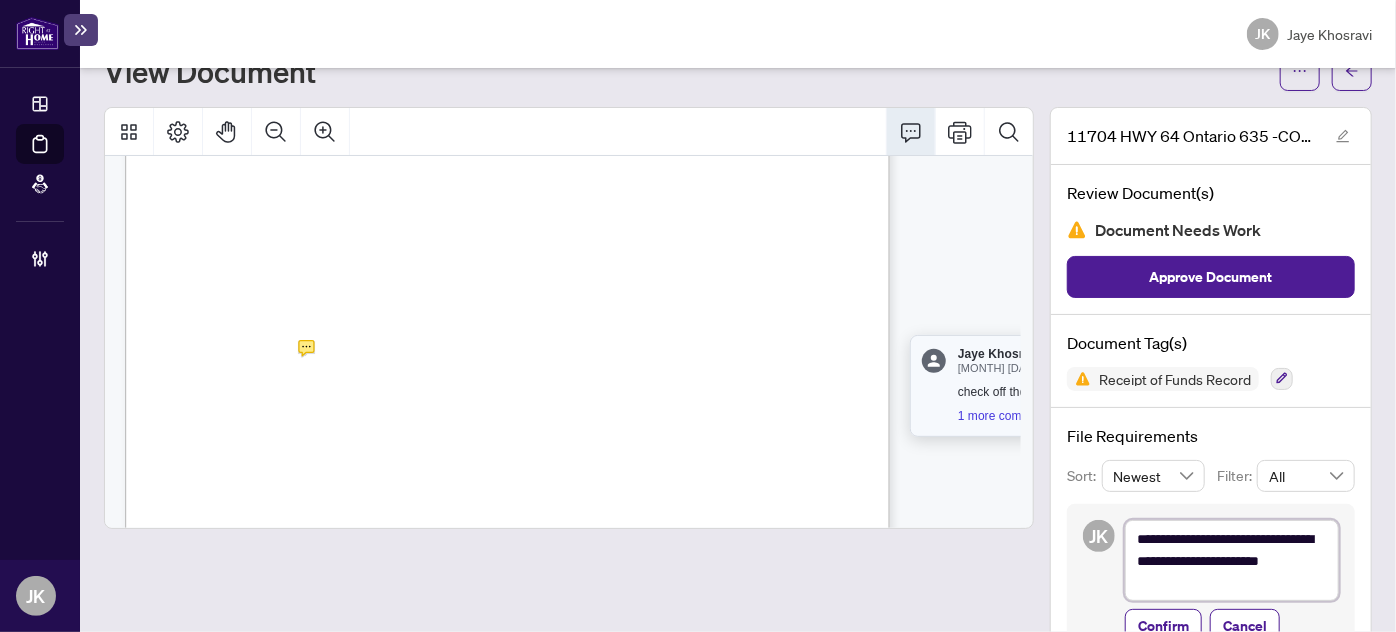 type on "**********" 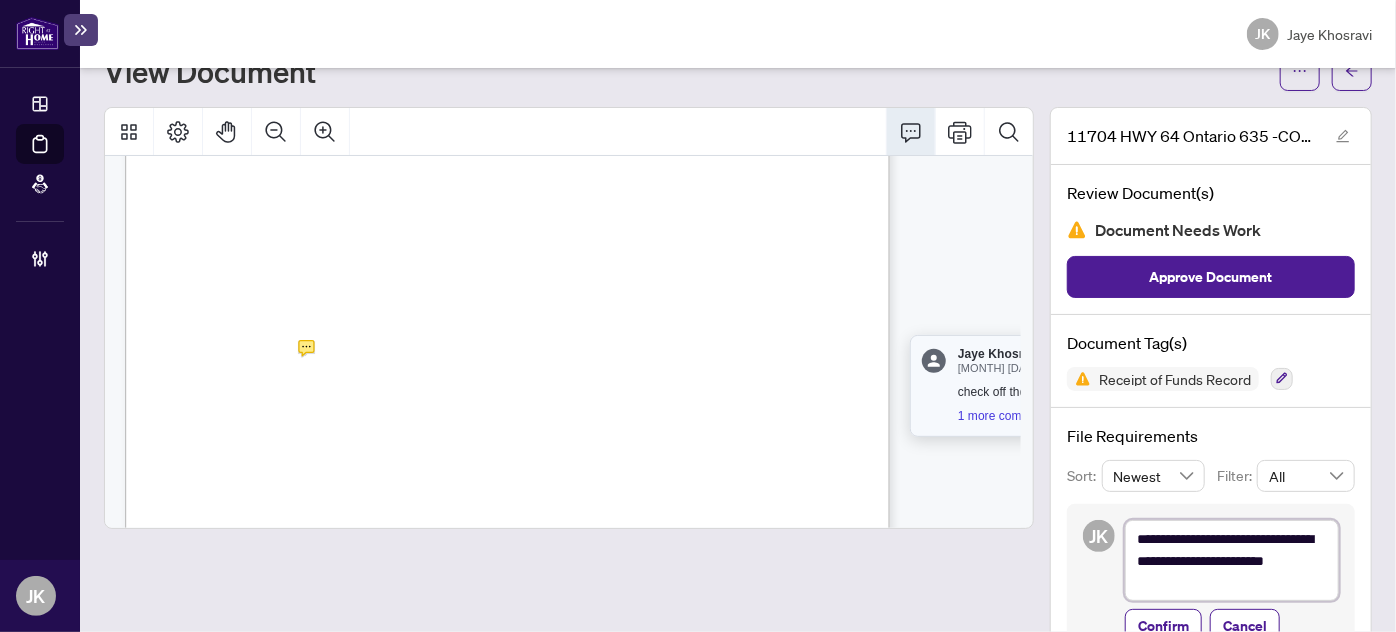 type on "**********" 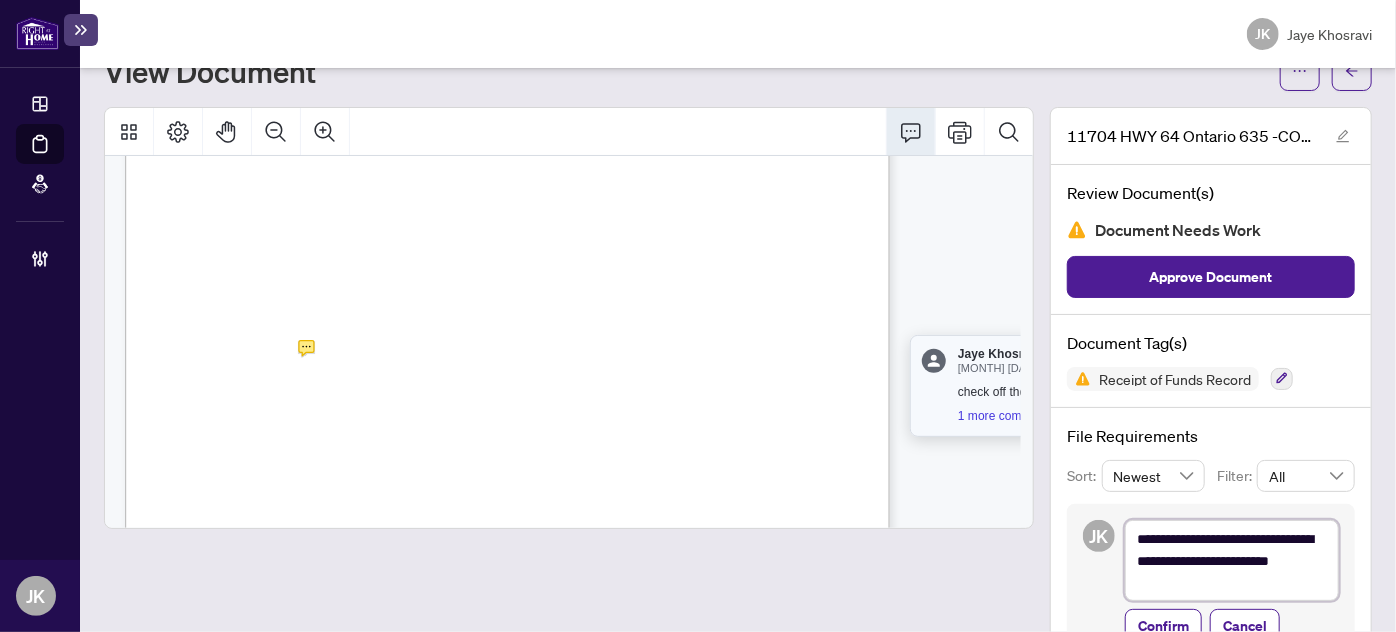 type on "**********" 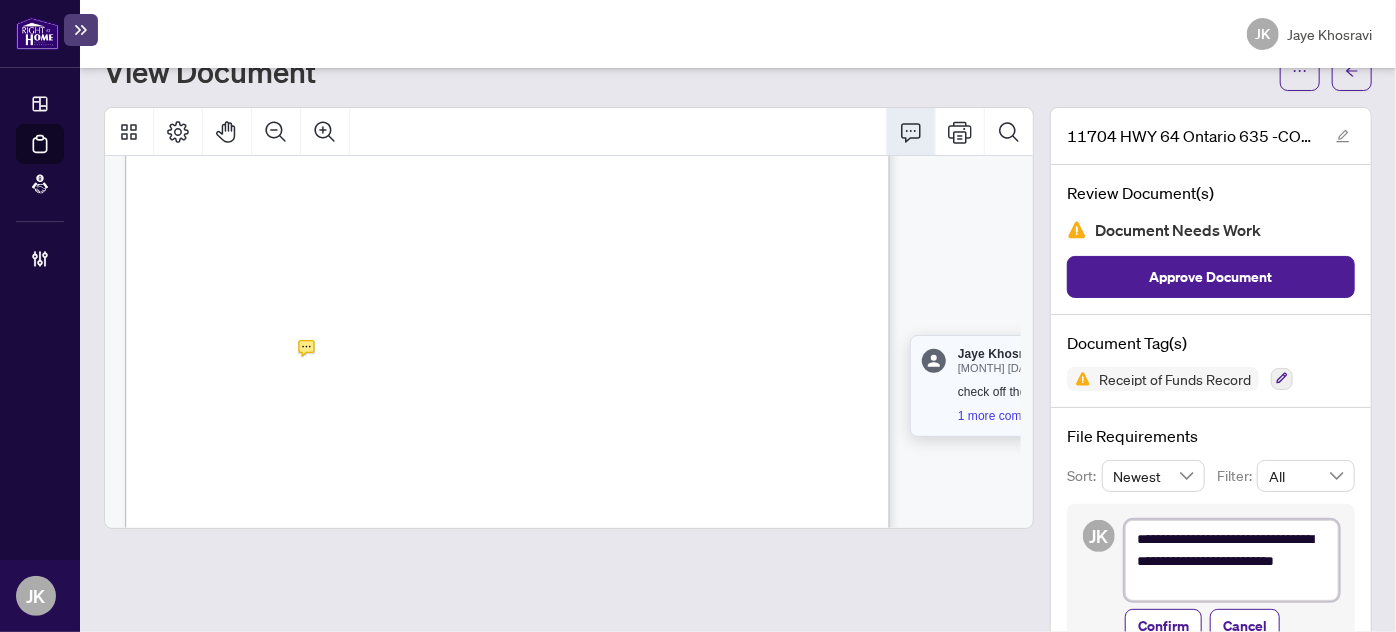 type on "**********" 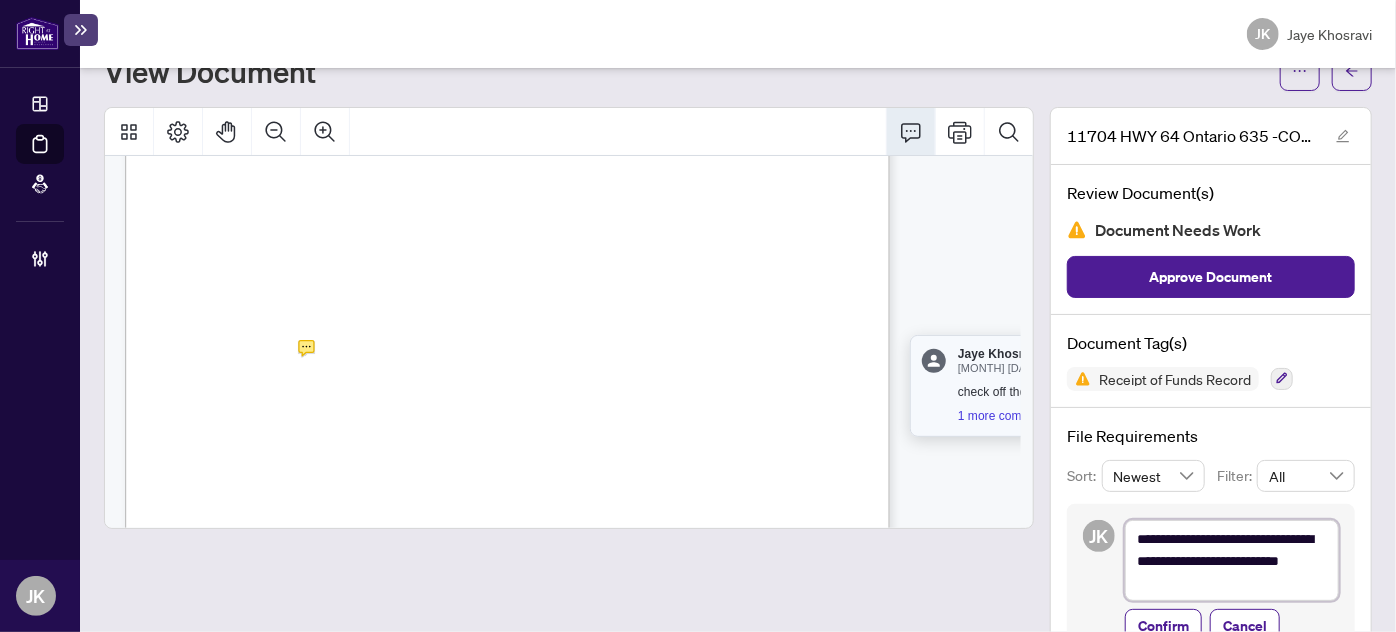 type on "**********" 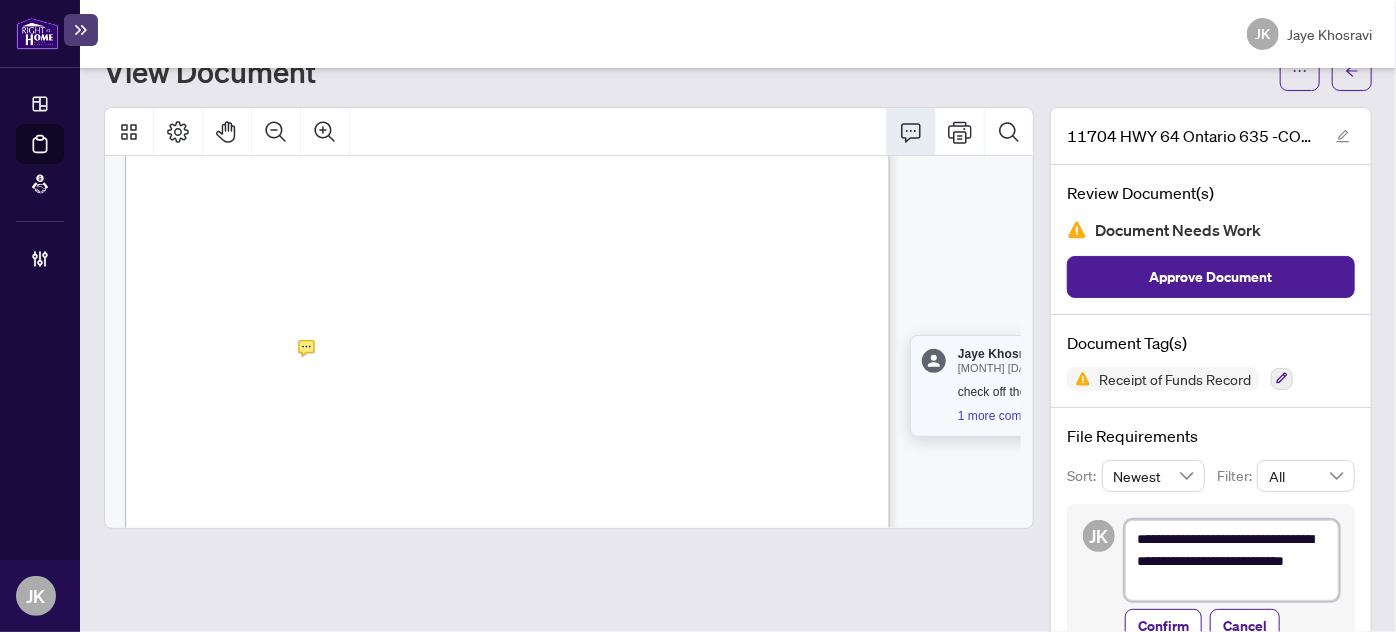 type on "**********" 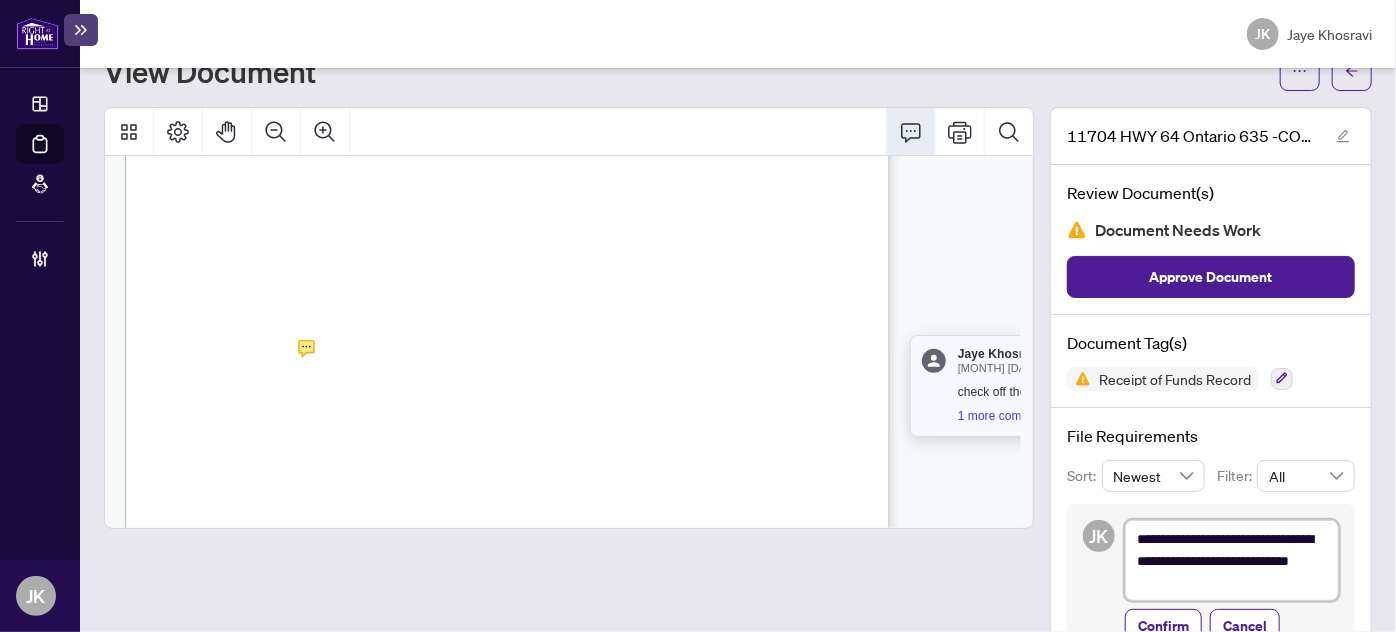 type on "**********" 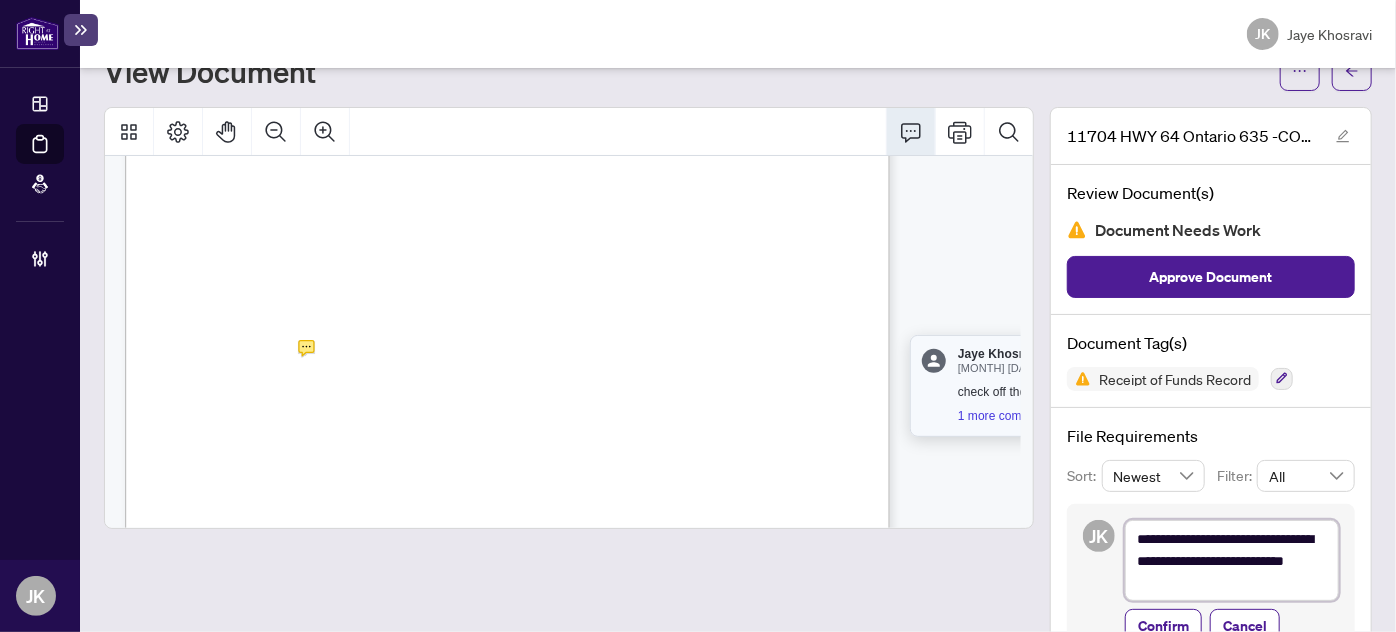 type on "**********" 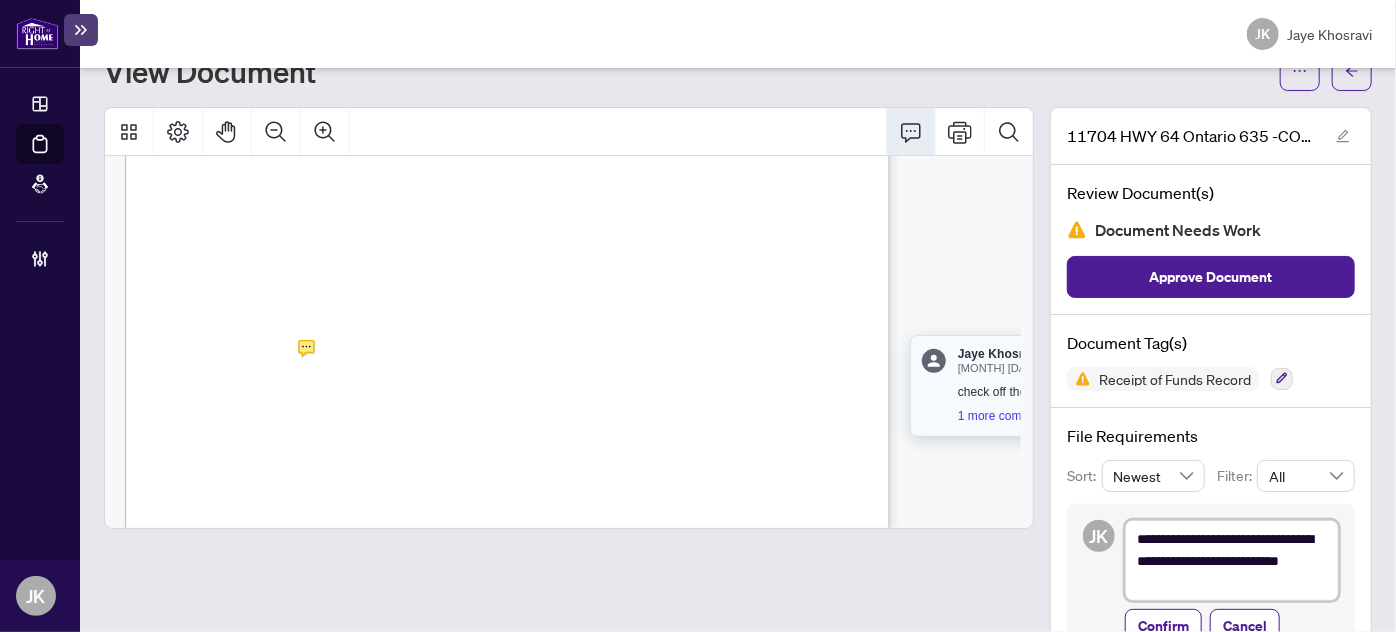 type on "**********" 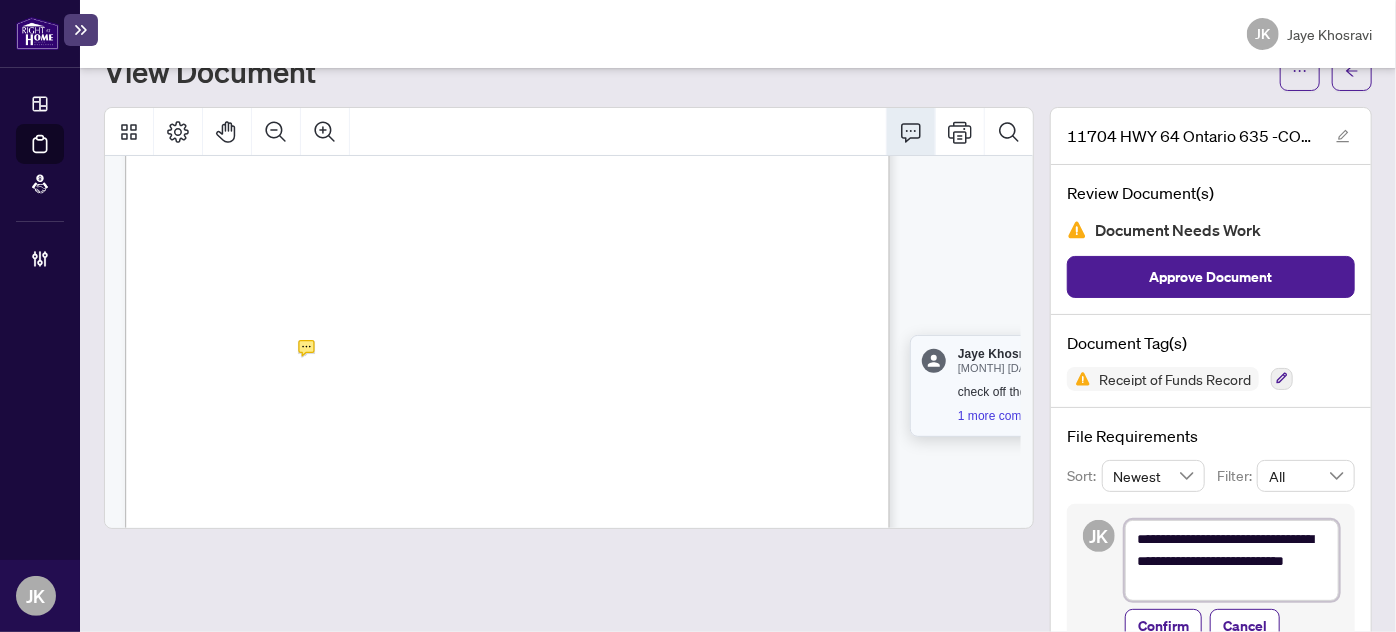 type on "**********" 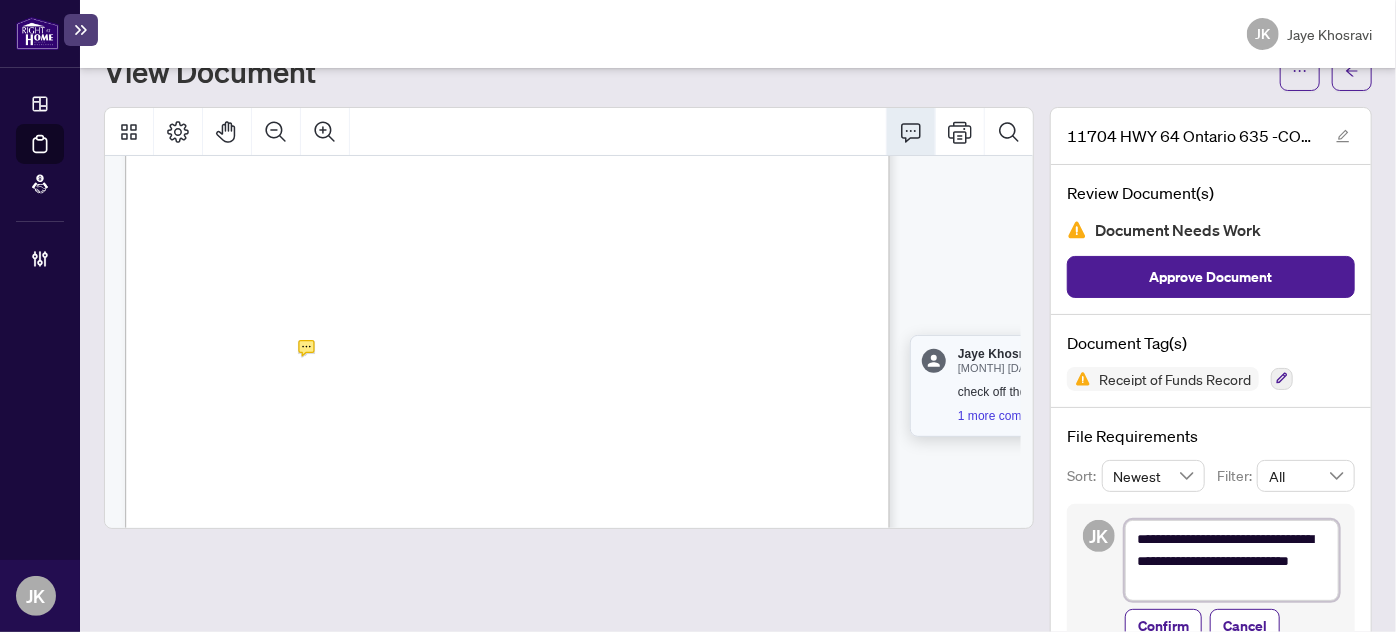 type on "**********" 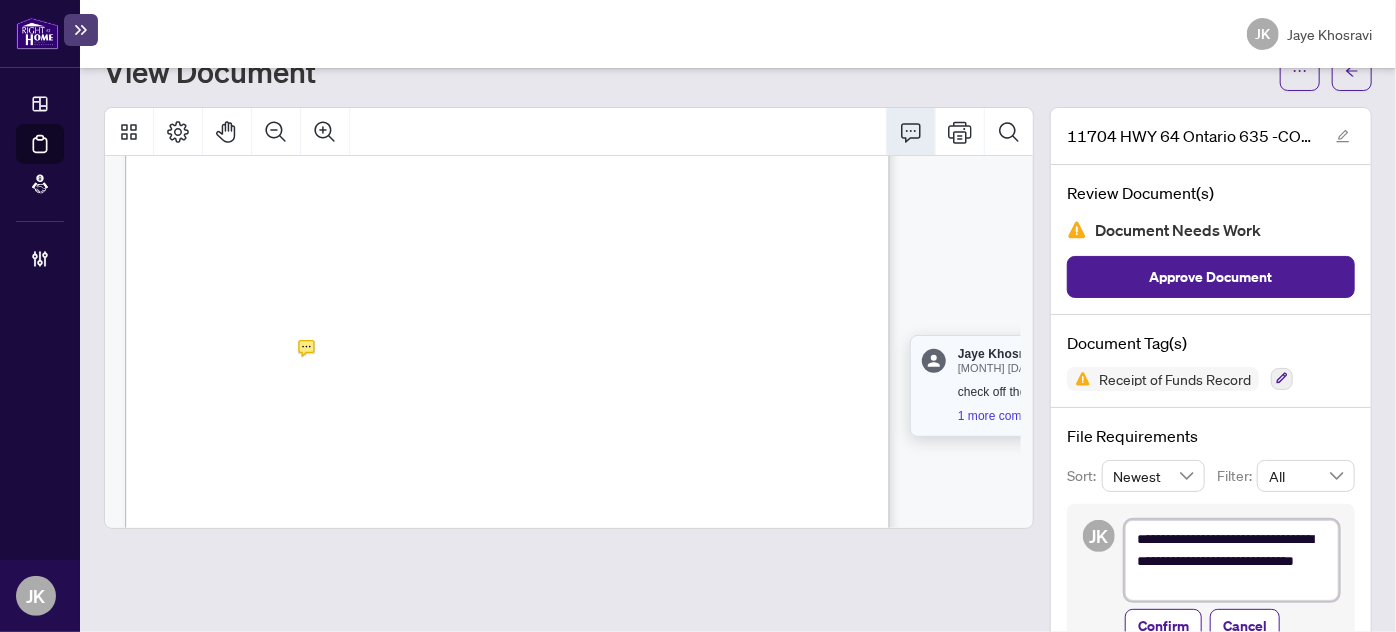 type on "**********" 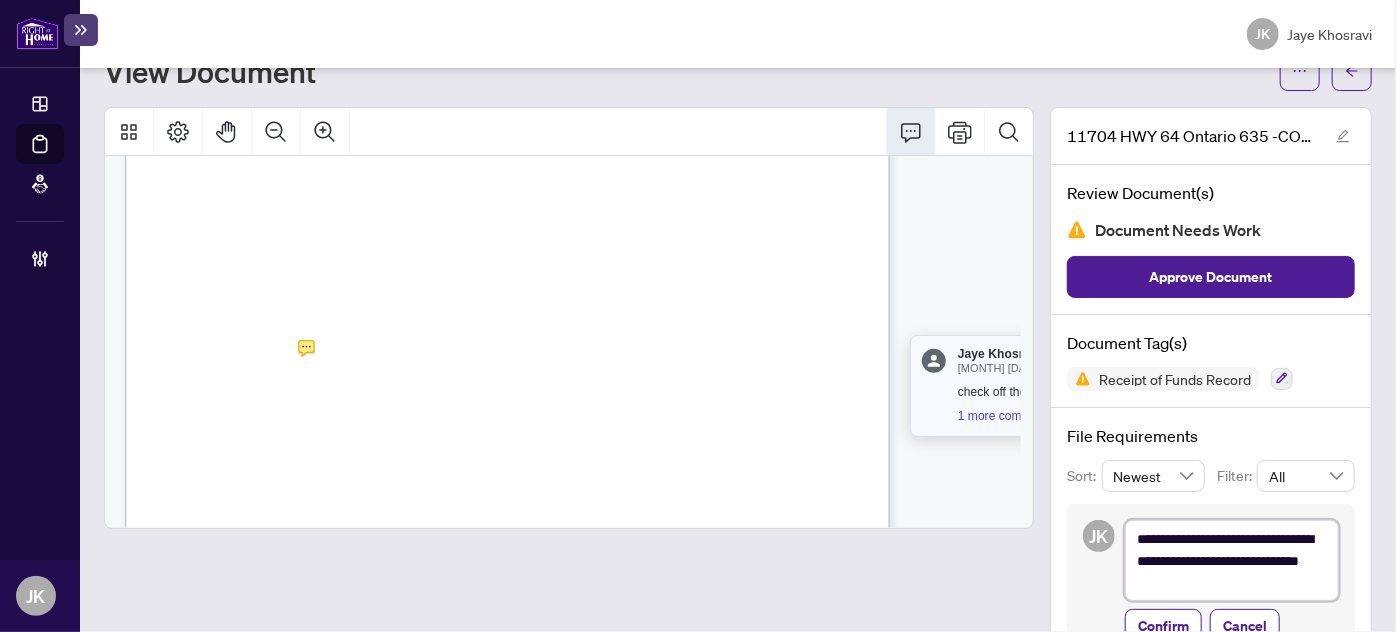 type on "**********" 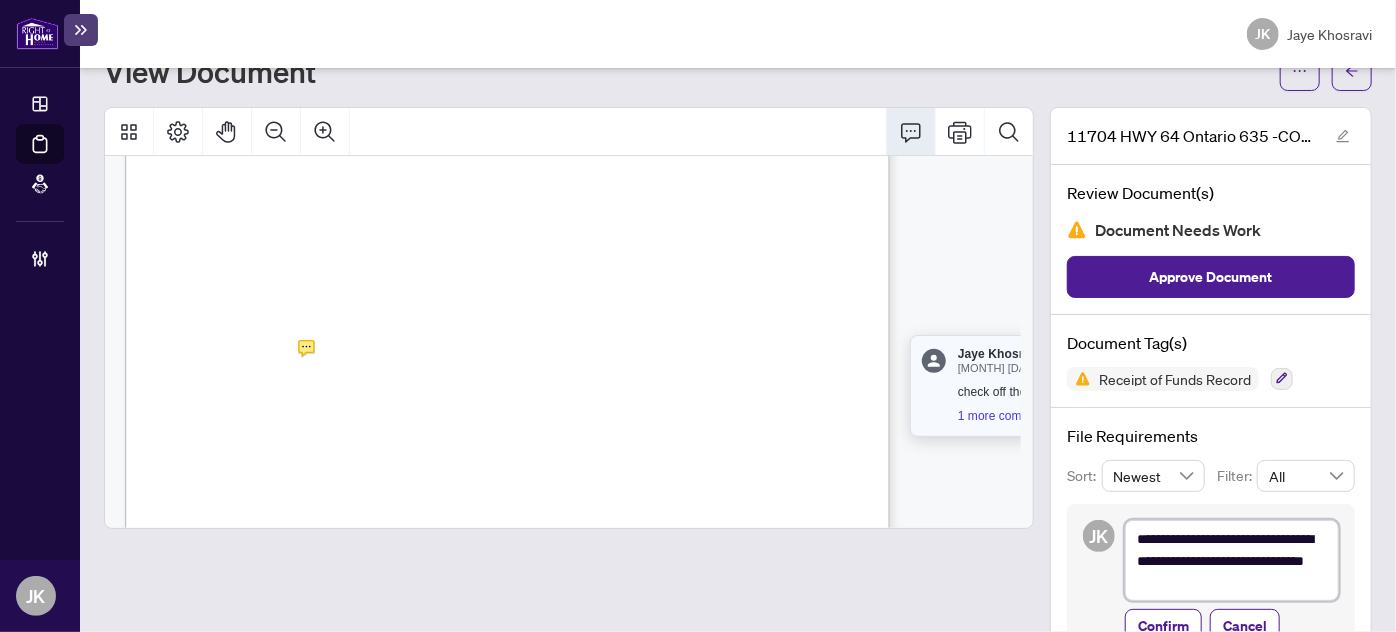 type on "**********" 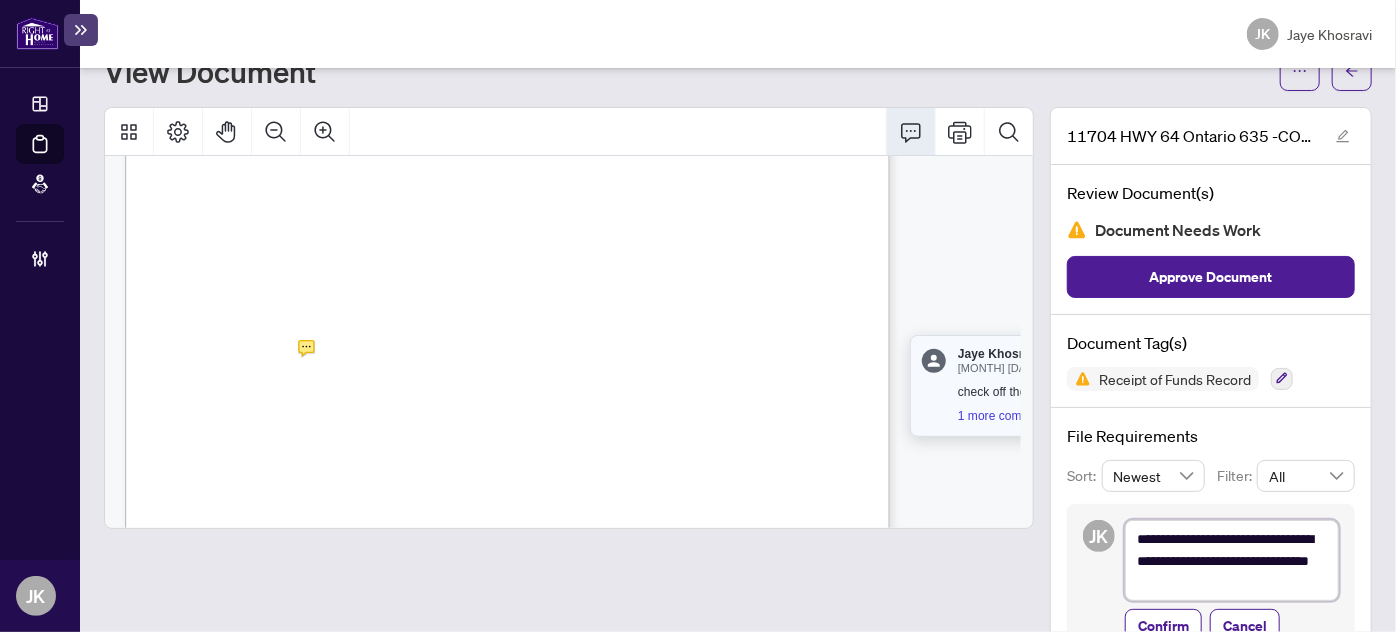 type on "**********" 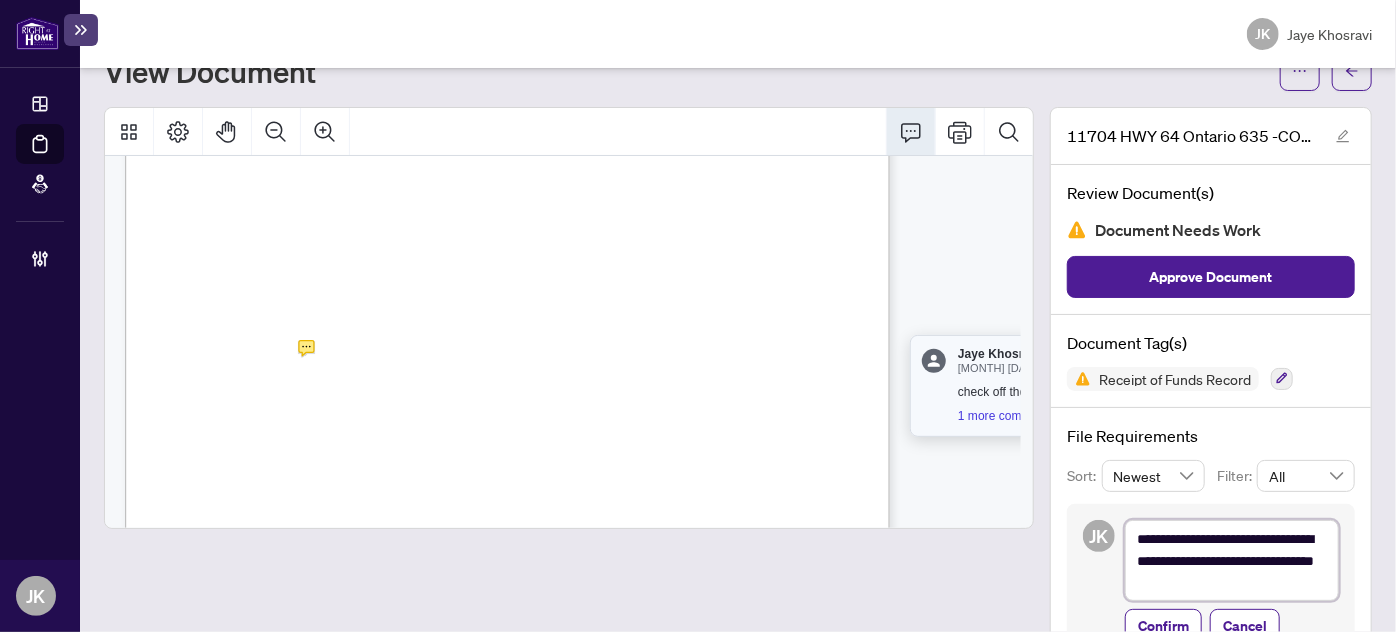 type on "**********" 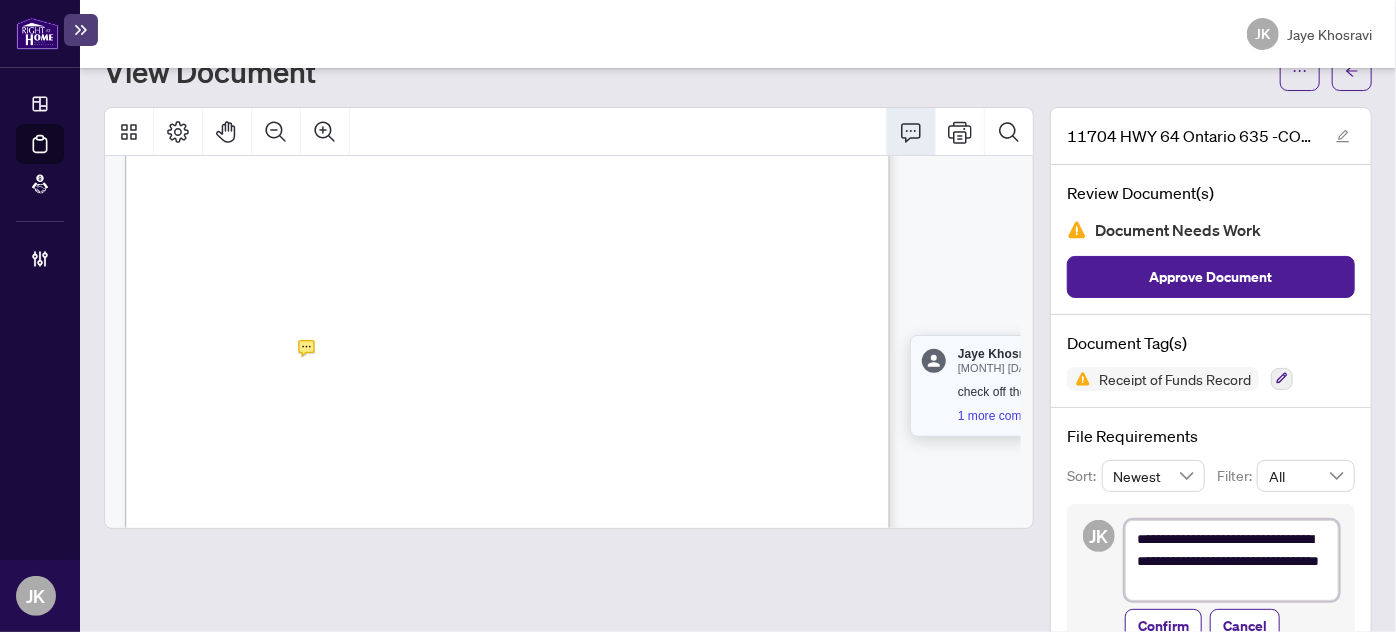 type on "**********" 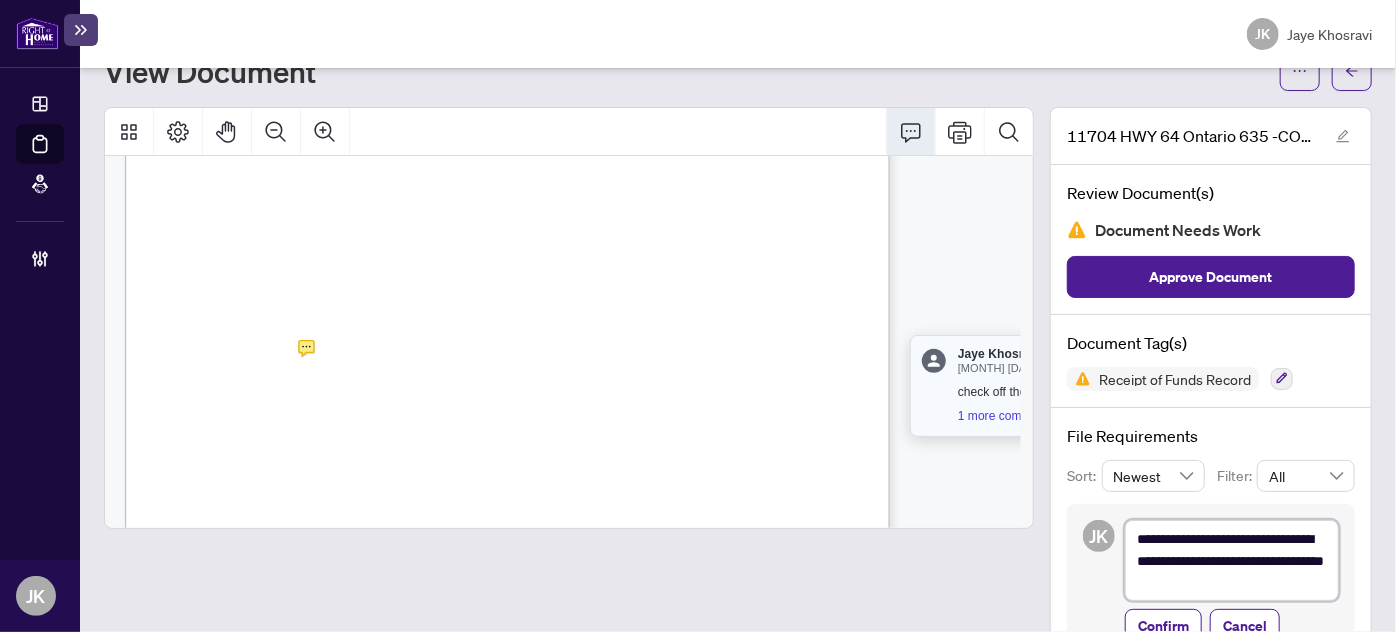type on "**********" 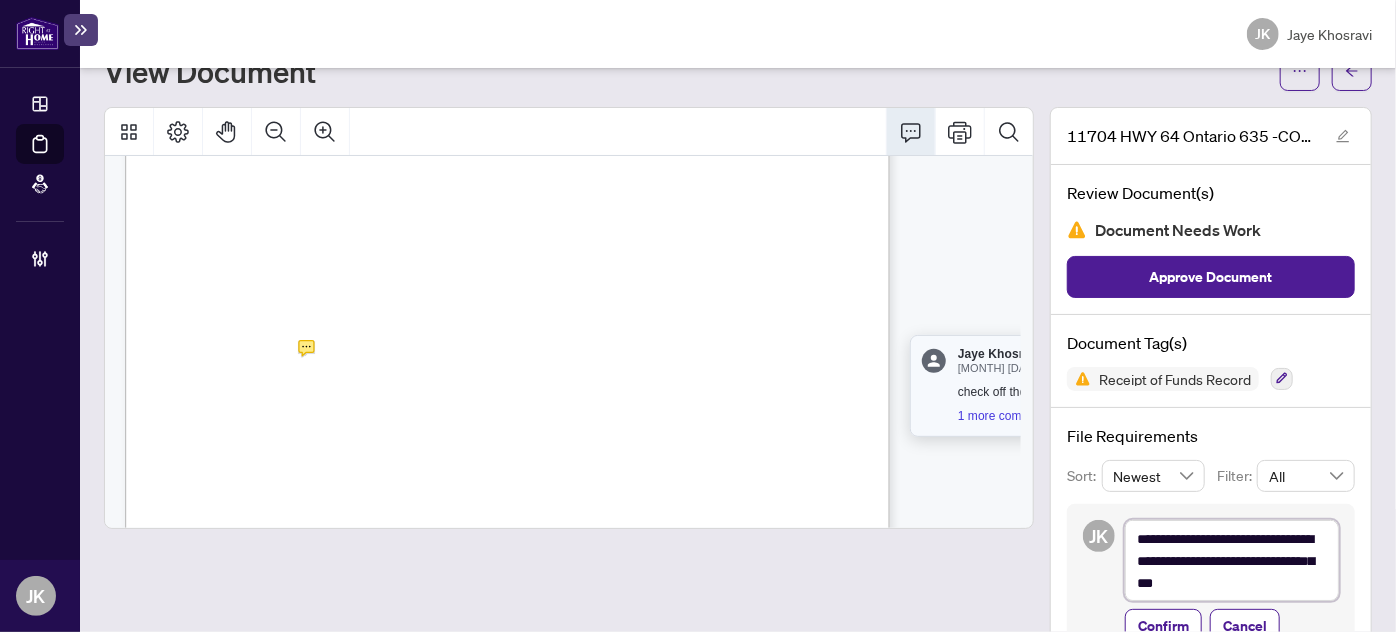 type 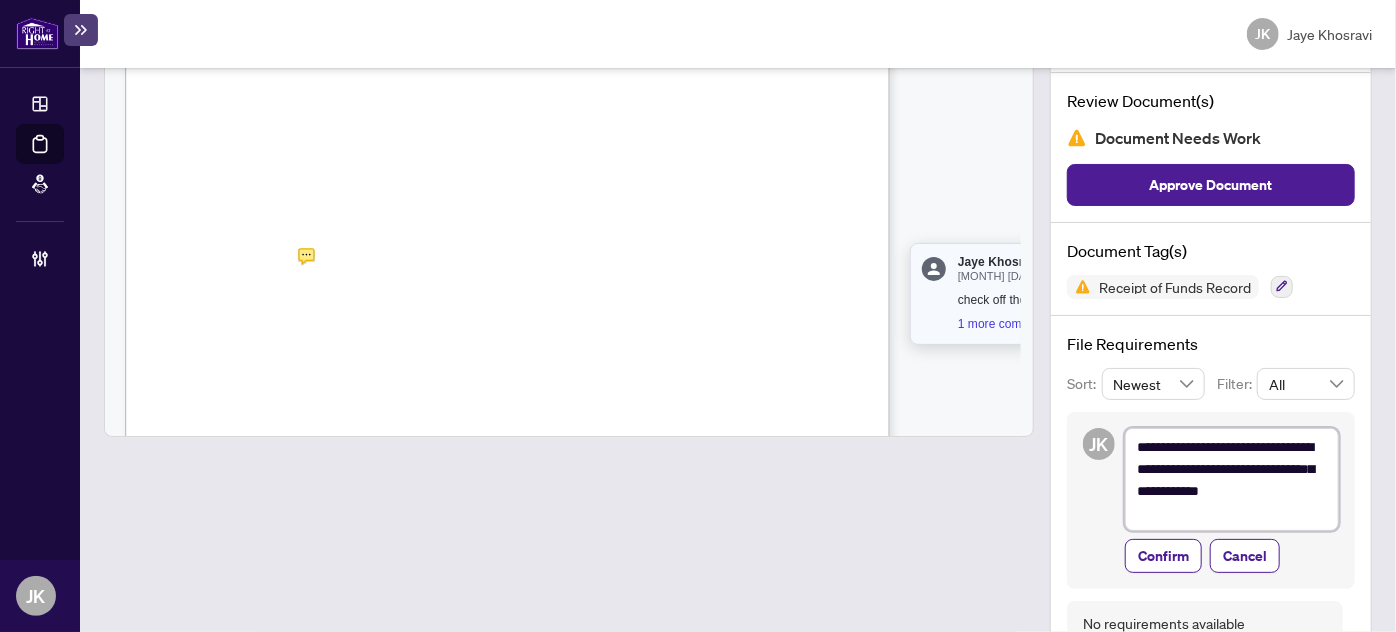 scroll, scrollTop: 224, scrollLeft: 0, axis: vertical 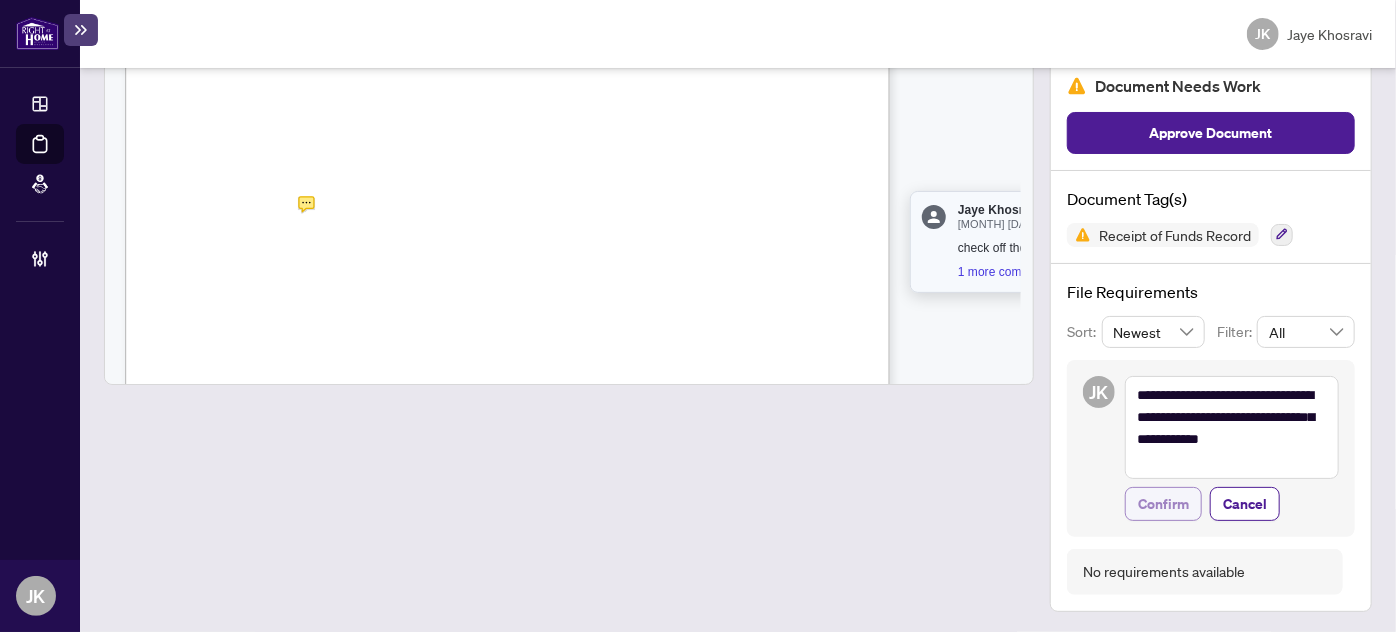 click on "Confirm" at bounding box center [1163, 504] 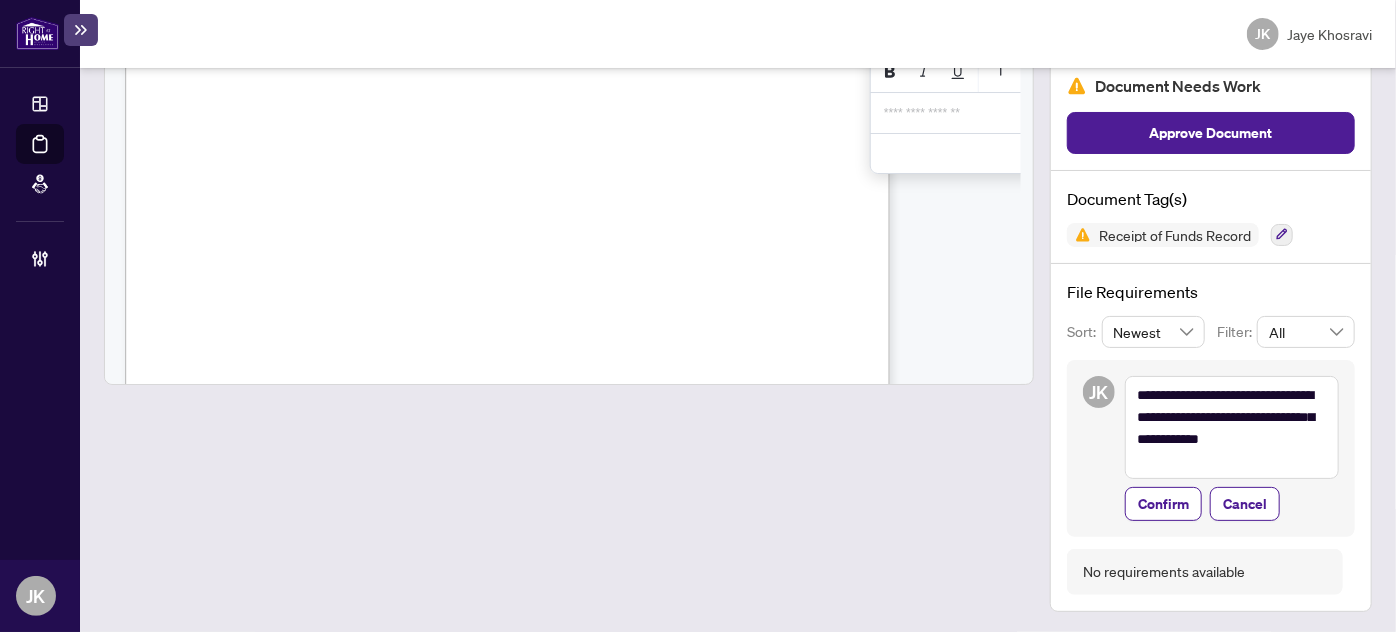 scroll, scrollTop: 266, scrollLeft: 0, axis: vertical 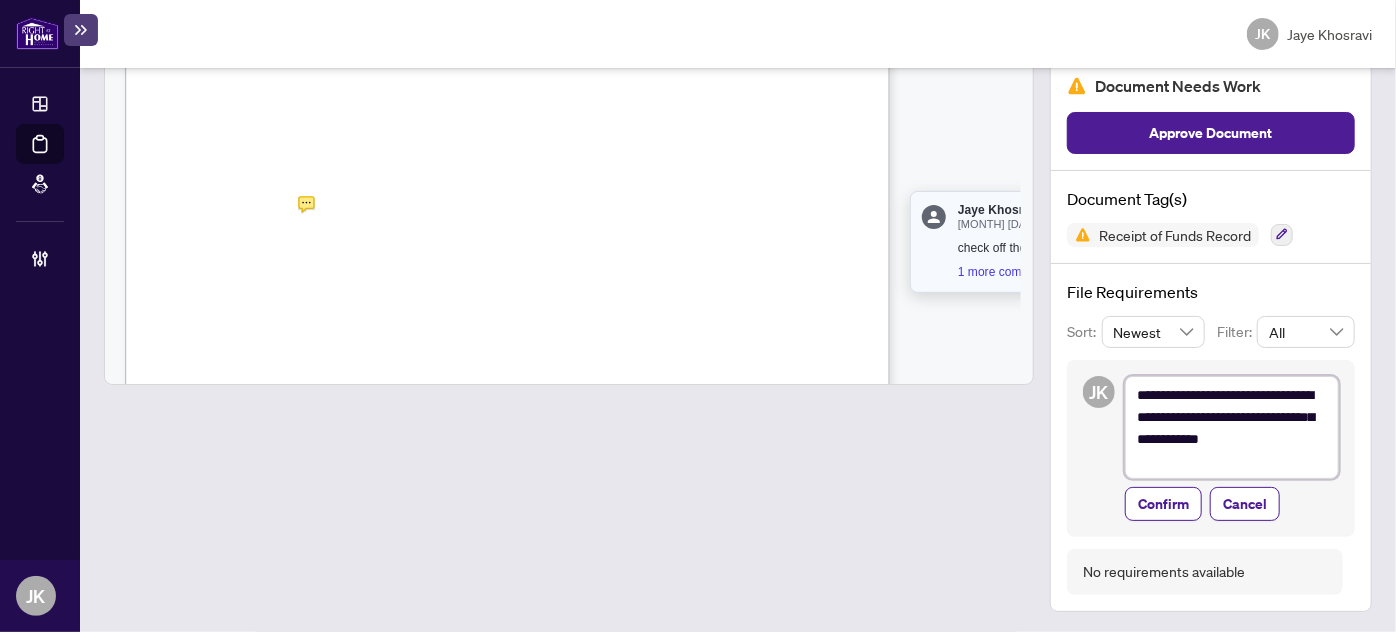 click on "**********" at bounding box center [1232, 427] 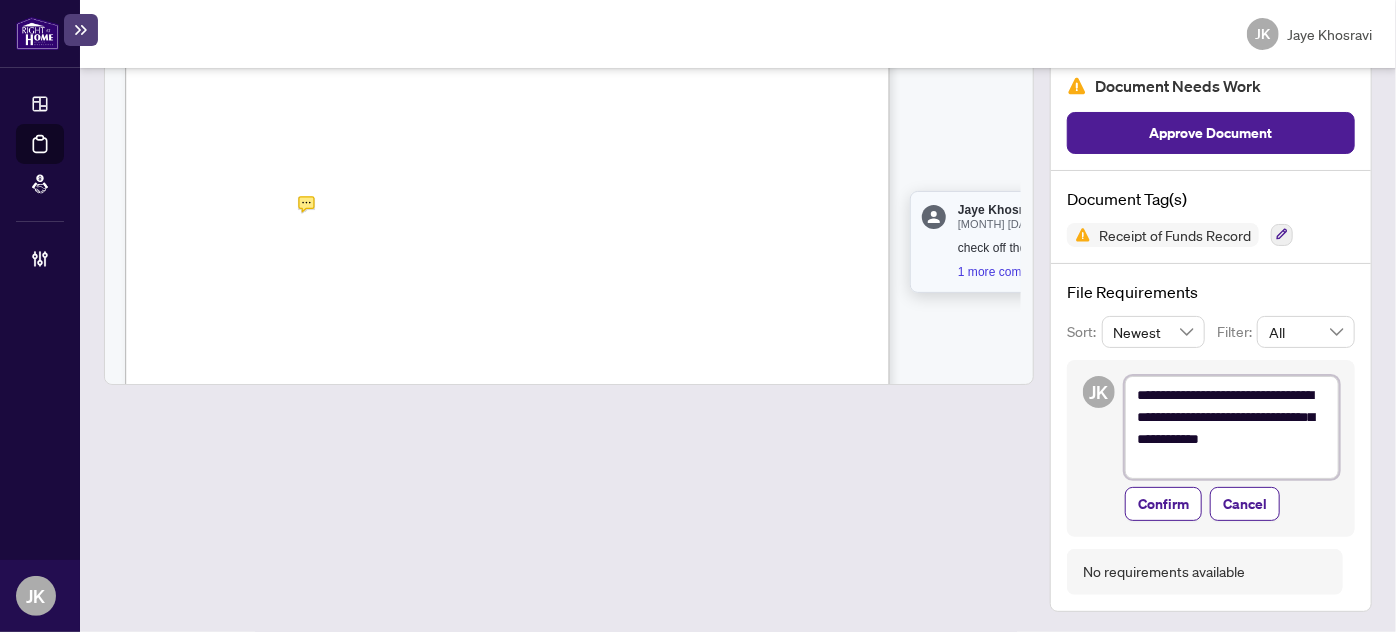 click on "**********" at bounding box center (1232, 427) 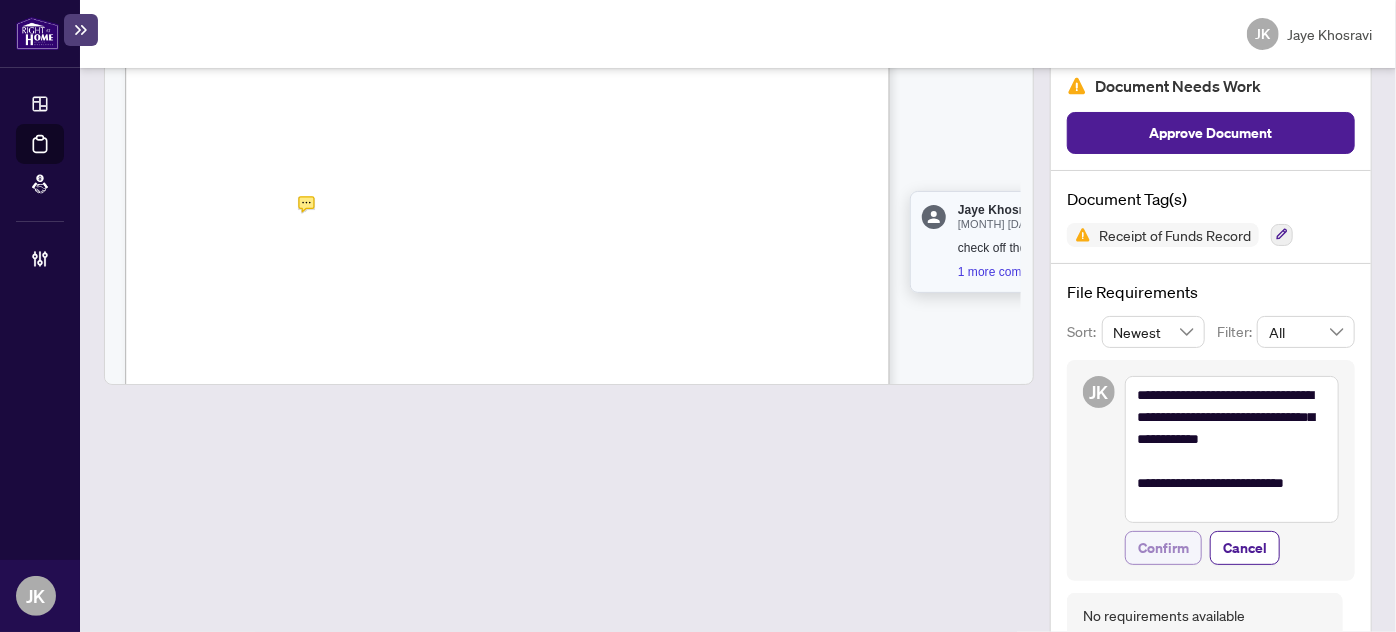 click on "Confirm" at bounding box center (1163, 548) 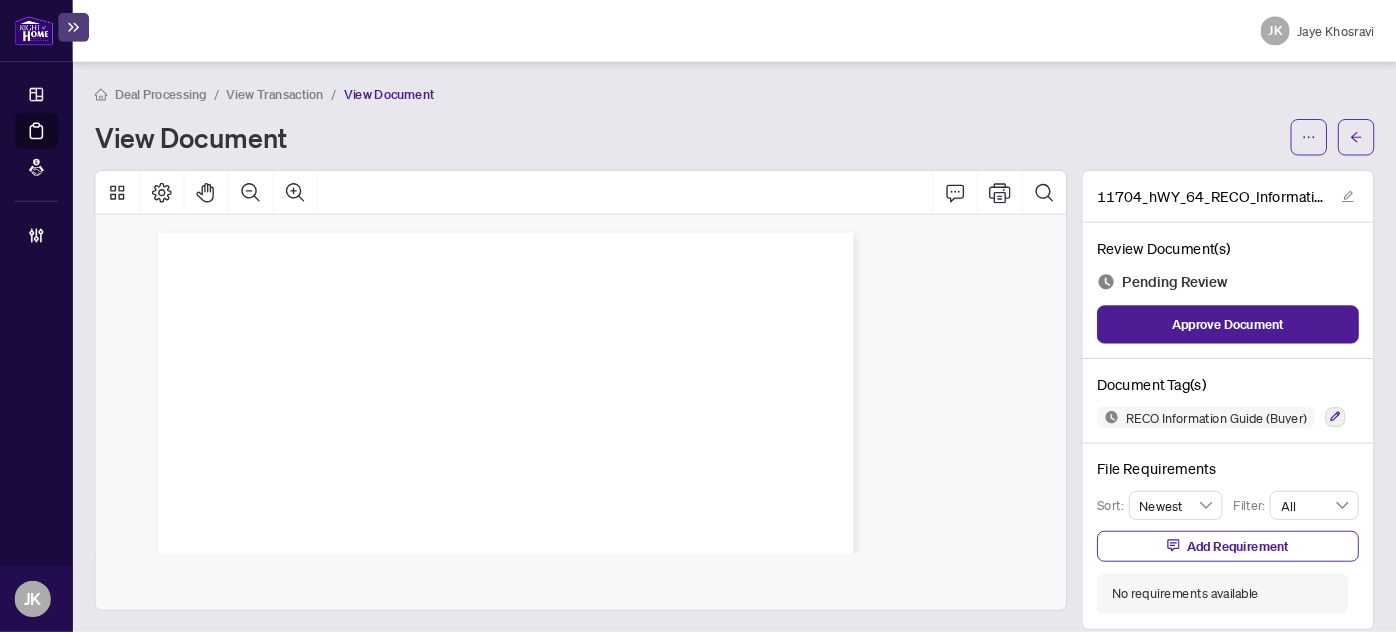 scroll, scrollTop: 0, scrollLeft: 0, axis: both 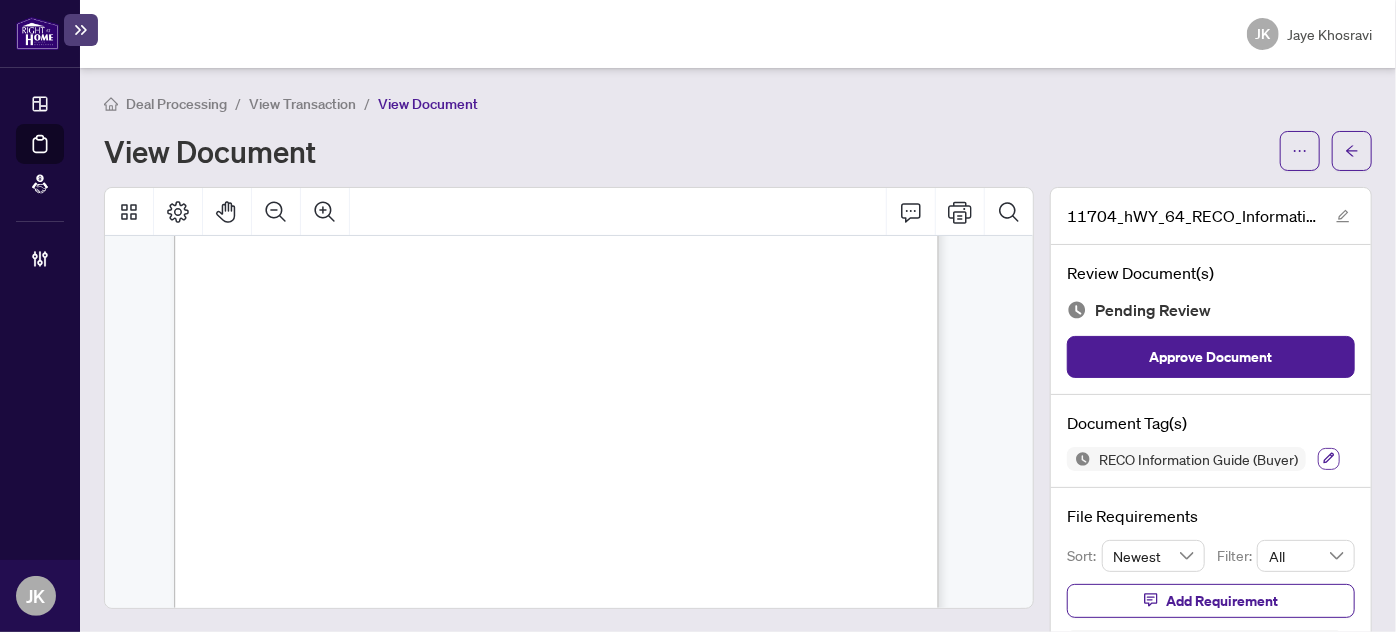 click at bounding box center (1329, 459) 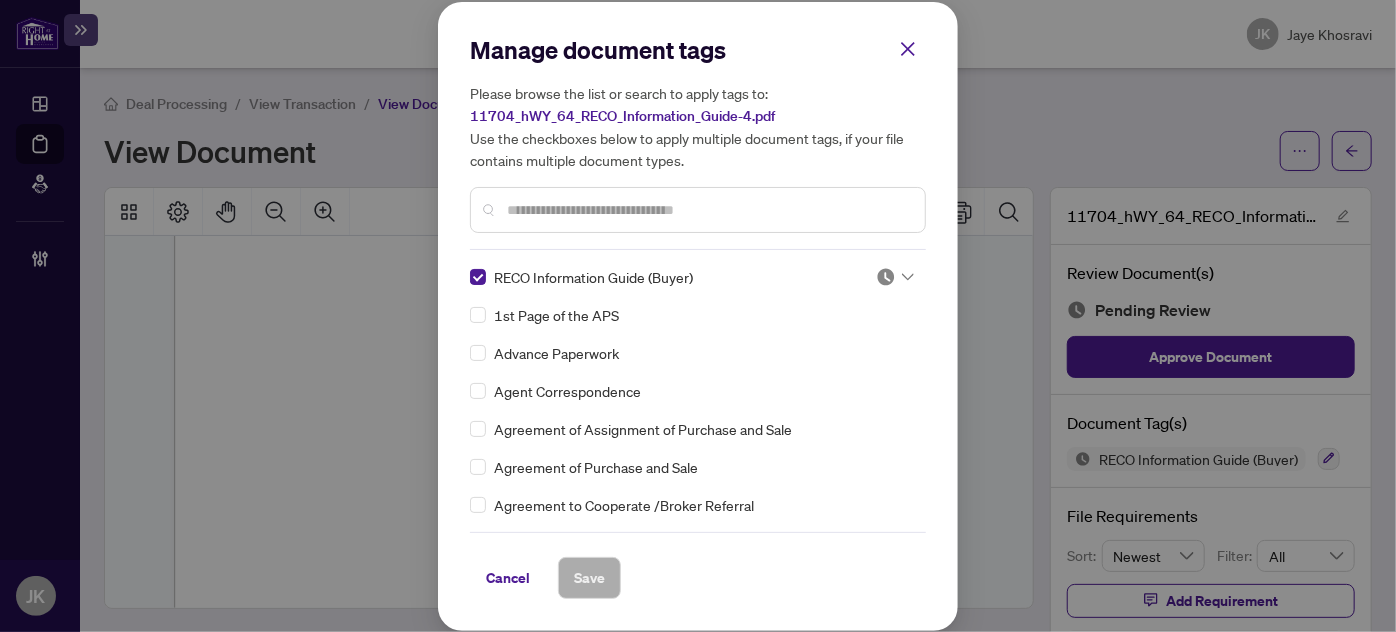 click at bounding box center [895, 277] 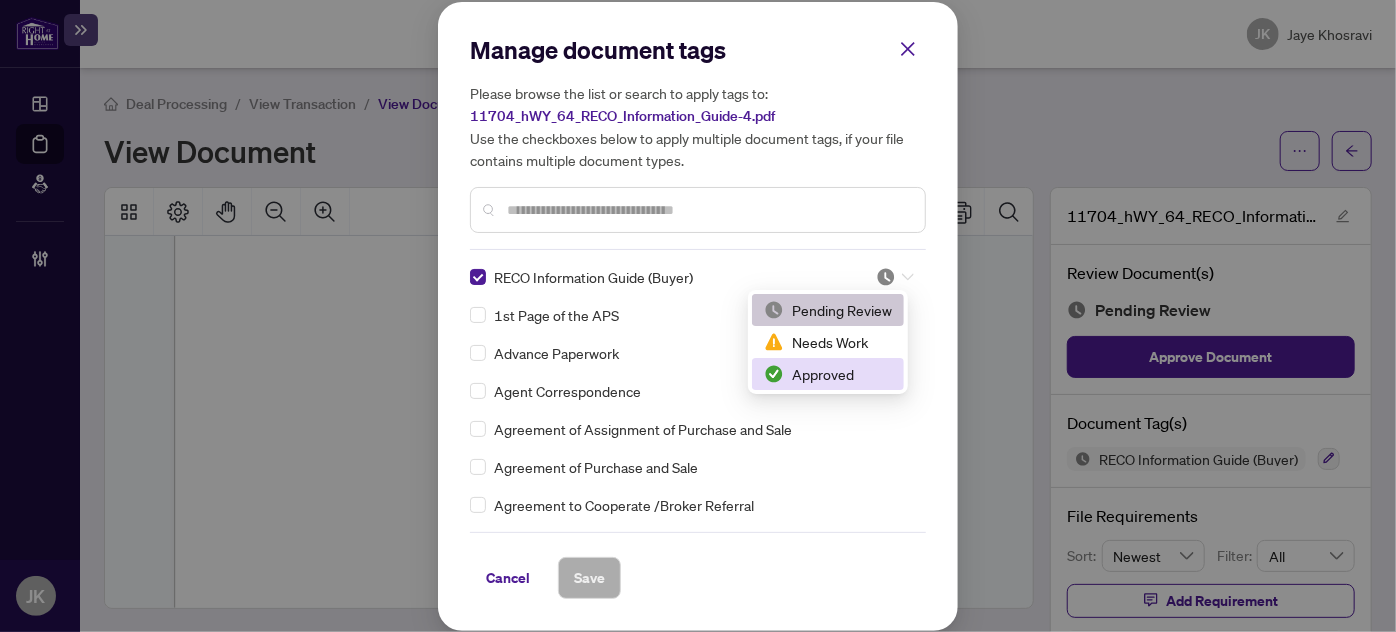 click on "Approved" at bounding box center [828, 374] 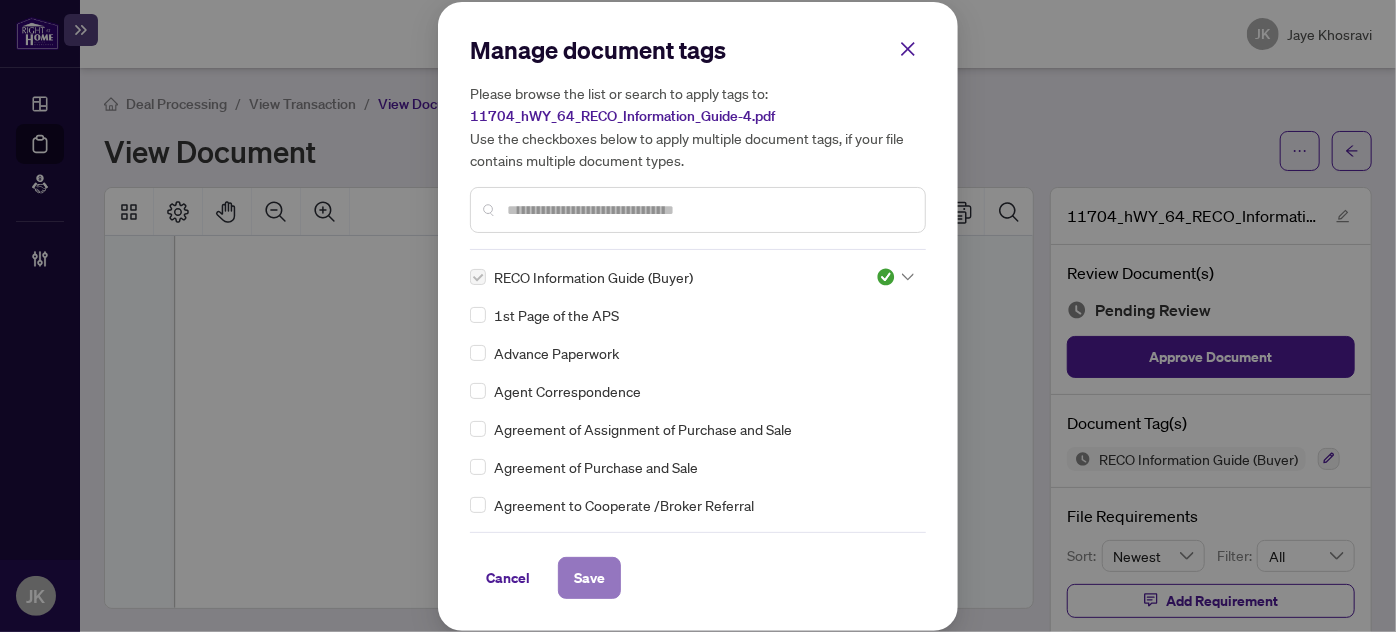 click on "Save" at bounding box center (589, 578) 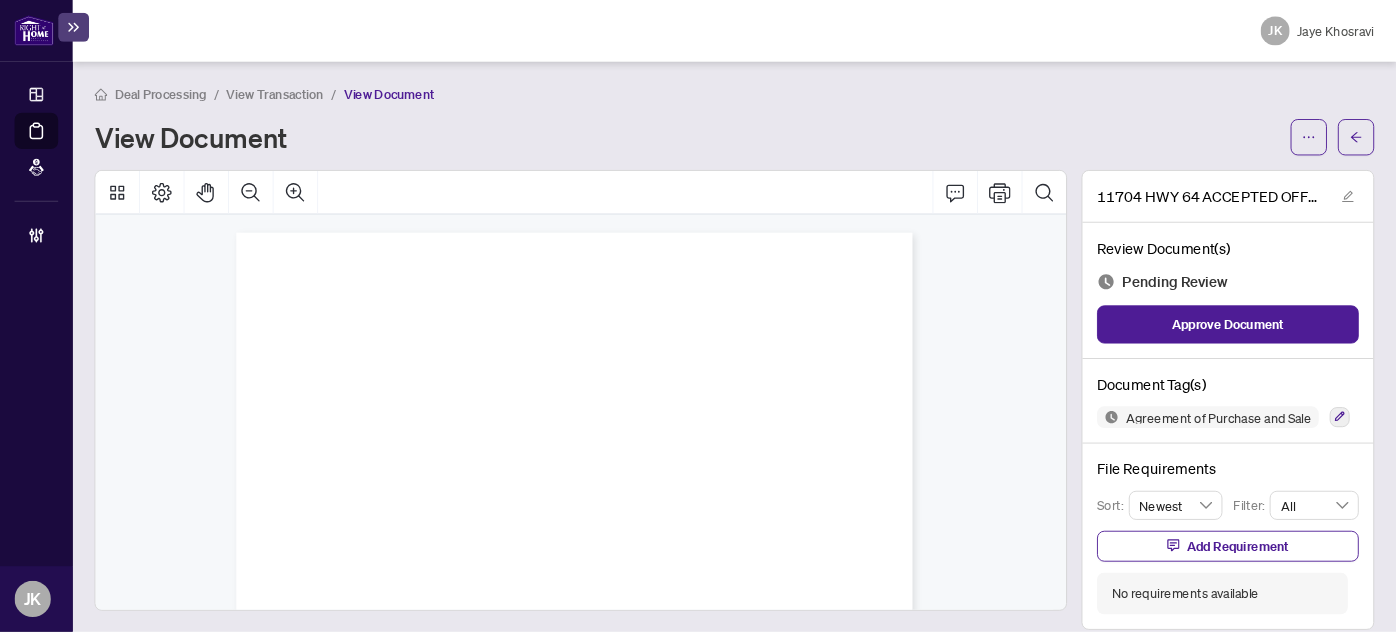 scroll, scrollTop: 0, scrollLeft: 0, axis: both 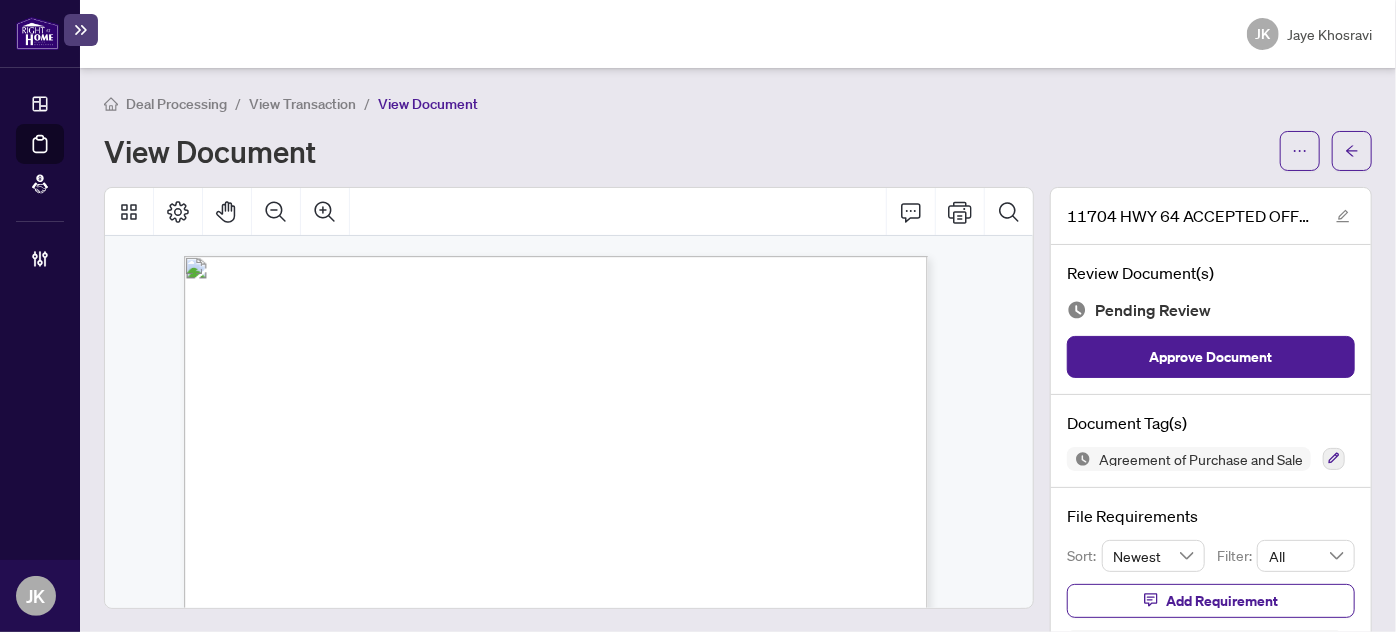 click at bounding box center (649, 913) 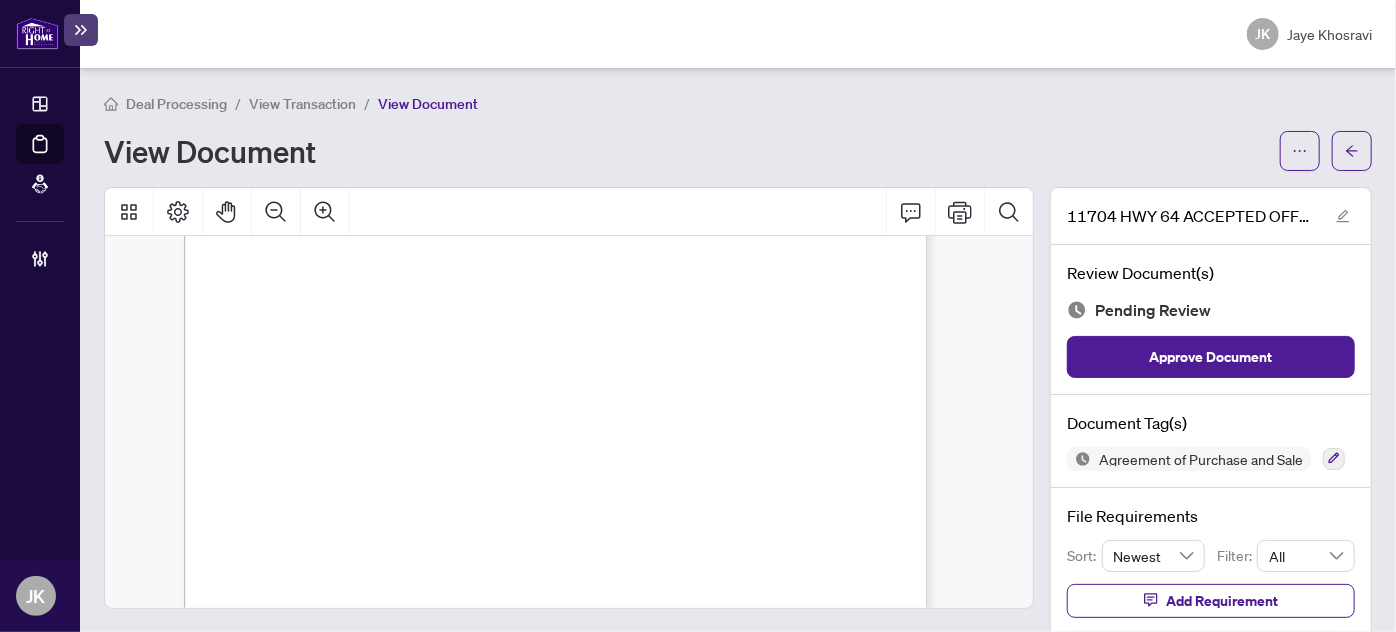 scroll, scrollTop: 441, scrollLeft: 0, axis: vertical 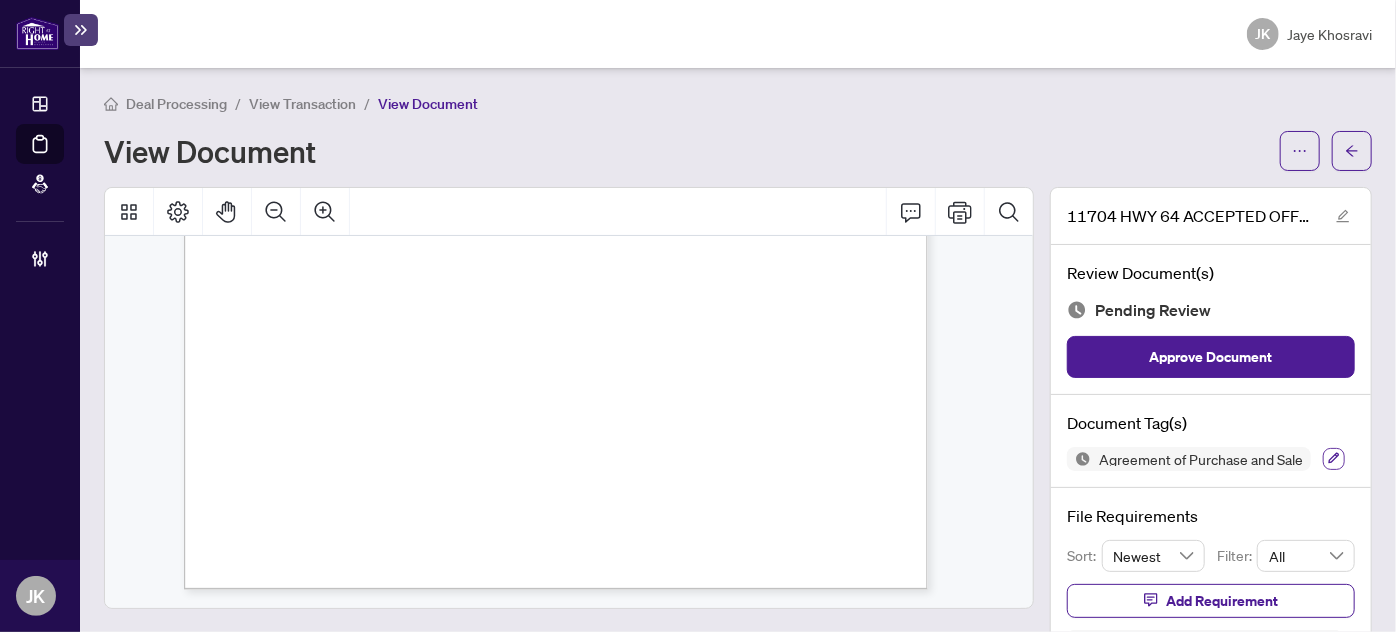 click 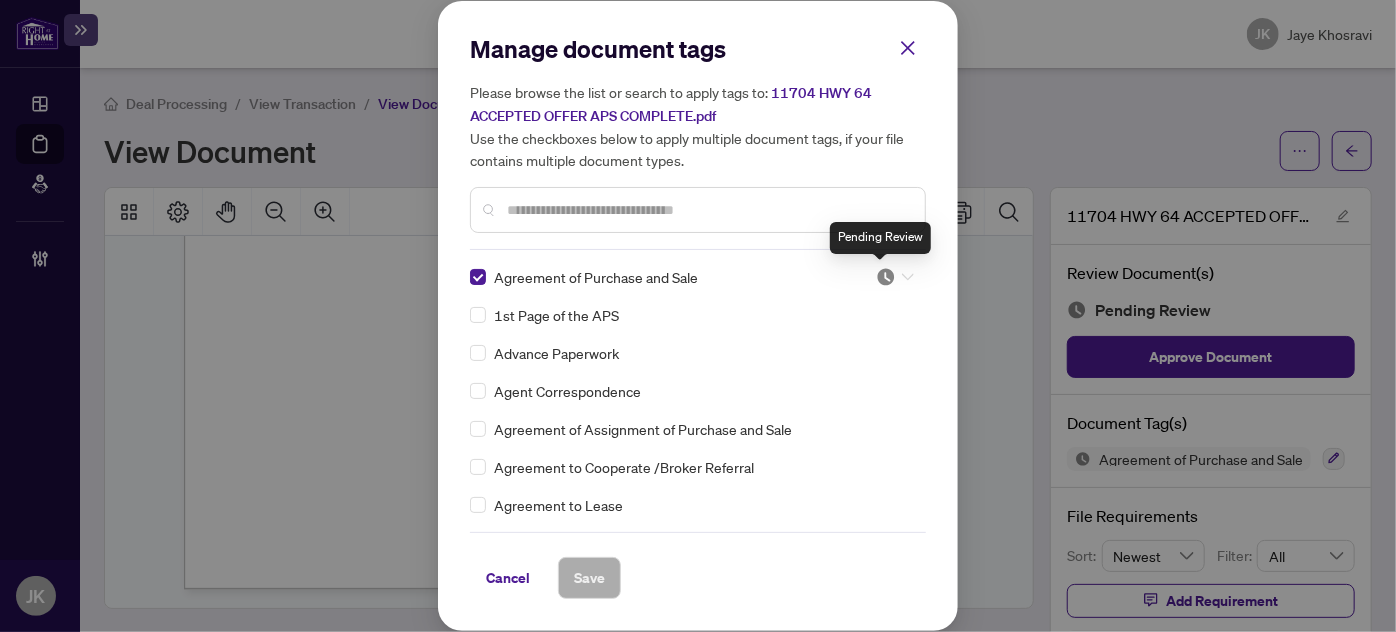 click at bounding box center [886, 277] 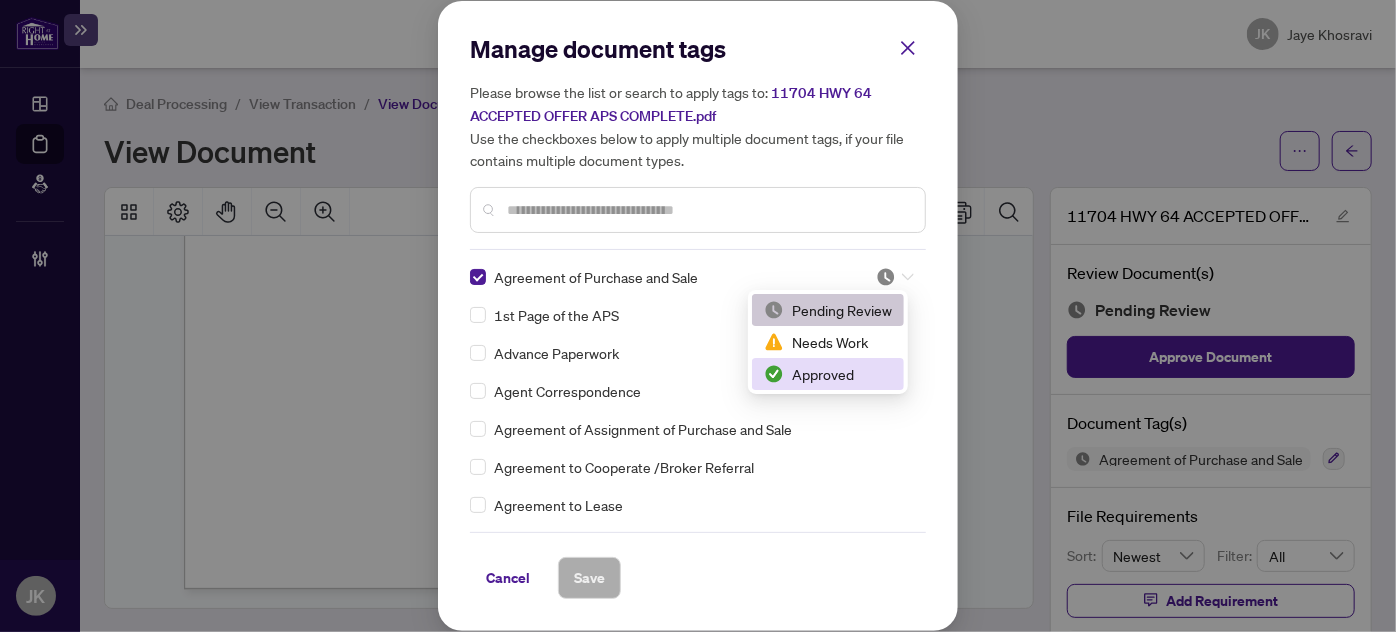 click on "Approved" at bounding box center (828, 374) 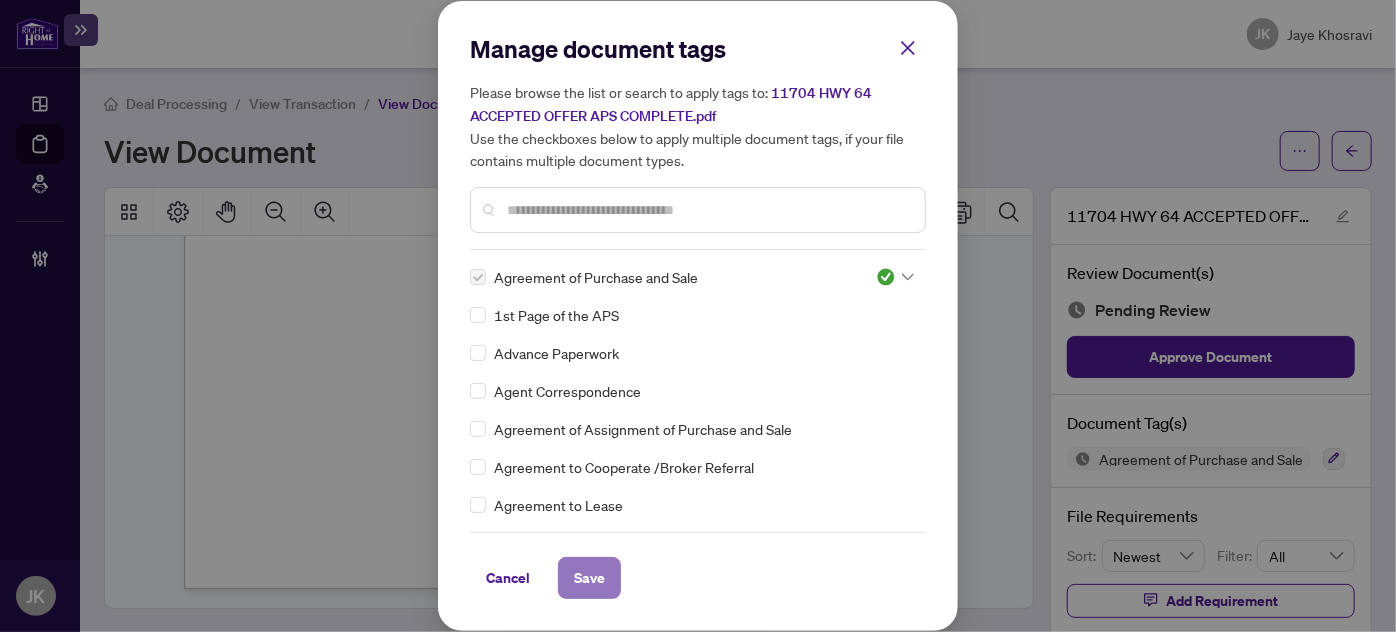 click on "Save" at bounding box center [589, 578] 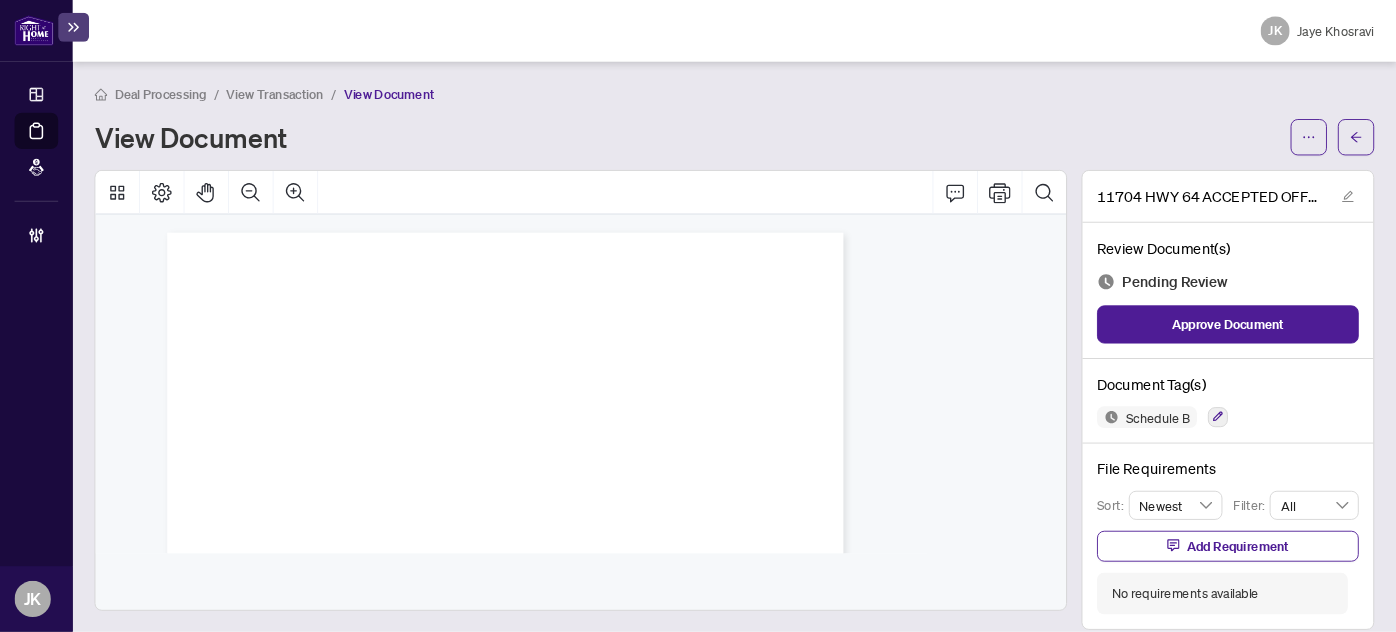 scroll, scrollTop: 0, scrollLeft: 0, axis: both 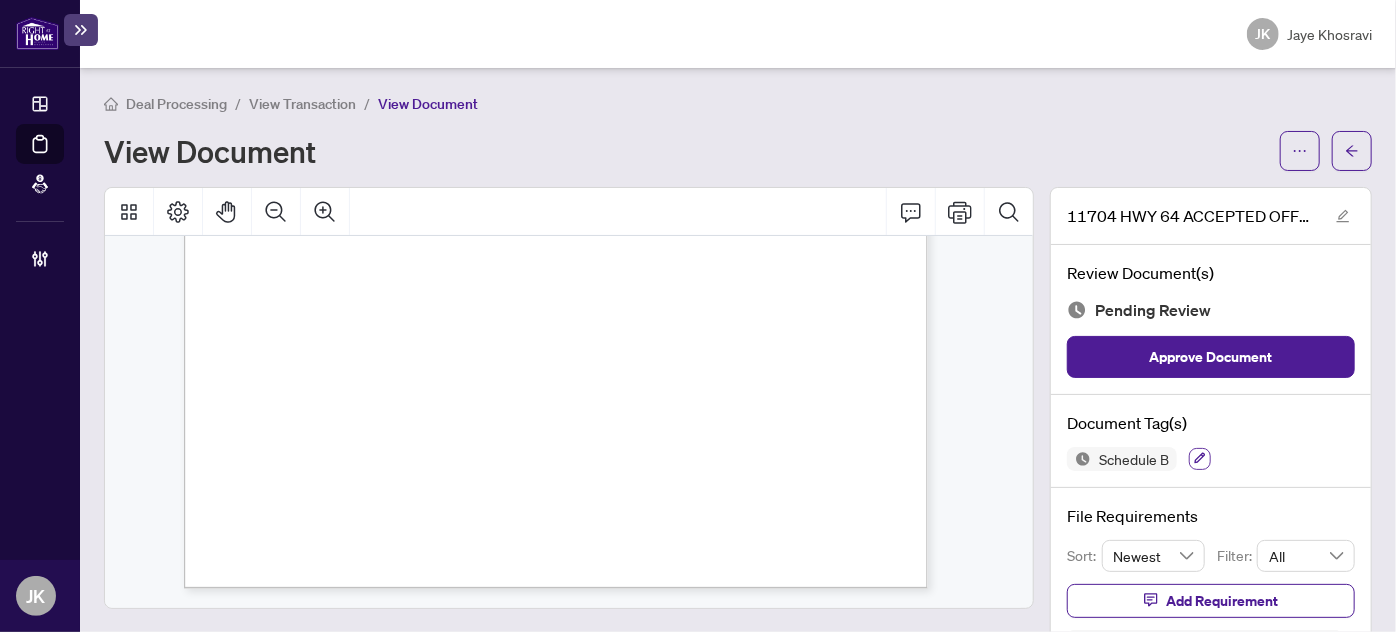 click at bounding box center (1200, 459) 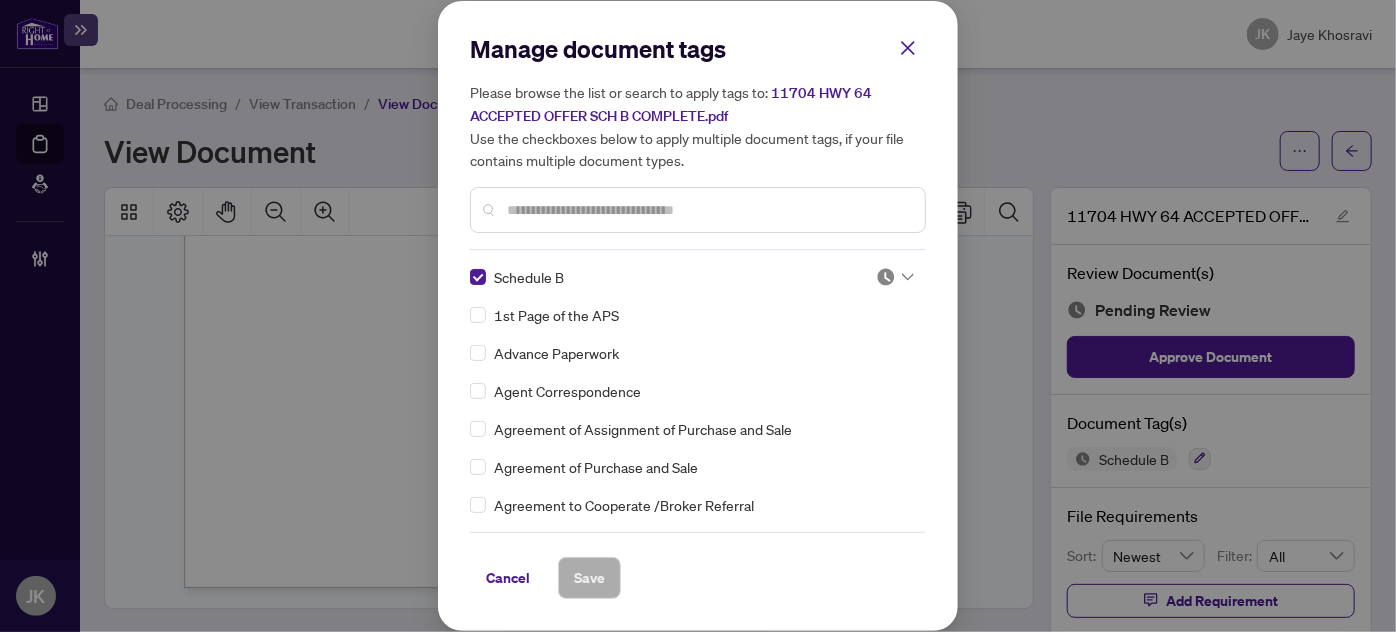 click at bounding box center (895, 277) 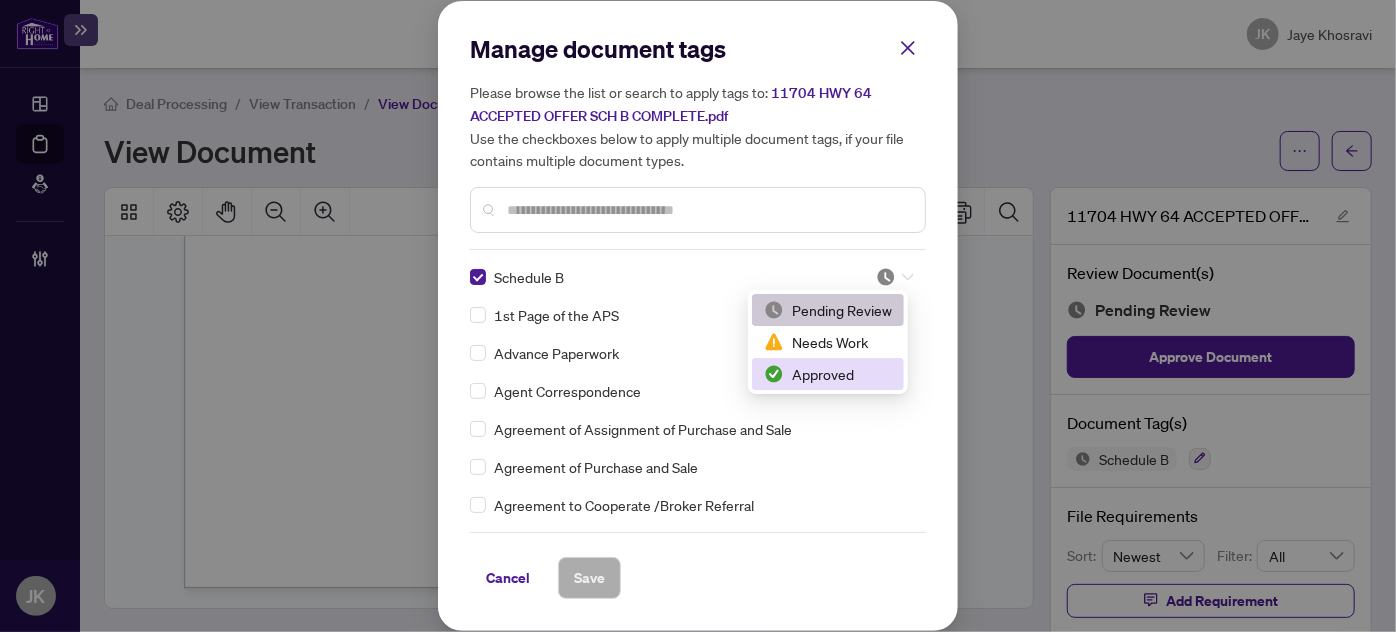 drag, startPoint x: 855, startPoint y: 363, endPoint x: 842, endPoint y: 386, distance: 26.41969 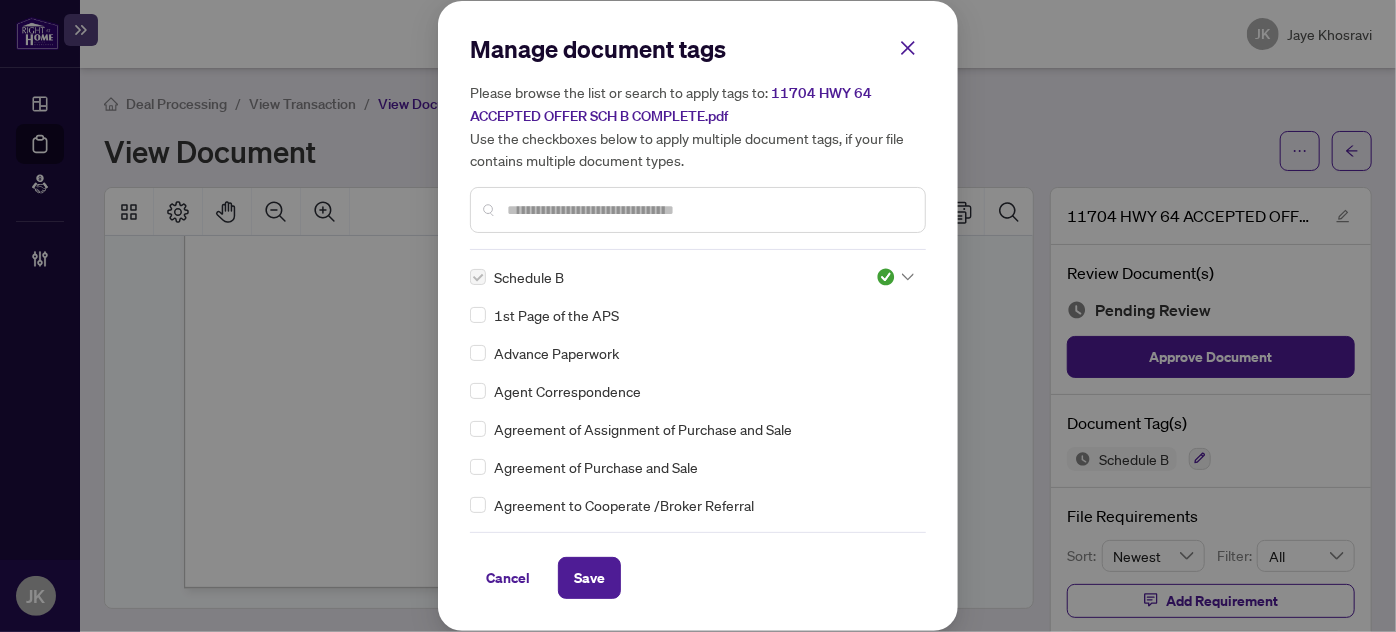 click on "Manage document tags Please browse the list or search to apply tags to:   11704 HWY 64 ACCEPTED OFFER SCH B COMPLETE.pdf   Use the checkboxes below to apply multiple document tags, if your file contains multiple document types.   Schedule B 3 1st Page of the APS Advance Paperwork Agent Correspondence Agreement of Assignment of Purchase and Sale Agreement of Purchase and Sale Agreement to Cooperate /Broker Referral Agreement to Lease Articles of Incorporation Back to Vendor Letter Belongs to Another Transaction Builder's Consent Buyer Designated Representation Agreement Buyer Designated Representation Agreement Buyers Lawyer Information Certificate of Estate Trustee(s) Client Refused to Sign Closing Date Change Co-op Brokerage Commission Statement Co-op EFT Co-operating Indemnity Agreement Commission Adjustment Commission Agreement Commission Calculation Commission Statement Sent Commission Statement Sent to Landlord Commission Statement Sent to Lawyer Commission Statement Sent to Listing Brokerage Duplicate" at bounding box center (698, 316) 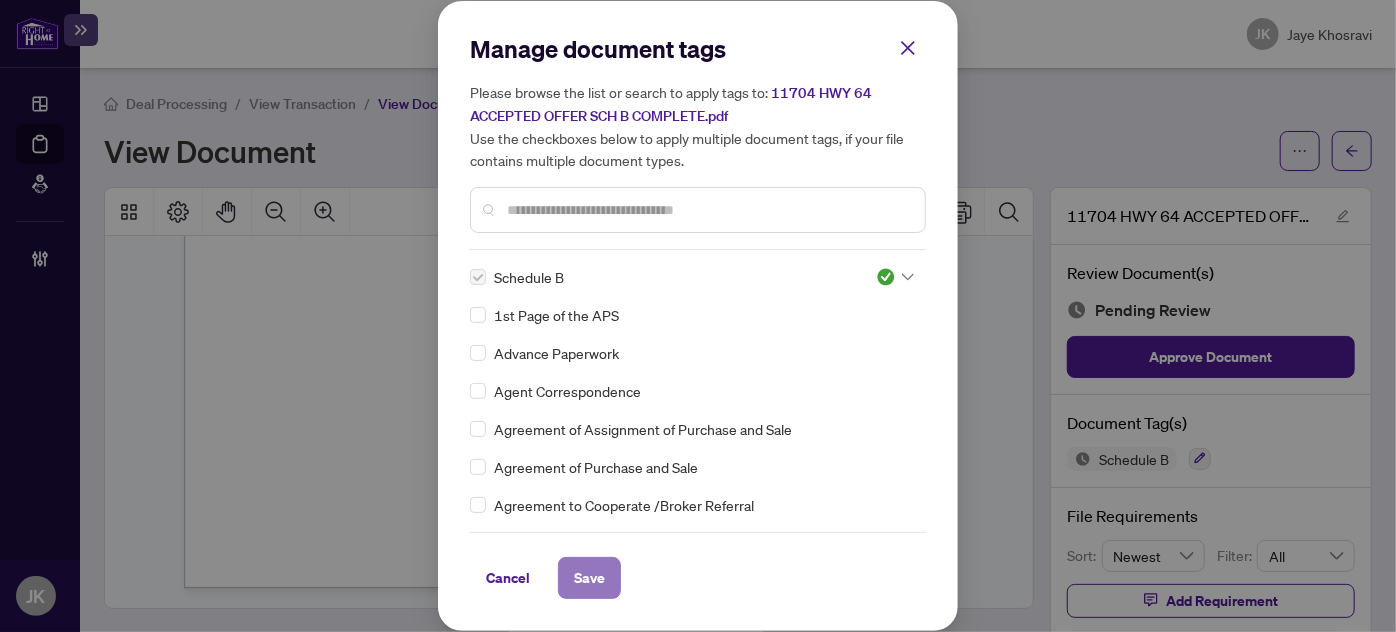 click on "Save" at bounding box center [589, 578] 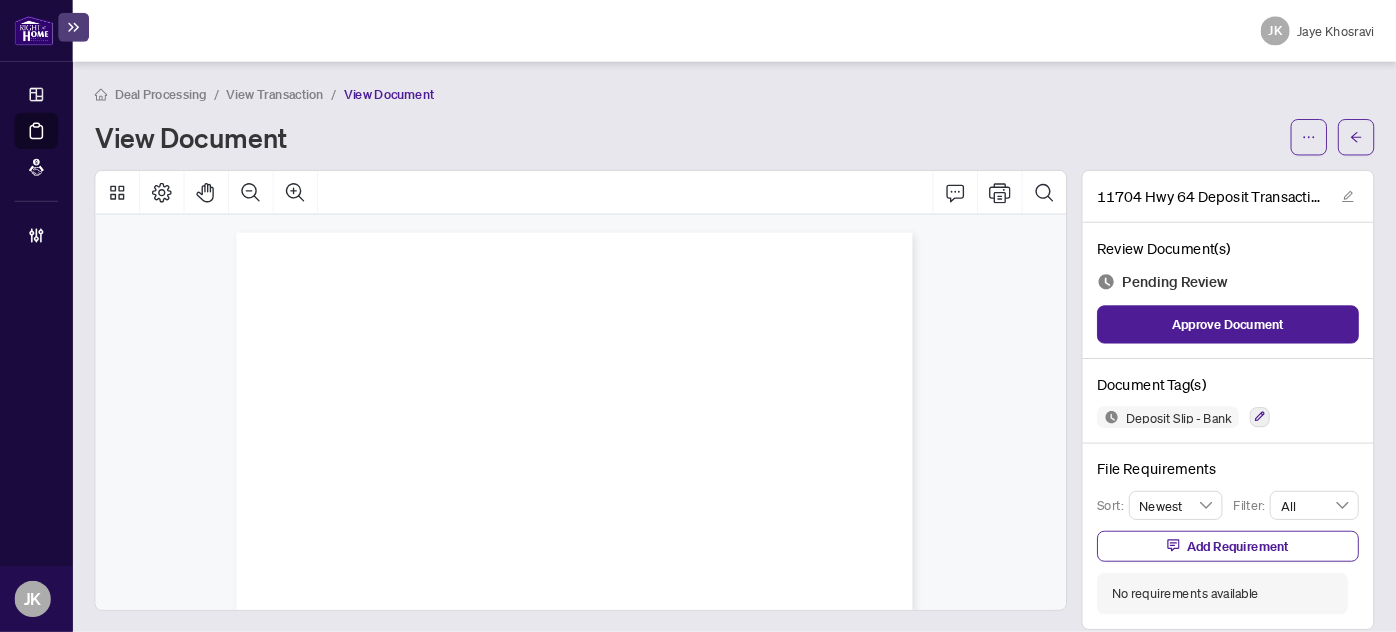 scroll, scrollTop: 0, scrollLeft: 0, axis: both 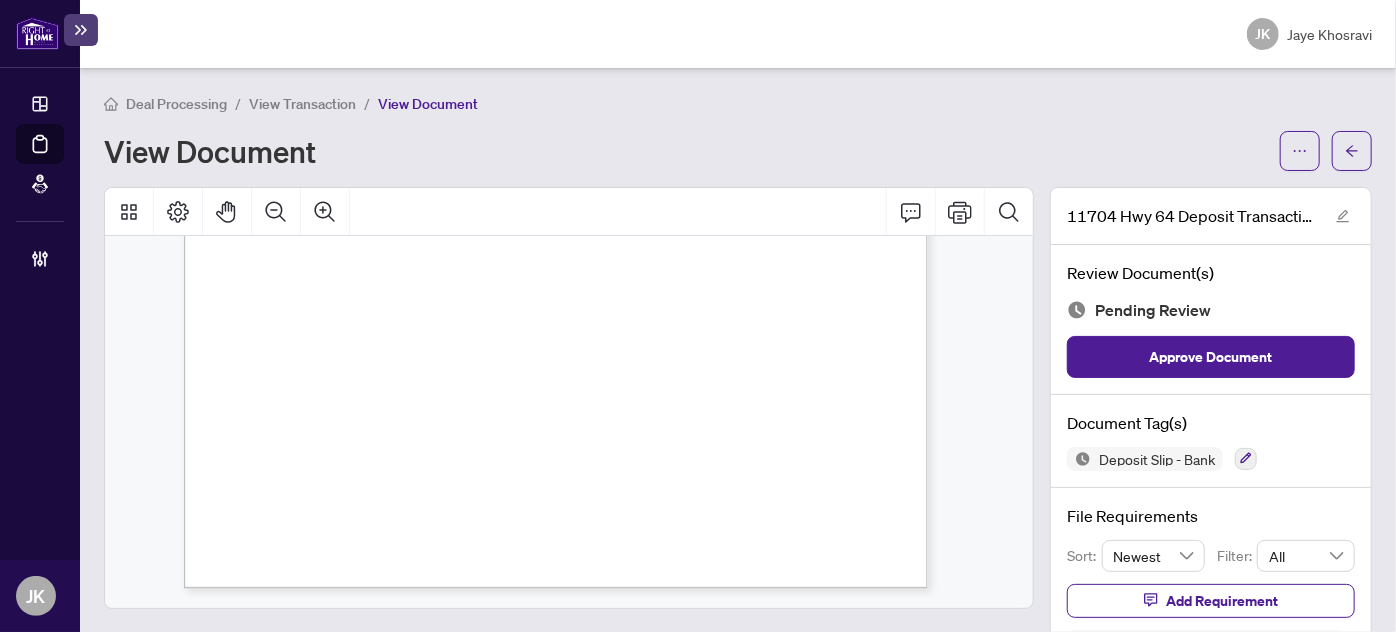 click on "Deposit Slip - Bank" at bounding box center (1211, 459) 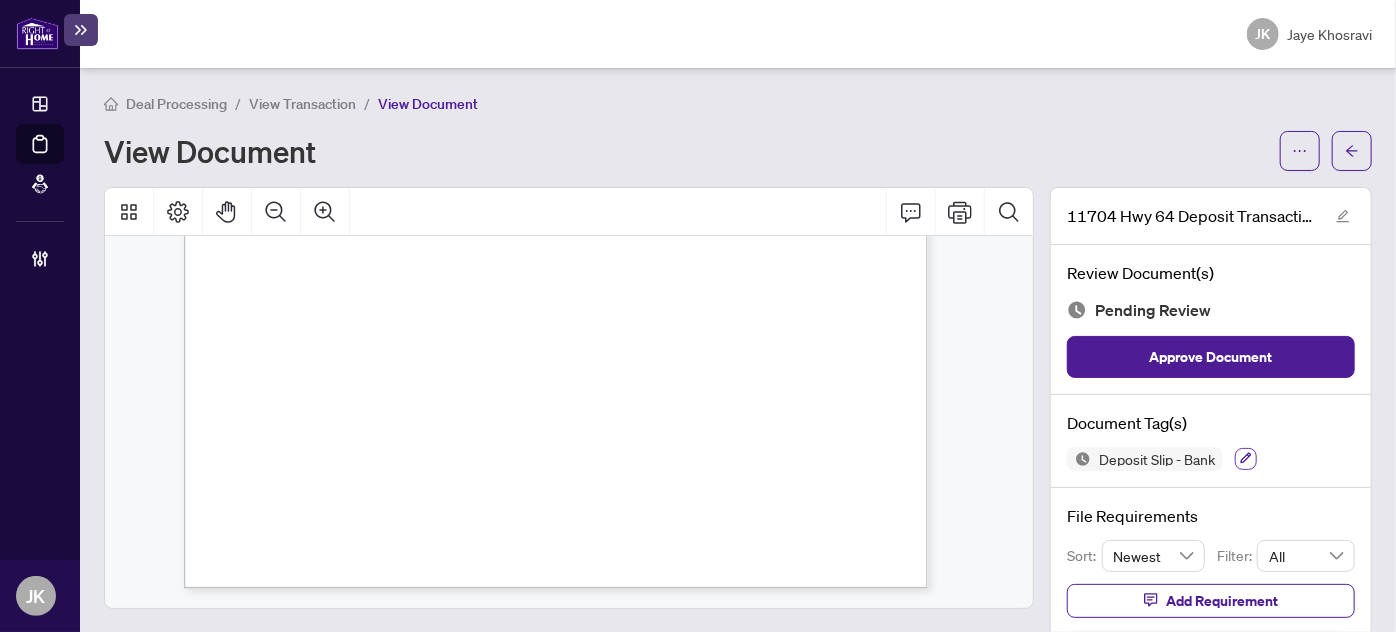 click 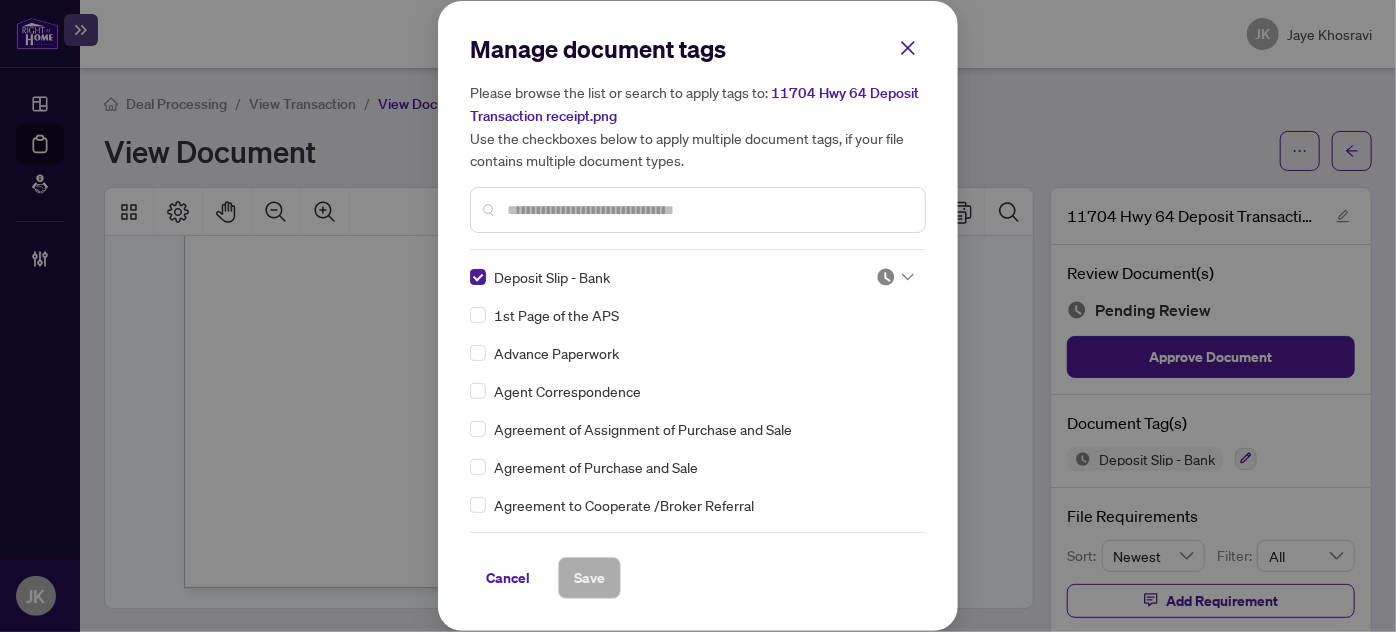 click at bounding box center [886, 277] 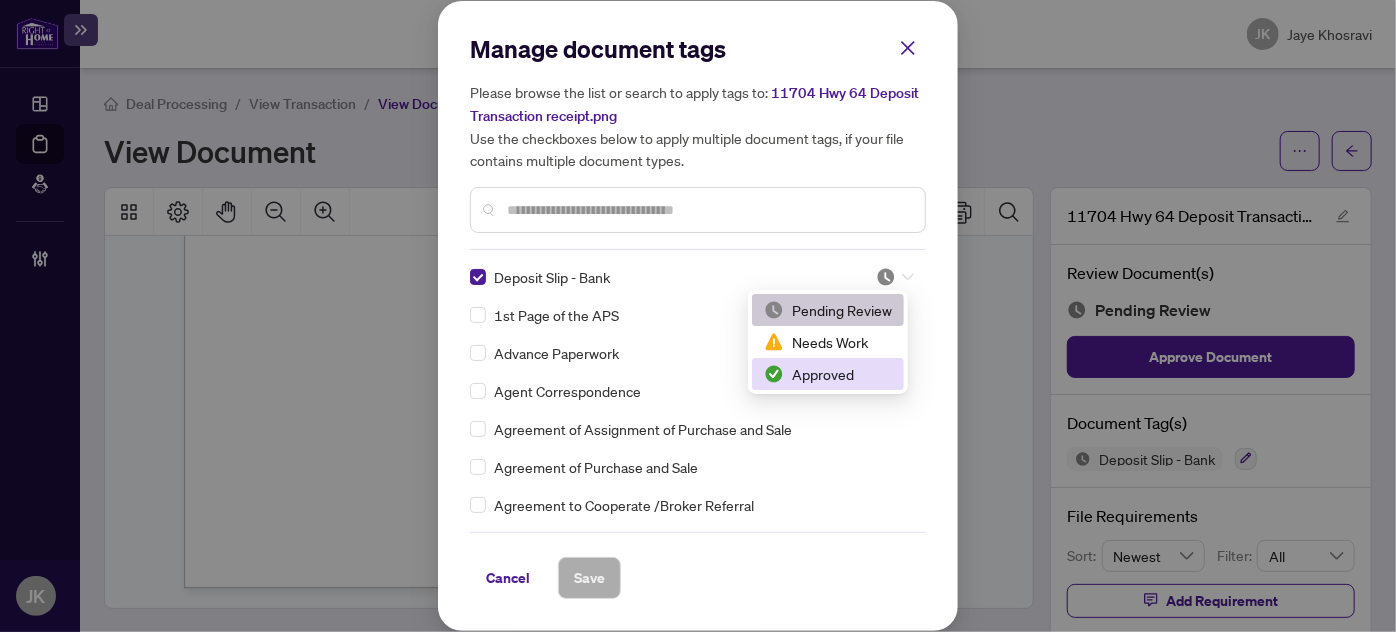click on "Approved" at bounding box center [828, 374] 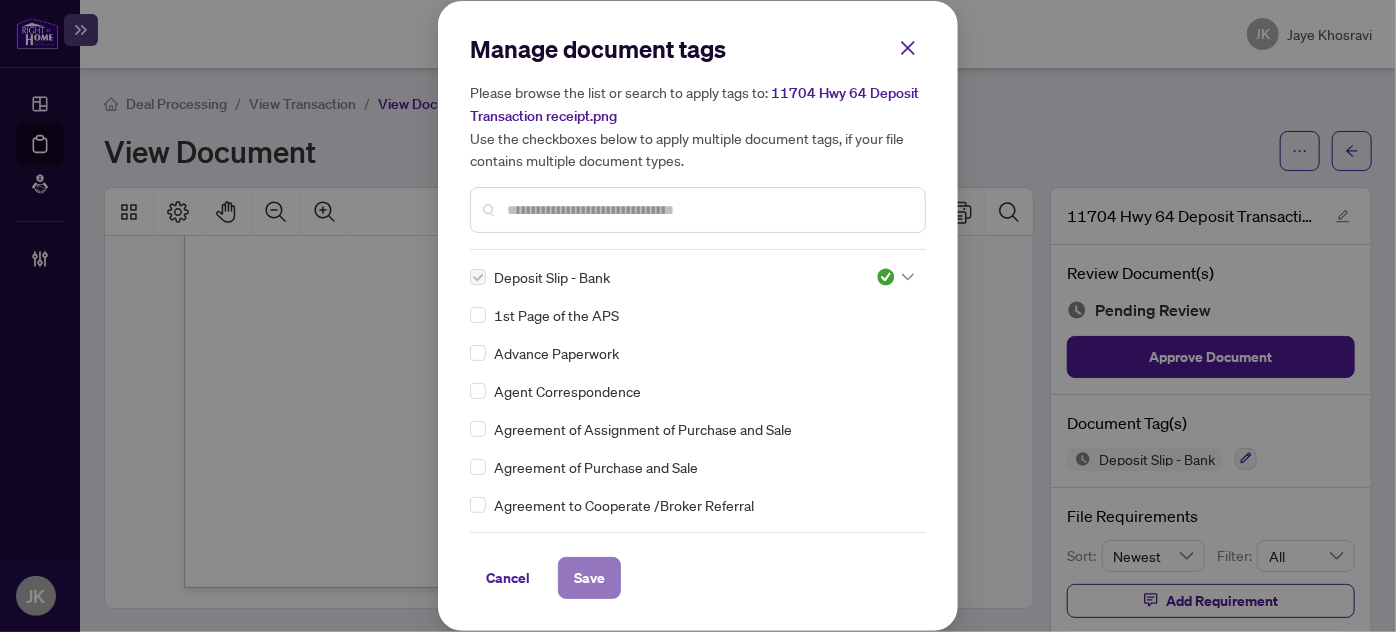 click on "Save" at bounding box center (589, 578) 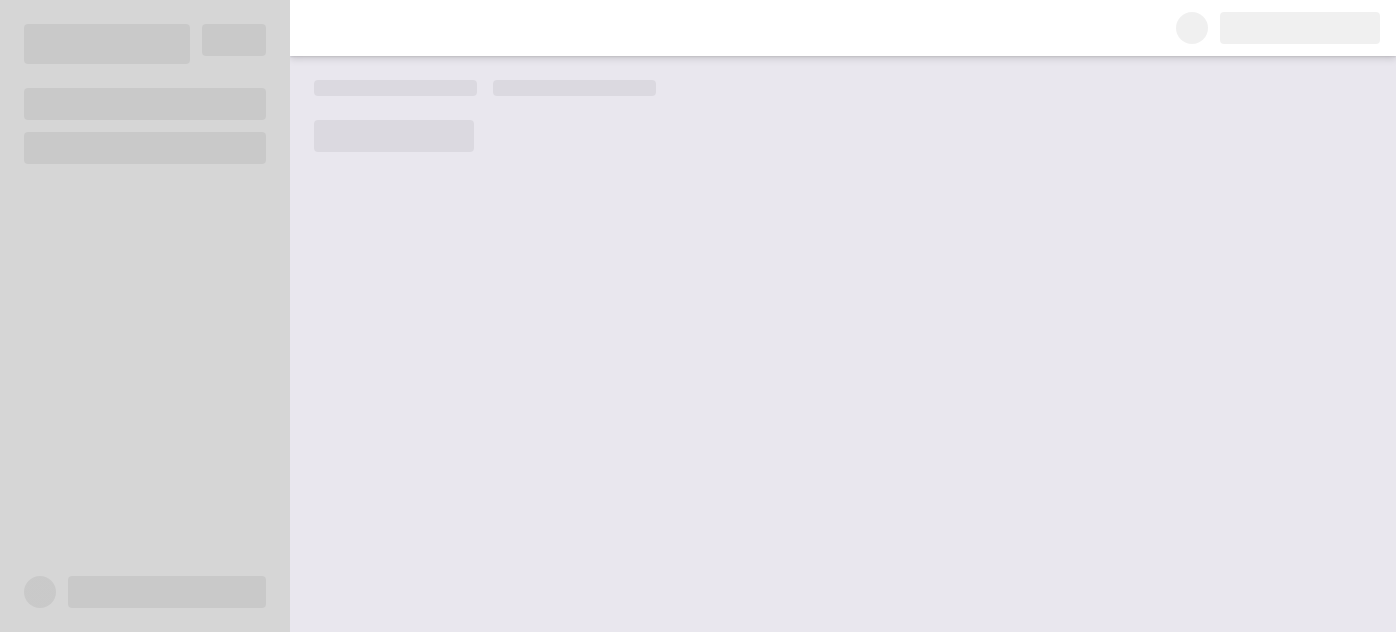 scroll, scrollTop: 0, scrollLeft: 0, axis: both 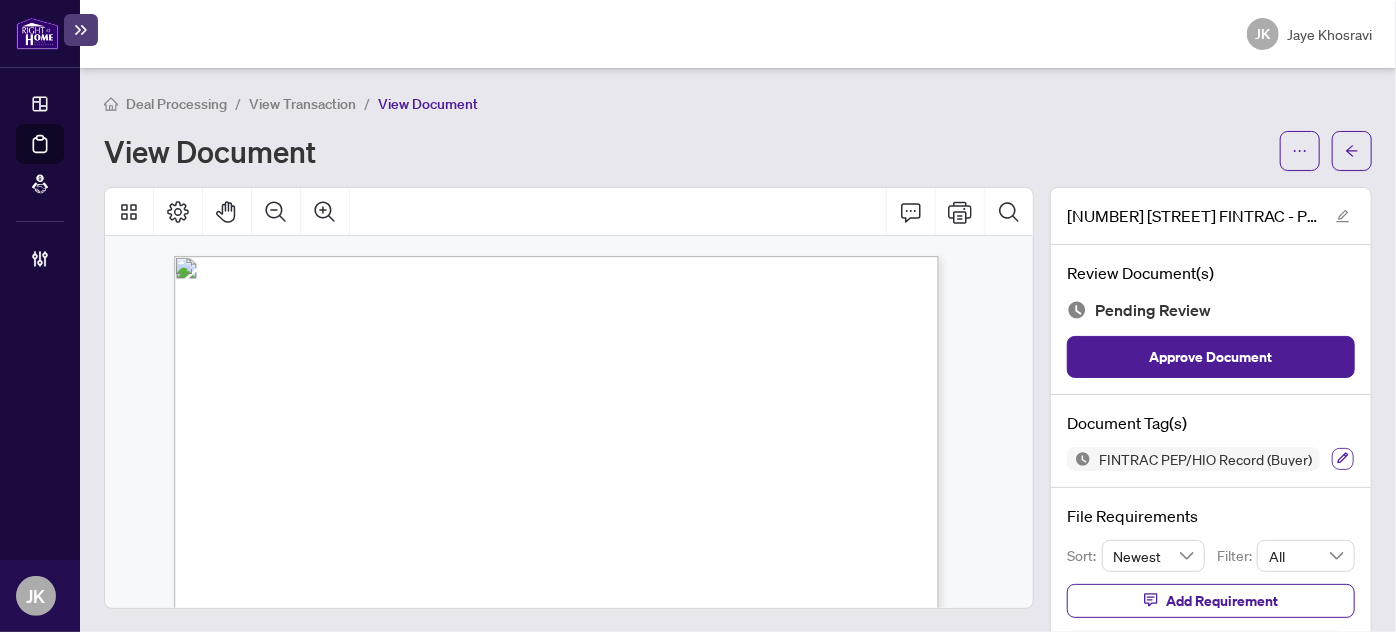 click 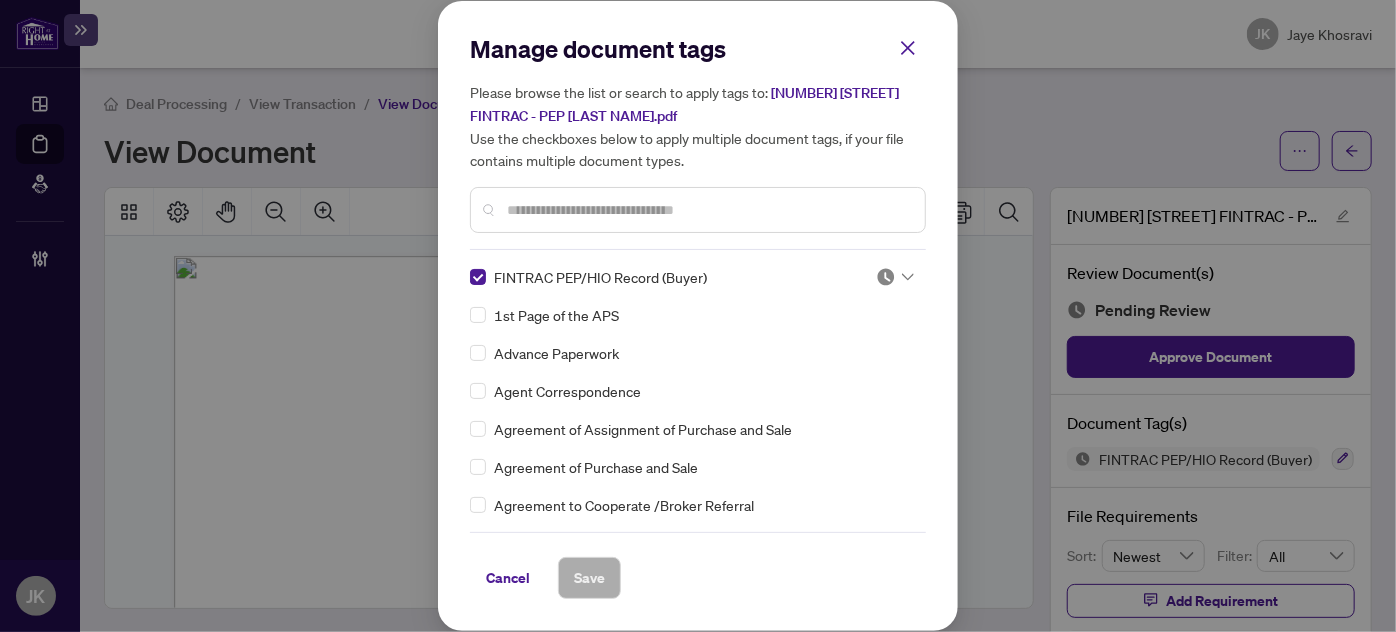 click at bounding box center (886, 277) 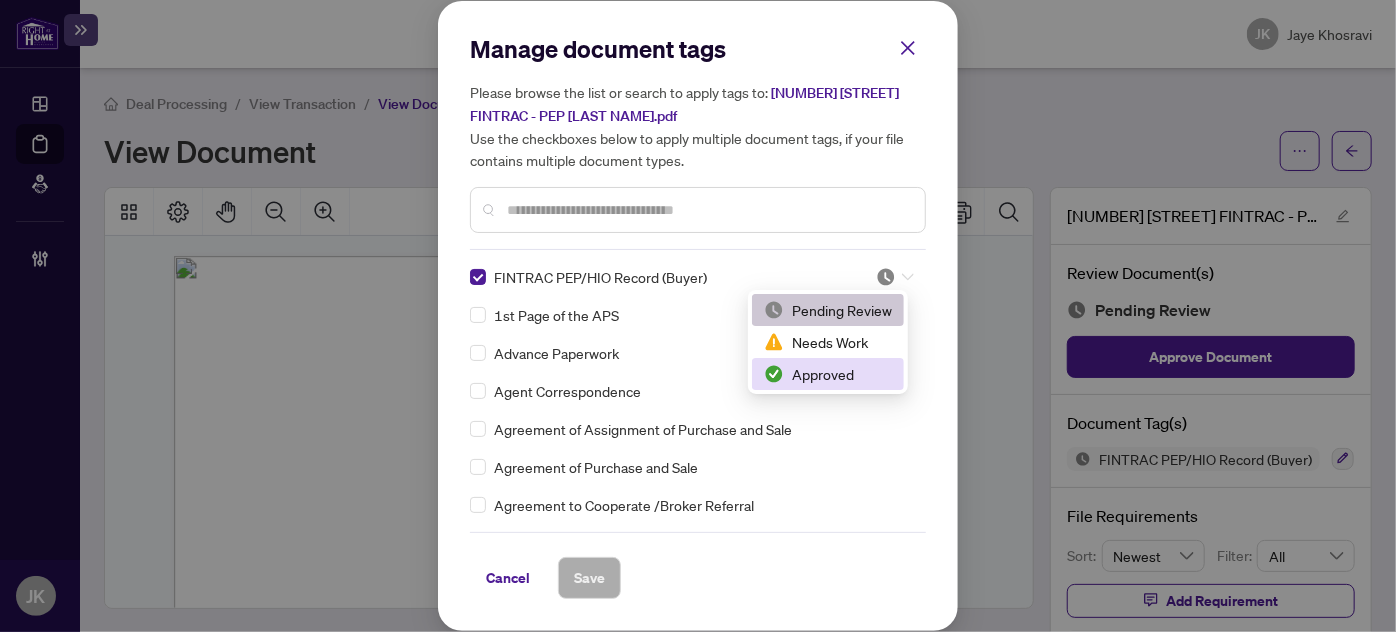 click on "Approved" at bounding box center (828, 374) 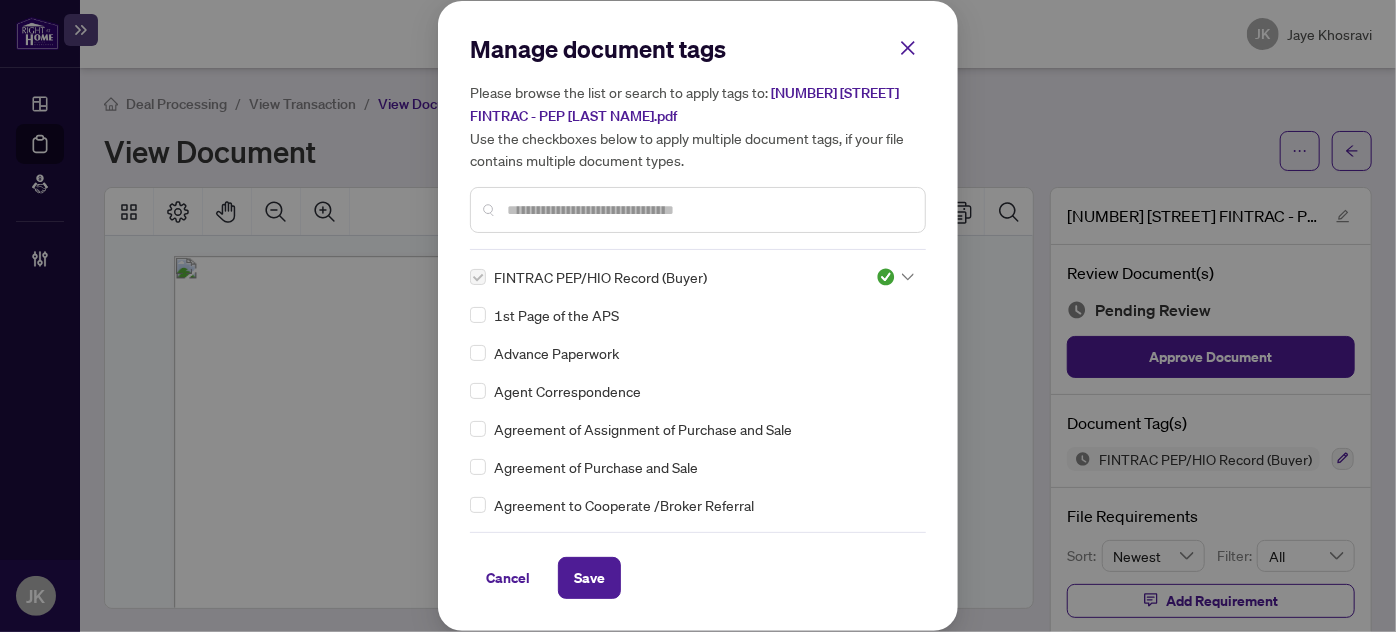 click on "Manage document tags Please browse the list or search to apply tags to:   11704 HWY 64  FINTRAC - PEP CHAD.pdf   Use the checkboxes below to apply multiple document tags, if your file contains multiple document types.   FINTRAC PEP/HIO Record (Buyer) 3 1st Page of the APS Advance Paperwork Agent Correspondence Agreement of Assignment of Purchase and Sale Agreement of Purchase and Sale Agreement to Cooperate /Broker Referral Agreement to Lease Articles of Incorporation Back to Vendor Letter Belongs to Another Transaction Builder's Consent Buyer Designated Representation Agreement Buyer Designated Representation Agreement Buyers Lawyer Information Certificate of Estate Trustee(s) Client Refused to Sign Closing Date Change Co-op Brokerage Commission Statement Co-op EFT Co-operating Indemnity Agreement Commission Adjustment Commission Agreement Commission Calculation Commission Statement Sent Commission Statement Sent to Landlord Commission Statement Sent to Lawyer Commission Statement Sent to Listing Brokerage" at bounding box center [698, 316] 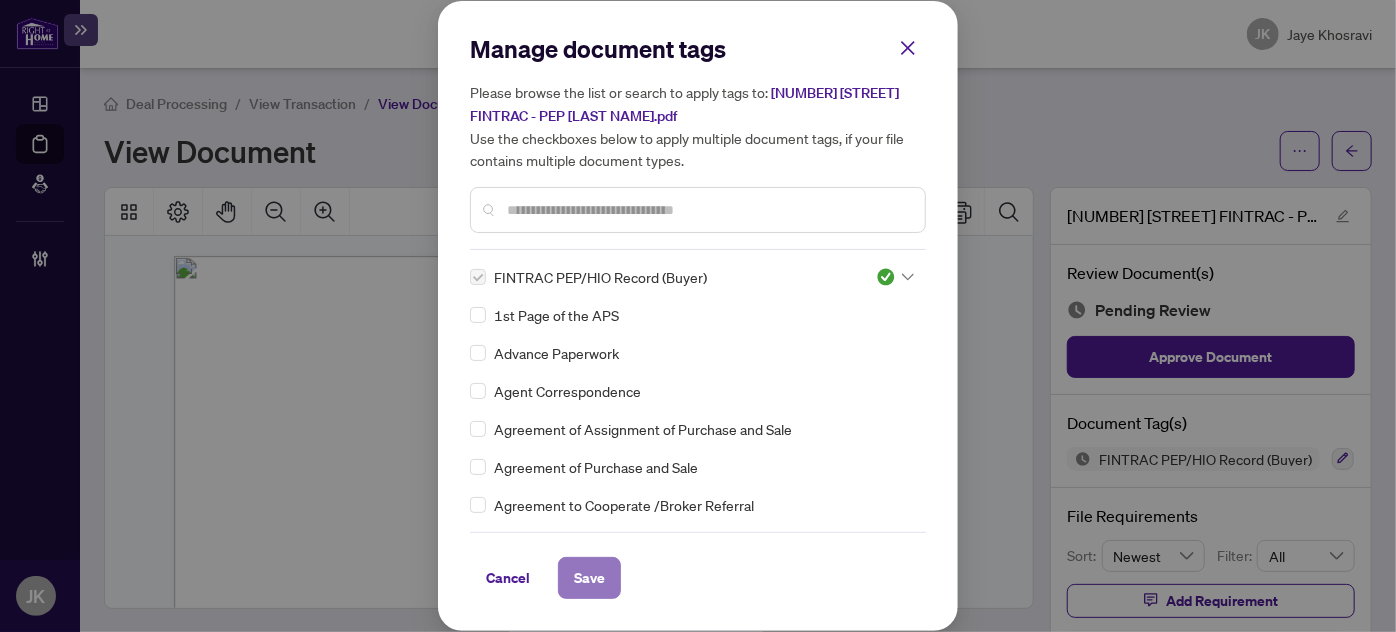 click on "Save" at bounding box center (589, 578) 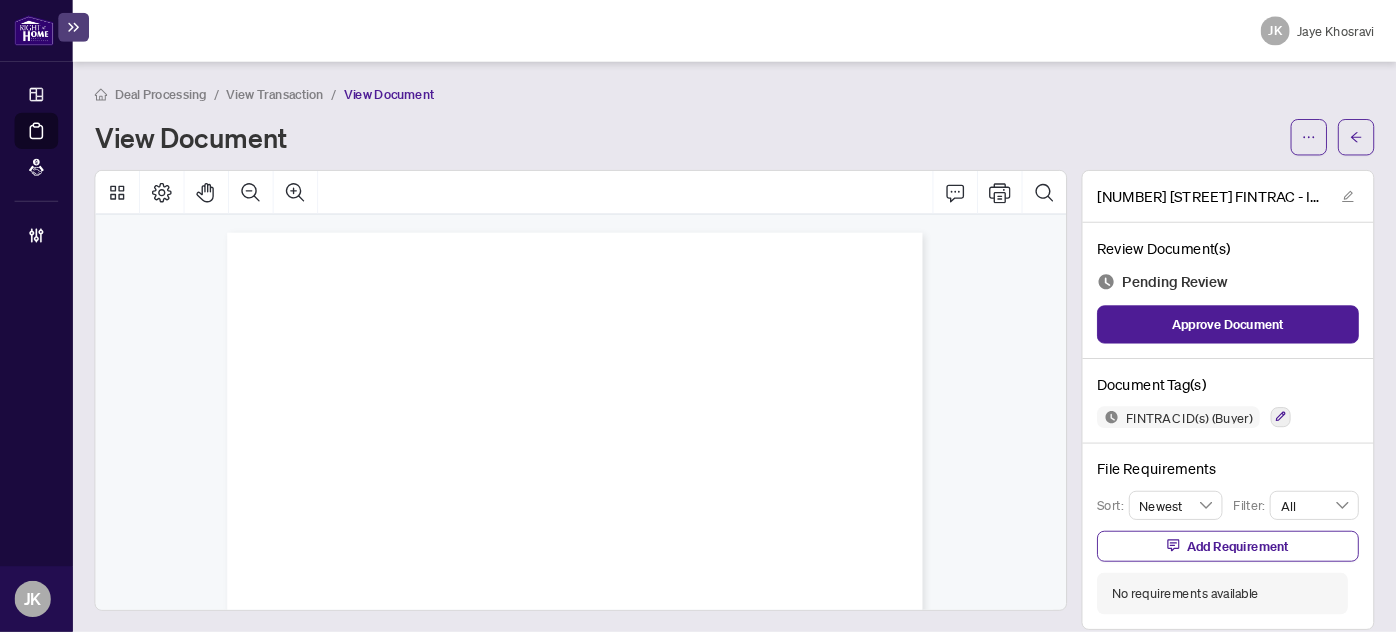 scroll, scrollTop: 0, scrollLeft: 0, axis: both 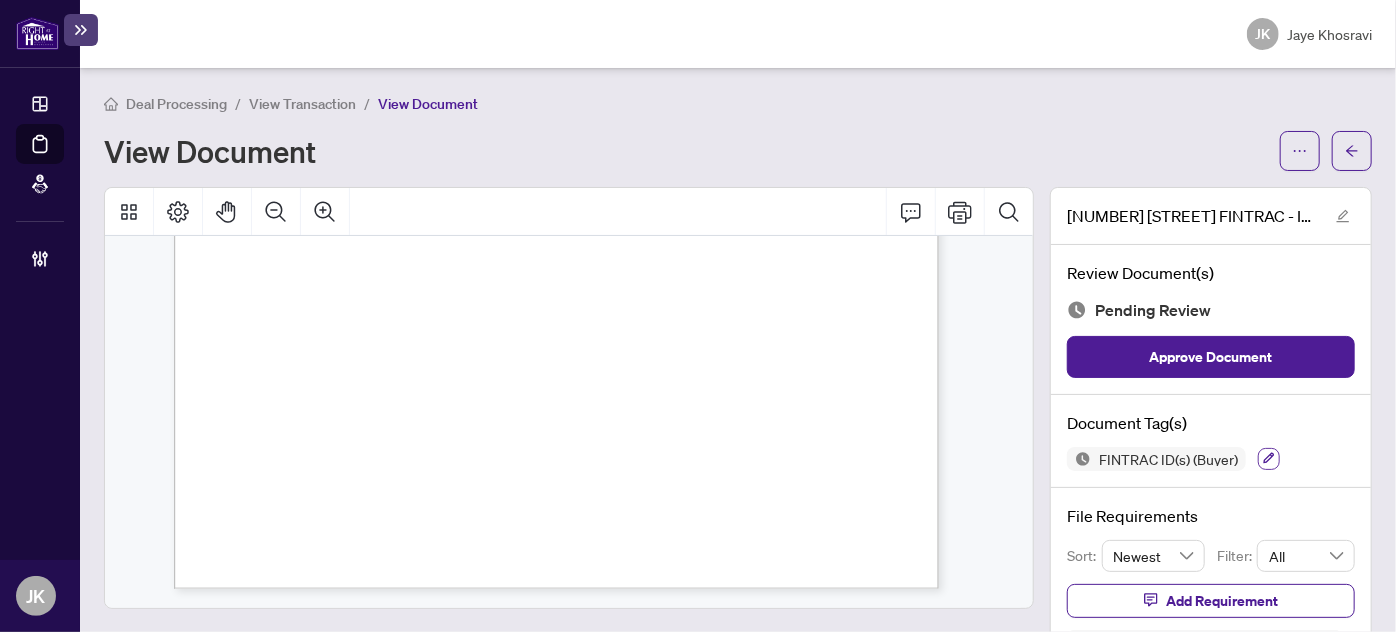 click at bounding box center [1269, 459] 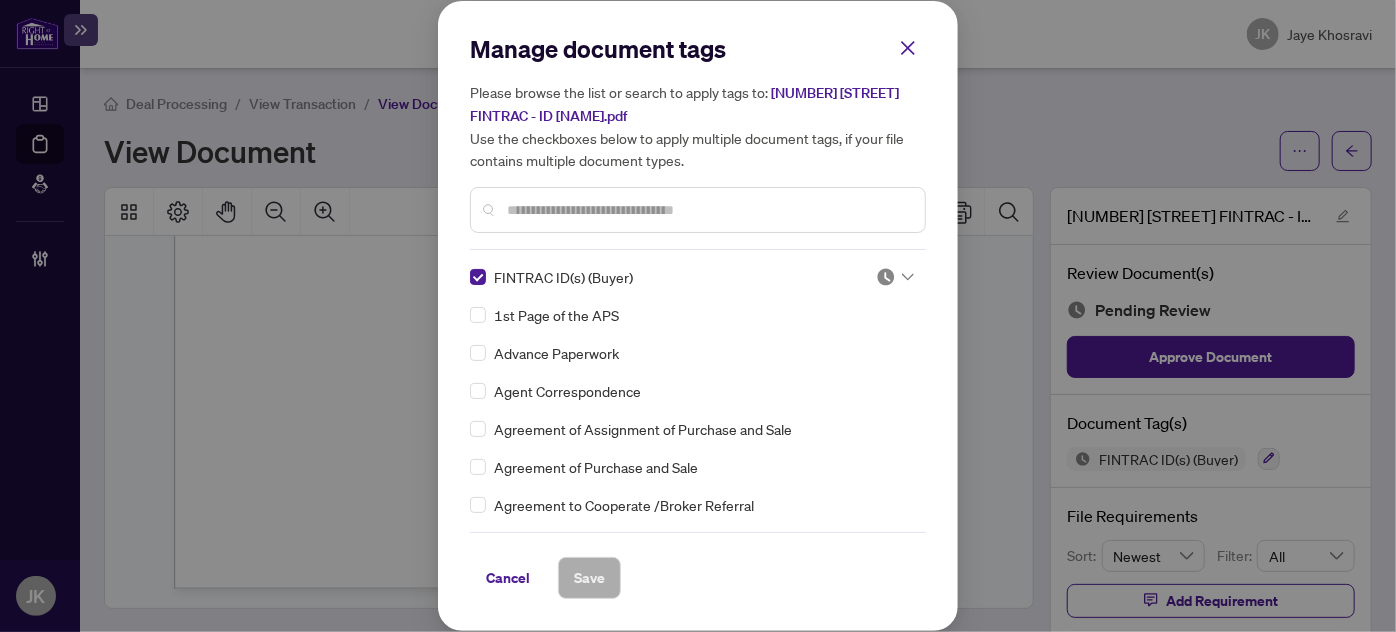 click at bounding box center (886, 277) 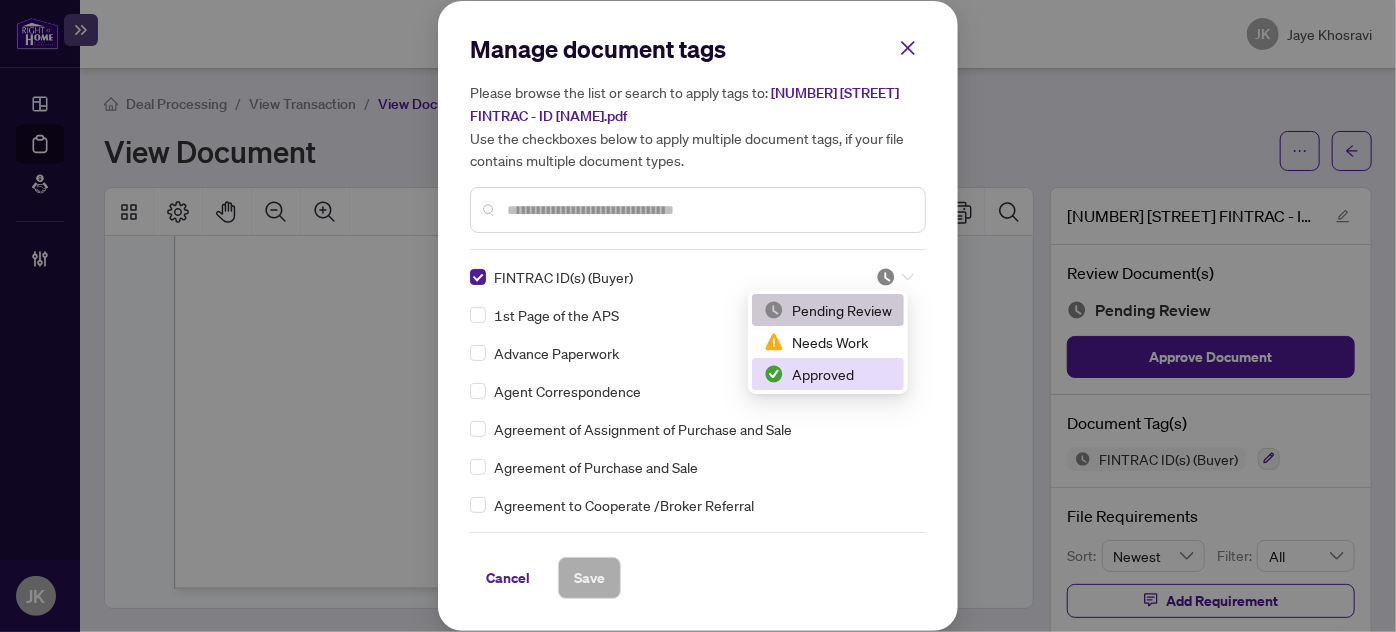 click on "Approved" at bounding box center (828, 374) 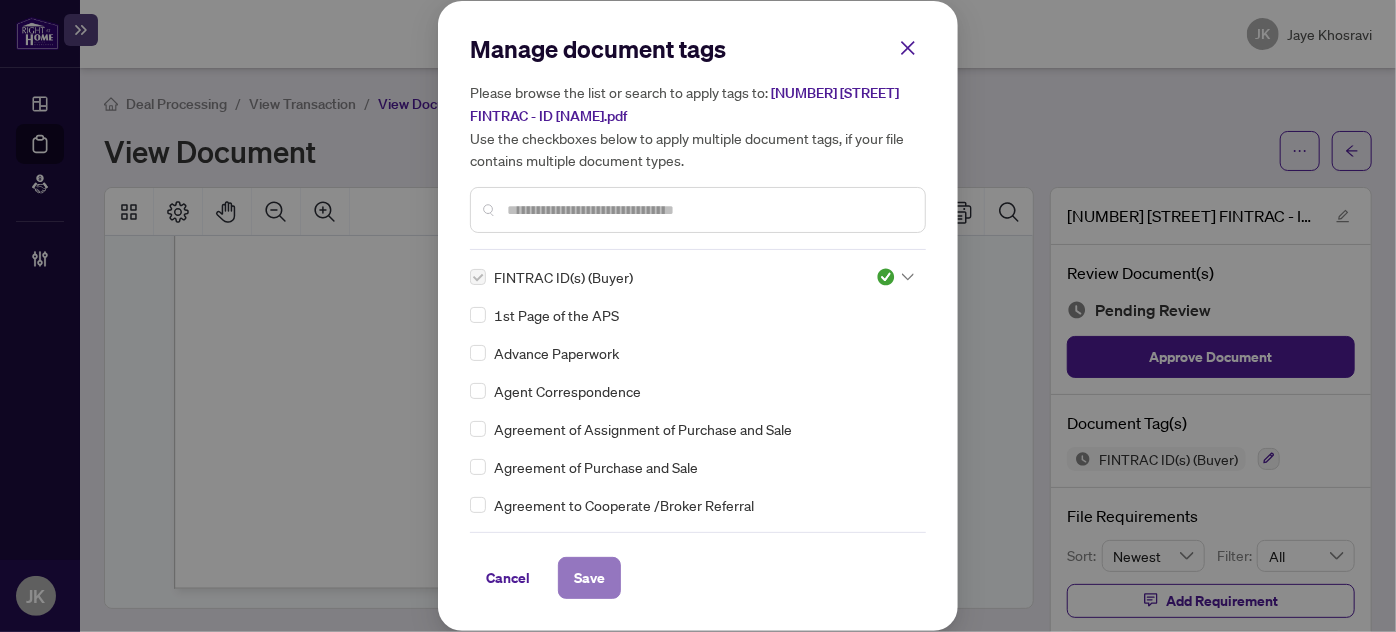 click on "Save" at bounding box center [589, 578] 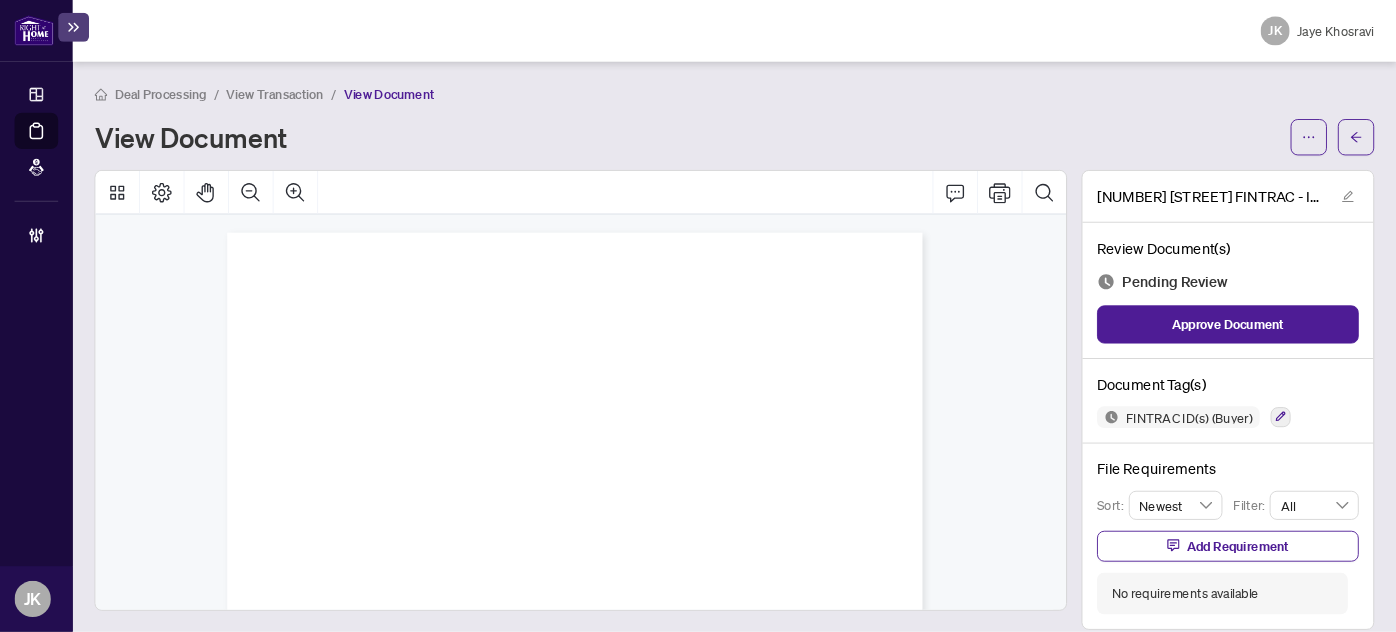 scroll, scrollTop: 0, scrollLeft: 0, axis: both 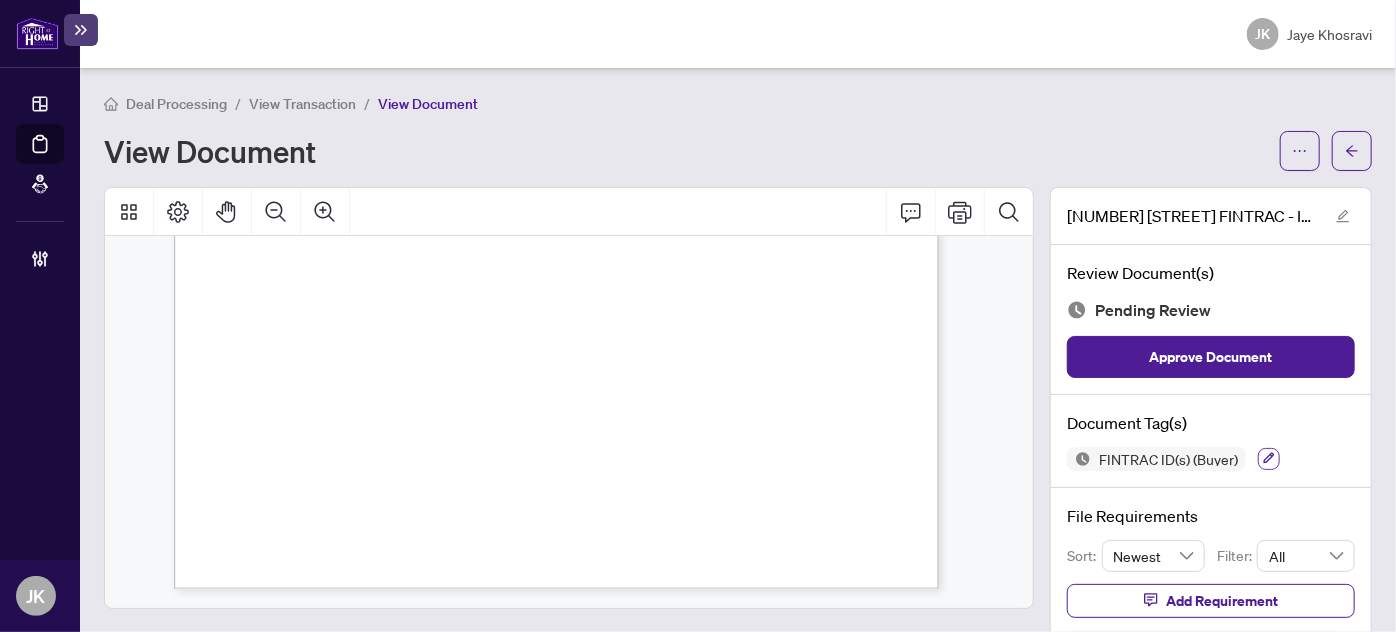 click at bounding box center (1269, 459) 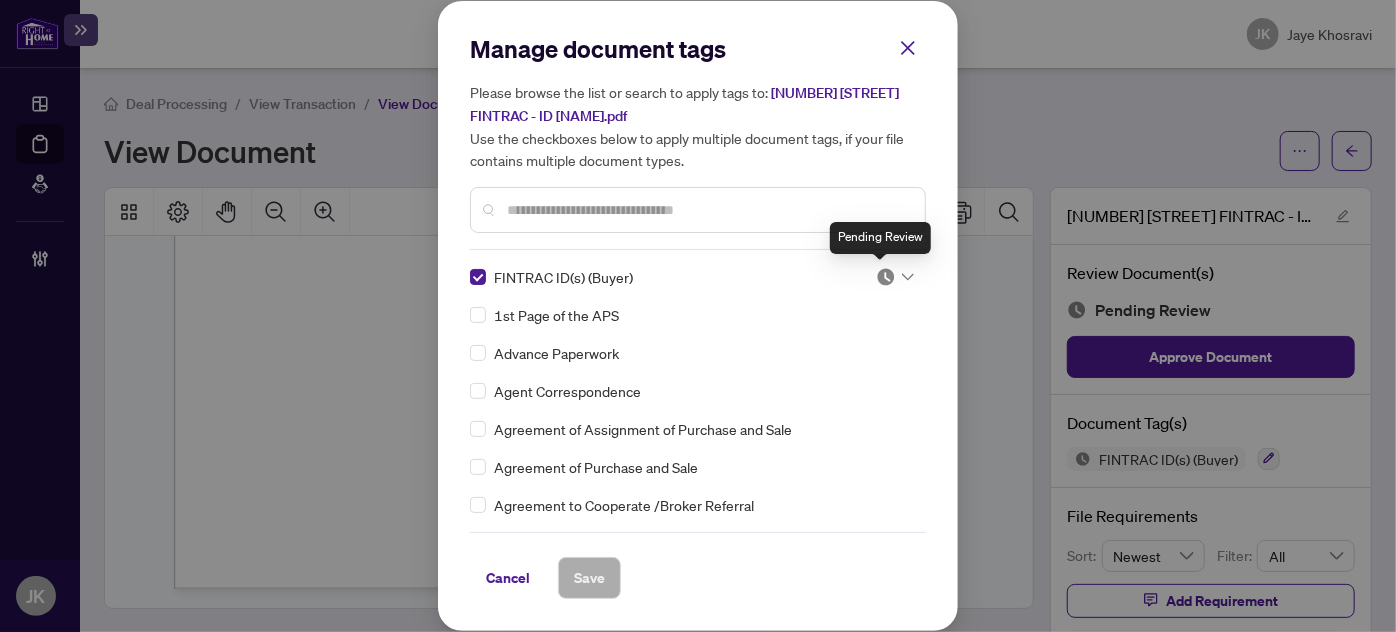 click at bounding box center [886, 277] 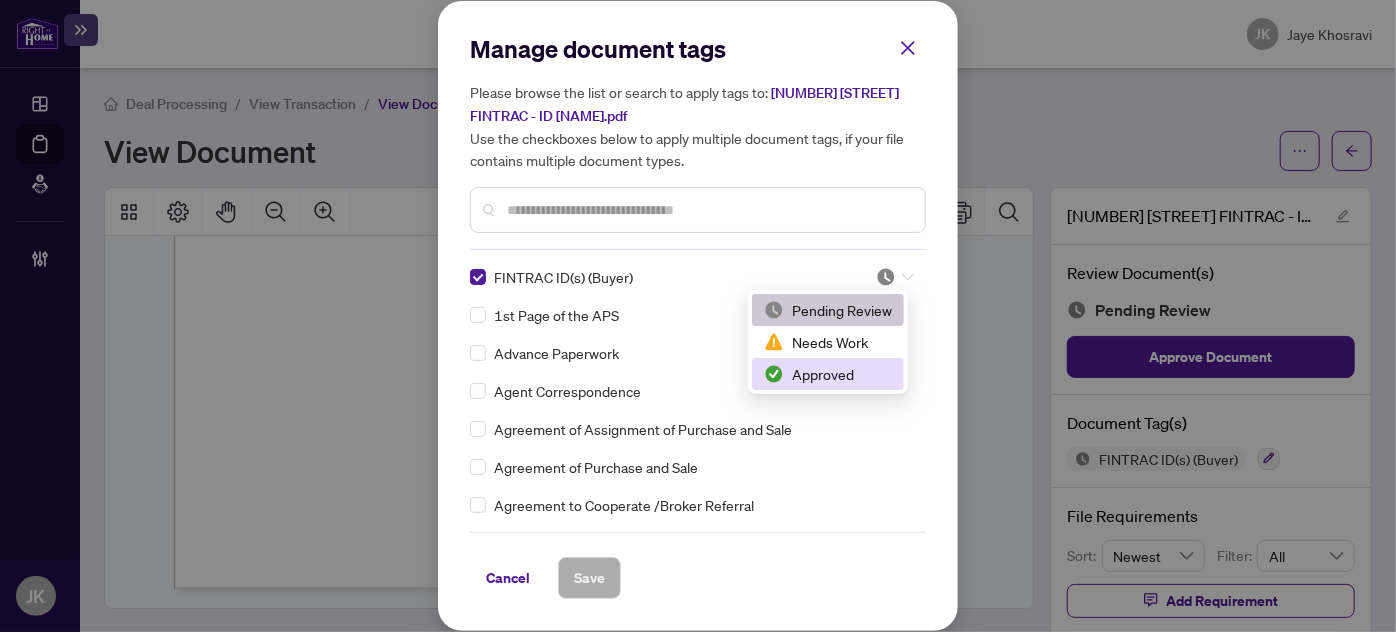 click on "Approved" at bounding box center [828, 374] 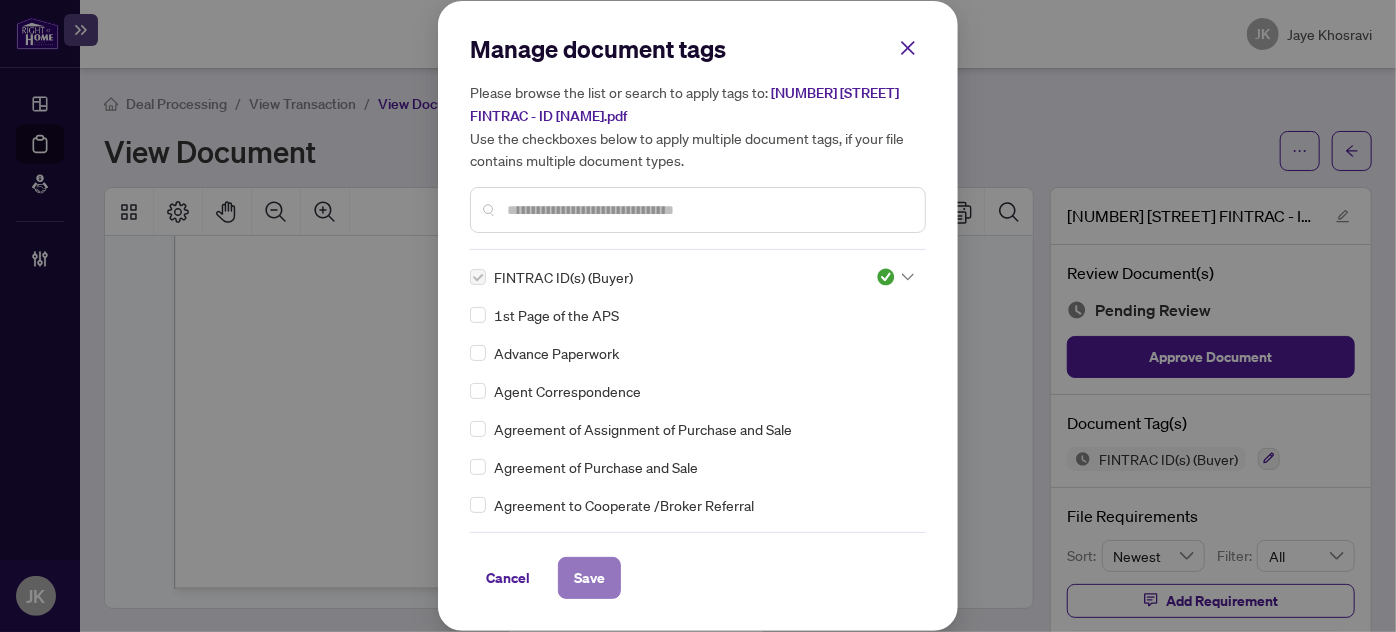 click on "Save" at bounding box center (589, 578) 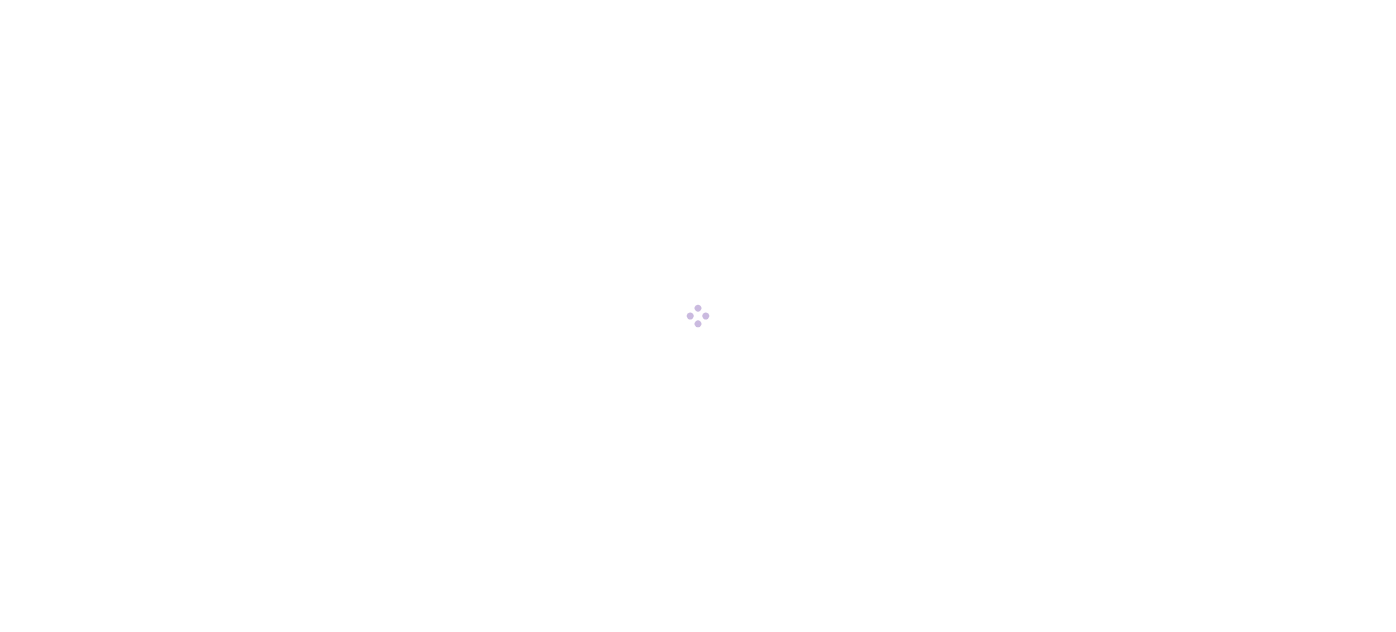 scroll, scrollTop: 0, scrollLeft: 0, axis: both 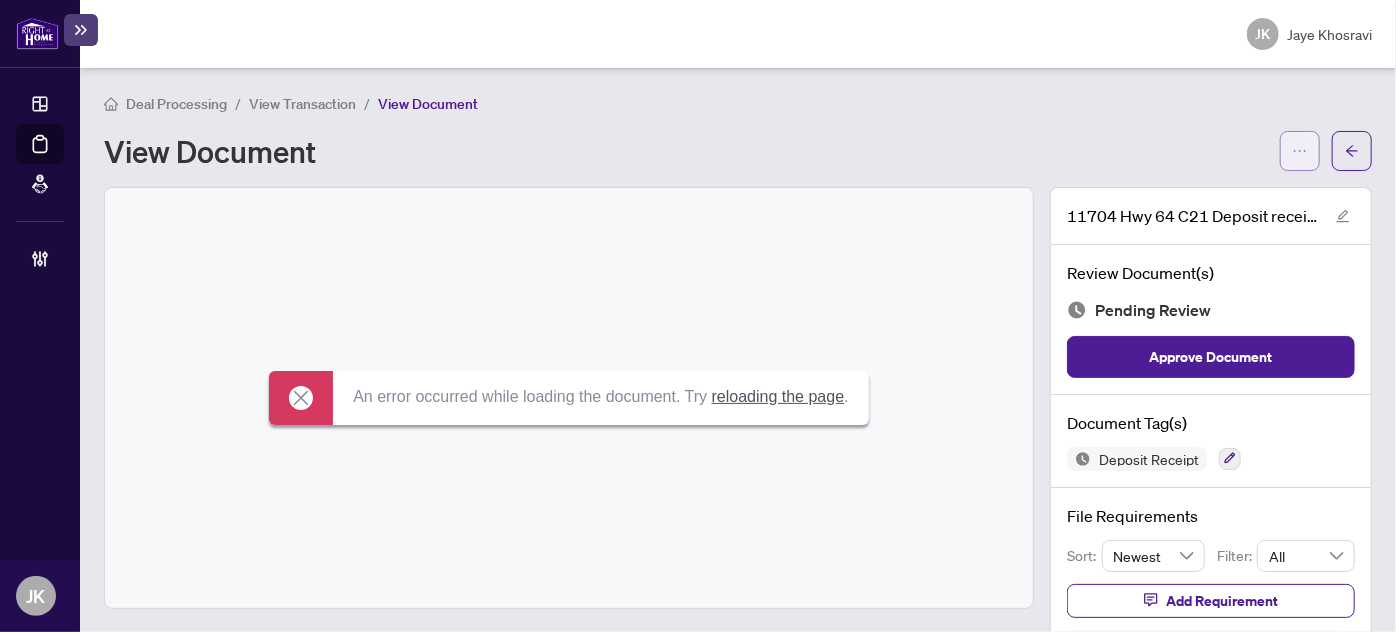 click at bounding box center [1300, 151] 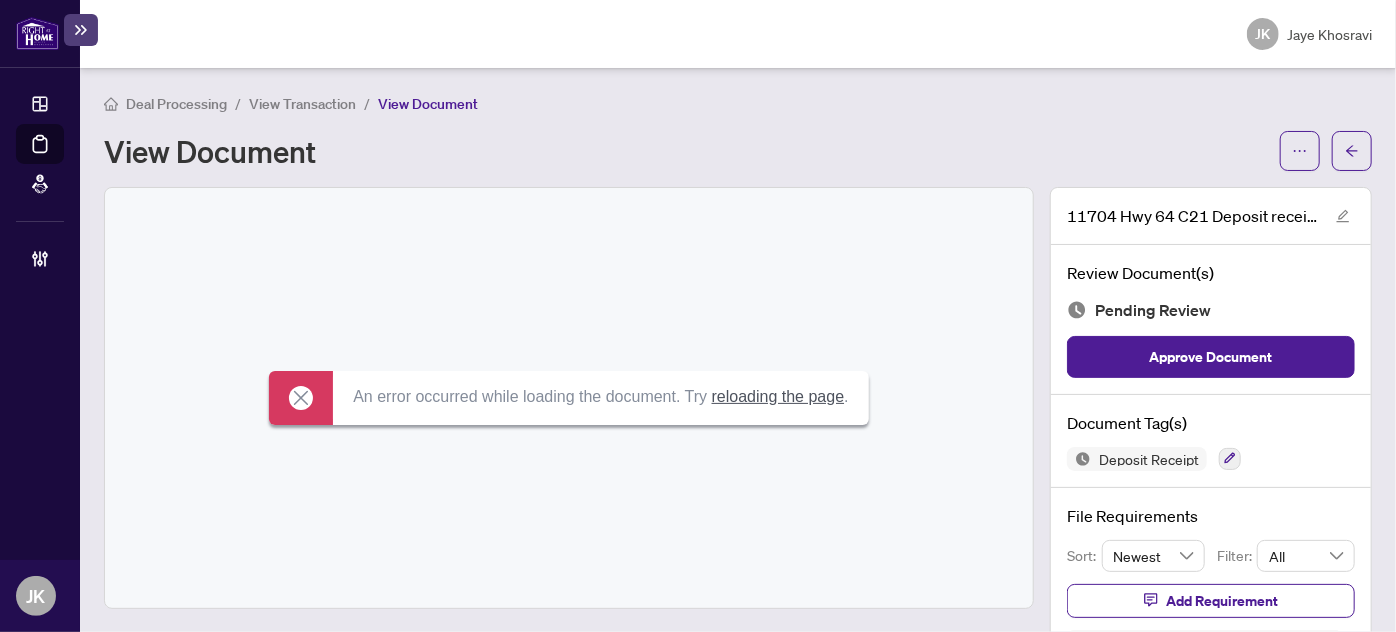 click on "Deal Processing / View Transaction / View Document" at bounding box center (738, 103) 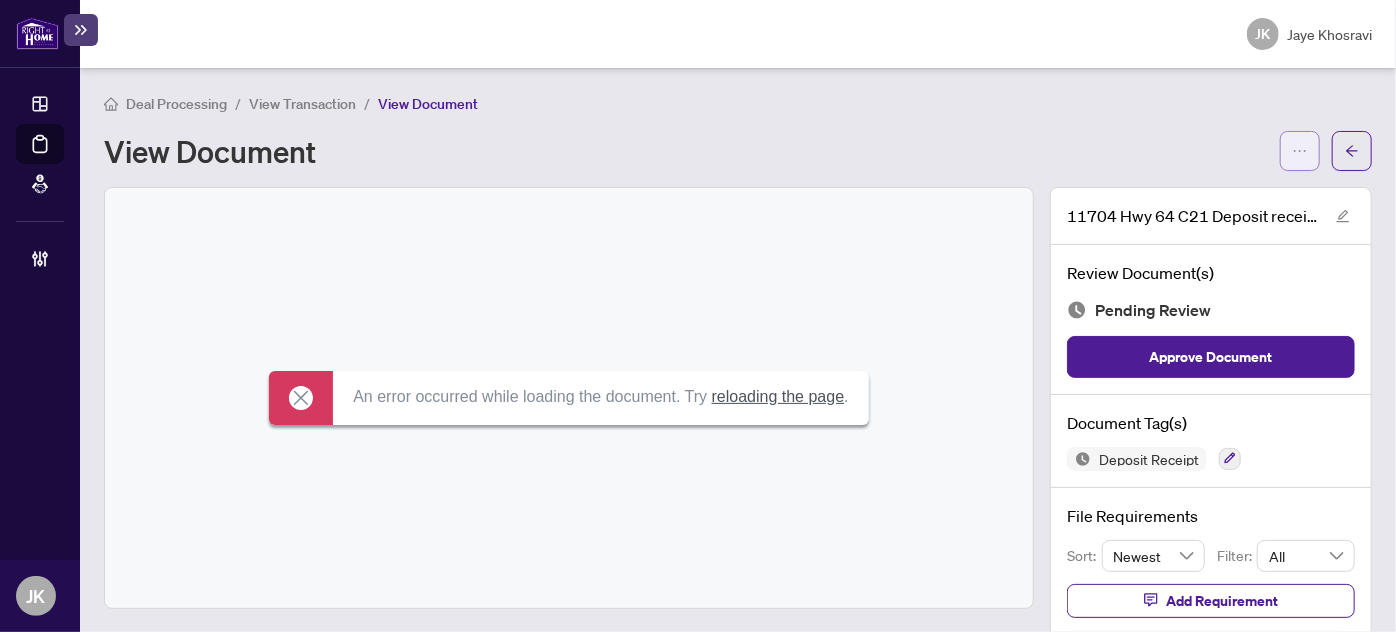 click at bounding box center [1300, 151] 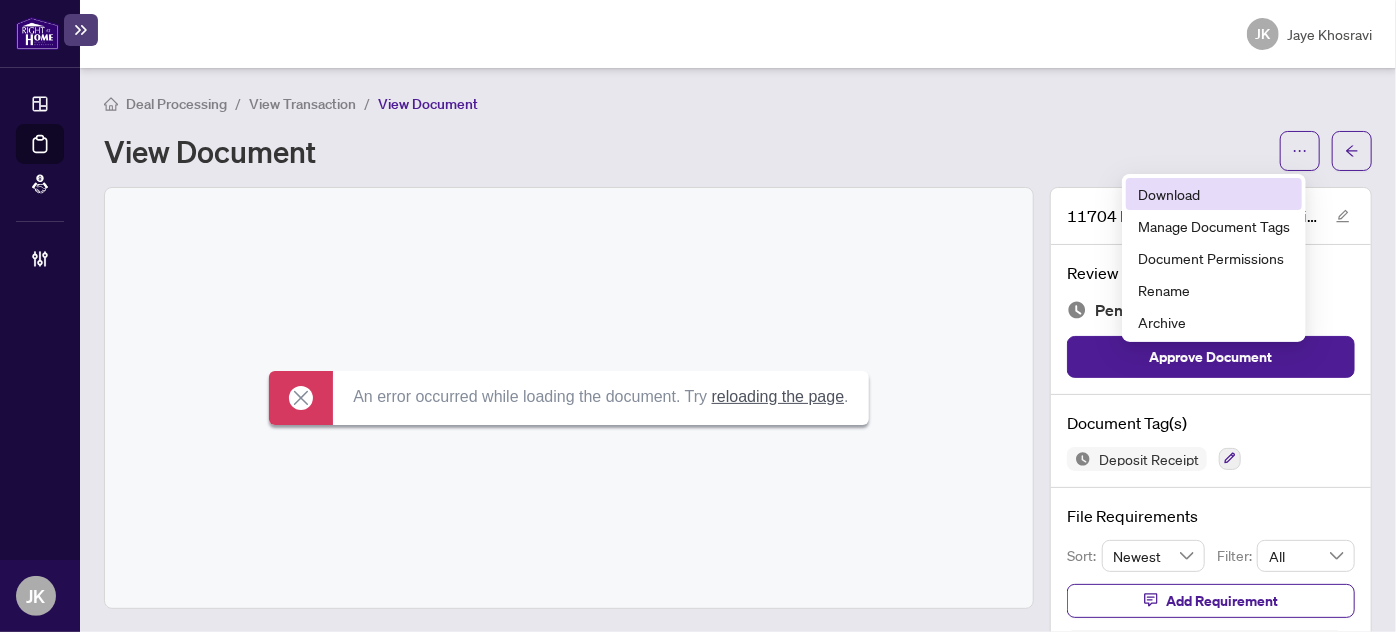 click on "Download" at bounding box center [1214, 194] 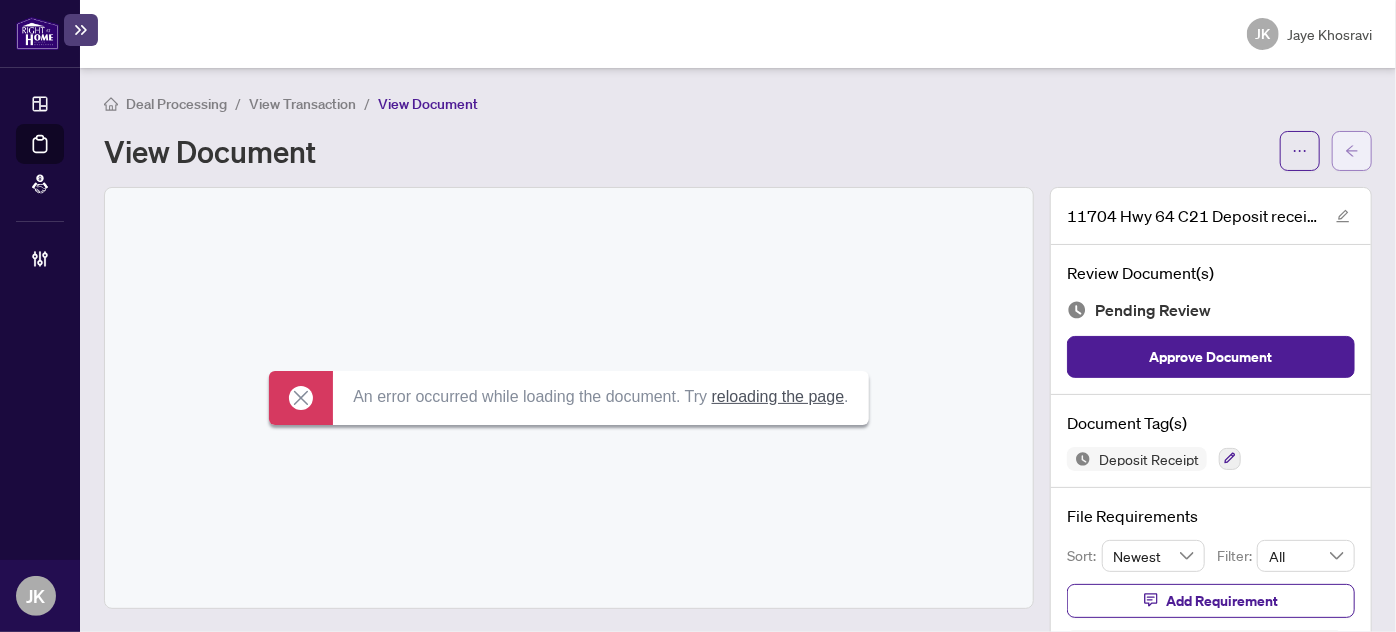 click at bounding box center [1352, 151] 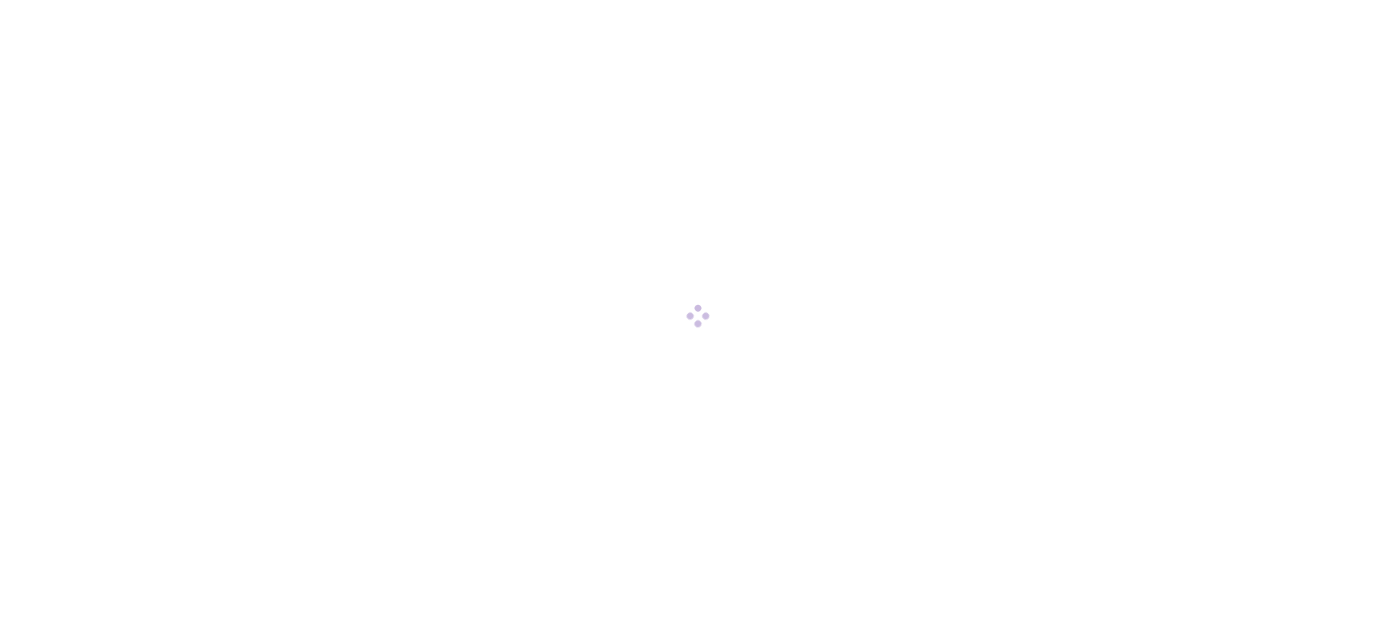 scroll, scrollTop: 0, scrollLeft: 0, axis: both 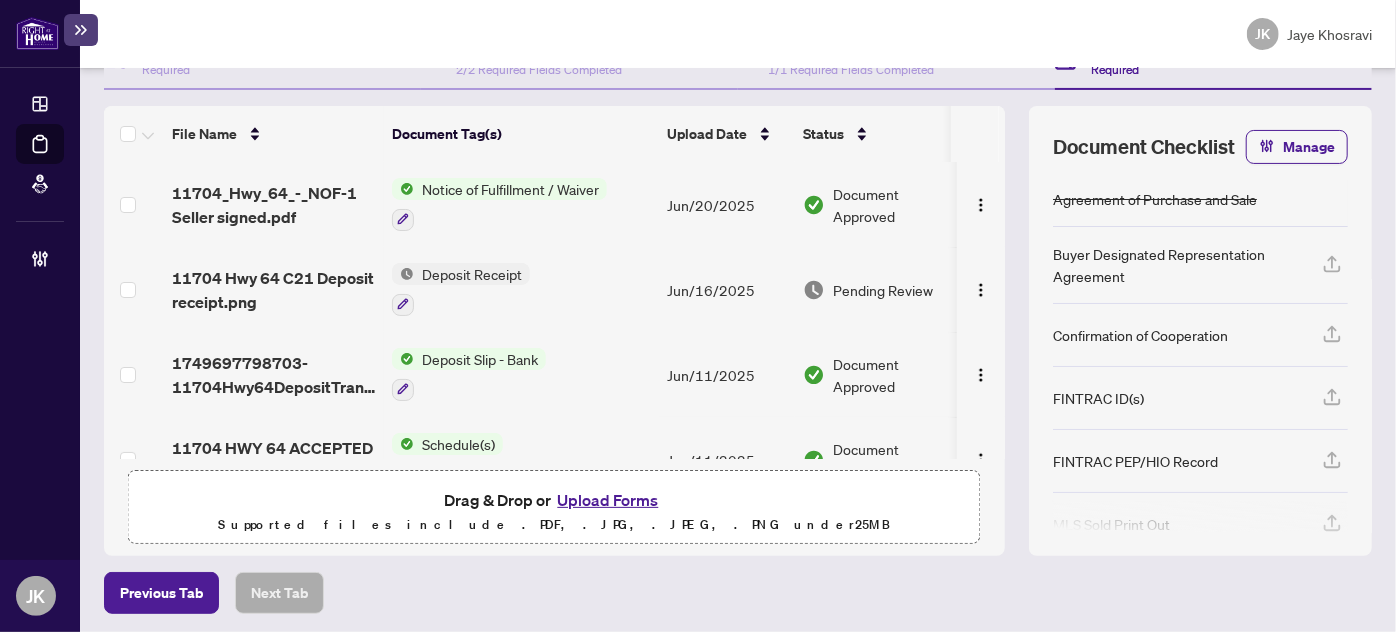 click on "Deposit Slip - Bank" at bounding box center [480, 359] 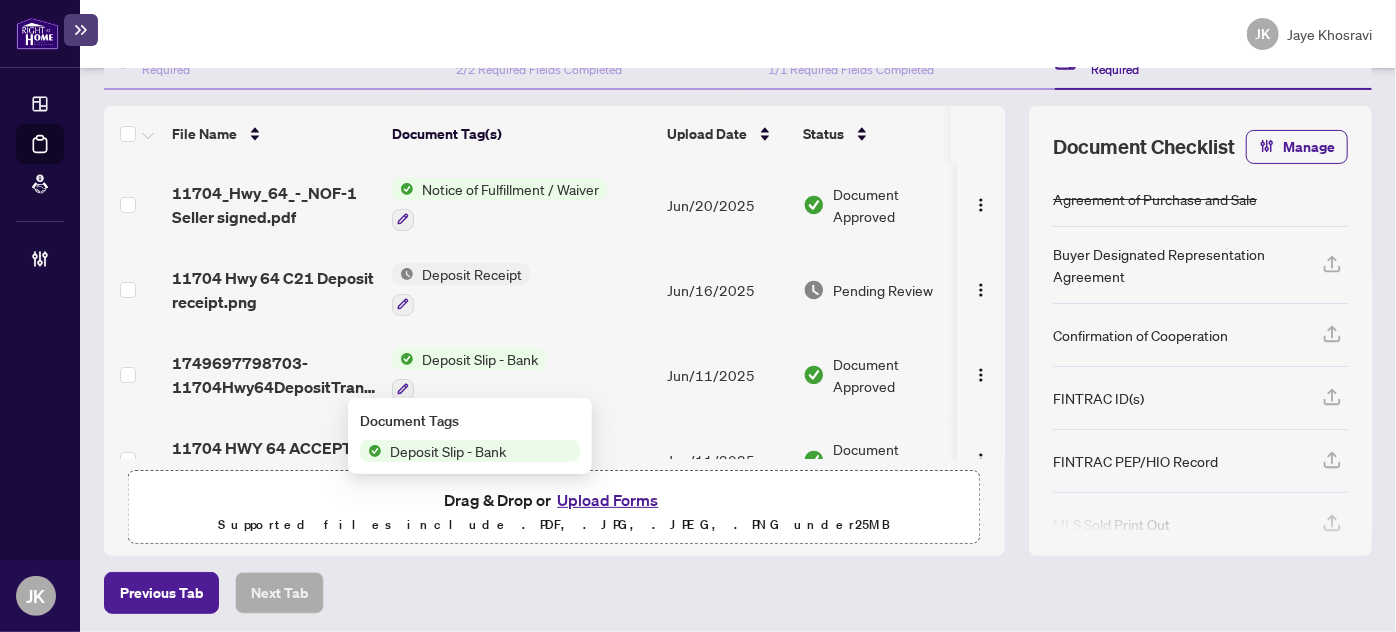 click on "Deposit Slip - Bank" at bounding box center (448, 451) 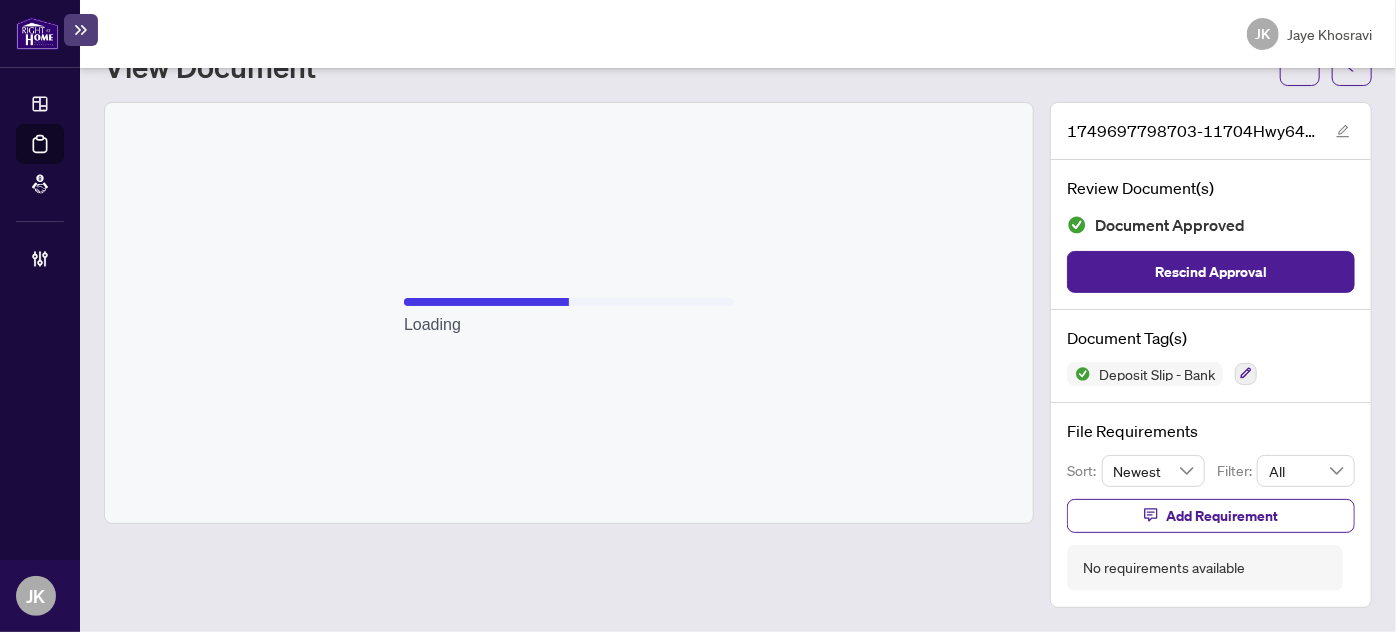 scroll, scrollTop: 80, scrollLeft: 0, axis: vertical 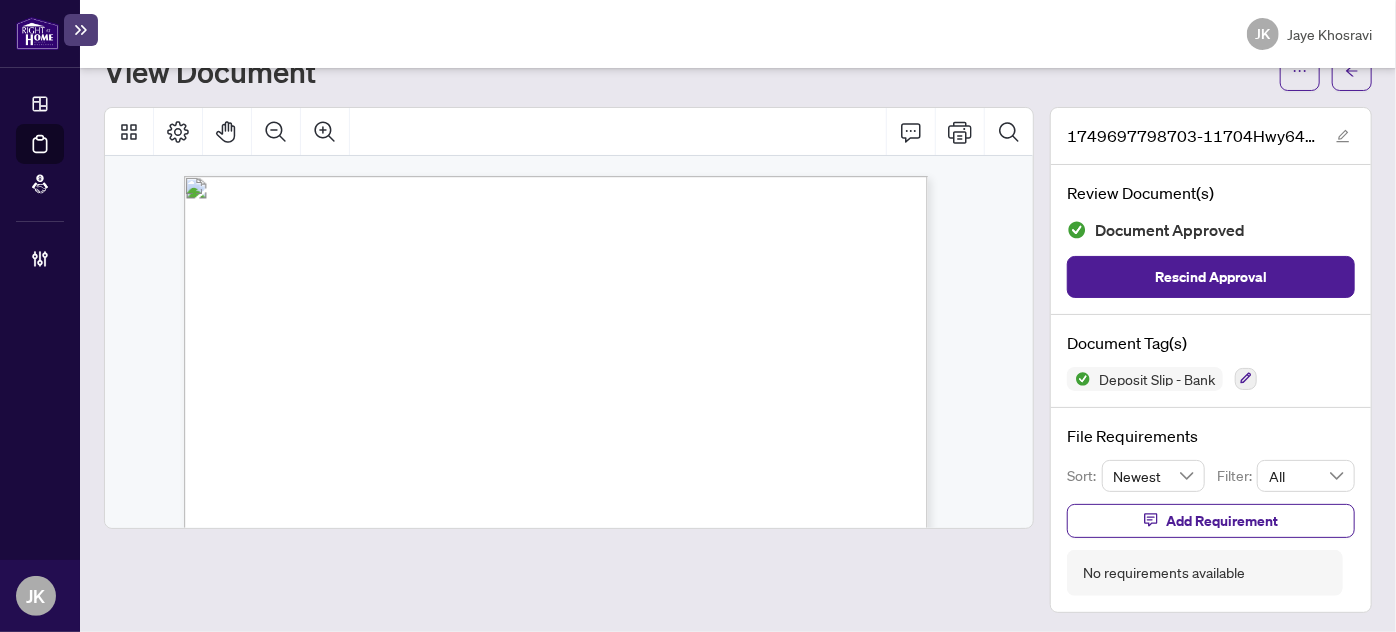 click on "[FIRST] [INITIAL] [LAST]" at bounding box center [738, 34] 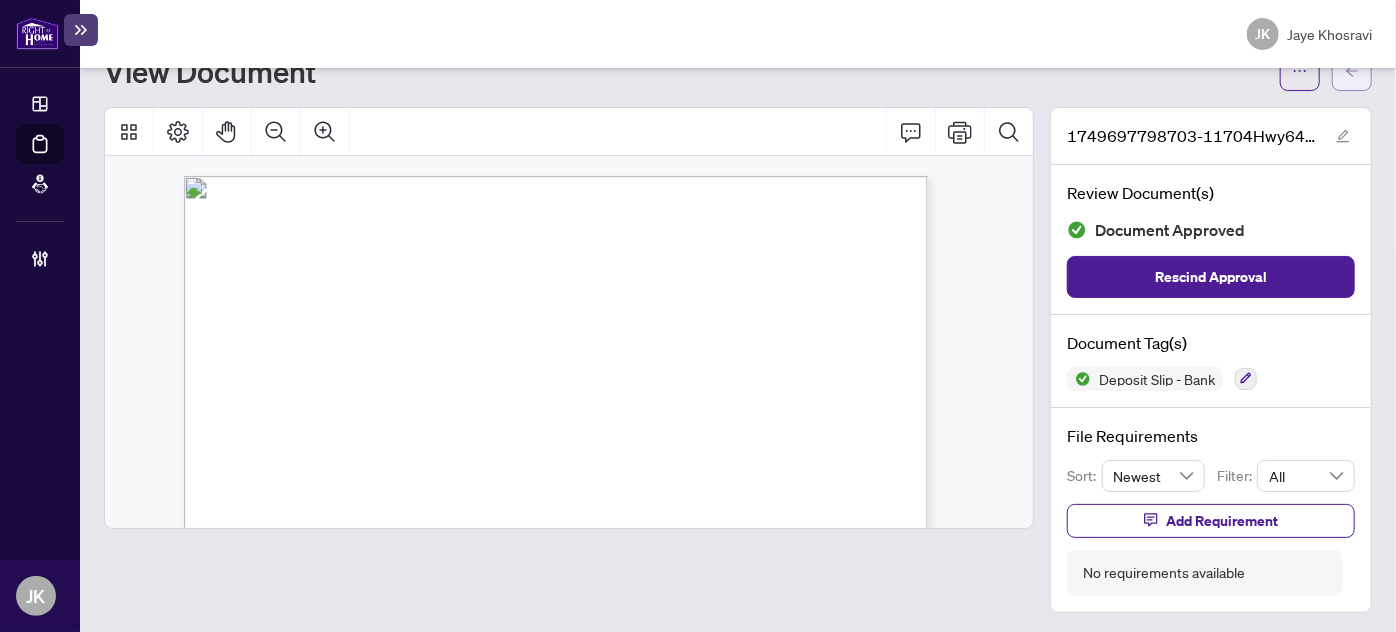 click at bounding box center (1352, 71) 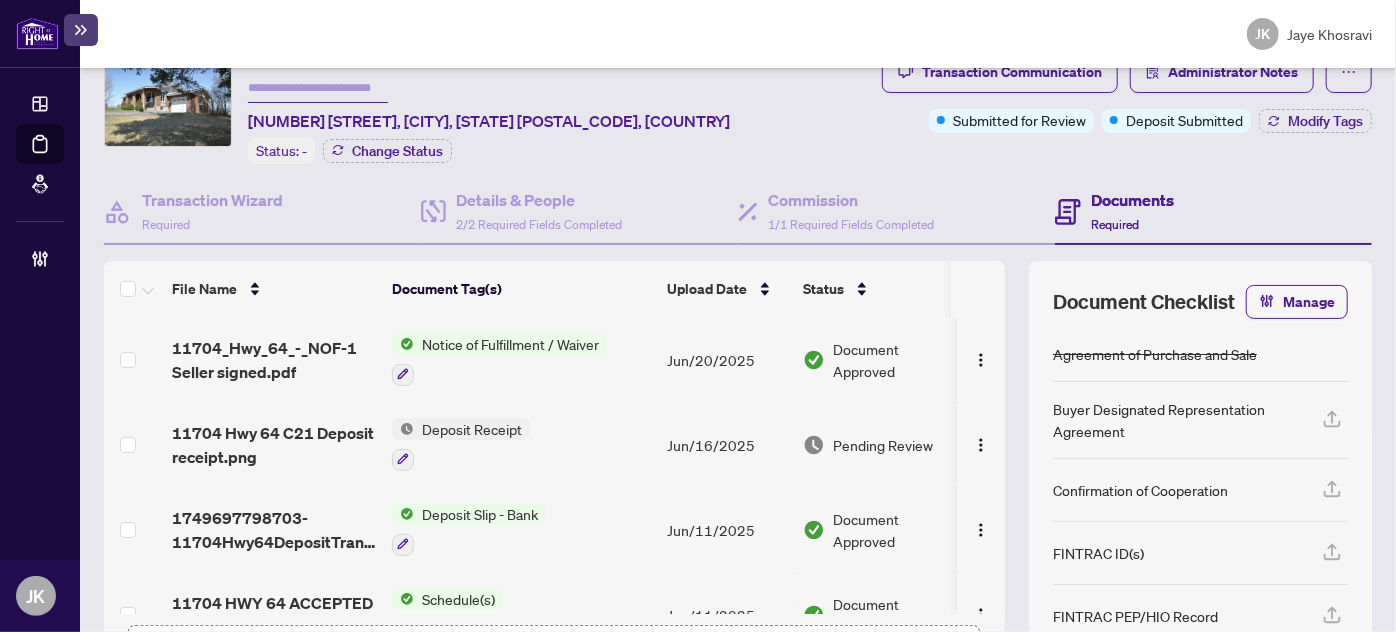 click on "Deposit Slip - Bank" at bounding box center [480, 514] 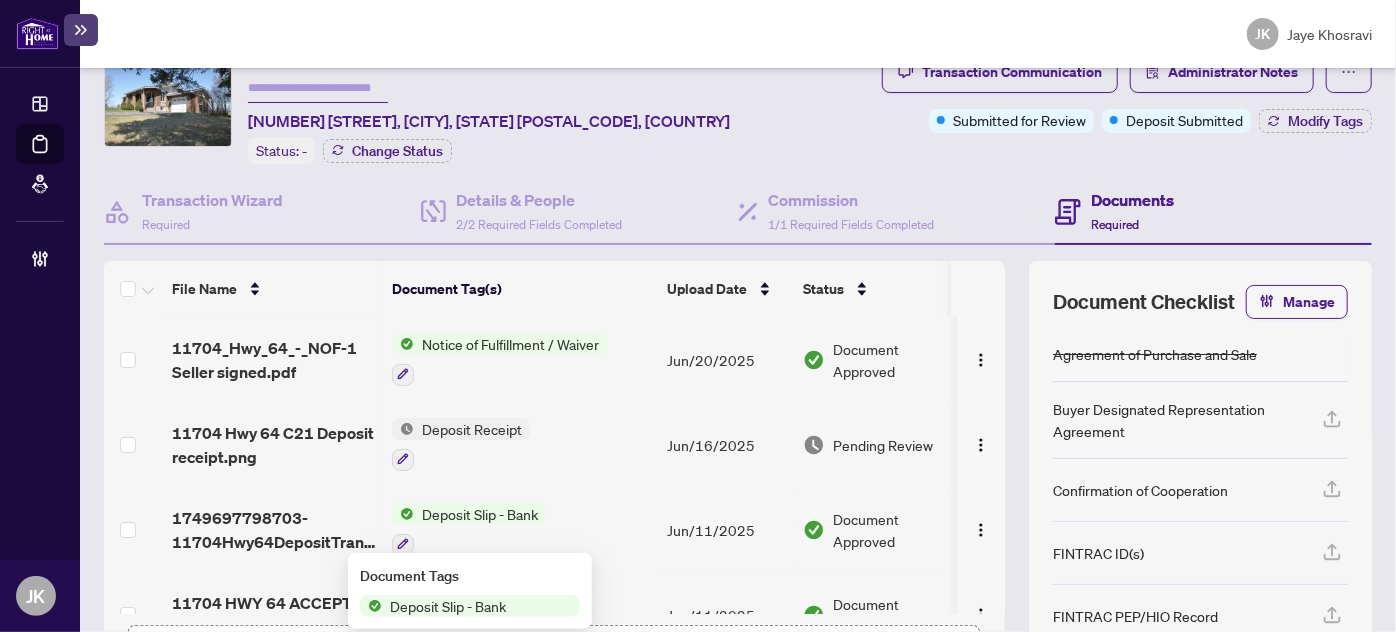 click on "Document Tags Deposit Slip - Bank" at bounding box center (470, 591) 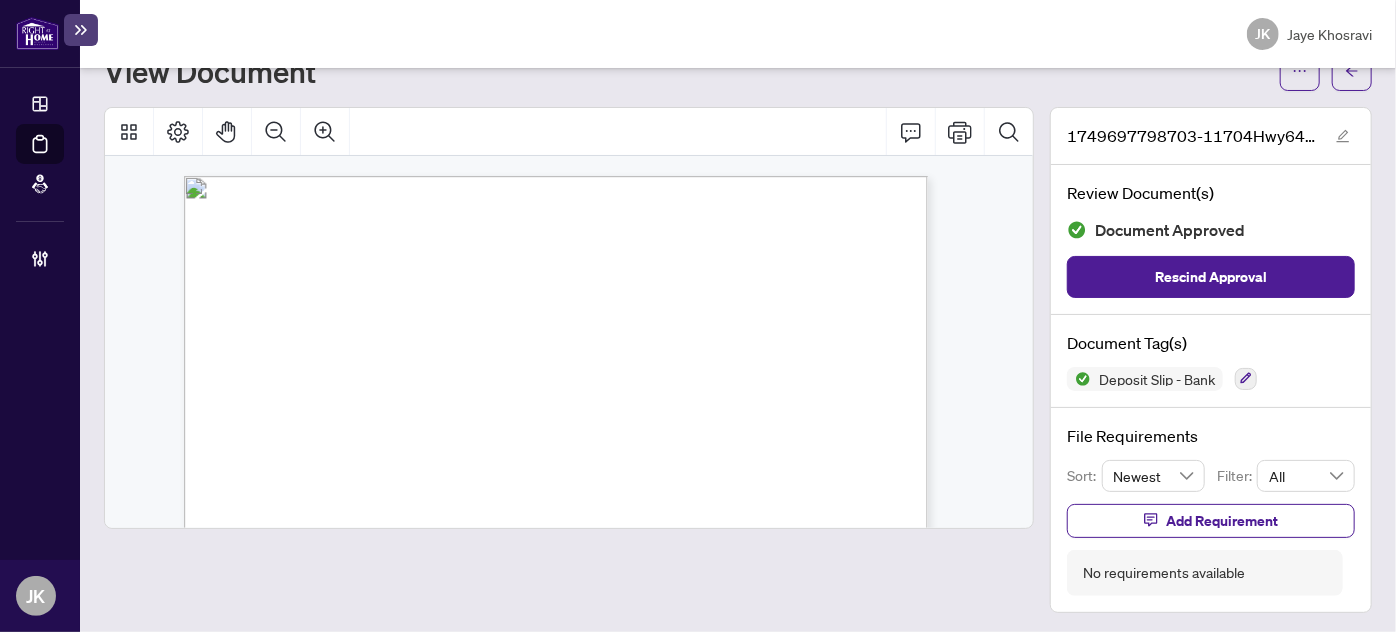 click on "Deal Processing / View Transaction / View Document View Document 1749697798703-[ADDRESS]DepositTransactionreceipt.png Review Document(s) Document Approved Rescind Approval Document Tag(s) Deposit Slip - Bank File Requirements Sort: Newest Filter: All Add Requirement No requirements available" at bounding box center (738, 350) 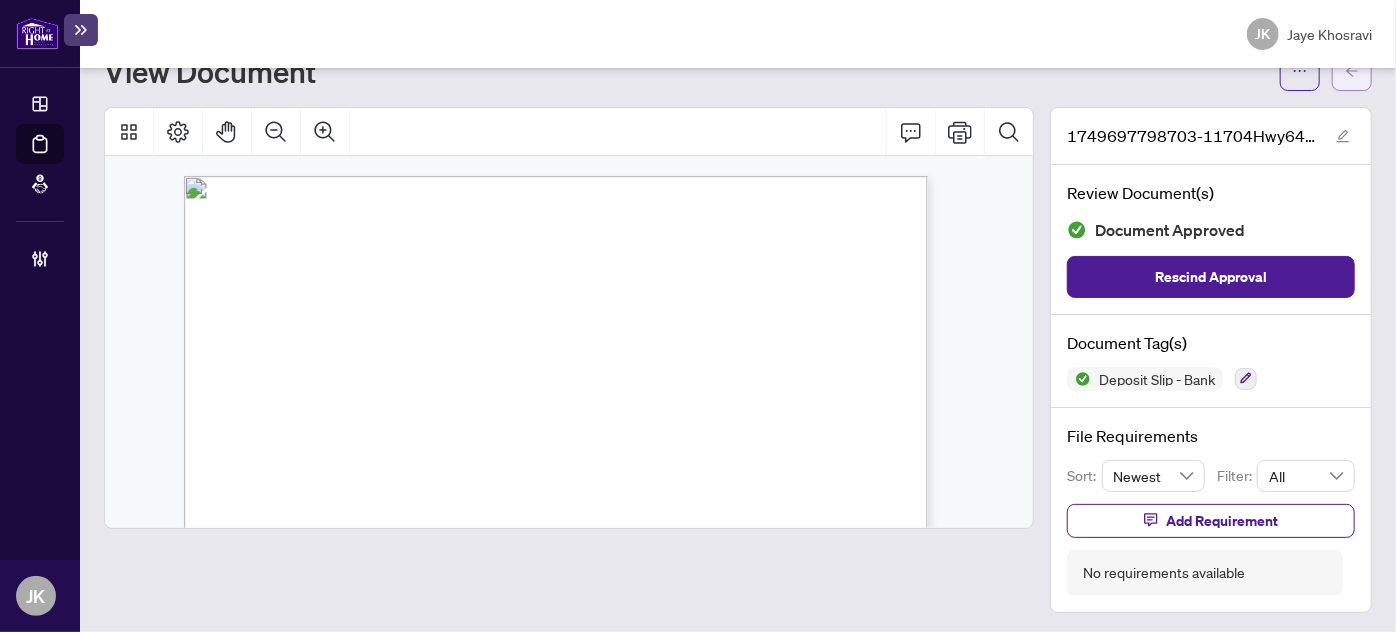 click at bounding box center (1352, 71) 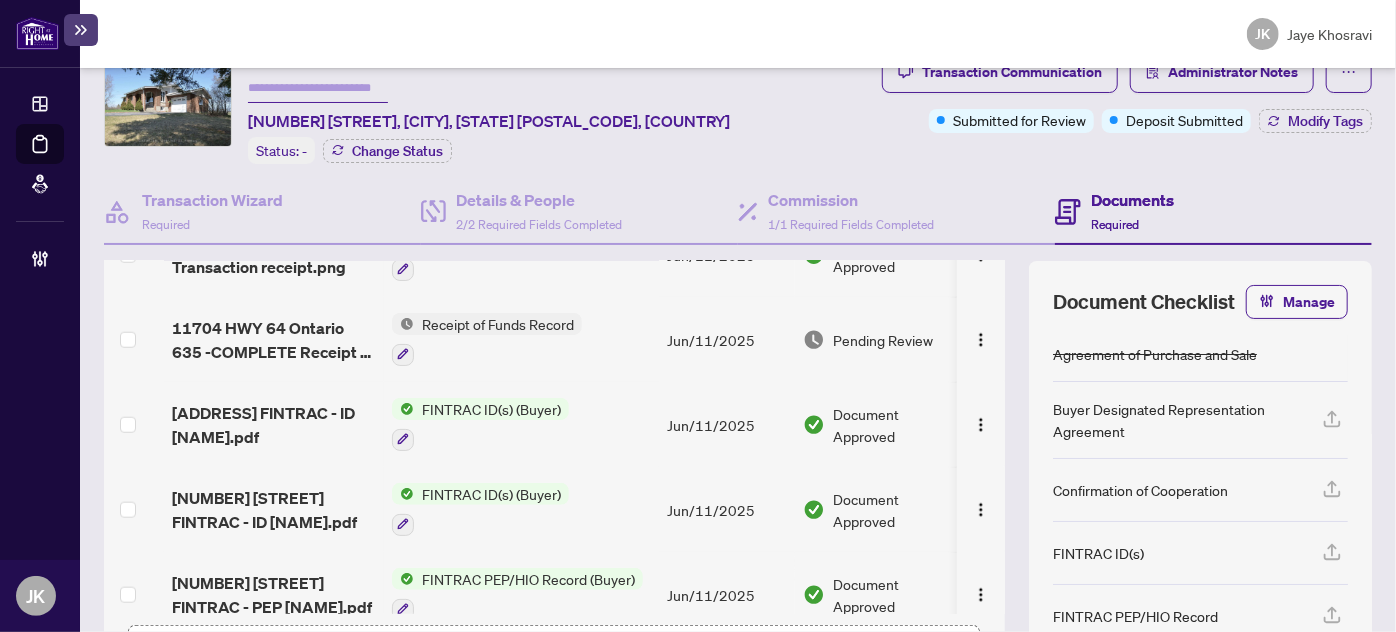 scroll, scrollTop: 1142, scrollLeft: 0, axis: vertical 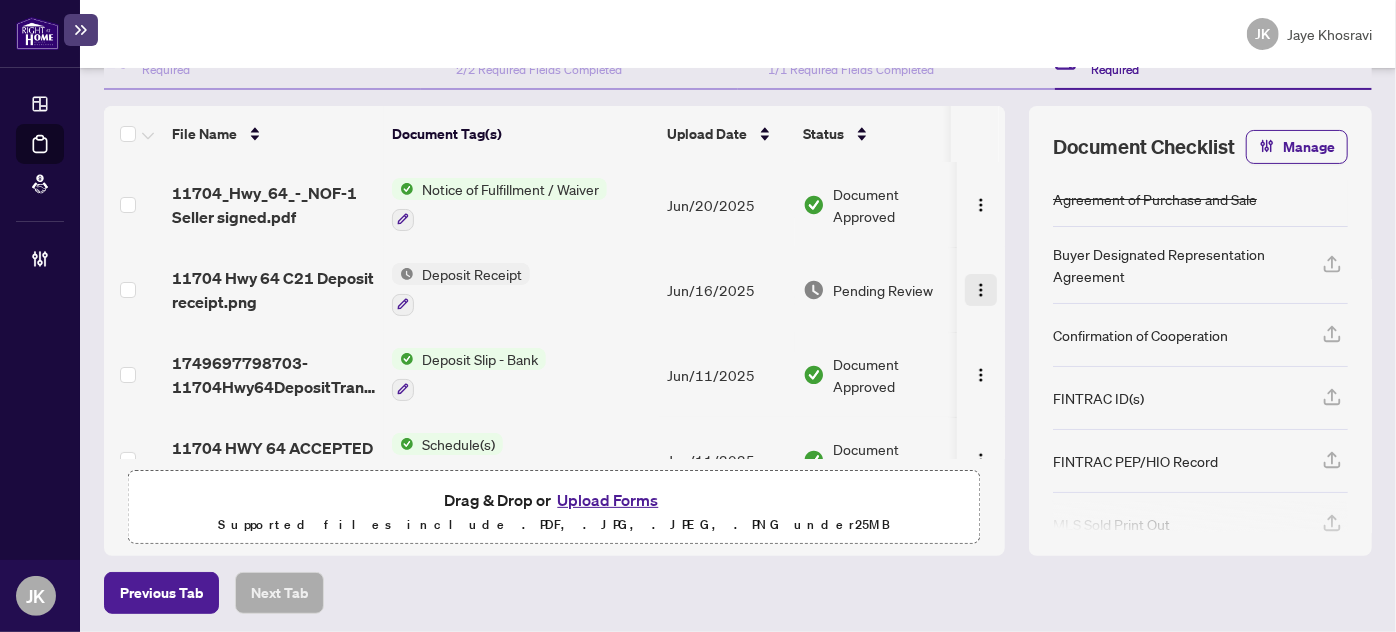 click at bounding box center [981, 290] 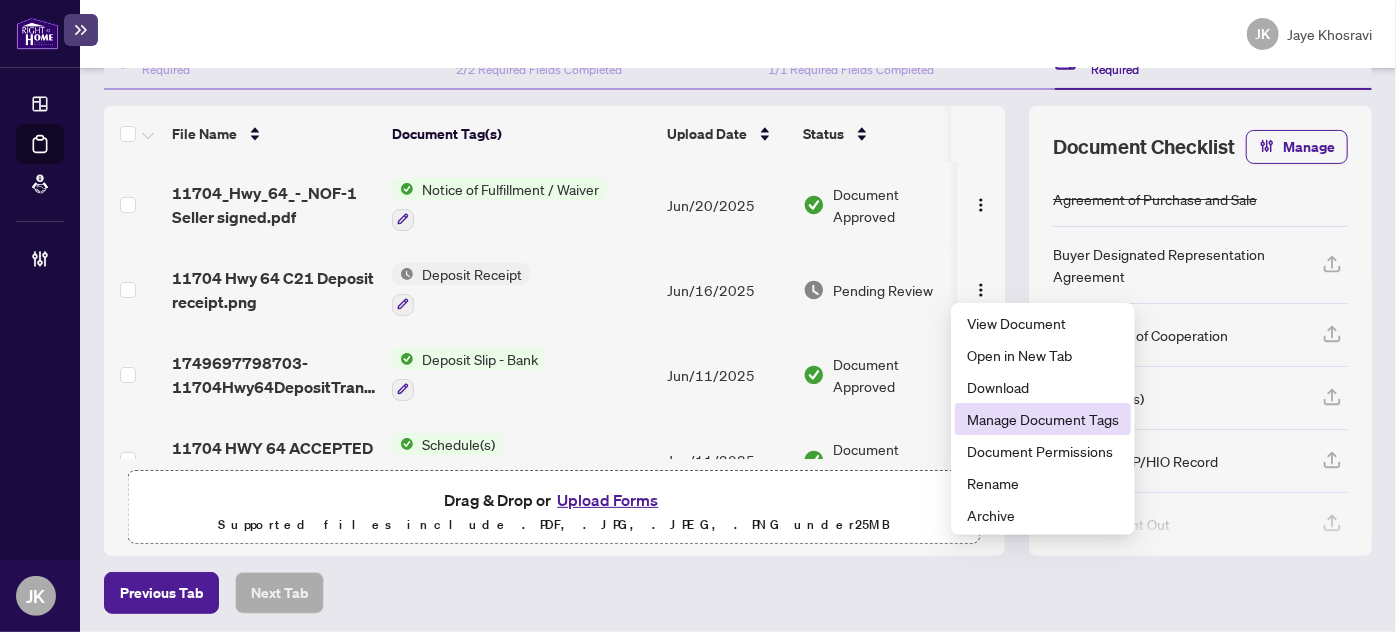 click on "Manage Document Tags" at bounding box center (1043, 419) 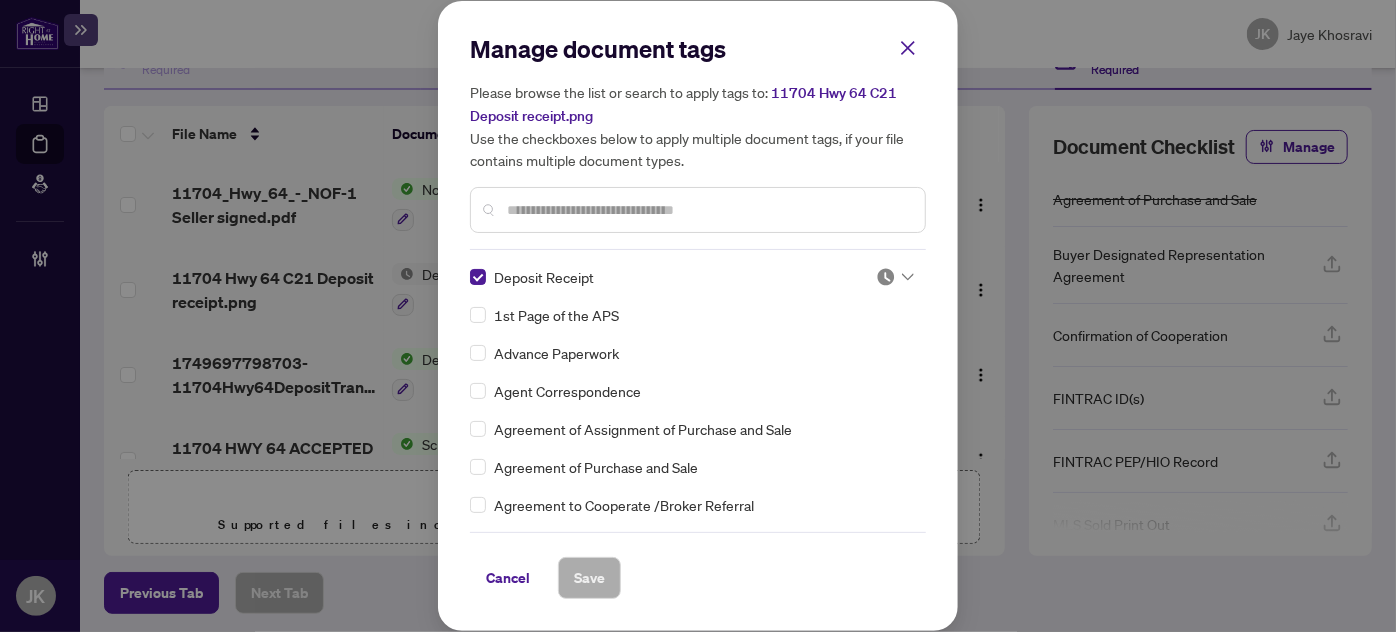 click at bounding box center (708, 210) 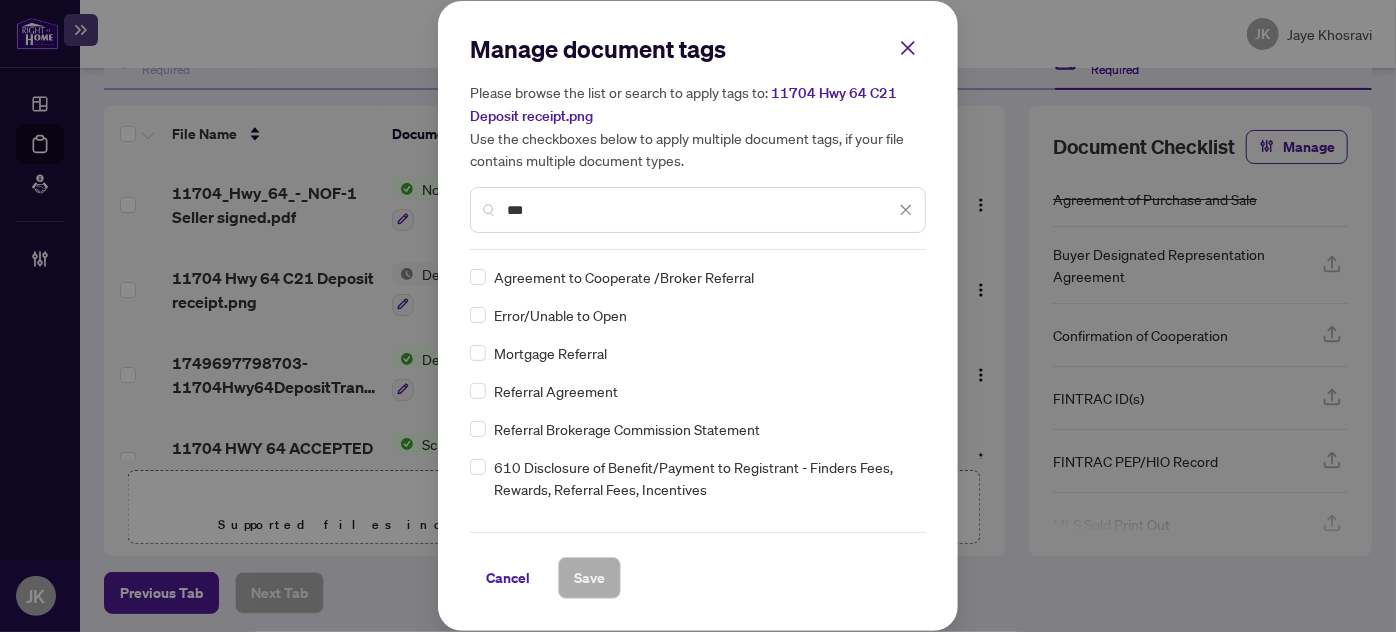 type on "***" 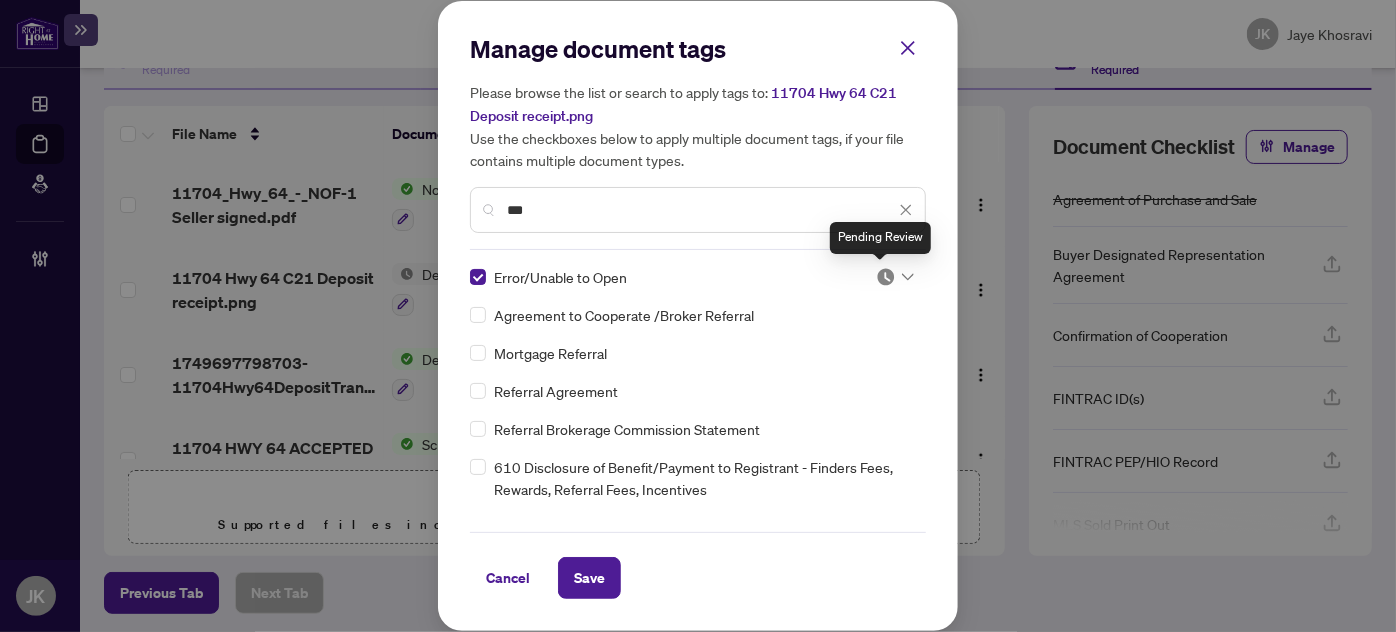 click at bounding box center (886, 277) 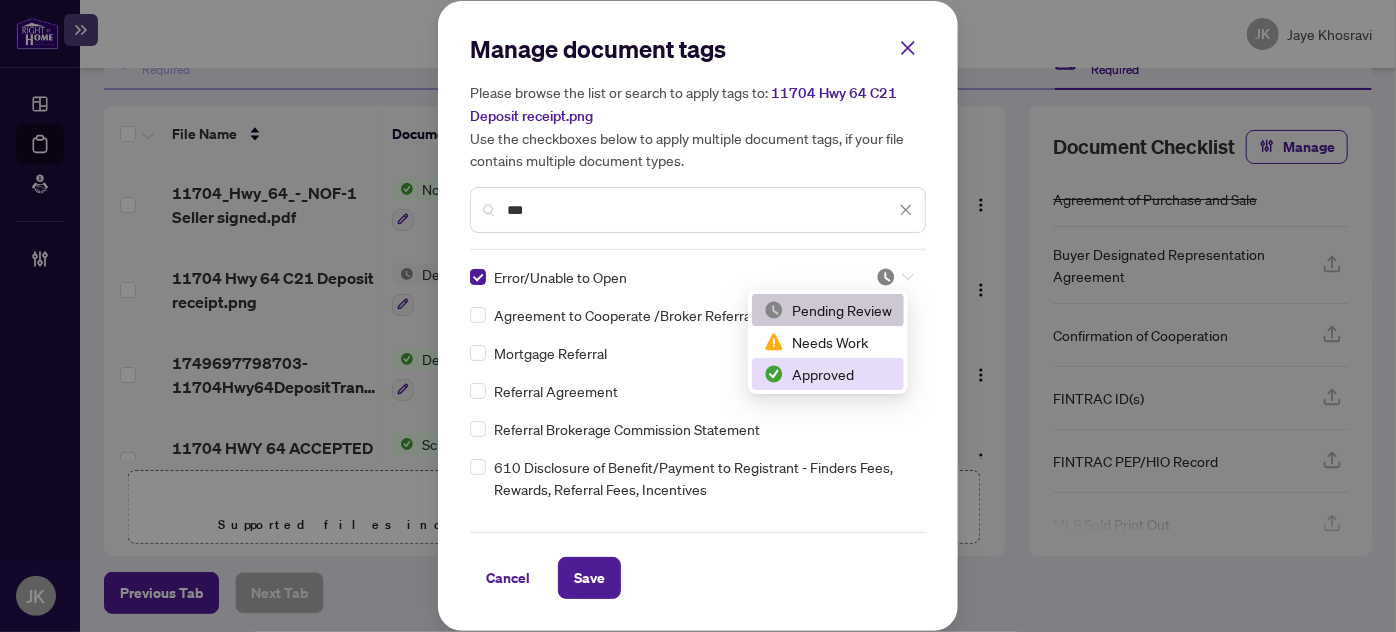 click on "Approved" at bounding box center [828, 374] 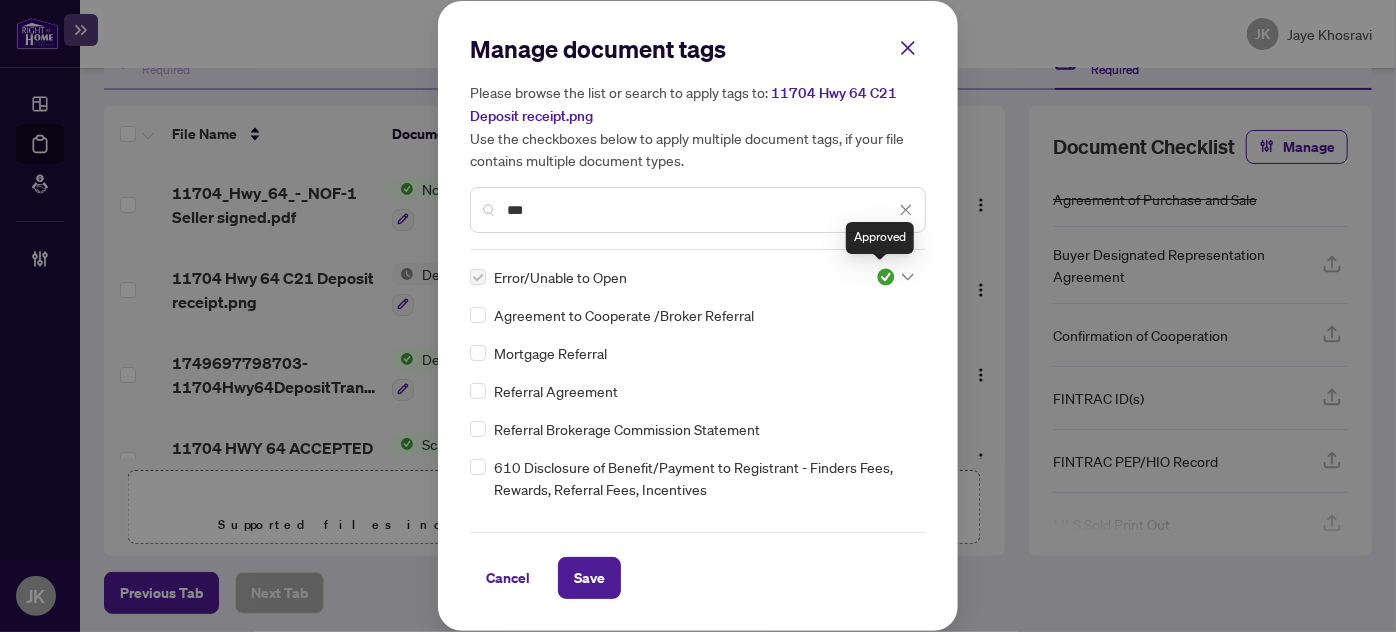 click at bounding box center [886, 277] 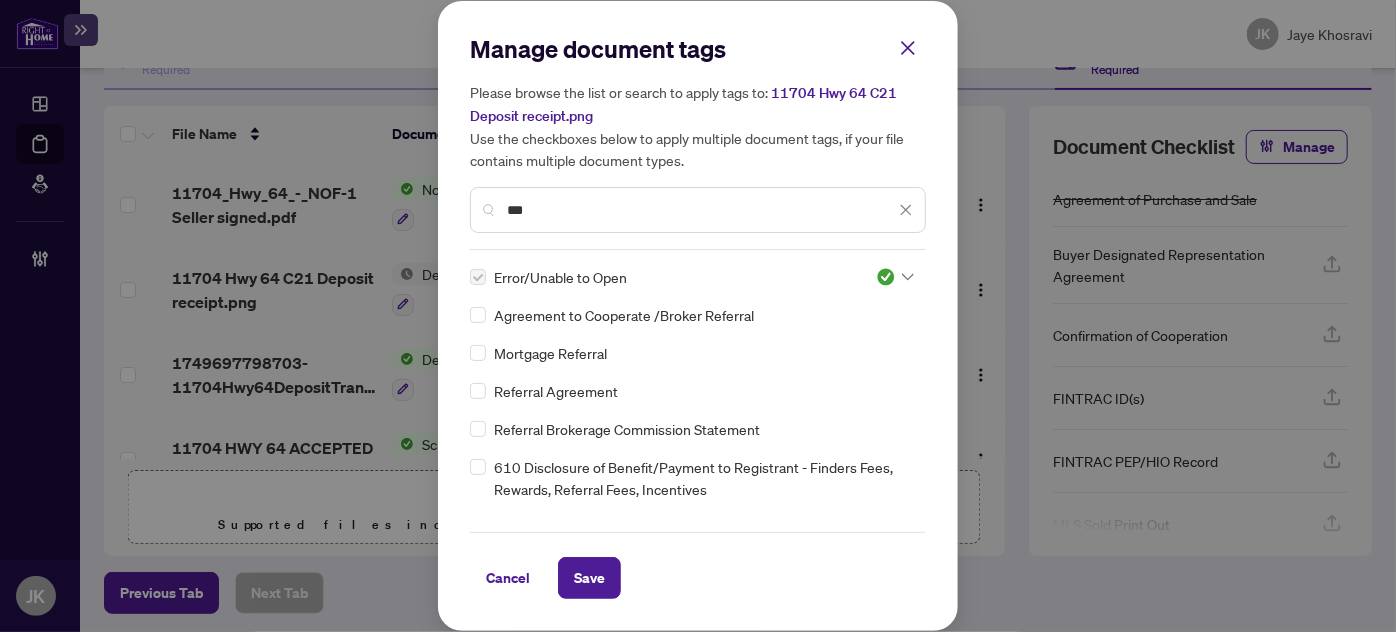 click on "Manage document tags Please browse the list or search to apply tags to:   [ADDRESS] C21 Deposit  receipt.png   Use the checkboxes below to apply multiple document tags, if your file contains multiple document types.   *** Error/Unable to Open 3 Agreement to Cooperate /Broker Referral Mortgage Referral Referral Agreement Referral Brokerage Commission Statement 610 Disclosure of Benefit/Payment to Registrant - Finders Fees, Rewards,
Referral Fees, Incentives 641 Referral Agreement Cancel Save" at bounding box center (698, 316) 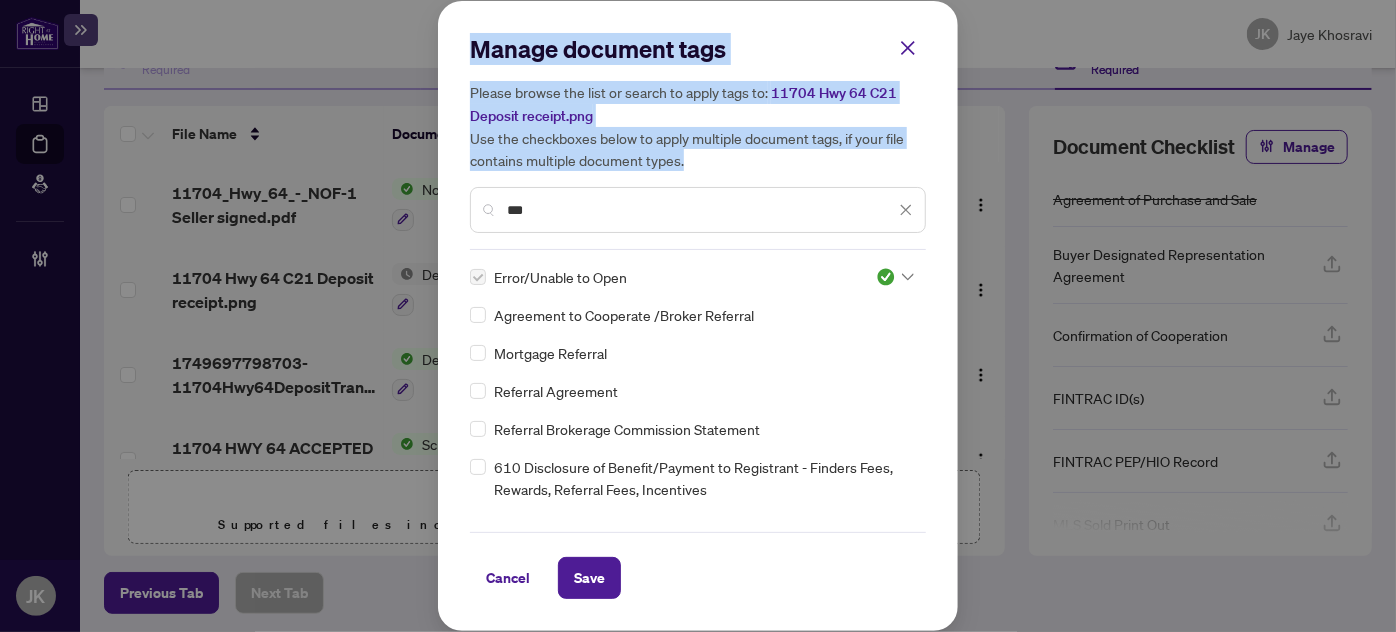 drag, startPoint x: 575, startPoint y: 196, endPoint x: 480, endPoint y: 220, distance: 97.984695 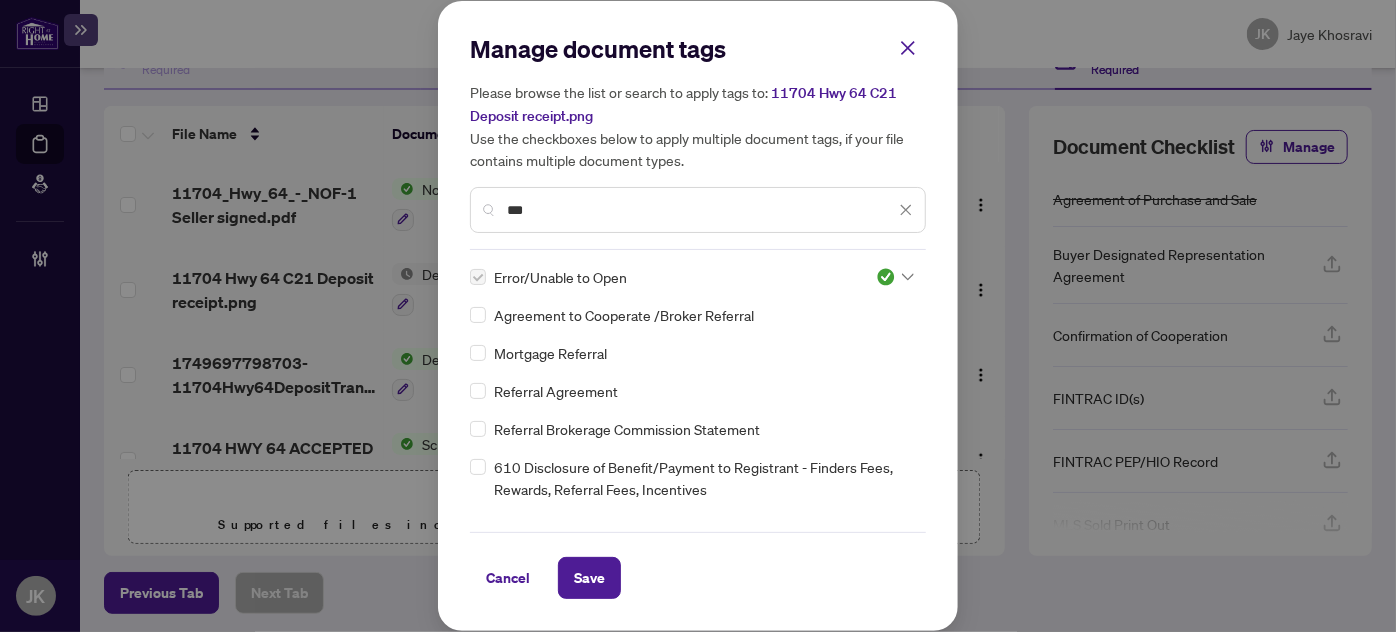 drag, startPoint x: 587, startPoint y: 214, endPoint x: 464, endPoint y: 214, distance: 123 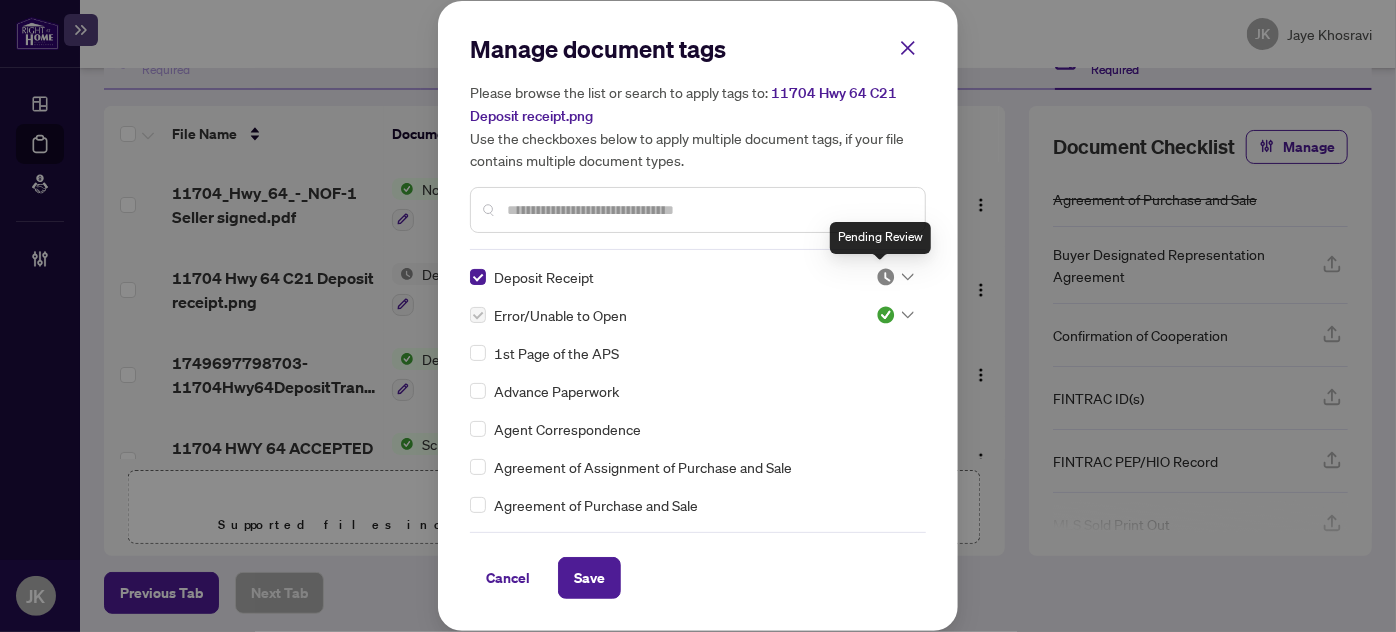 click at bounding box center [886, 277] 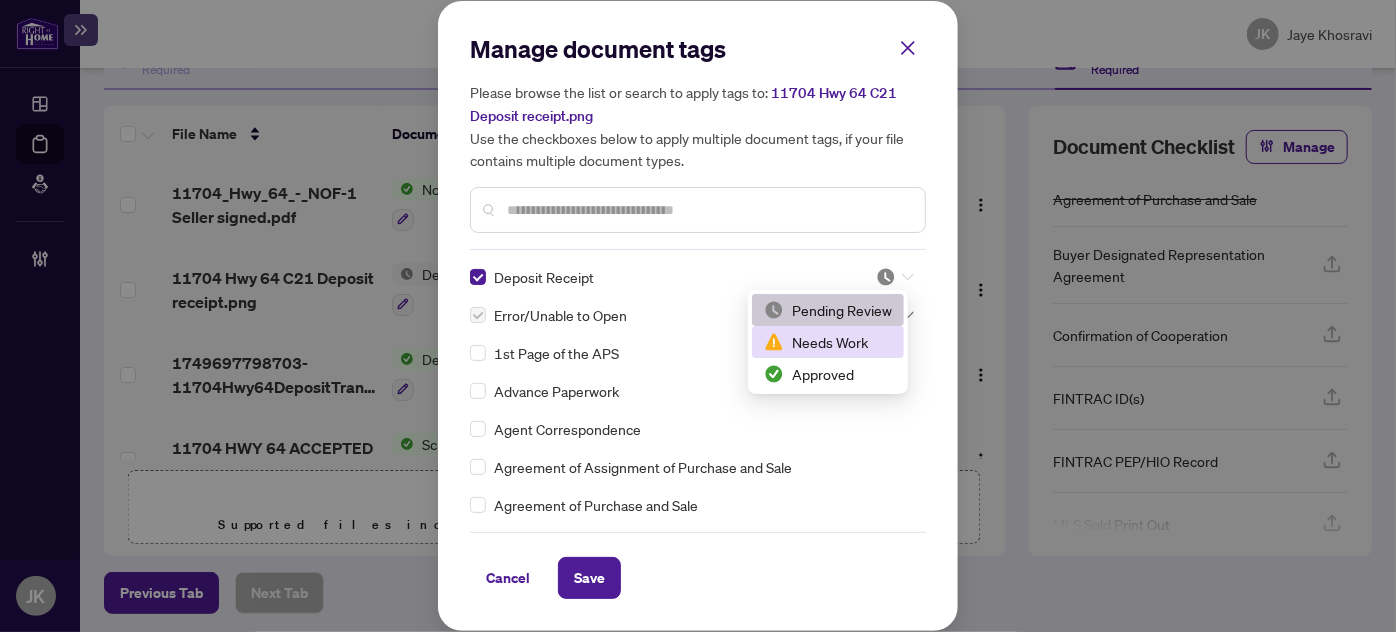 click on "Needs Work" at bounding box center (828, 342) 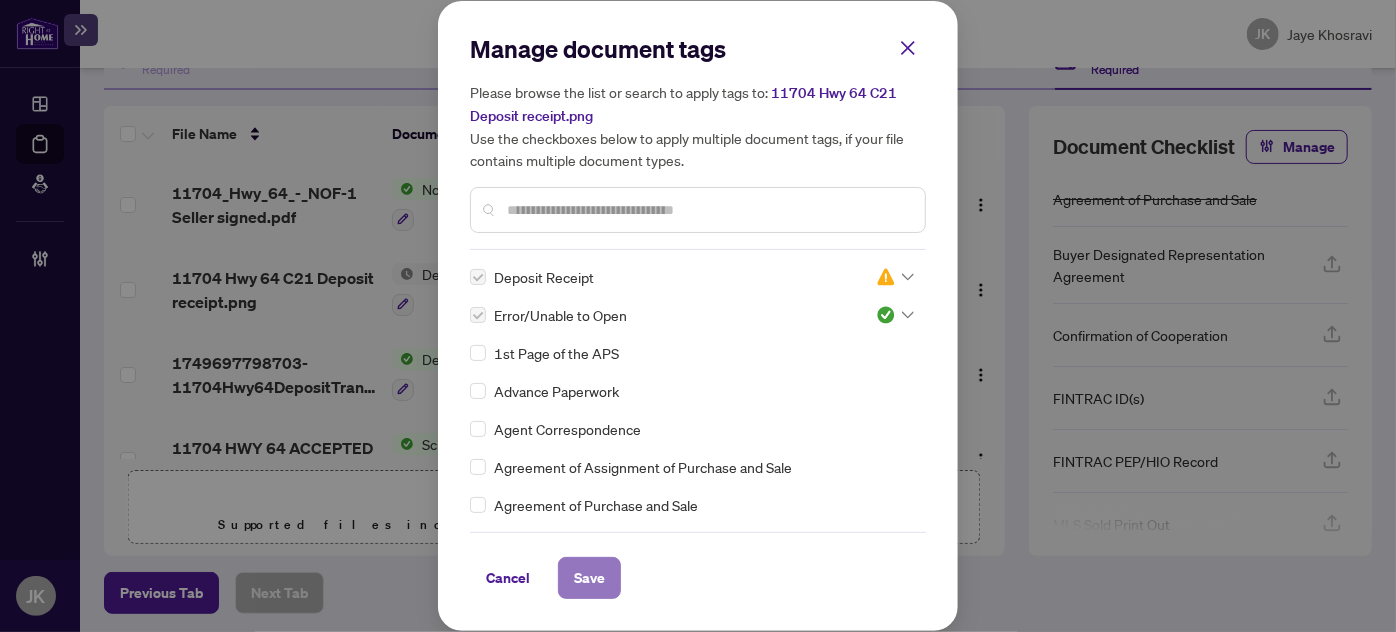 click on "Save" at bounding box center [589, 578] 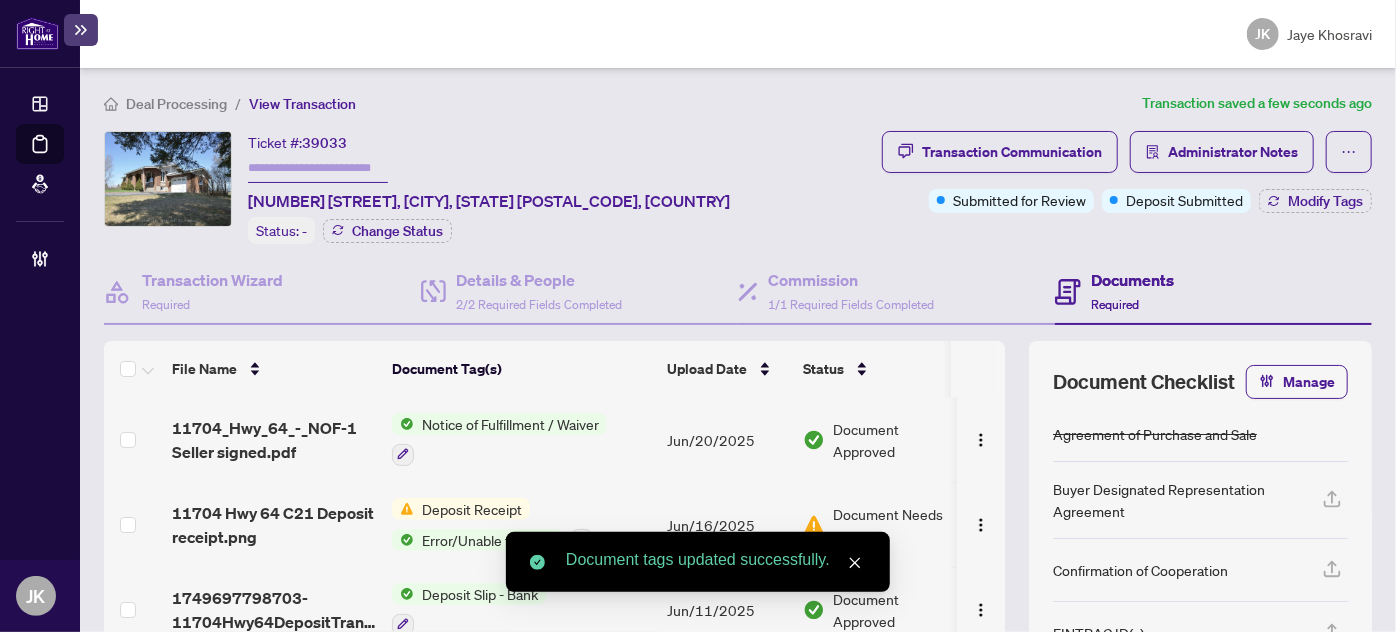 scroll, scrollTop: 235, scrollLeft: 0, axis: vertical 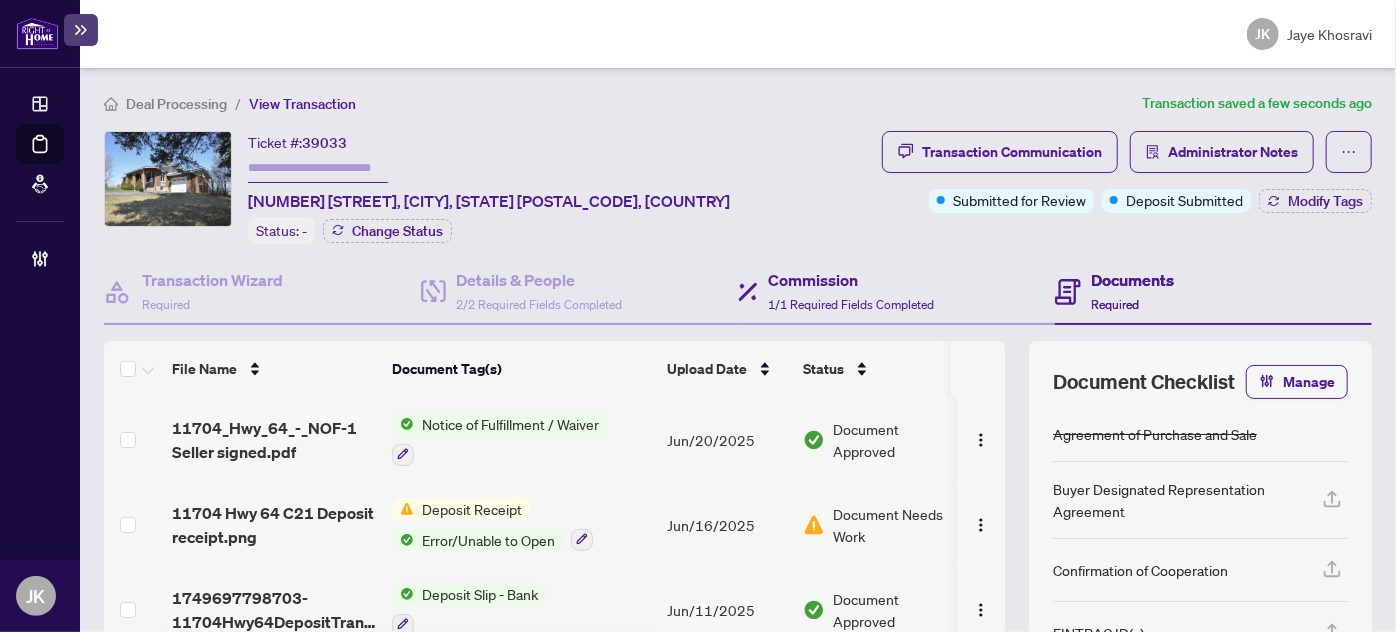 click on "Commission 1/1 Required Fields Completed" at bounding box center (896, 292) 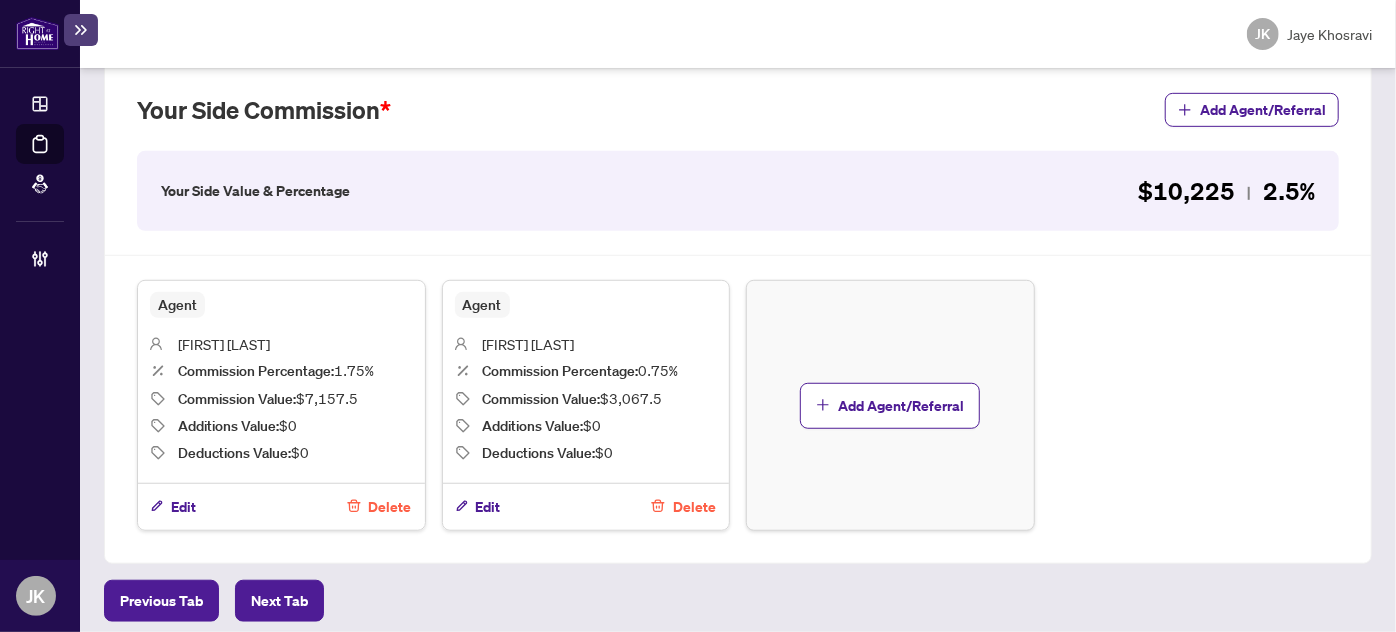 scroll, scrollTop: 0, scrollLeft: 0, axis: both 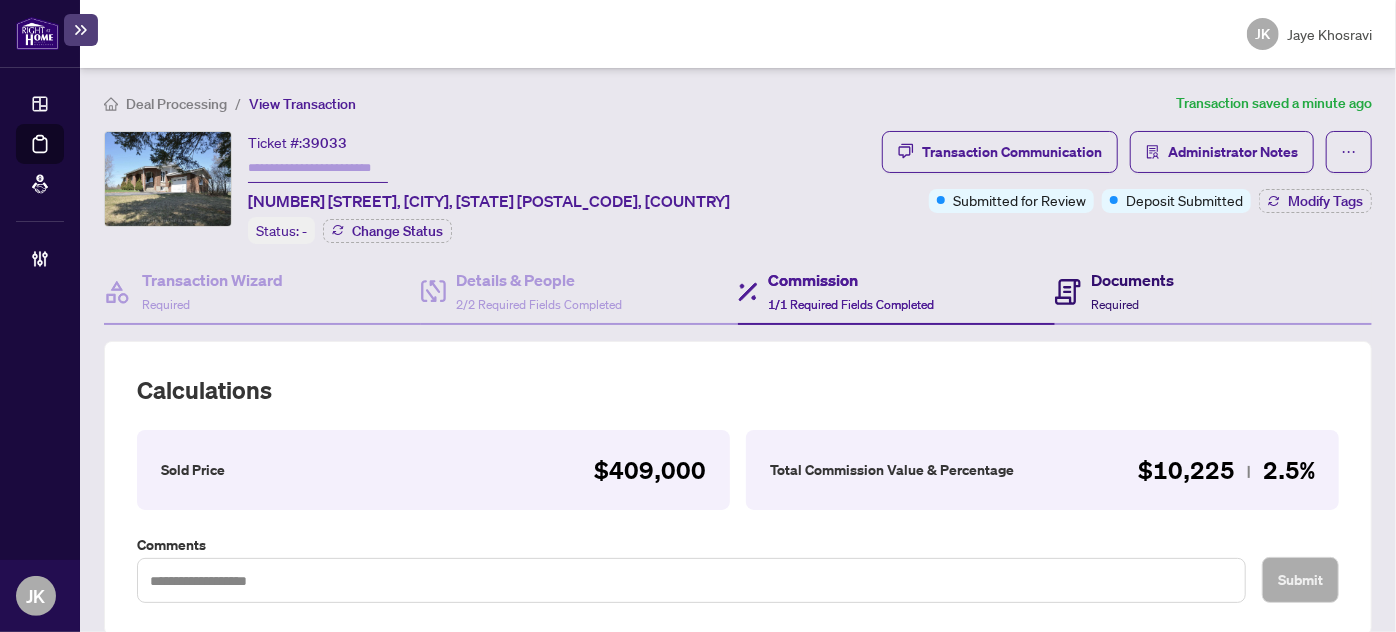 click on "Required" at bounding box center (1115, 304) 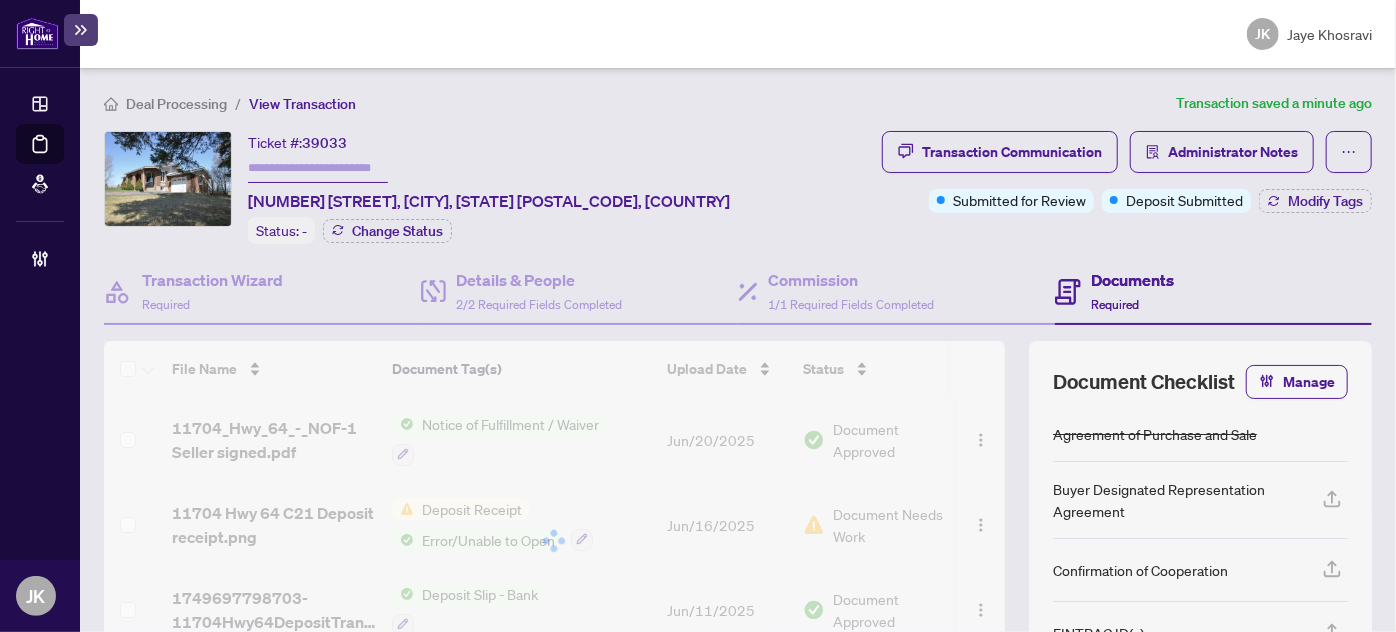 scroll, scrollTop: 1142, scrollLeft: 0, axis: vertical 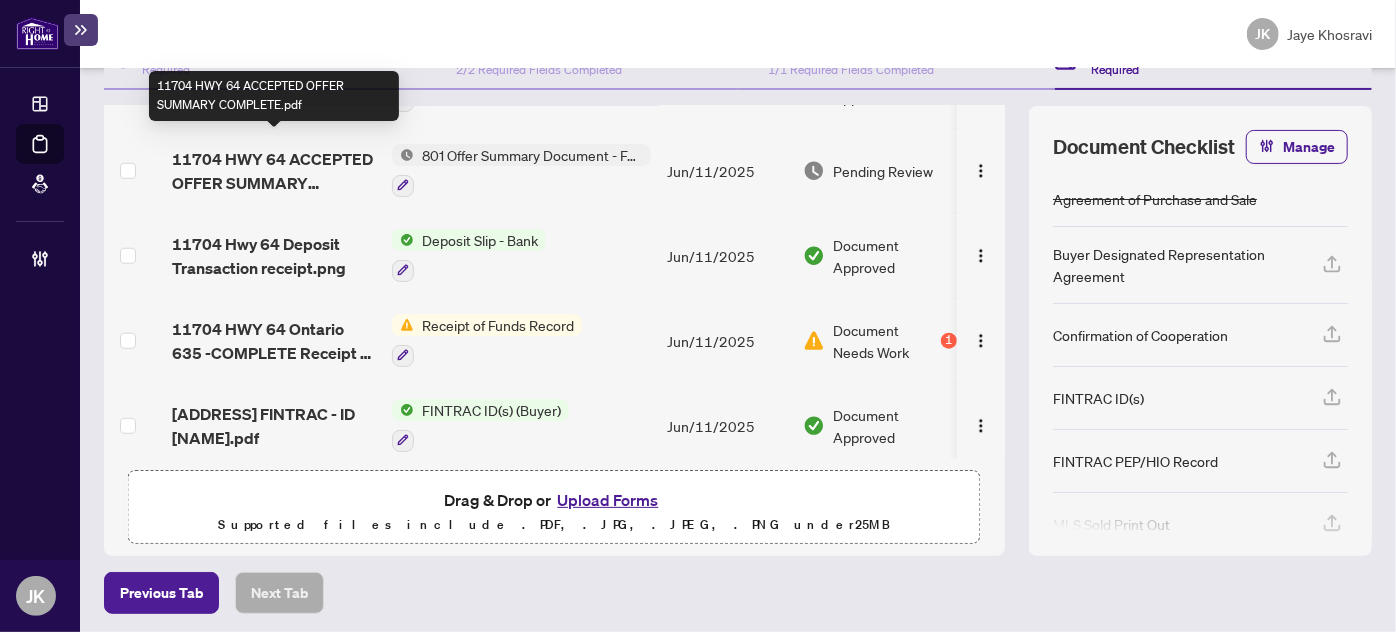 click on "11704 HWY 64 ACCEPTED OFFER SUMMARY COMPLETE.pdf" at bounding box center (274, 171) 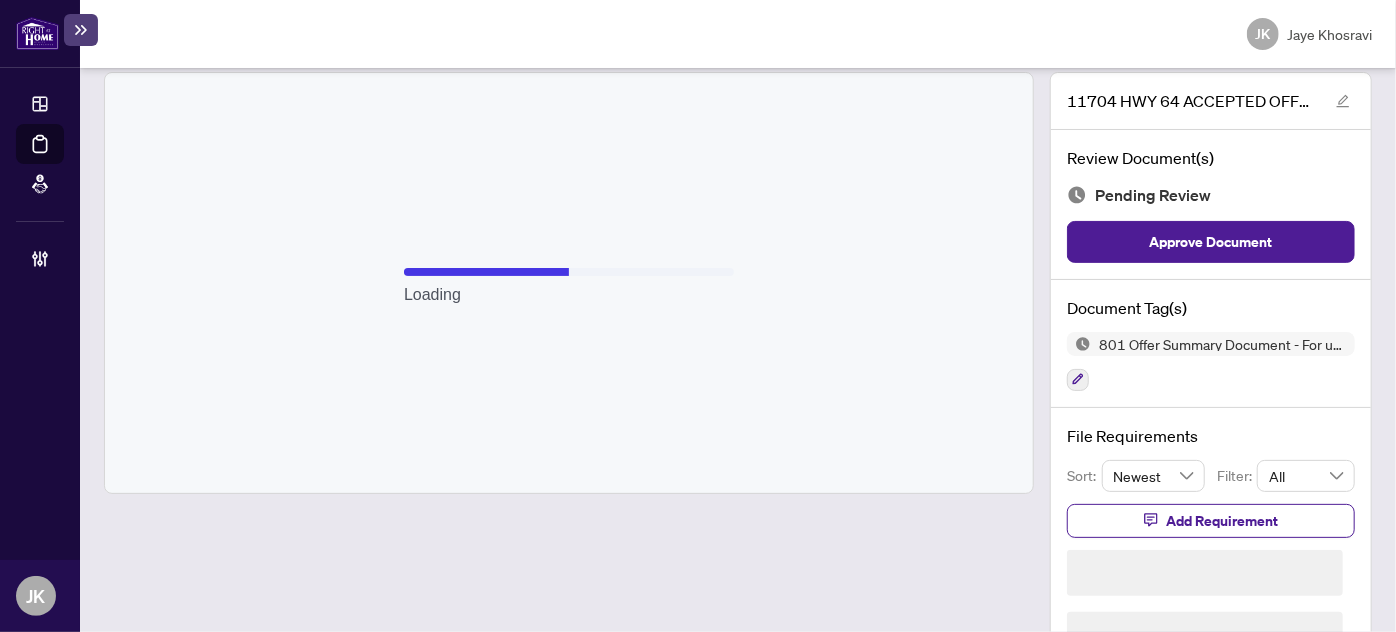 scroll, scrollTop: 114, scrollLeft: 0, axis: vertical 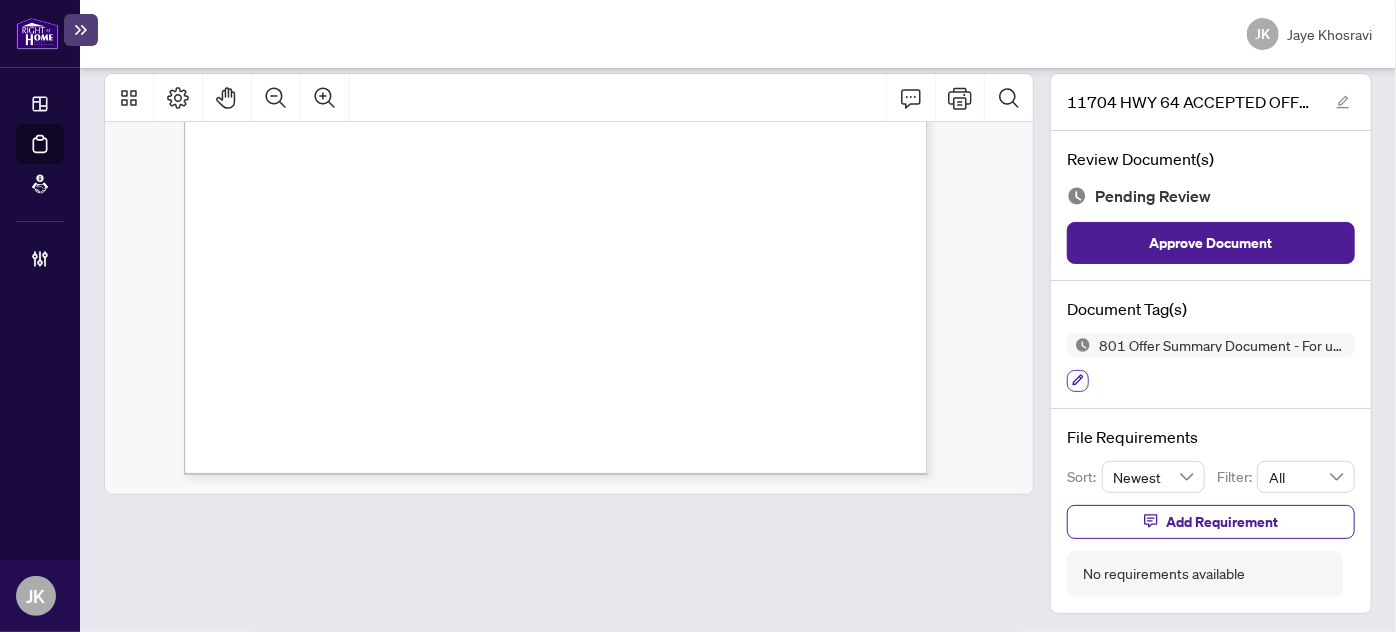 click 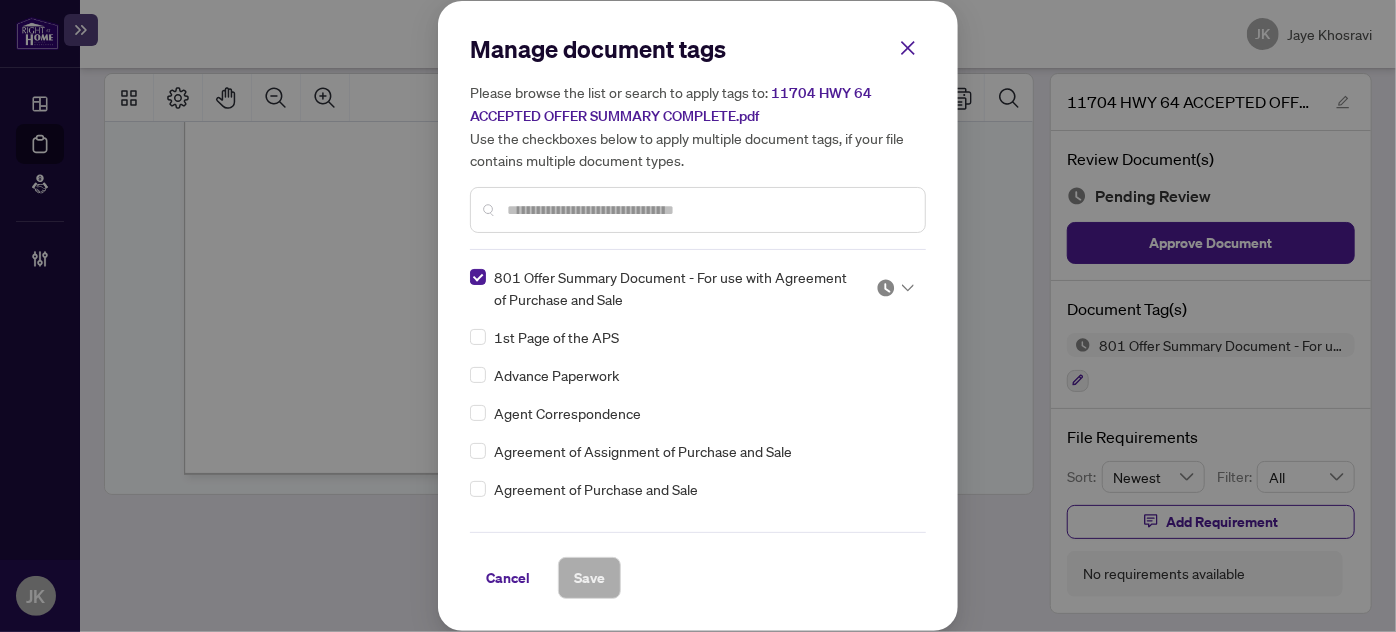 click at bounding box center [886, 288] 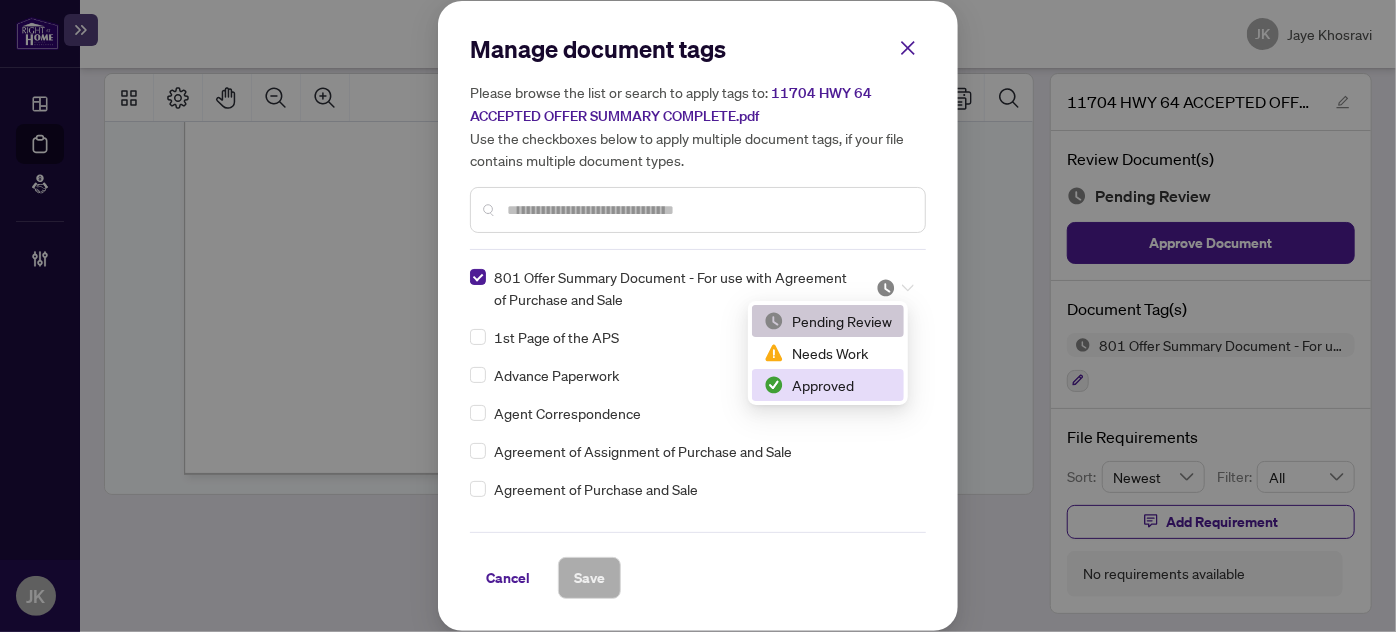 click on "Approved" at bounding box center (828, 385) 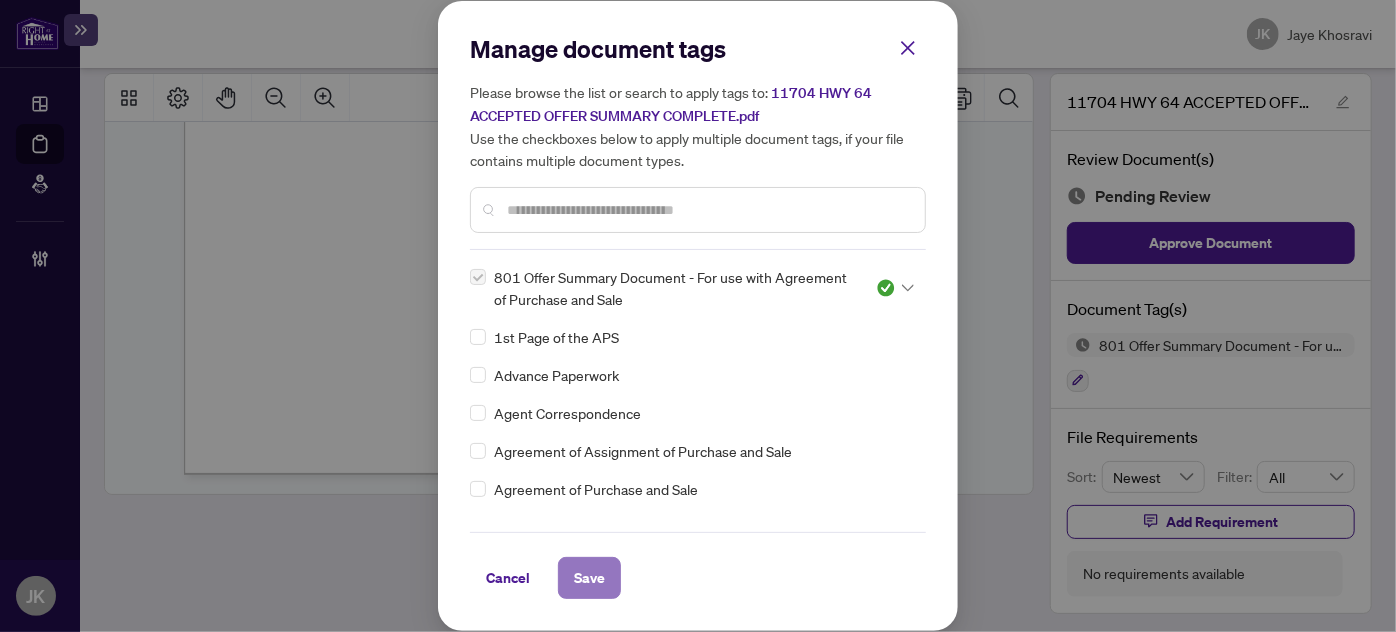 click on "Save" at bounding box center [589, 578] 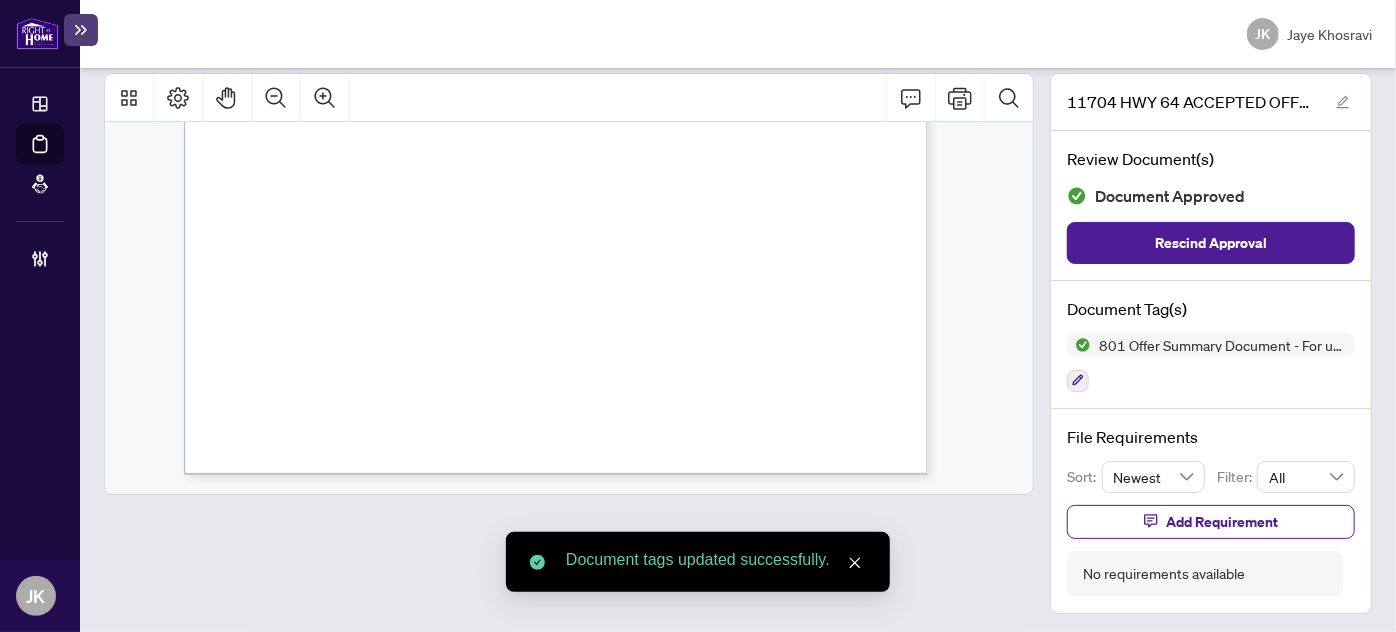 scroll, scrollTop: 0, scrollLeft: 0, axis: both 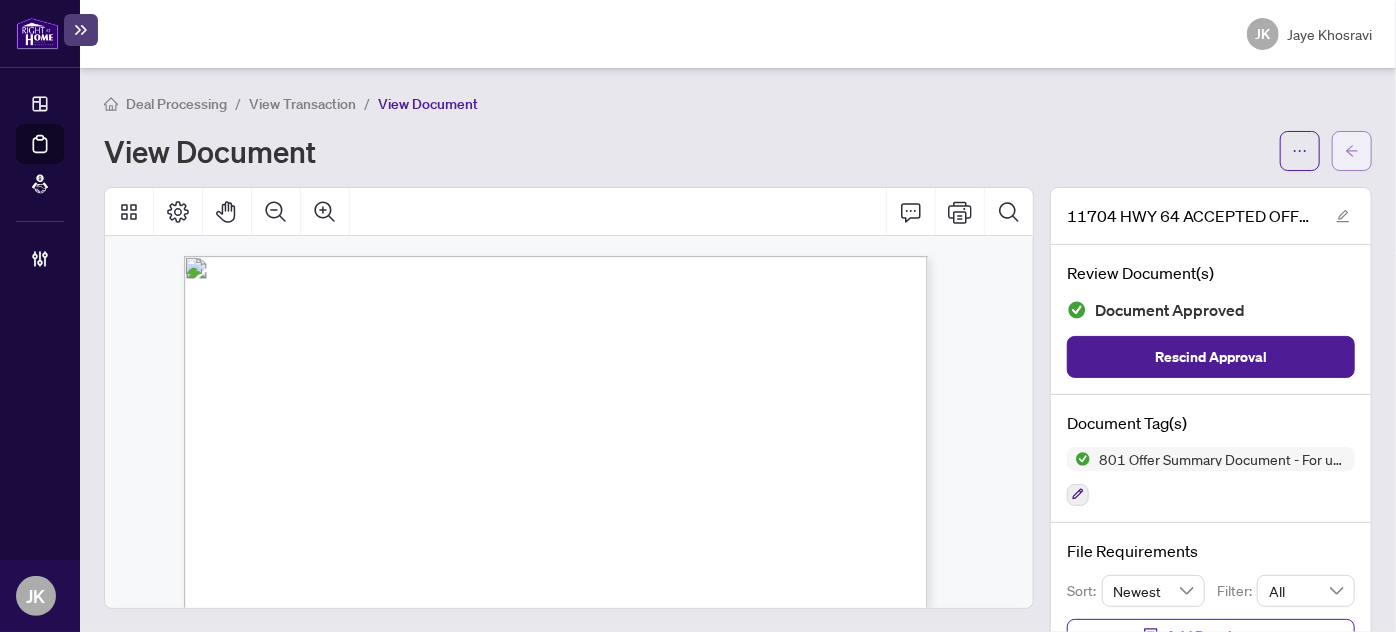 click at bounding box center (1352, 151) 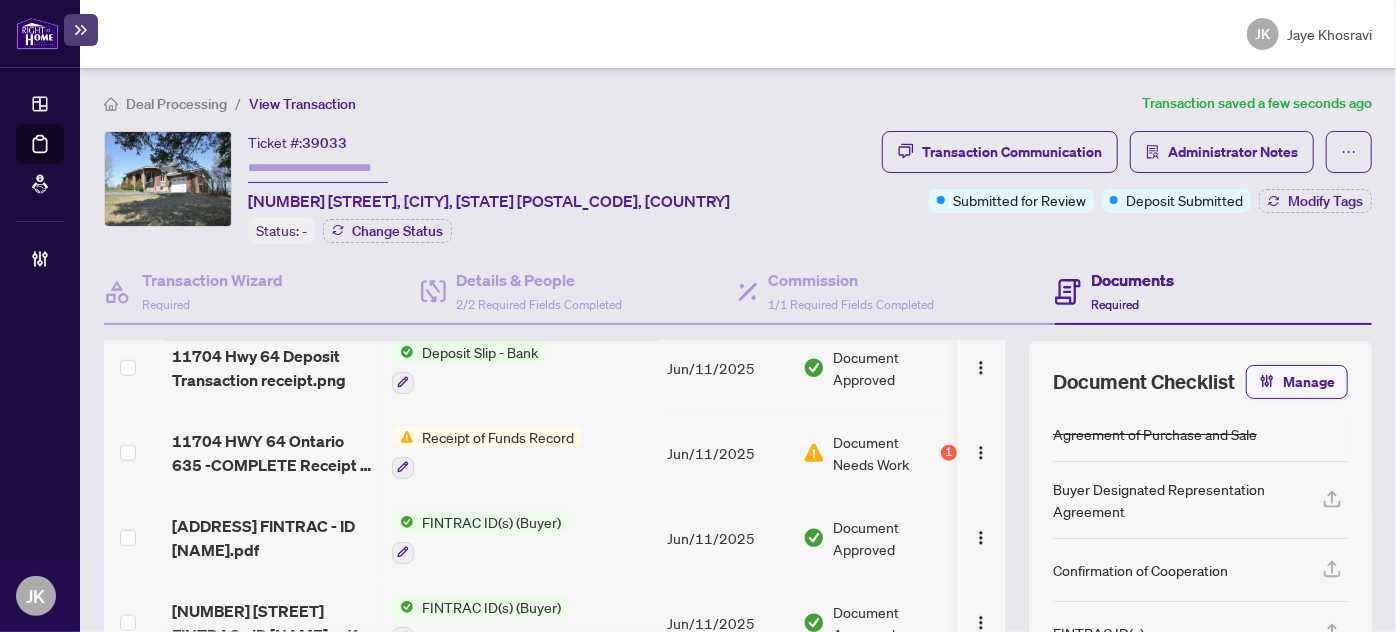 scroll, scrollTop: 1142, scrollLeft: 0, axis: vertical 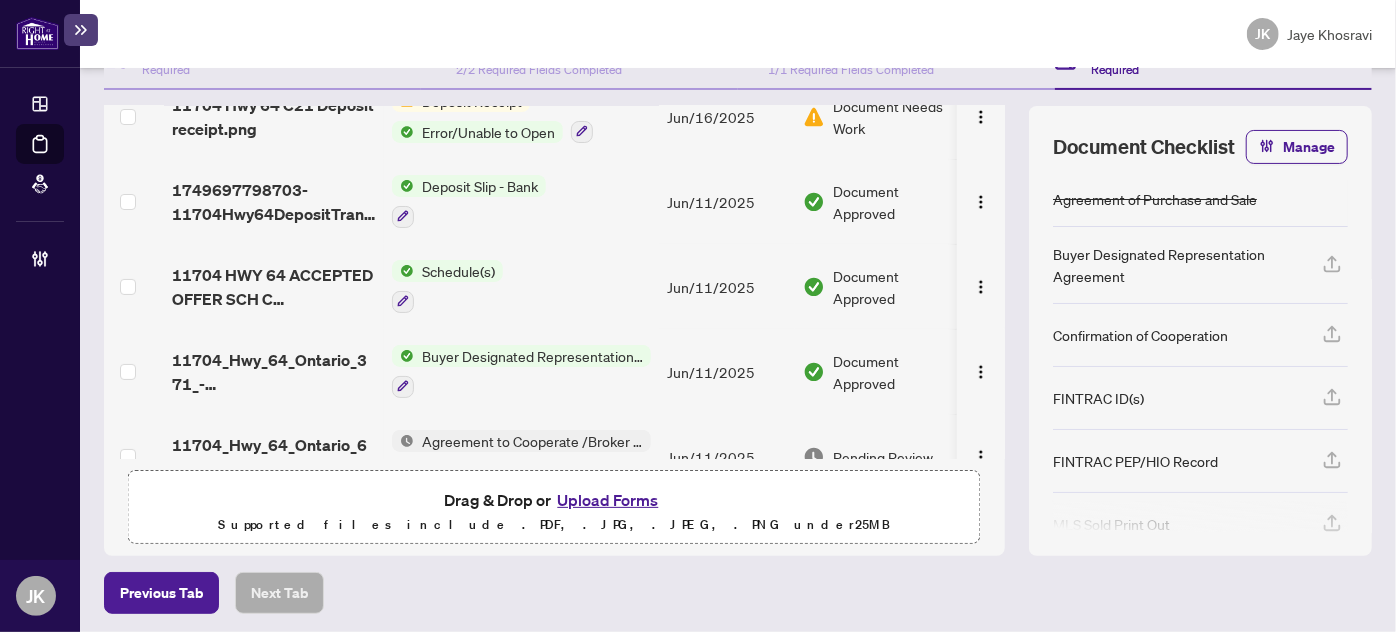 click on "Agreement to Cooperate /Broker Referral" at bounding box center [532, 441] 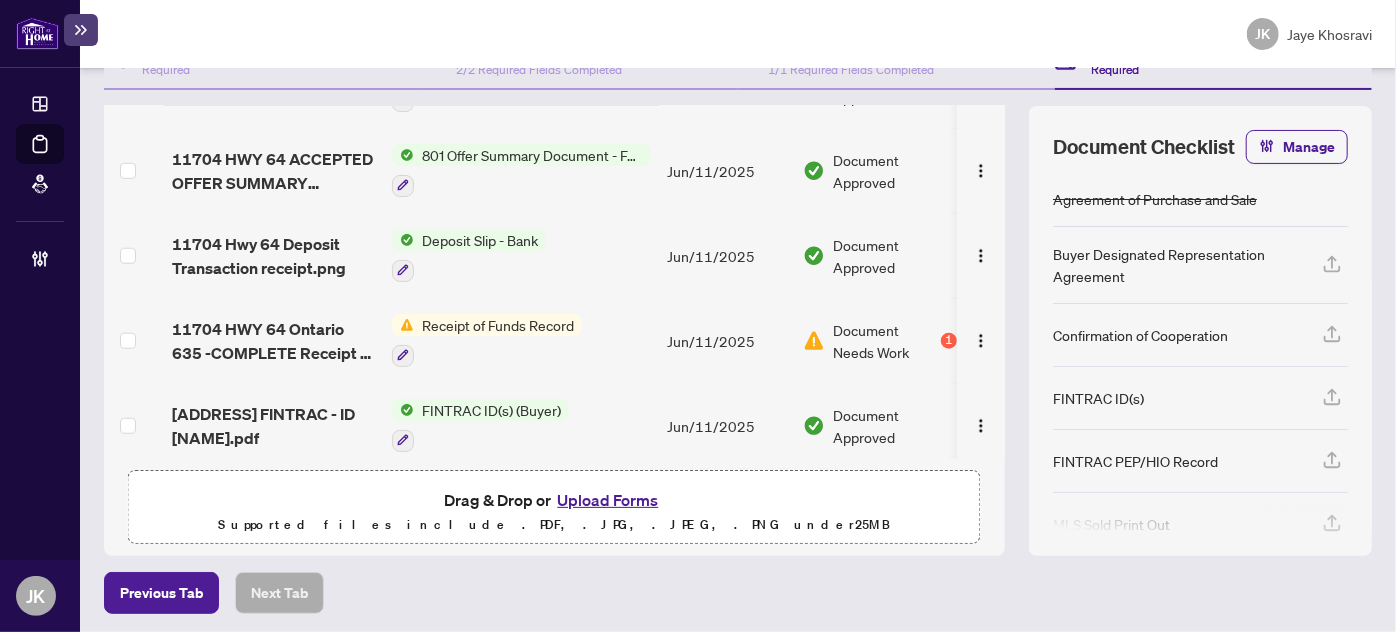 scroll, scrollTop: 0, scrollLeft: 0, axis: both 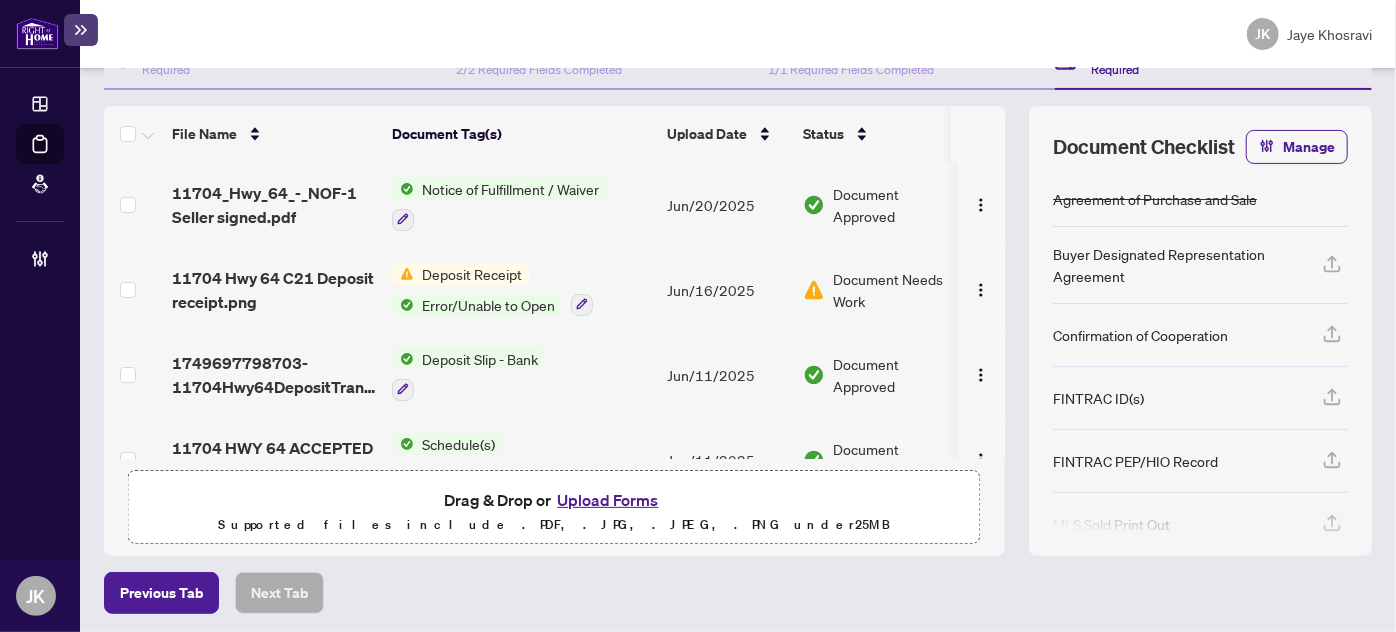 click on "Schedule(s)" at bounding box center (521, 459) 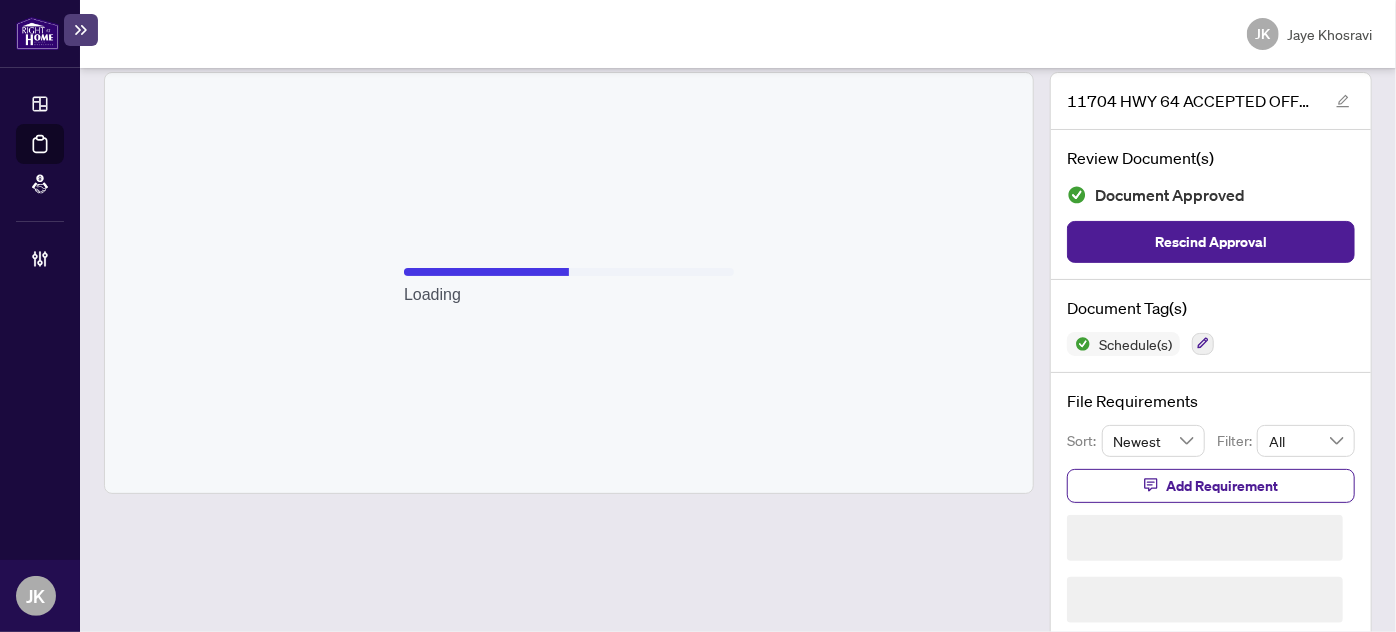 scroll, scrollTop: 80, scrollLeft: 0, axis: vertical 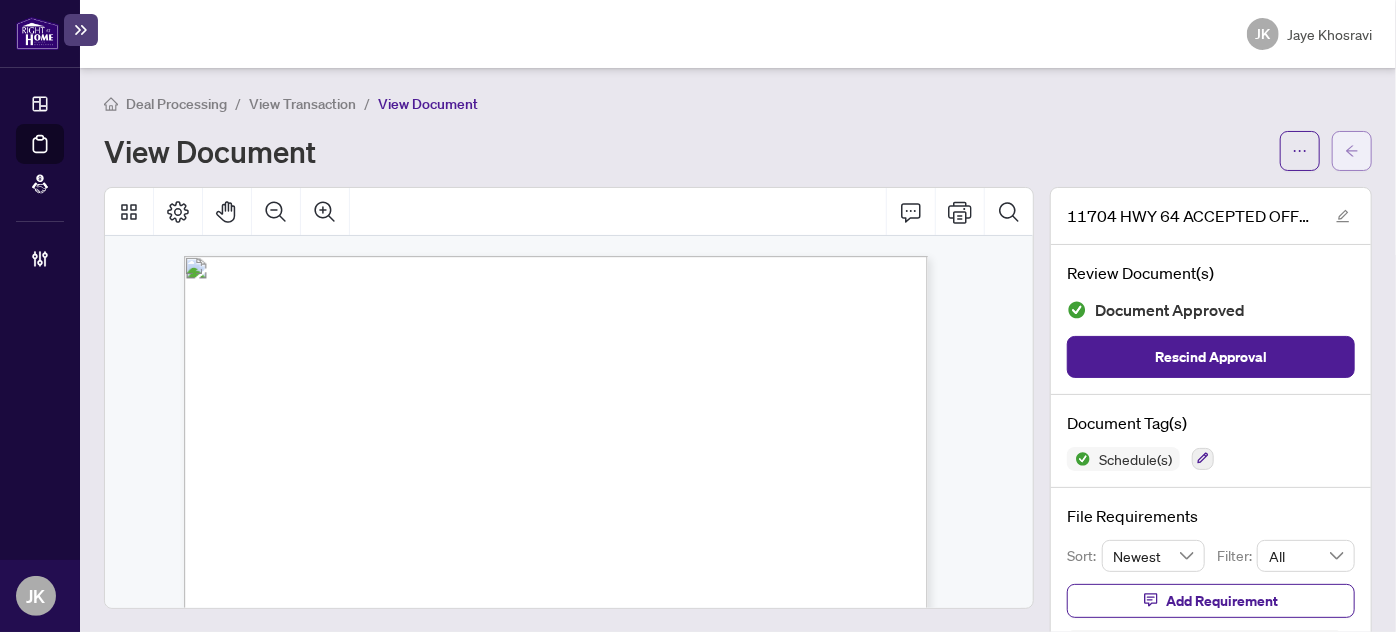 click 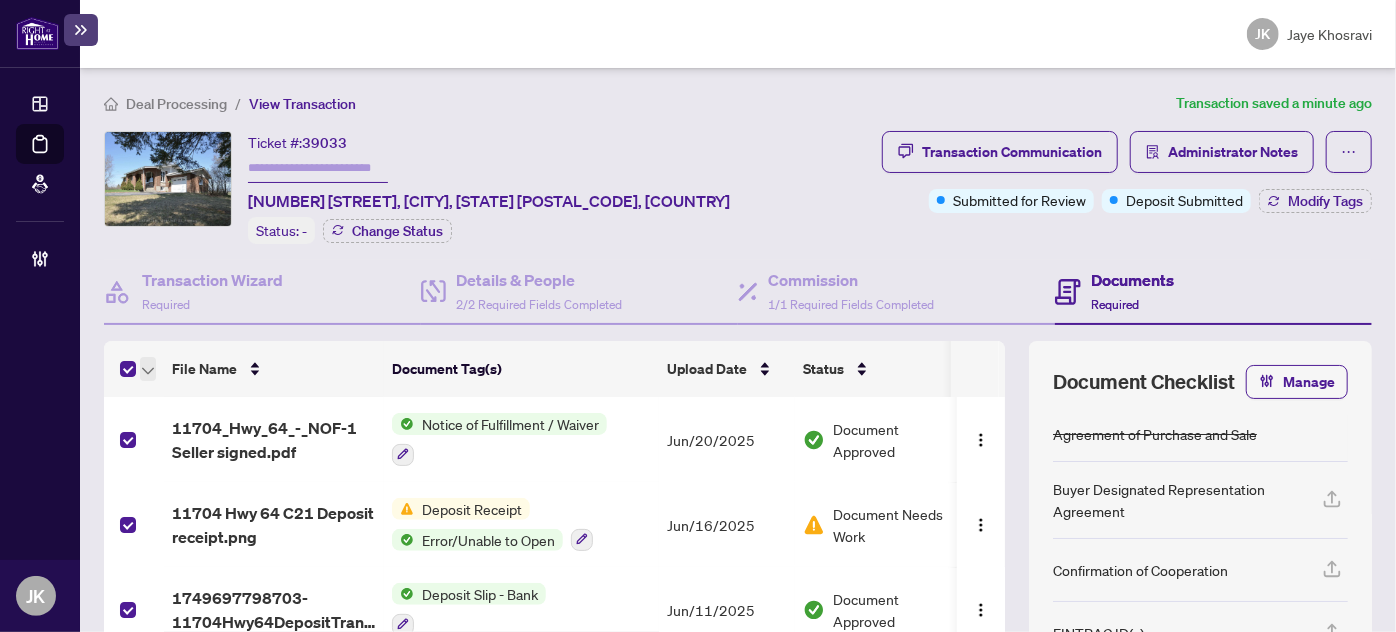 click 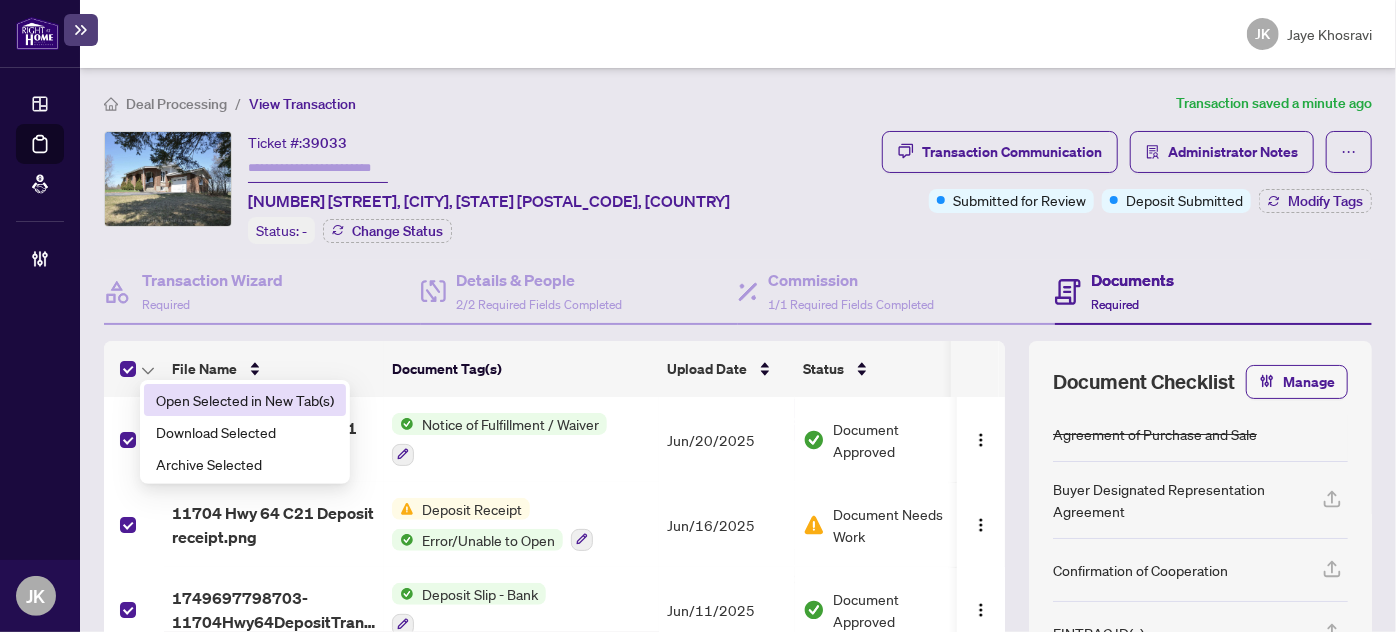 click on "Open Selected in New Tab(s)" at bounding box center [245, 400] 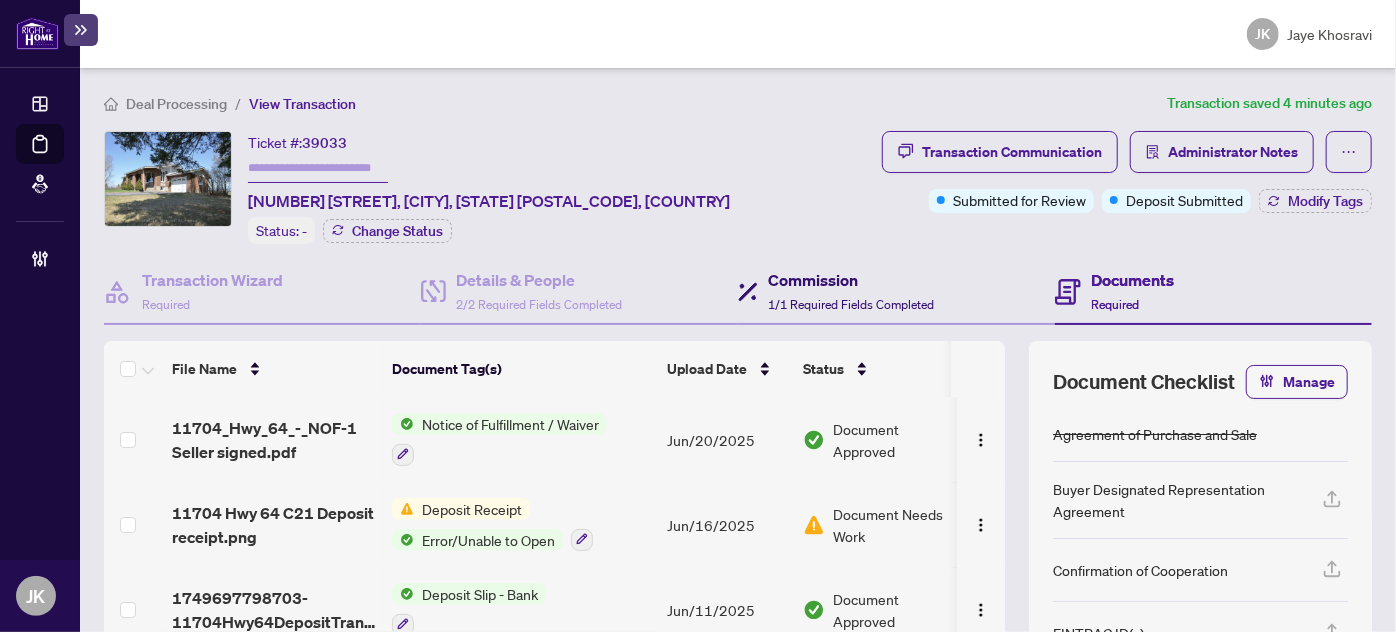 click on "Commission 1/1 Required Fields Completed" at bounding box center (851, 291) 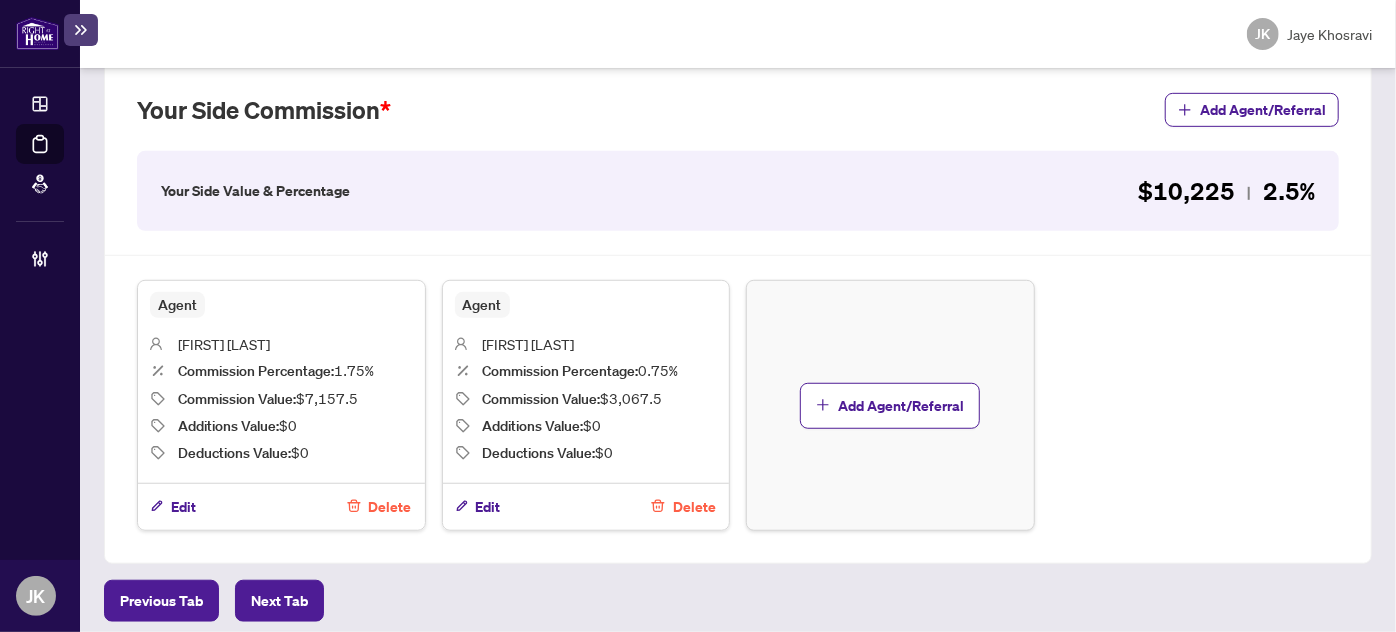 scroll, scrollTop: 0, scrollLeft: 0, axis: both 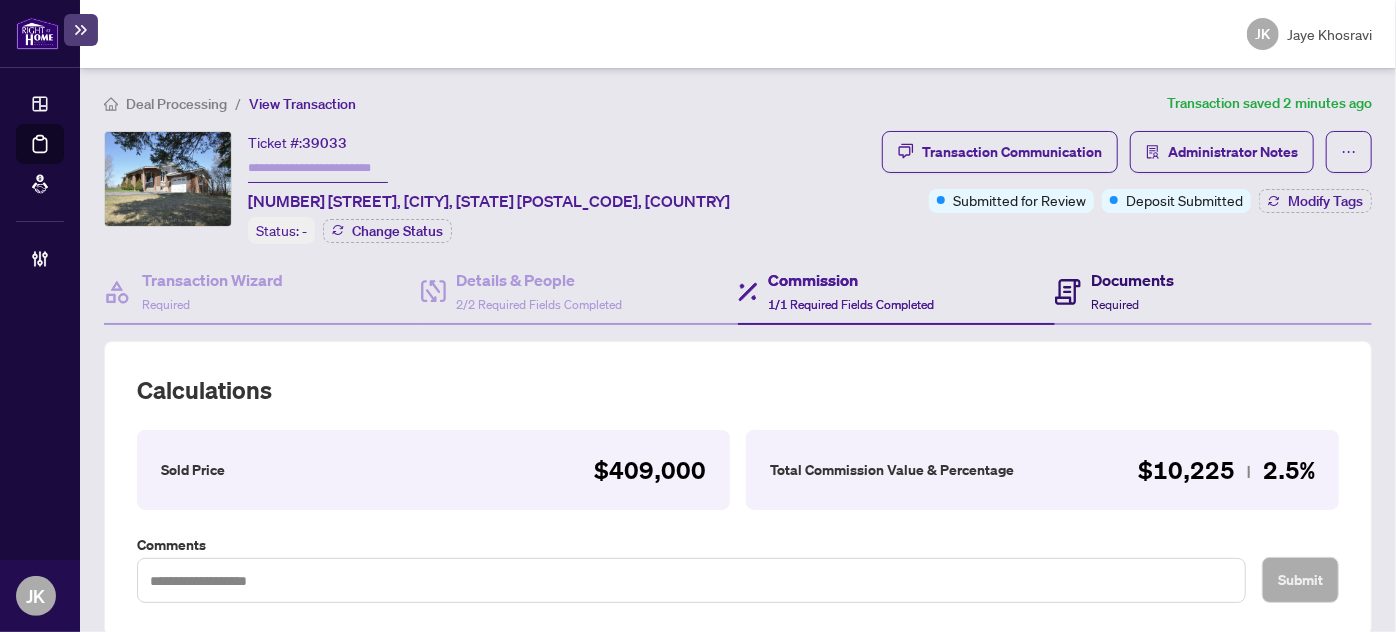 click on "Documents" at bounding box center (1132, 280) 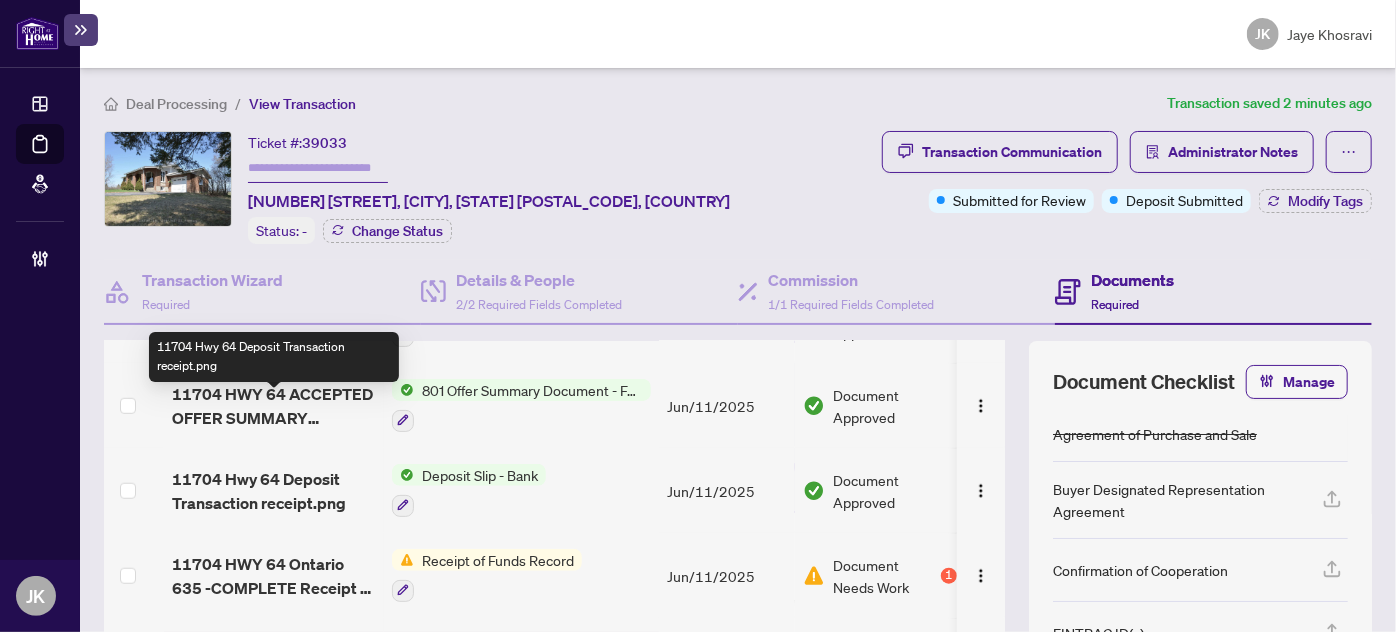 scroll, scrollTop: 1142, scrollLeft: 0, axis: vertical 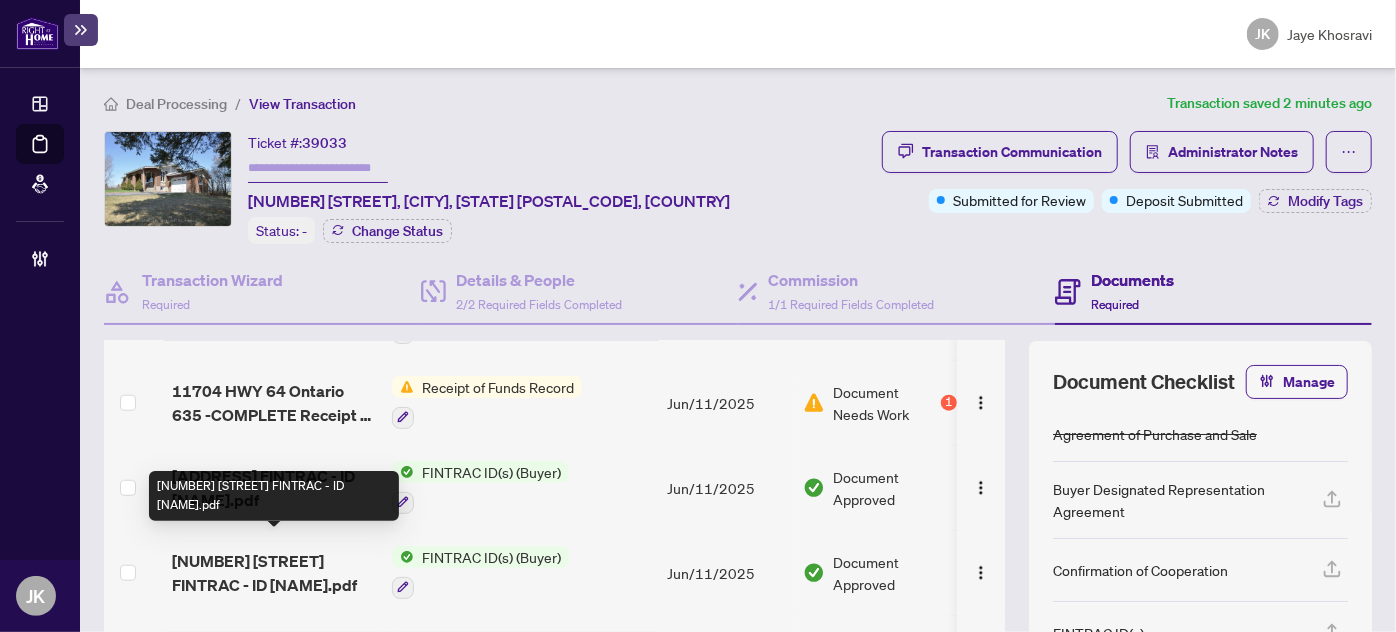click on "11704 HWY 64  FINTRAC - ID CHANTALLE.pdf" at bounding box center (274, 573) 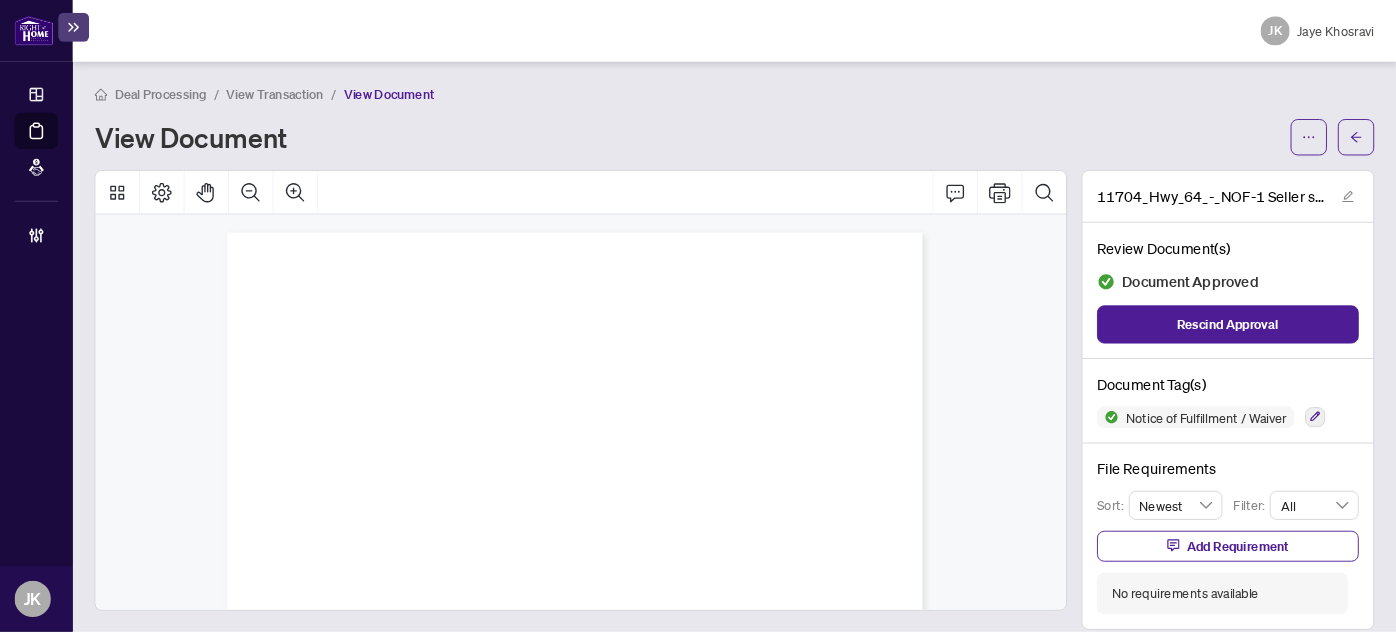scroll, scrollTop: 0, scrollLeft: 0, axis: both 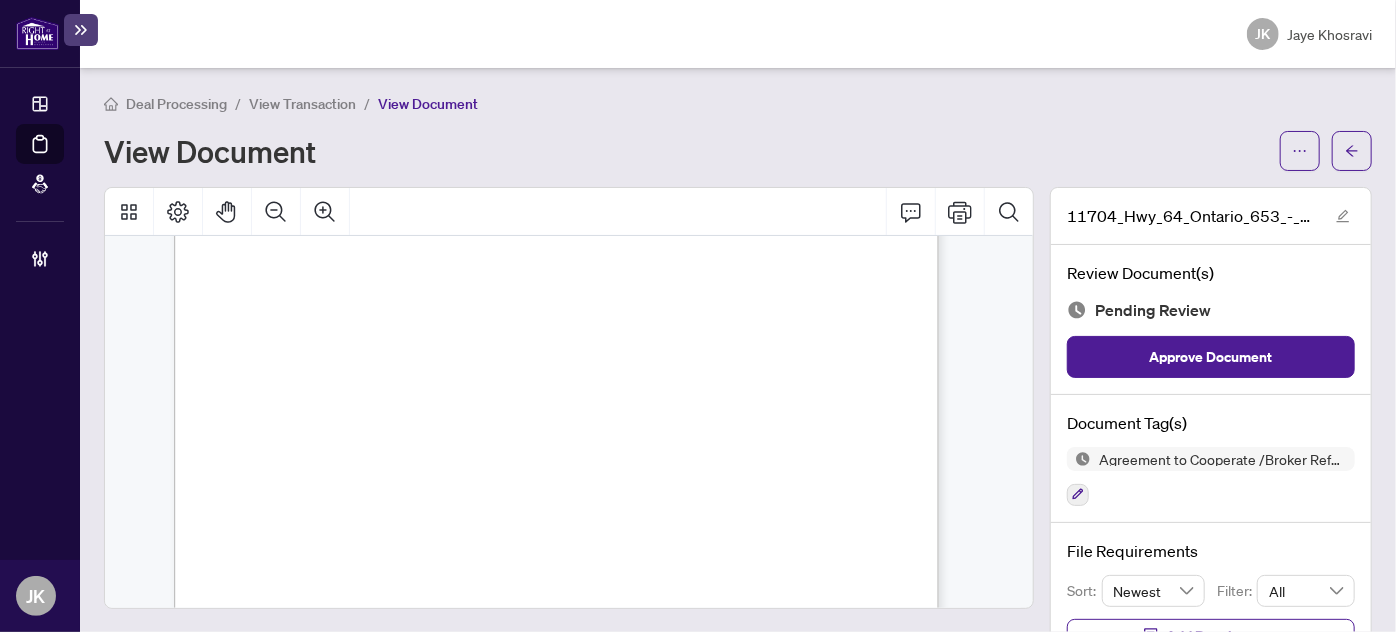 drag, startPoint x: 633, startPoint y: 405, endPoint x: 724, endPoint y: 398, distance: 91.26884 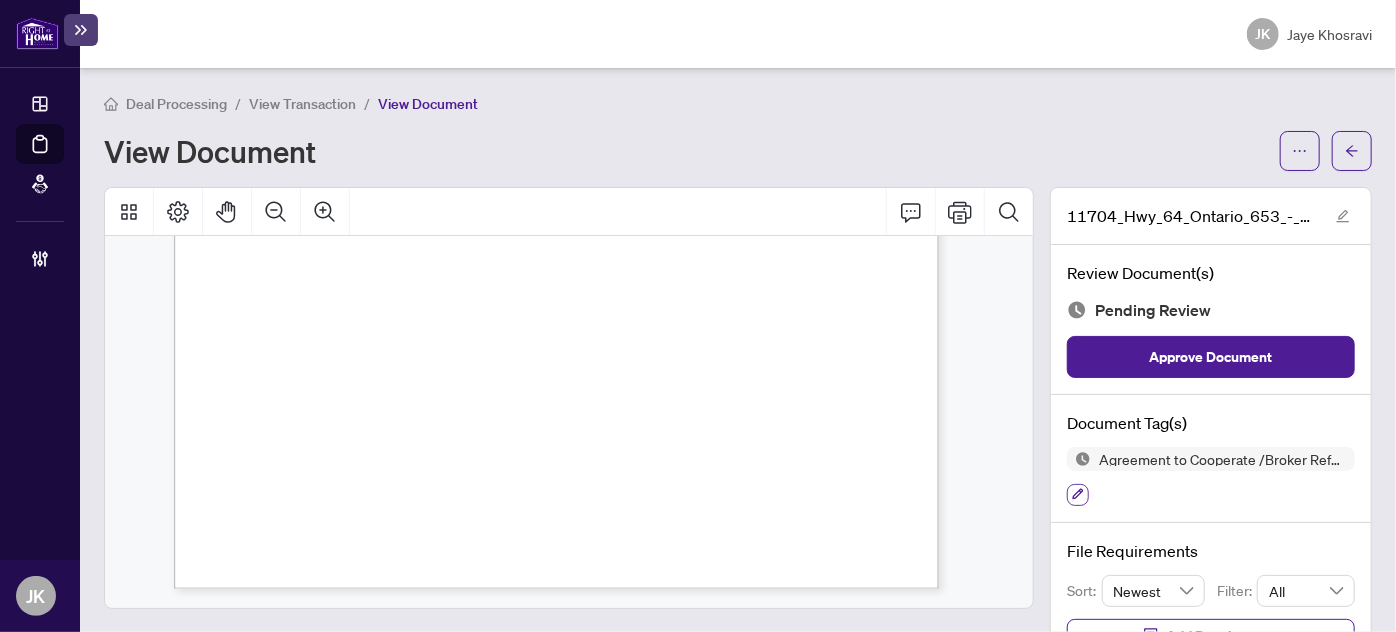 click 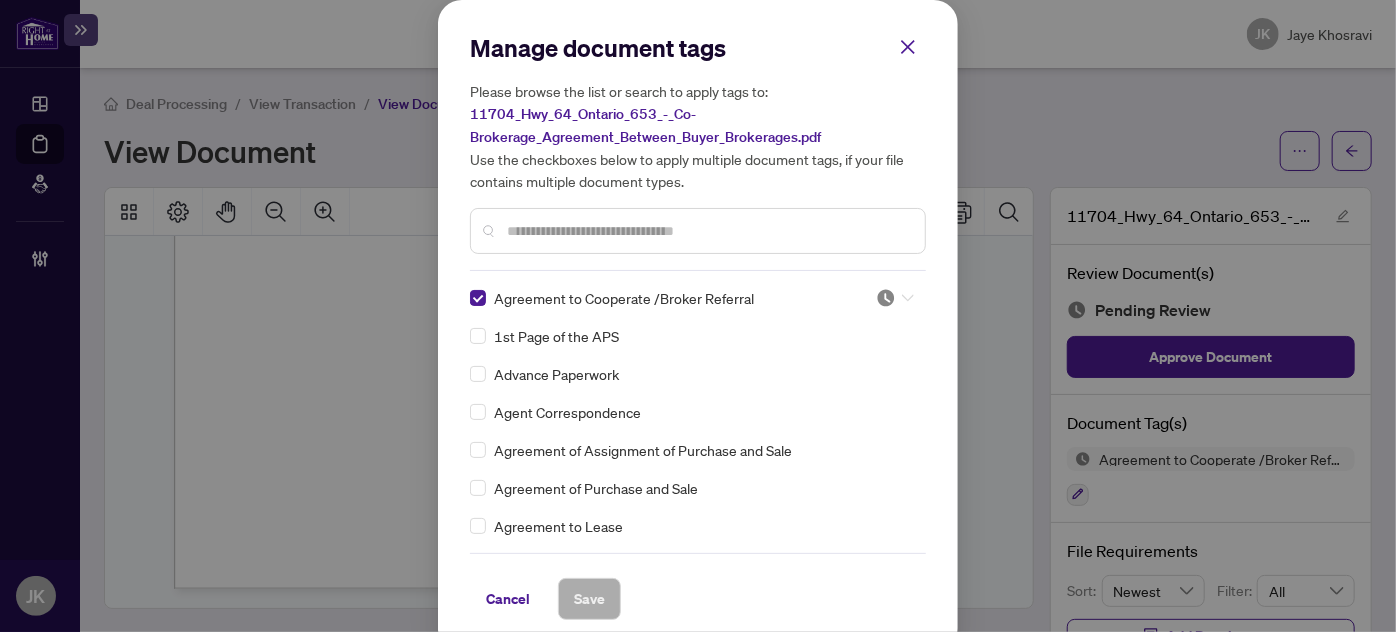 click at bounding box center (886, 298) 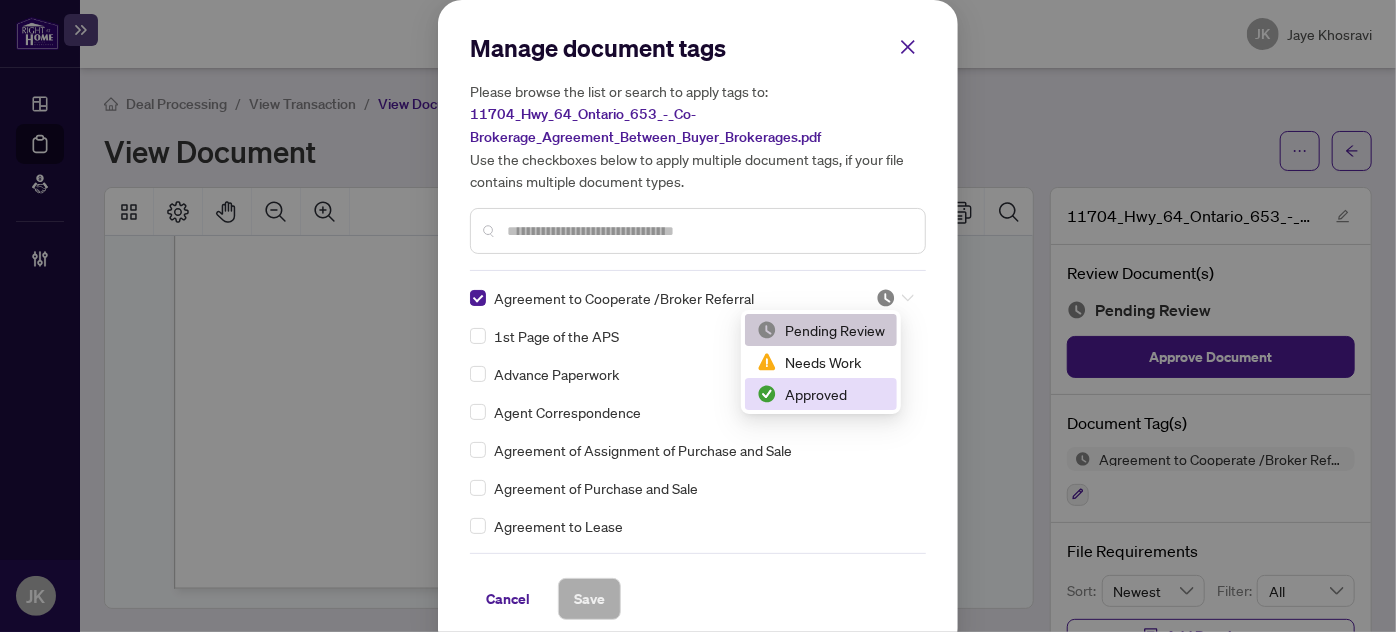 click on "Approved" at bounding box center (821, 394) 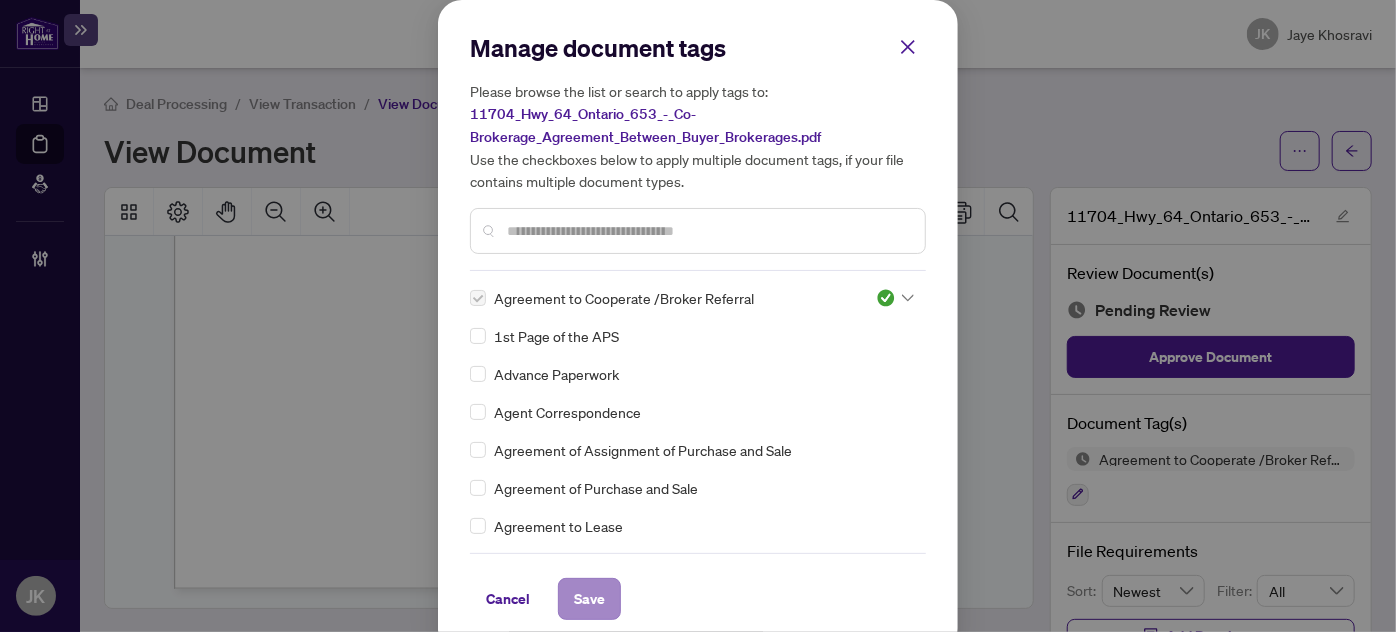 click on "Manage document tags Please browse the list or search to apply tags to:   11704_Hwy_64_Ontario_653_-_Co-Brokerage_Agreement_Between_Buyer_Brokerages.pdf   Use the checkboxes below to apply multiple document tags, if your file contains multiple document types.   Agreement to Cooperate /Broker Referral 3 1st Page of the APS Advance Paperwork Agent Correspondence Agreement of Assignment of Purchase and Sale Agreement of Purchase and Sale Agreement to Lease Articles of Incorporation Back to Vendor Letter Belongs to Another Transaction Builder's Consent Buyer Designated Representation Agreement Buyer Designated Representation Agreement Buyers Lawyer Information Certificate of Estate Trustee(s) Client Refused to Sign Closing Date Change Co-op Brokerage Commission Statement Co-op EFT Co-operating Indemnity Agreement Commission Adjustment Commission Agreement Commission Calculation Commission Statement Sent Commission Statement Sent to Landlord Commission Statement Sent to Lawyer Commission Statement Sent to Vendor" at bounding box center (698, 326) 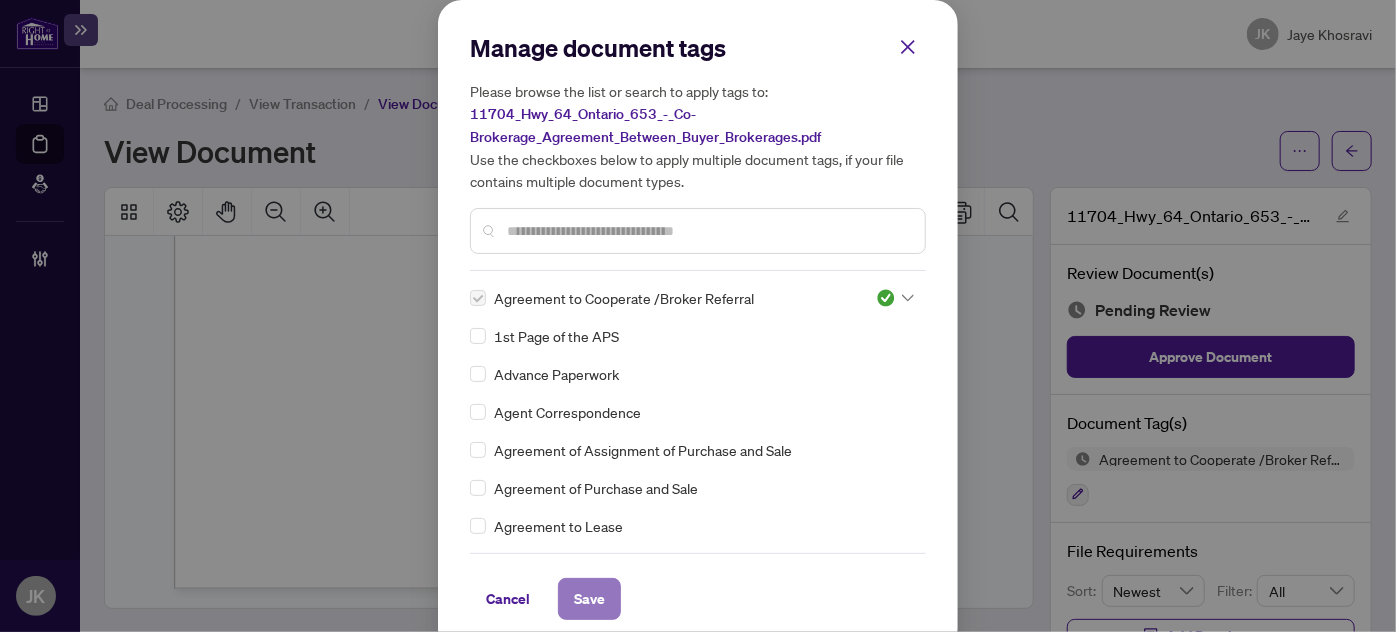 click on "Save" at bounding box center [589, 599] 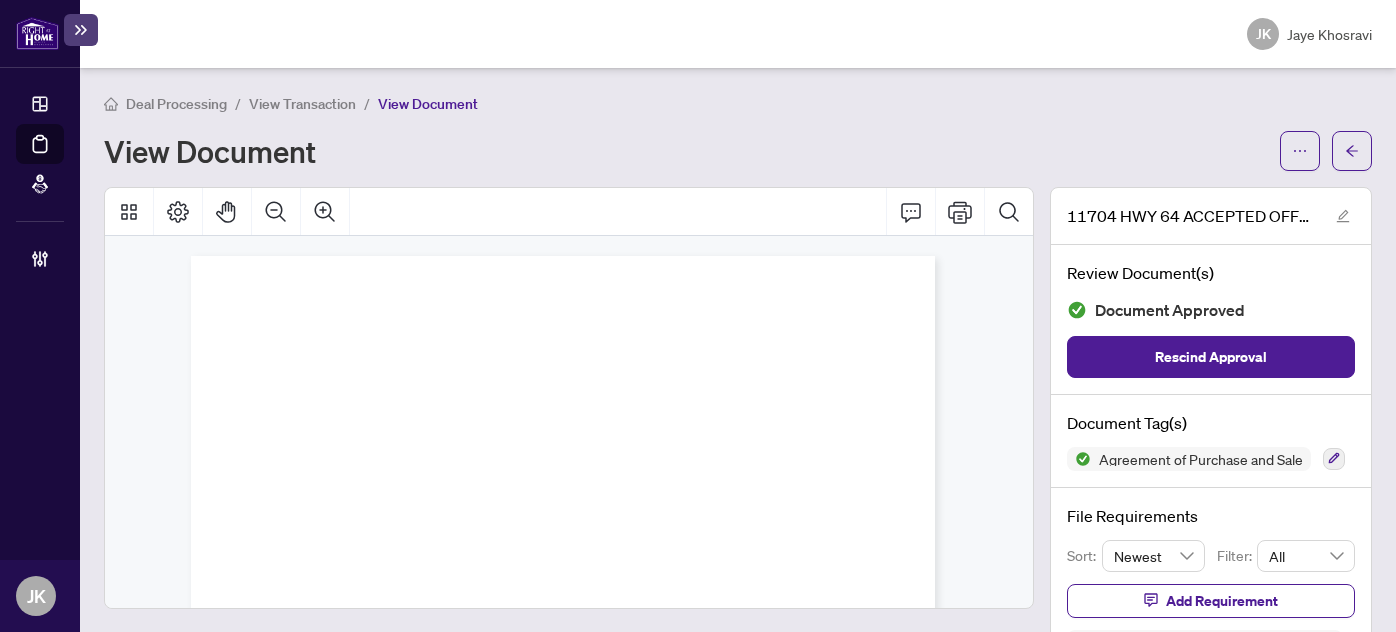 scroll, scrollTop: 0, scrollLeft: 0, axis: both 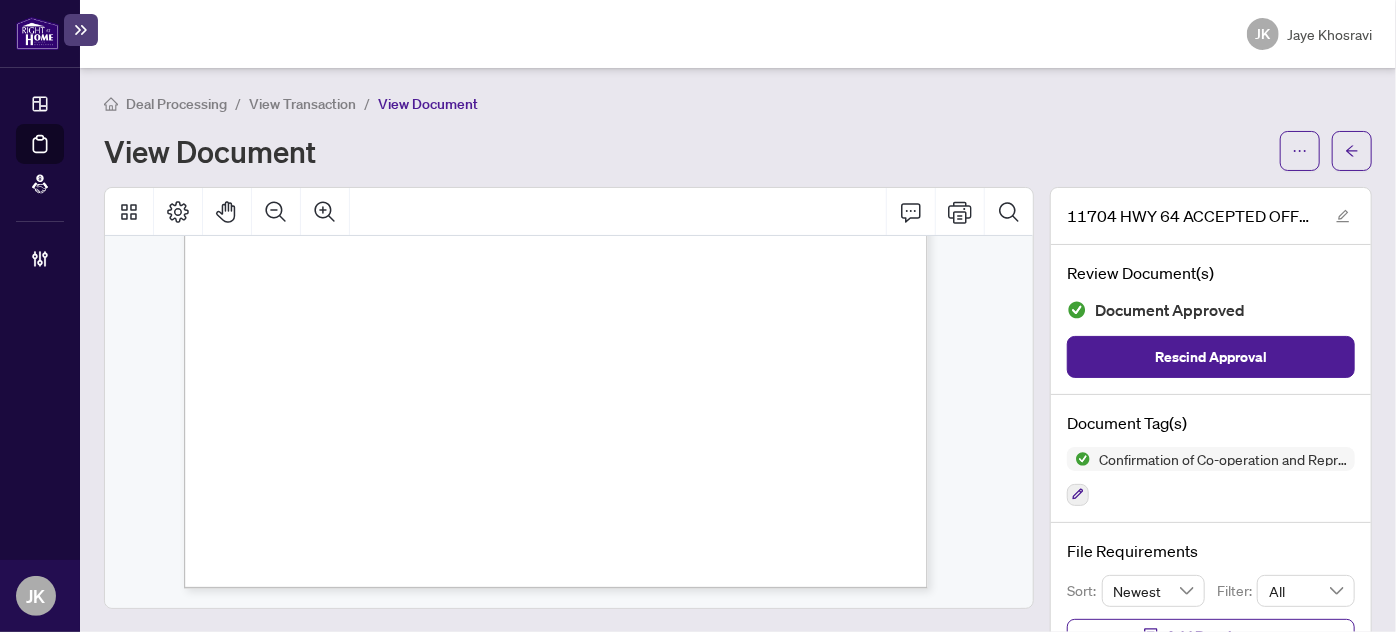 click on "Deal Processing / View Transaction / View Document View Document 11704 HWY 64 ACCEPTED OFFER COCR COMPLETE.pdf Review Document(s) Document Approved Rescind Approval Document Tag(s) Confirmation of Co-operation and Representation—Buyer/Seller File Requirements Sort: Newest Filter: All Add Requirement No requirements available" at bounding box center [738, 410] 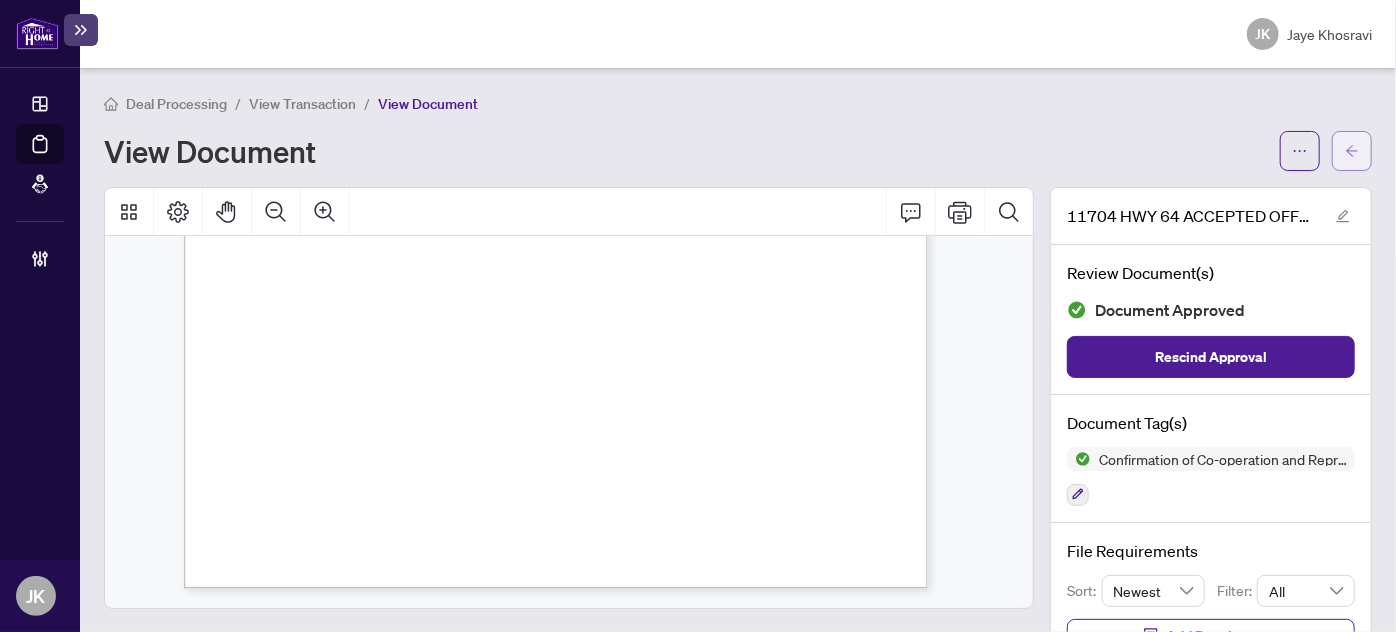 click 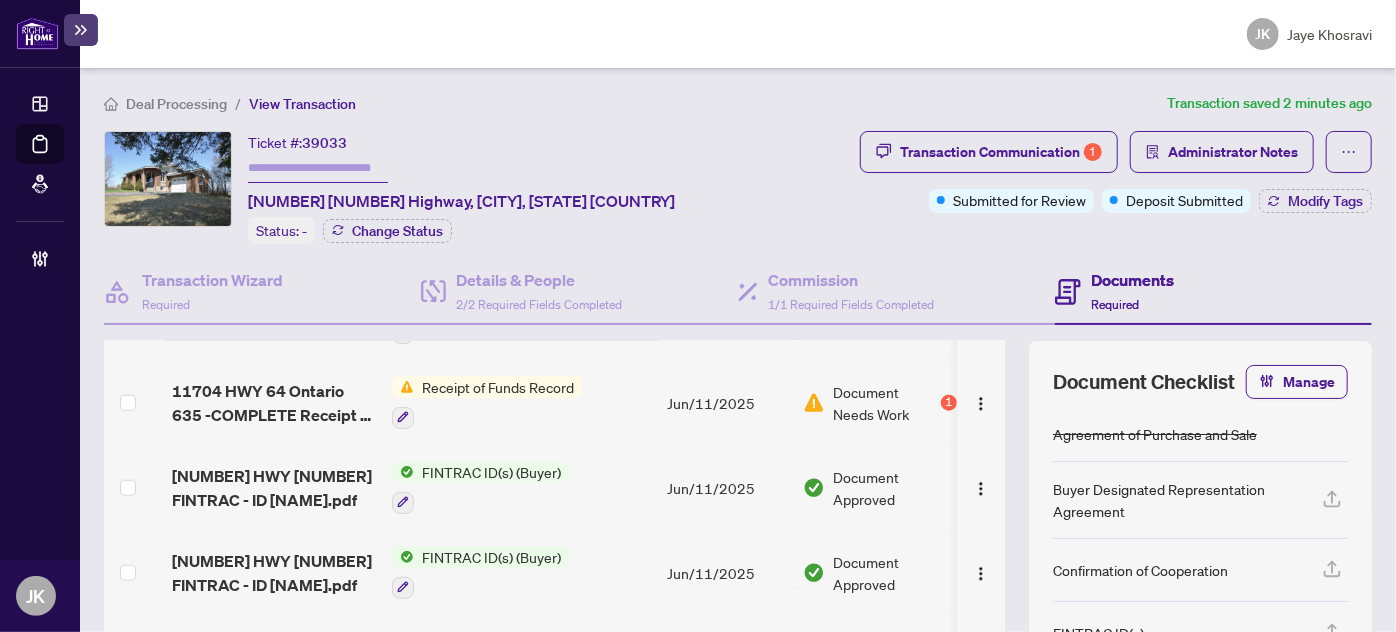 scroll, scrollTop: 0, scrollLeft: 0, axis: both 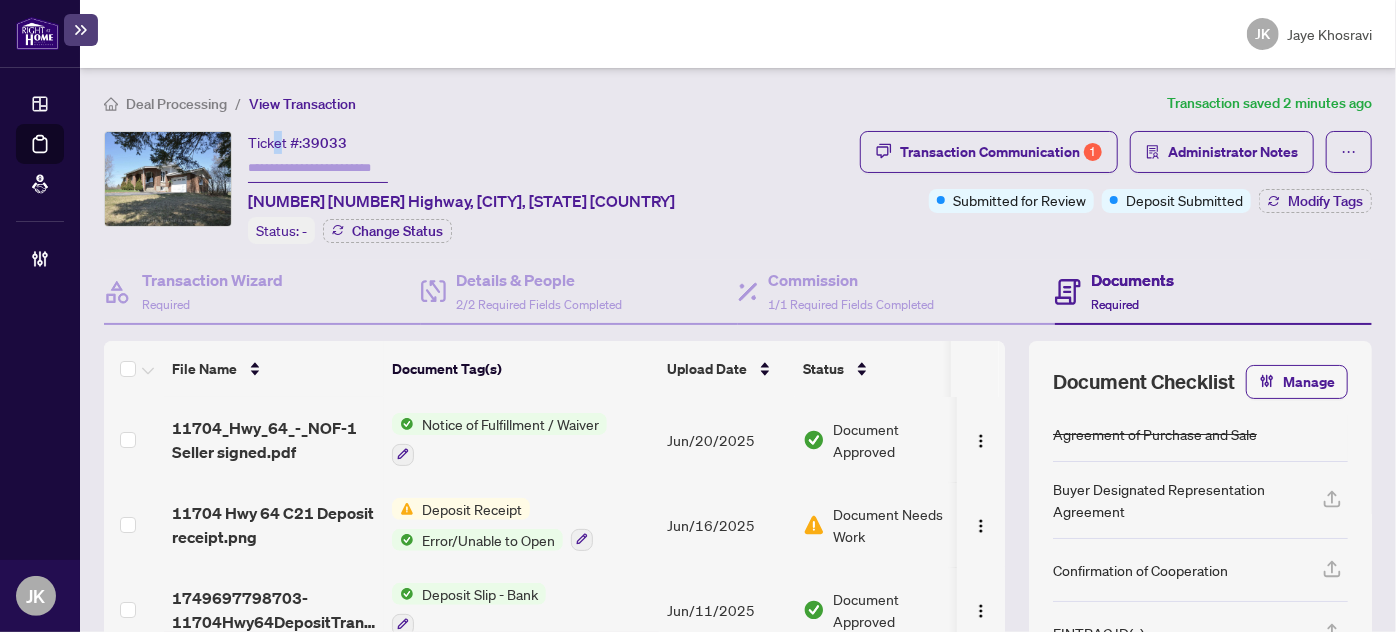 click on "Ticket #:  39033" at bounding box center [297, 142] 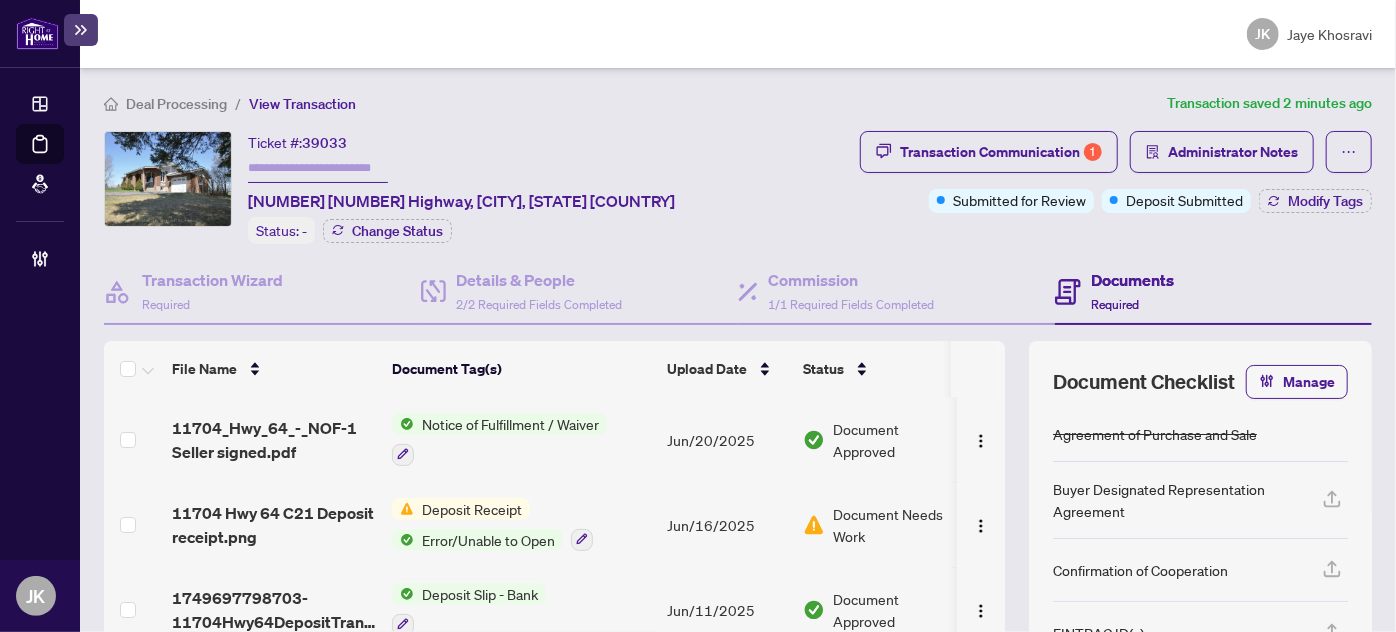 click on "Ticket #:  [TICKET] [NUMBER] [NUMBER] Highway, [CITY], [STATE] [COUNTRY] Status:   - Change Status" at bounding box center (478, 187) 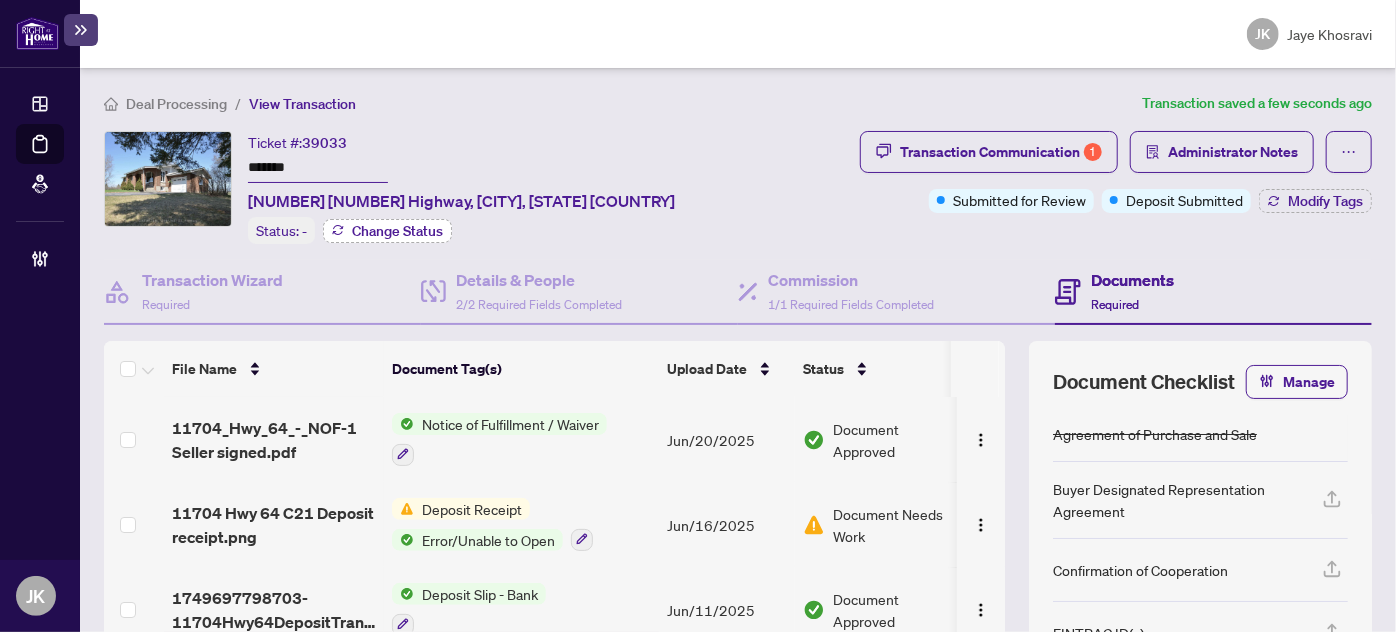 type on "*******" 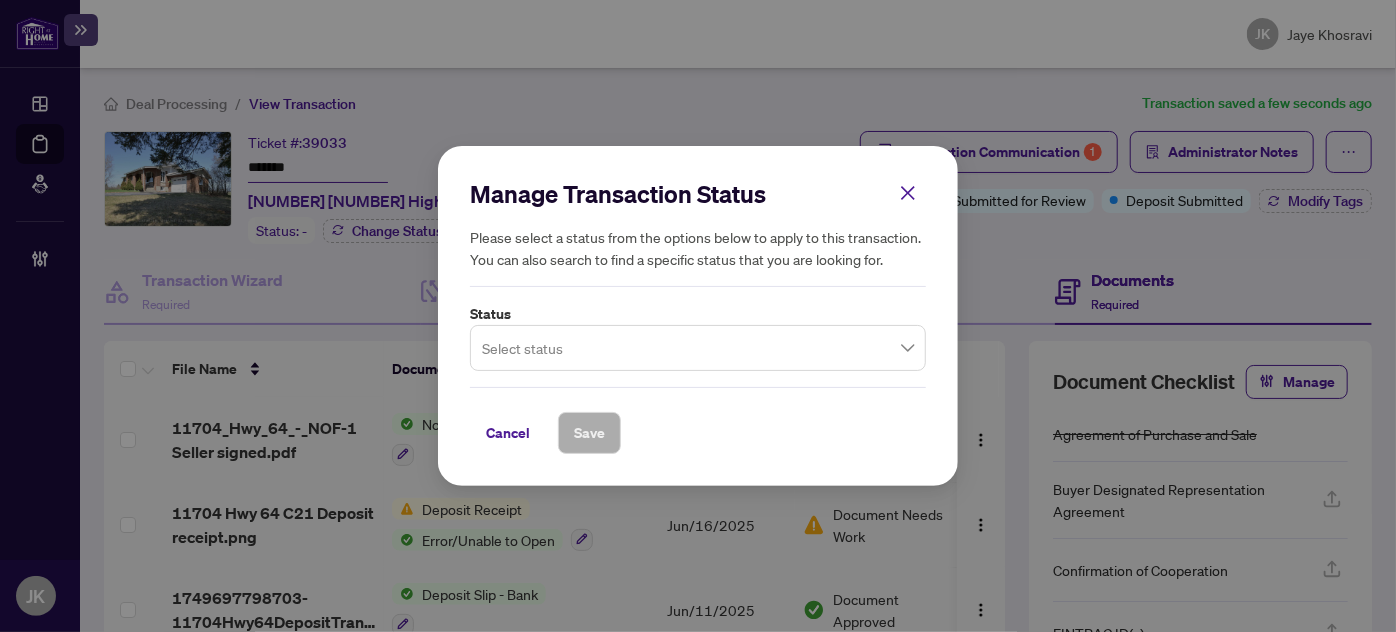 click at bounding box center (698, 348) 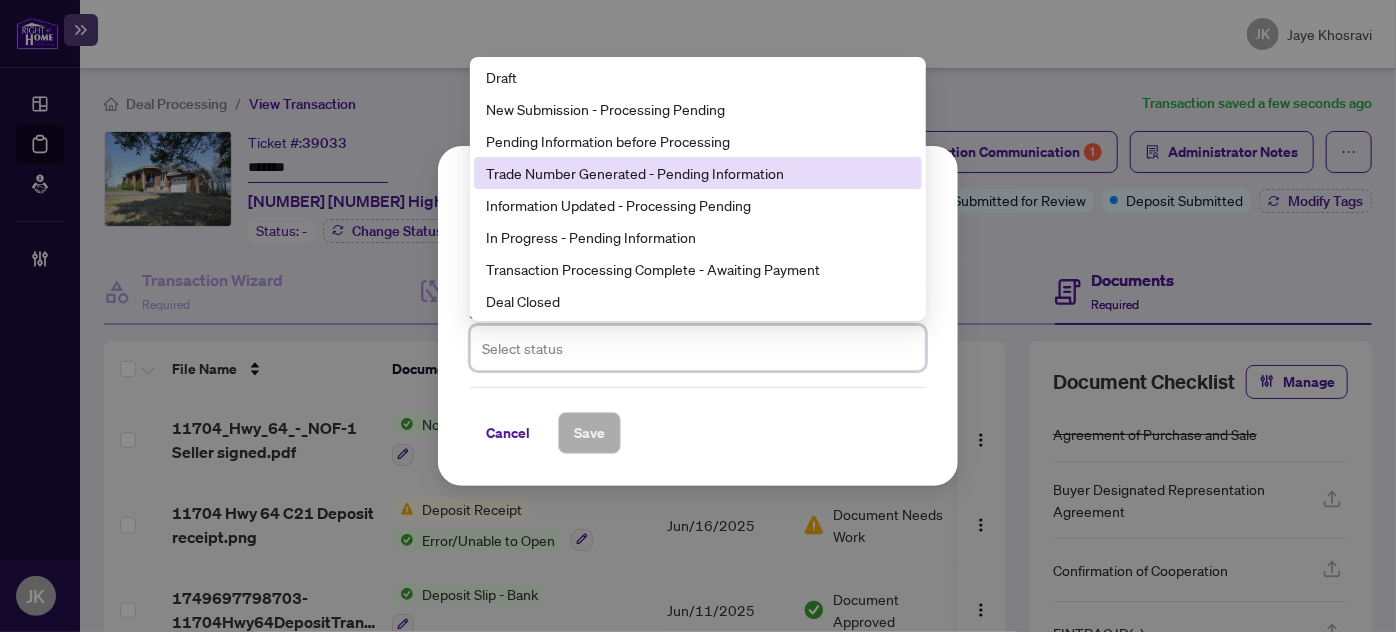 click on "Trade Number Generated - Pending Information" at bounding box center [698, 173] 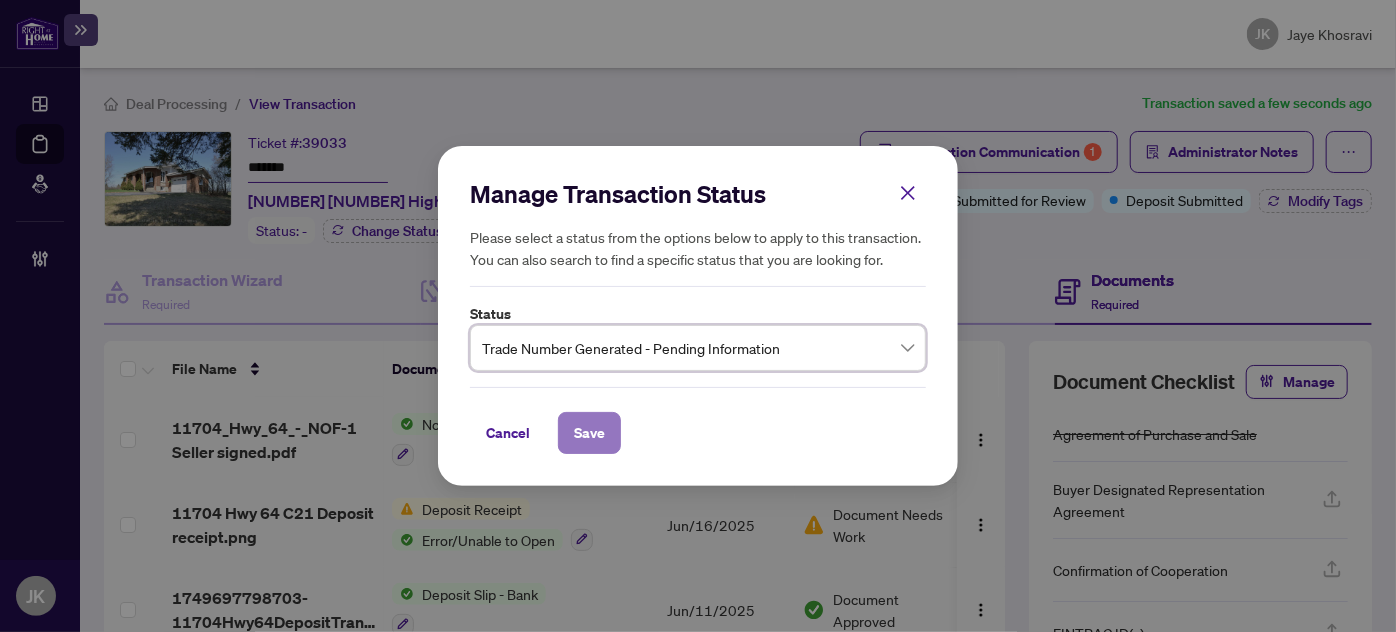 click on "Save" at bounding box center [589, 433] 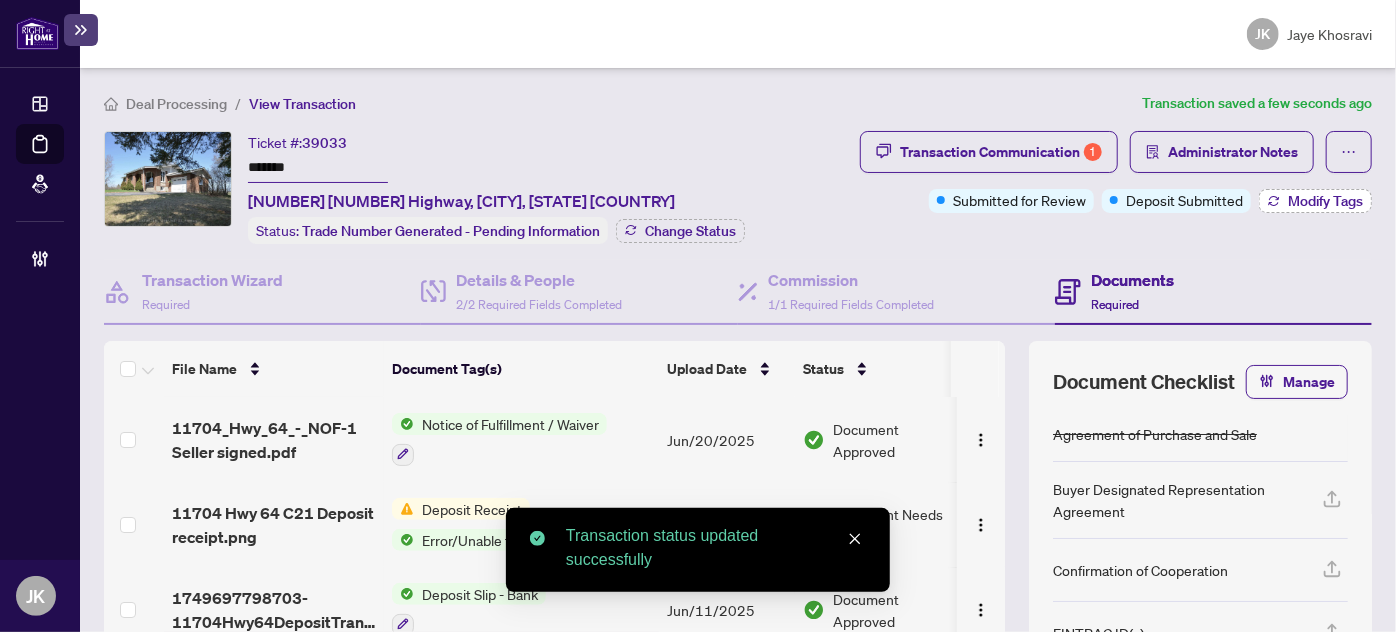 click on "Modify Tags" at bounding box center (1325, 201) 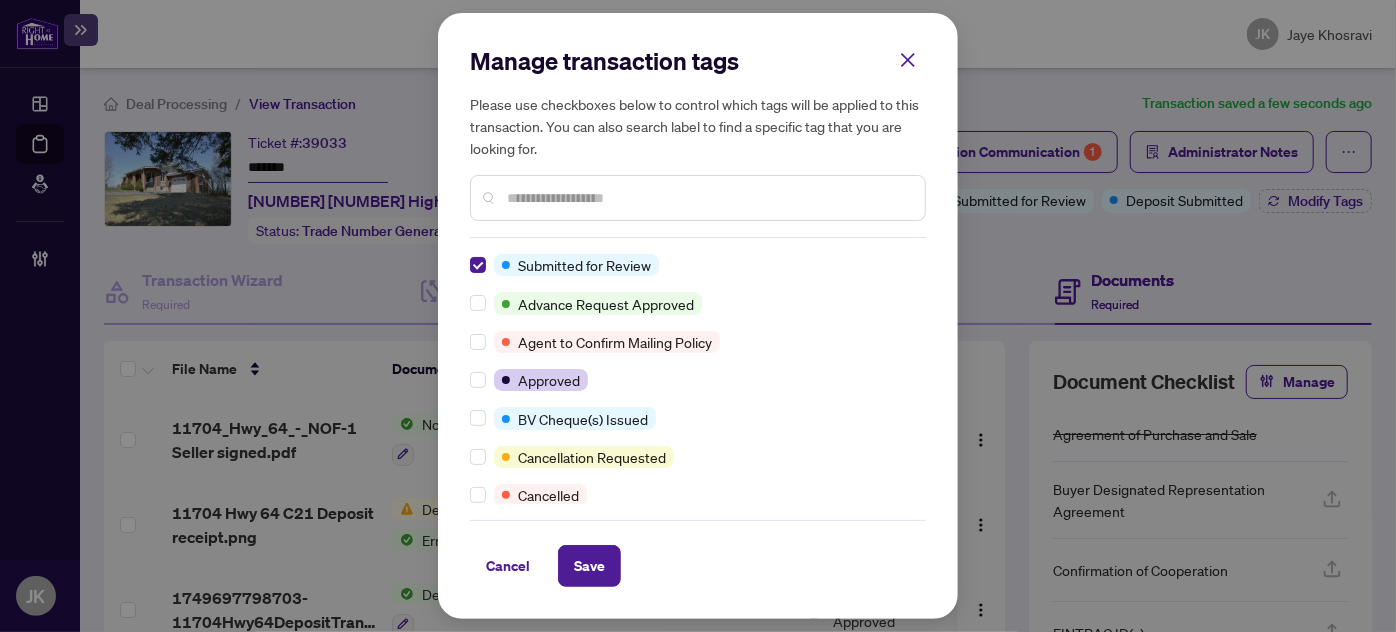 scroll, scrollTop: 0, scrollLeft: 0, axis: both 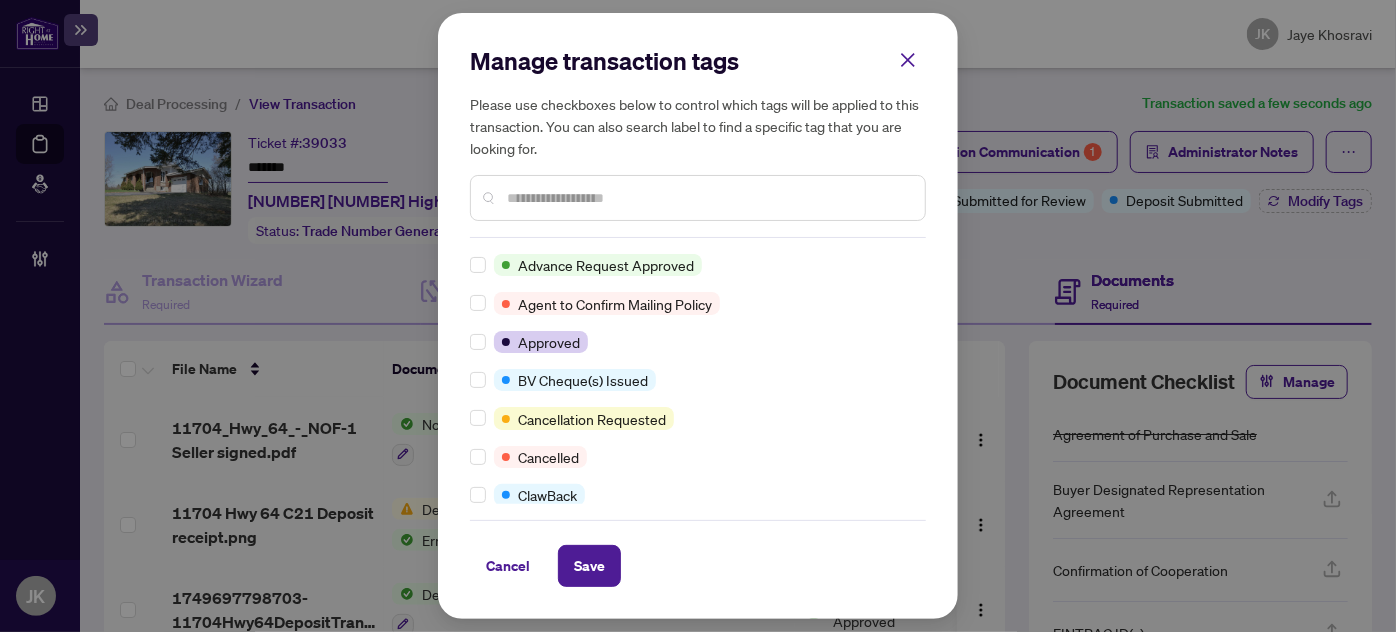 click at bounding box center (708, 198) 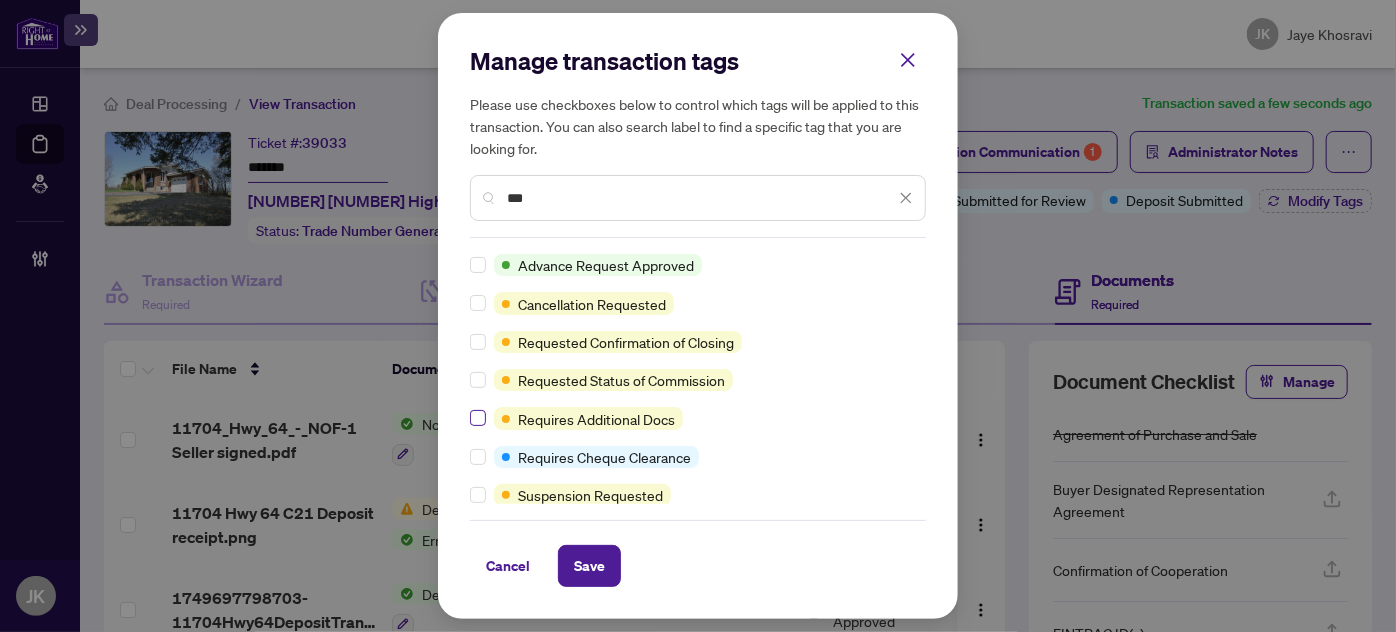 type on "***" 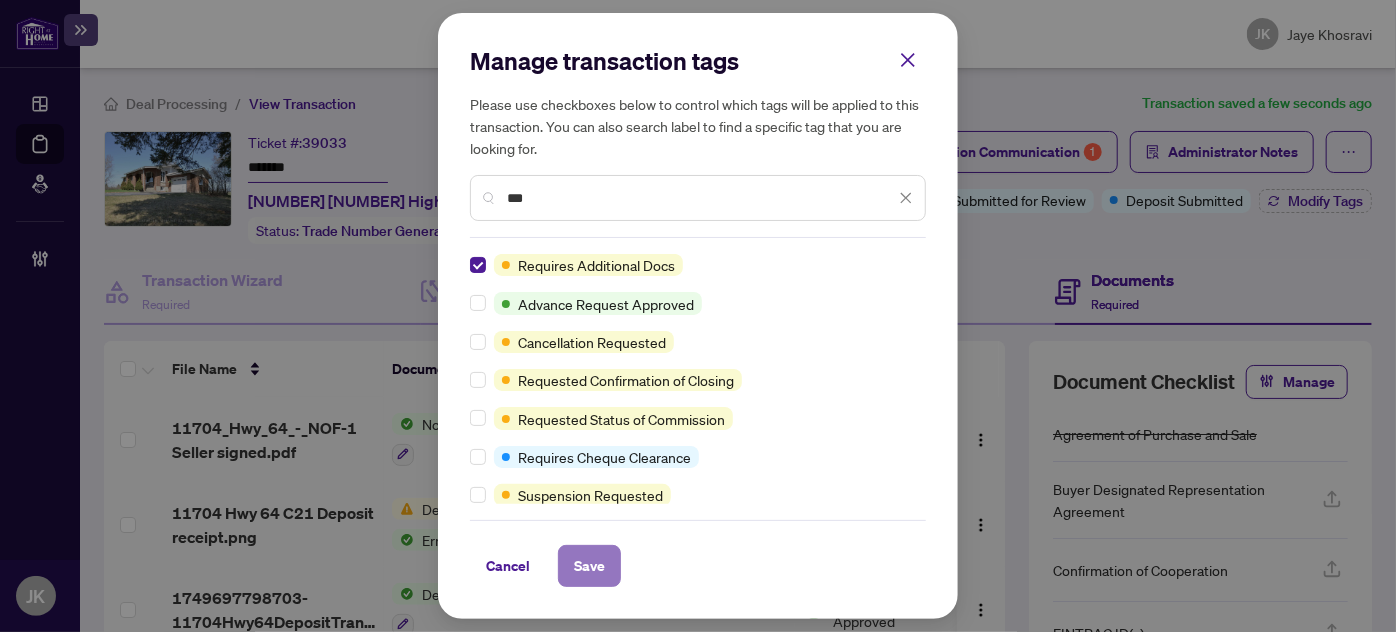 click on "Save" at bounding box center (589, 566) 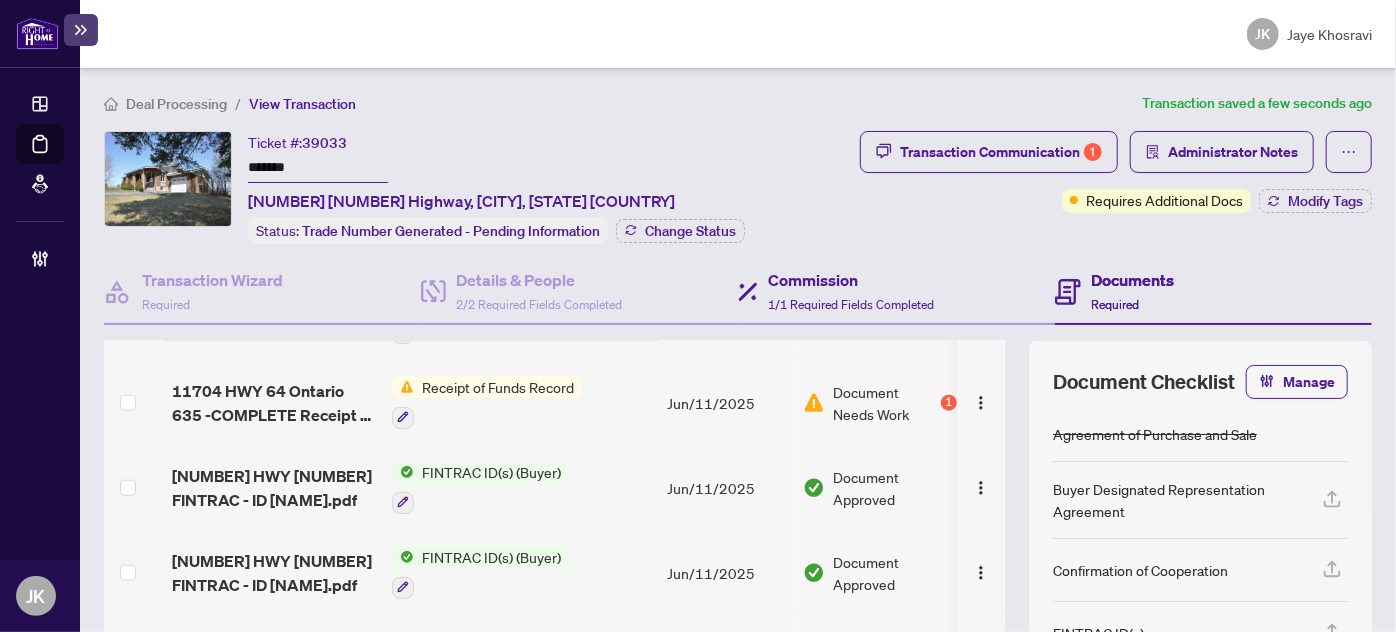 scroll, scrollTop: 0, scrollLeft: 0, axis: both 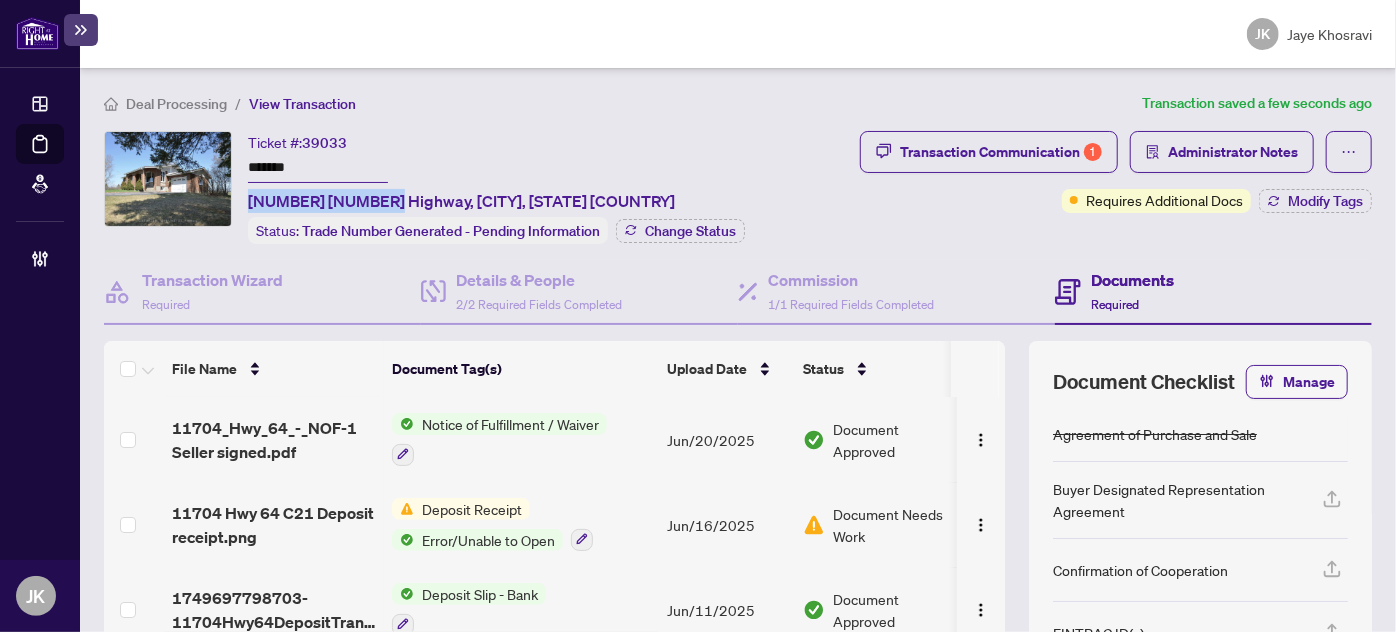 drag, startPoint x: 387, startPoint y: 197, endPoint x: 242, endPoint y: 198, distance: 145.00345 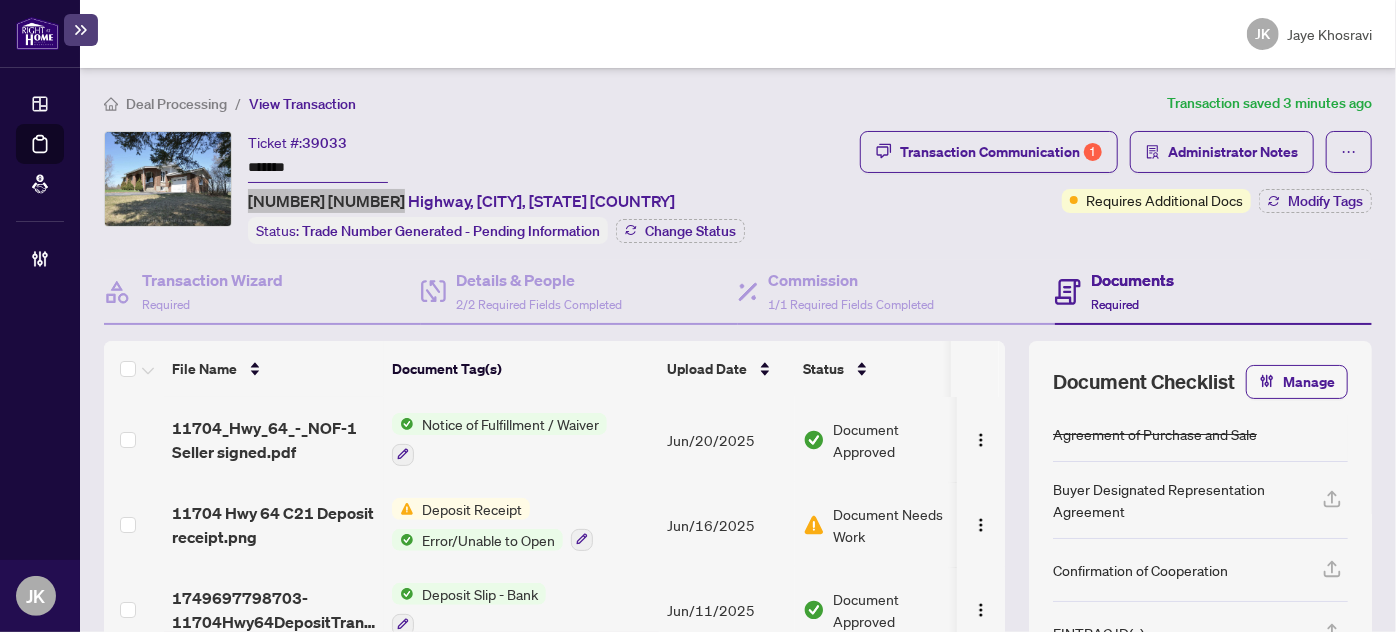 scroll, scrollTop: 1142, scrollLeft: 0, axis: vertical 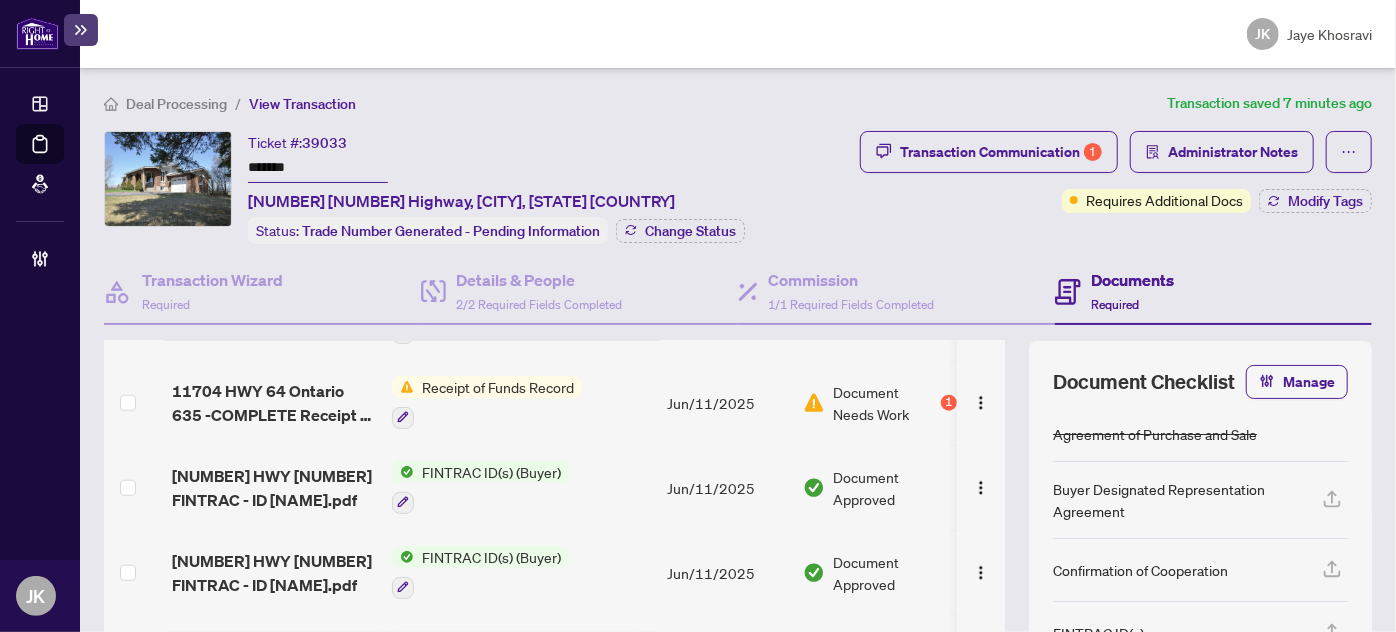 click on "Documents" at bounding box center (1132, 280) 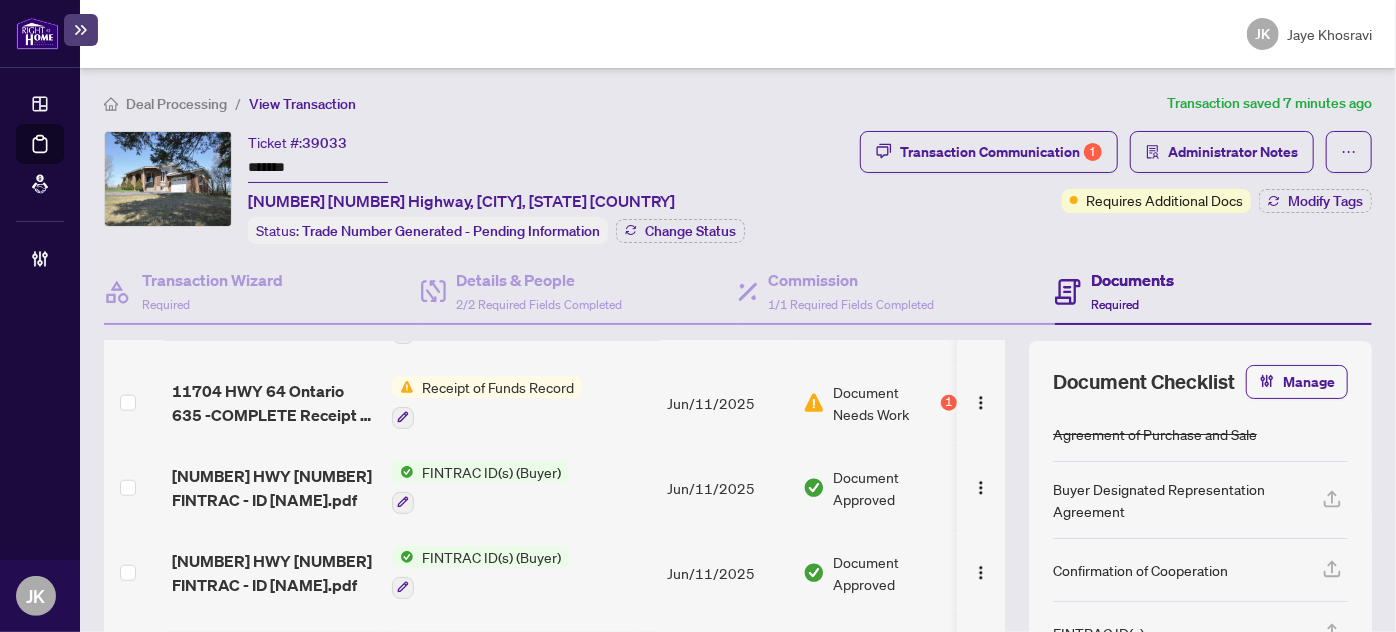 click on "Documents" at bounding box center [1132, 280] 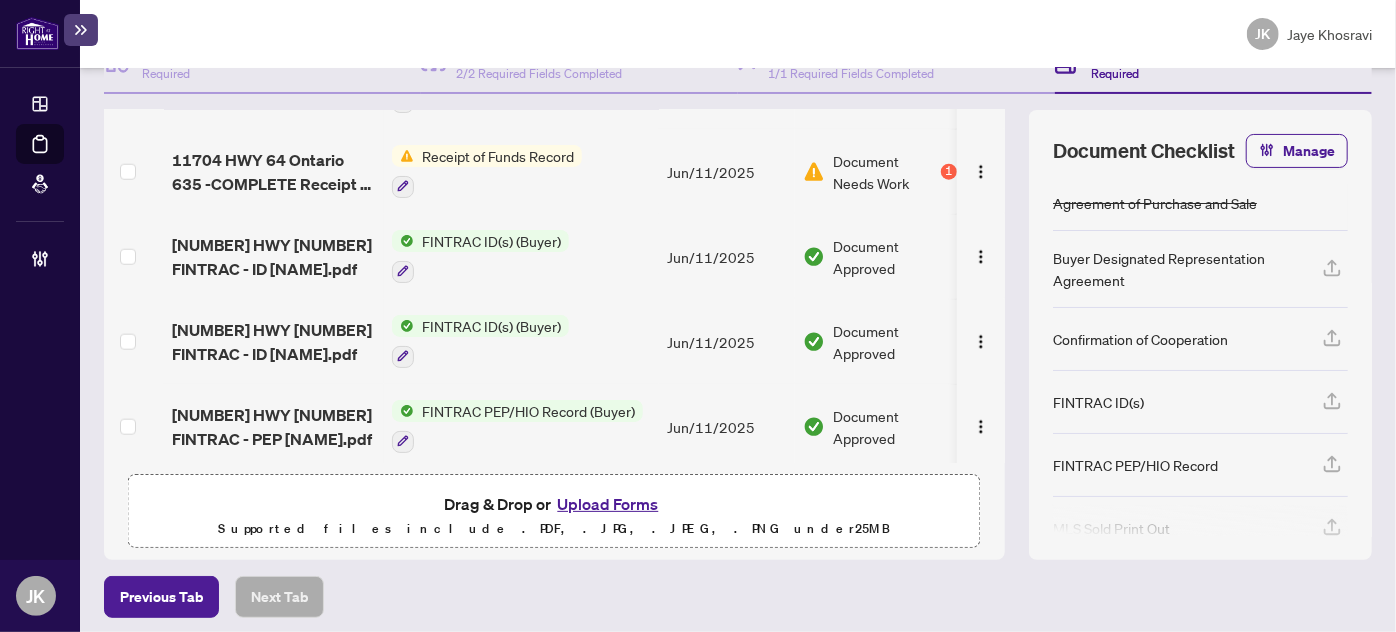 scroll, scrollTop: 235, scrollLeft: 0, axis: vertical 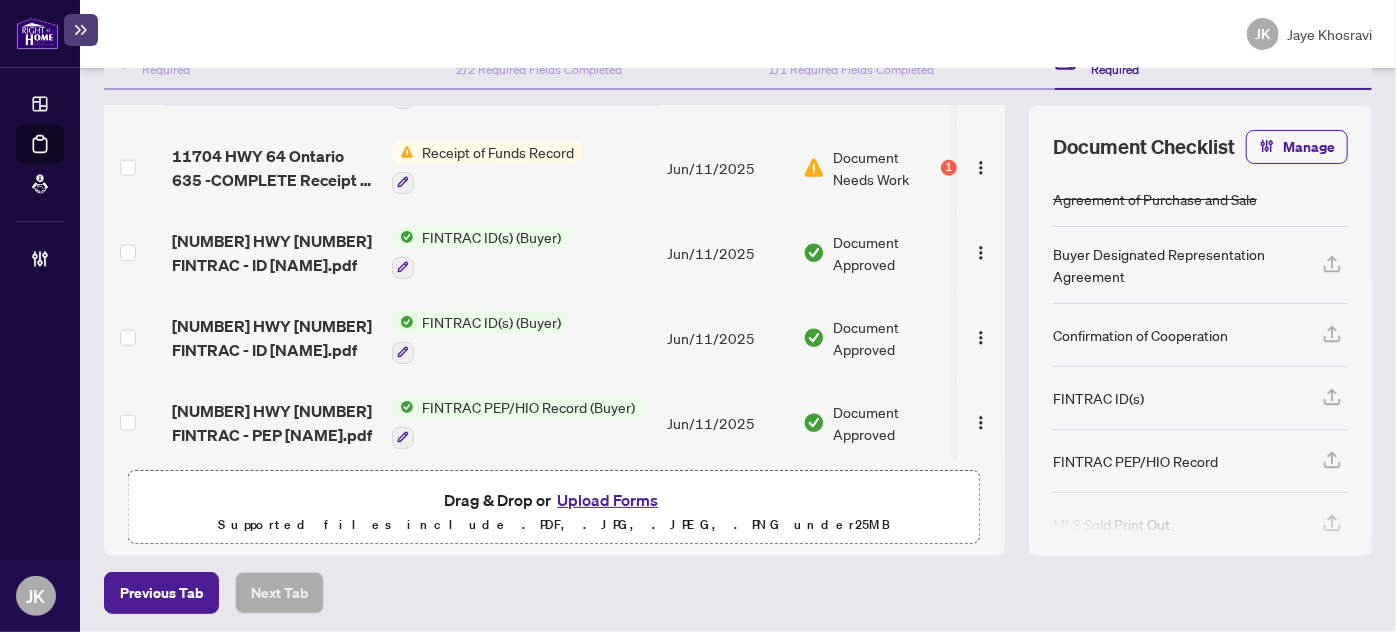 click on "Upload Forms" at bounding box center (607, 500) 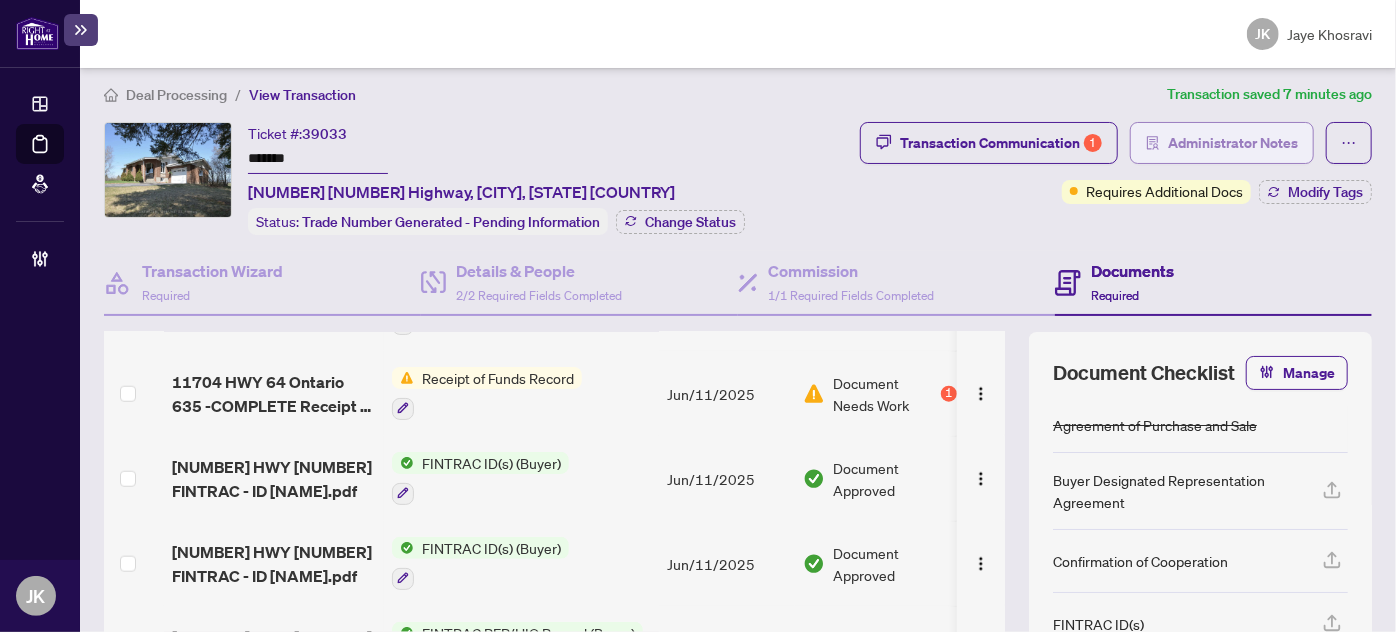 scroll, scrollTop: 0, scrollLeft: 0, axis: both 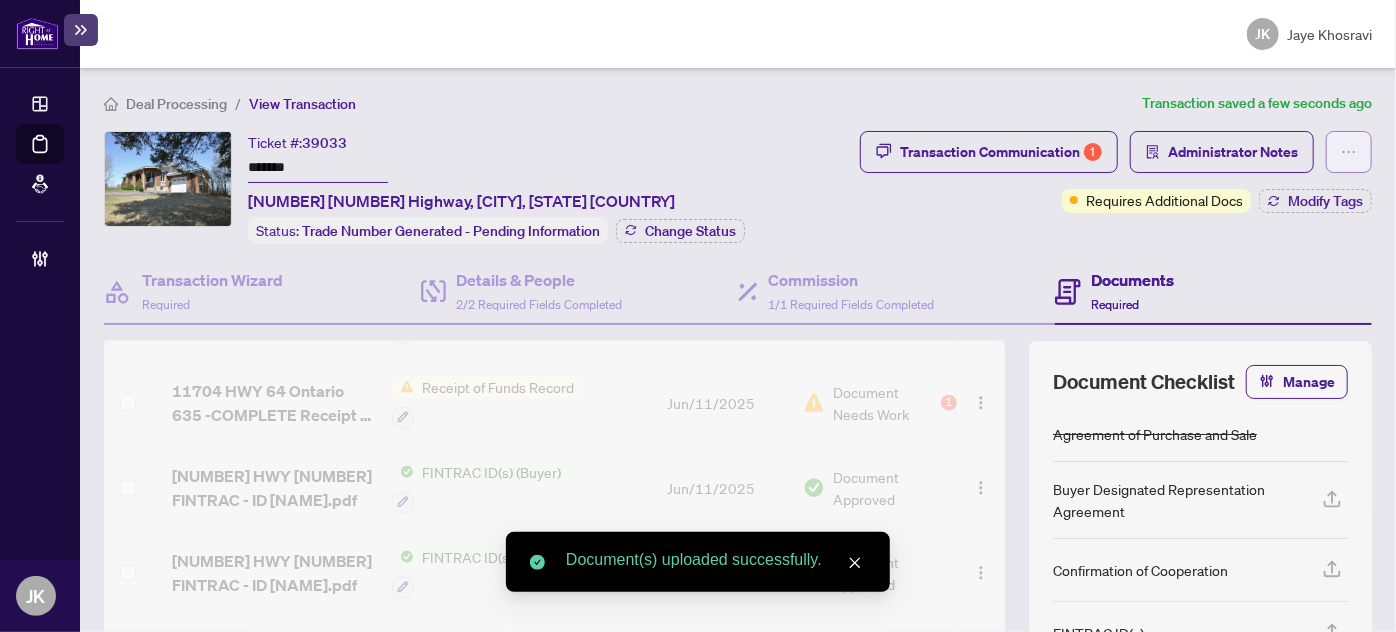 click 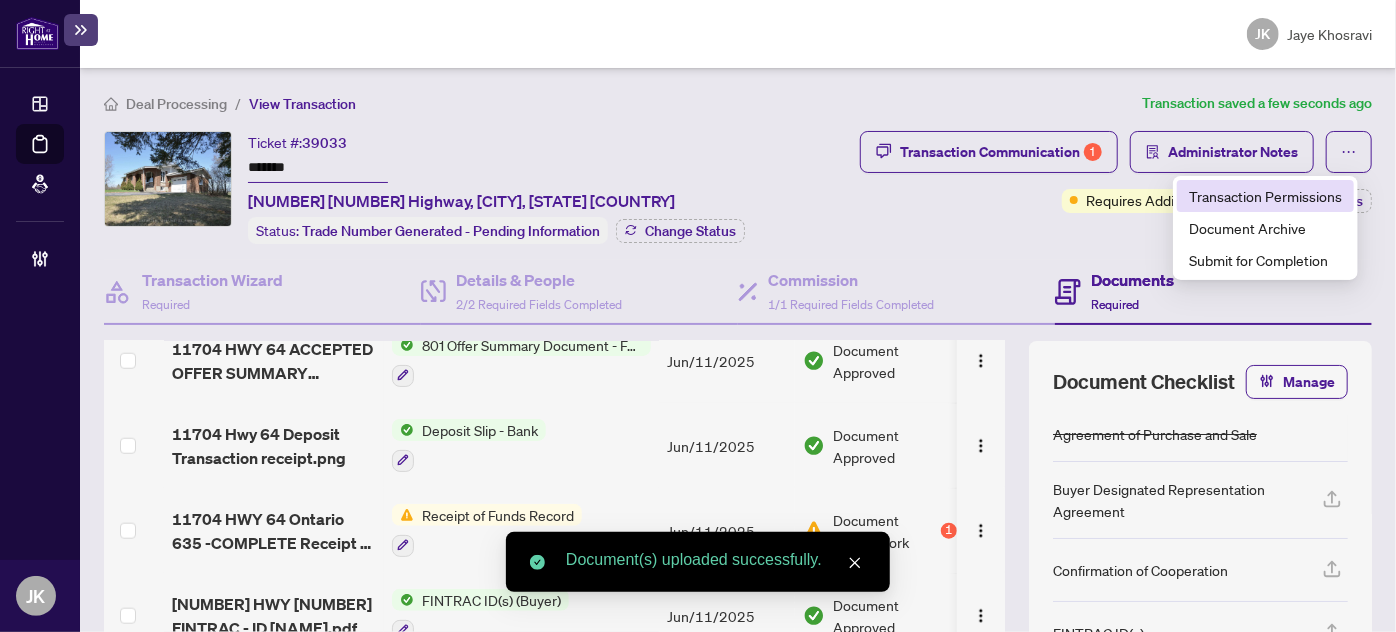 click on "Transaction Permissions" at bounding box center (1265, 196) 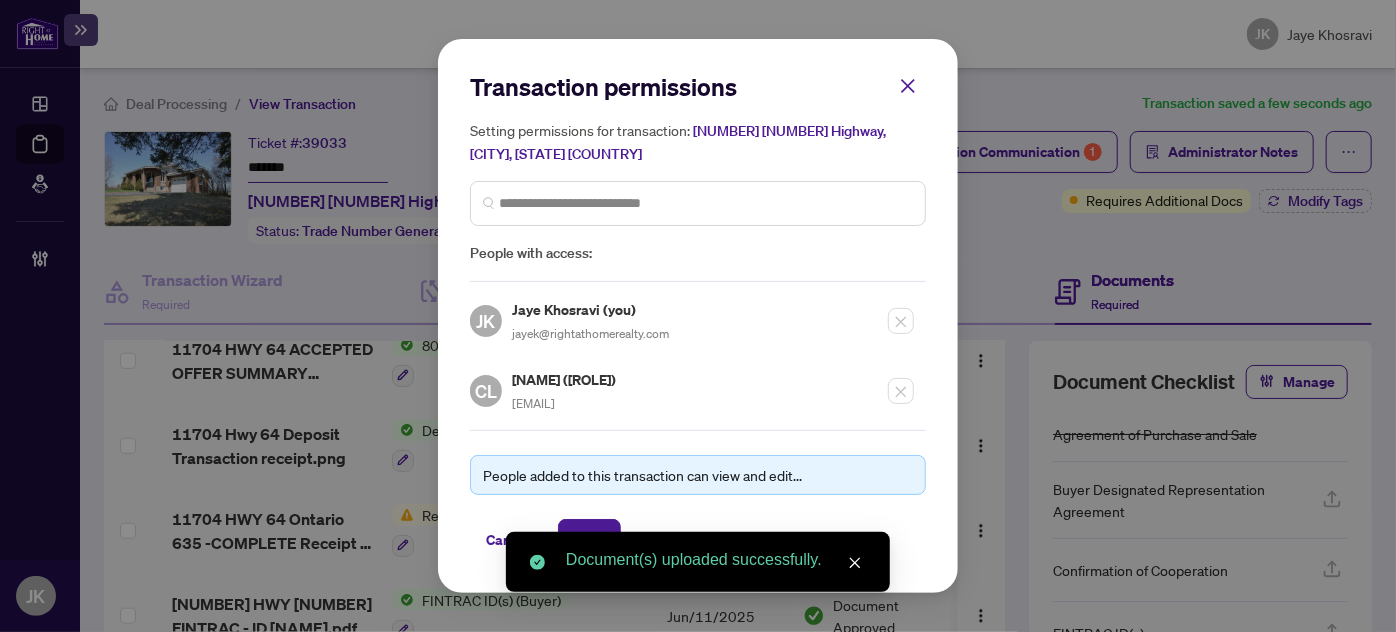 click on "CL Cathy Lees (creator)   cathylees4homes@yahoo.ca" at bounding box center (692, 385) 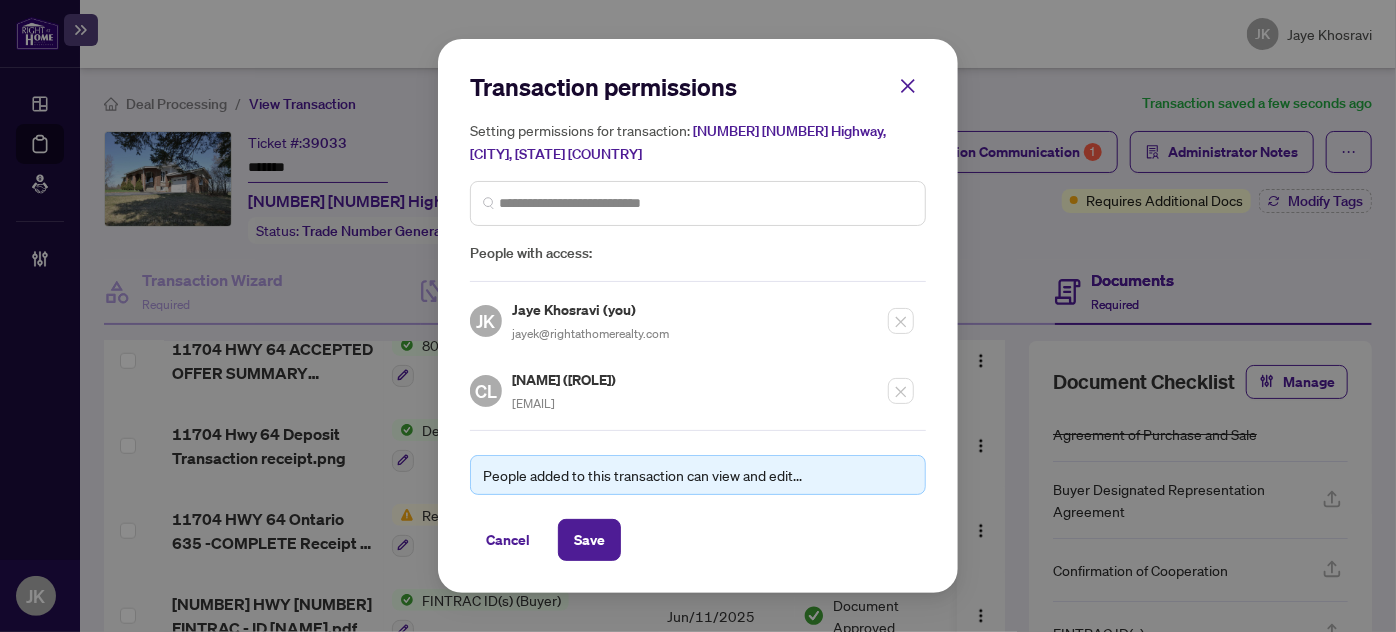 drag, startPoint x: 685, startPoint y: 402, endPoint x: 513, endPoint y: 408, distance: 172.10461 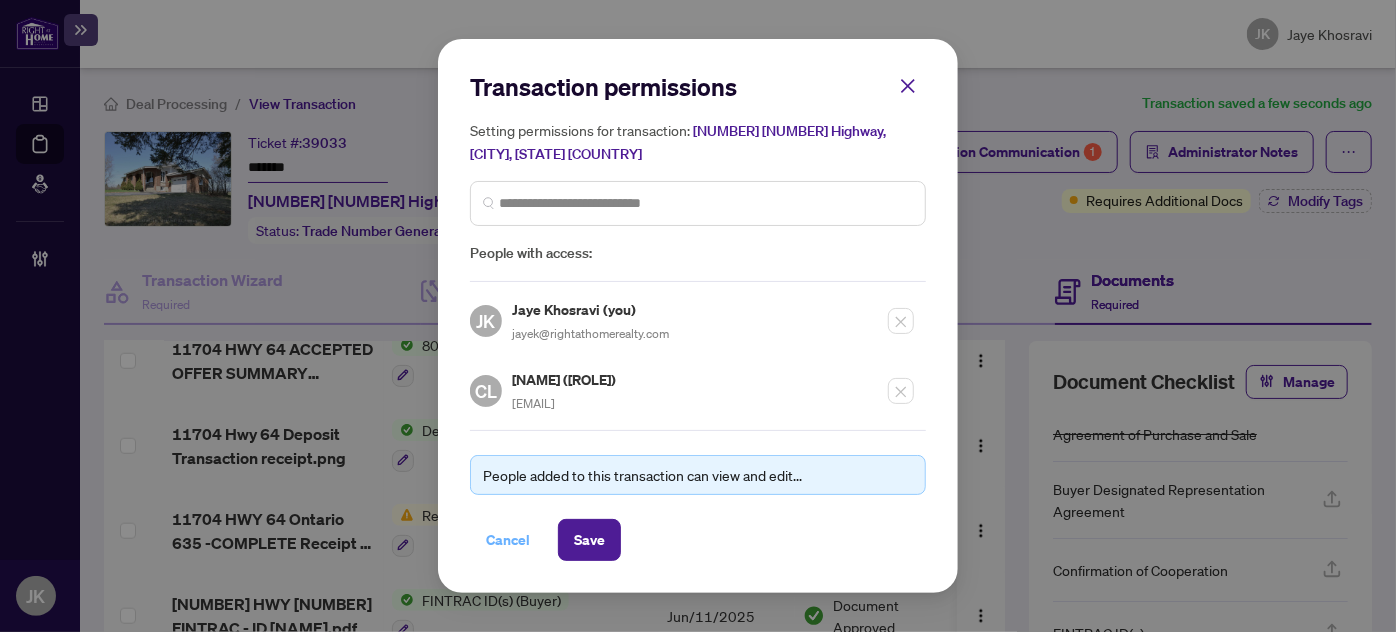 click on "Cancel" at bounding box center (508, 540) 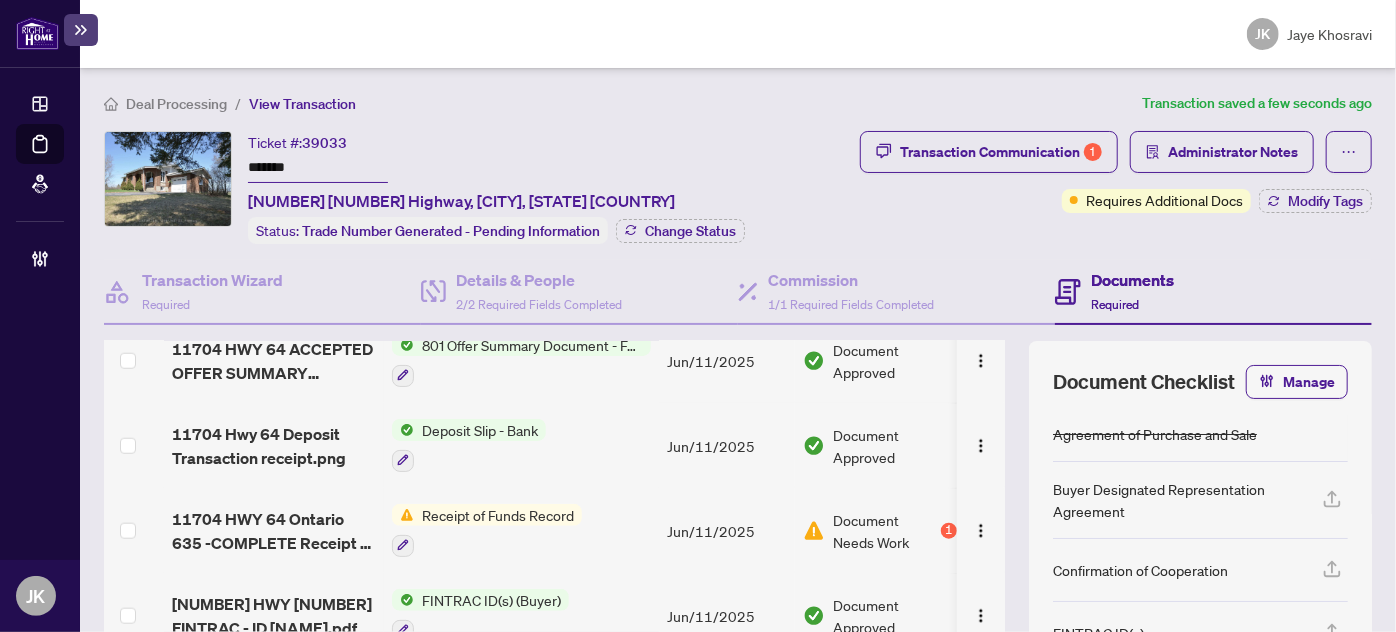 scroll, scrollTop: 0, scrollLeft: 0, axis: both 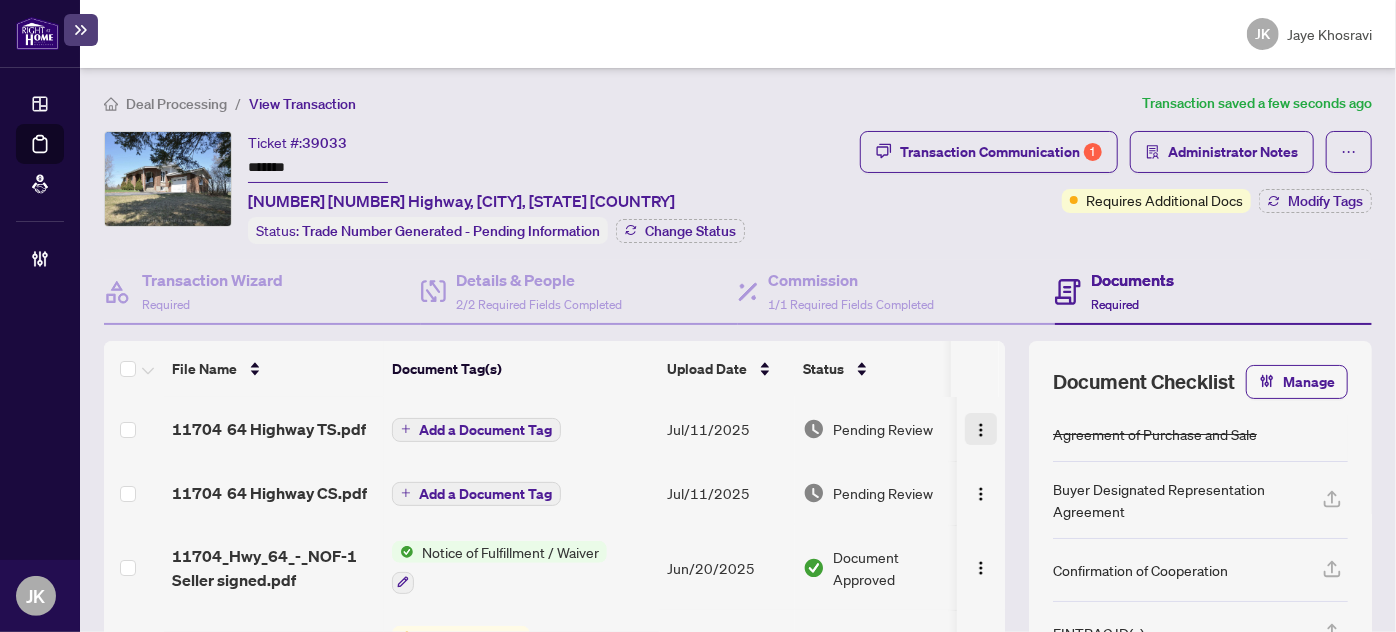 click at bounding box center (981, 430) 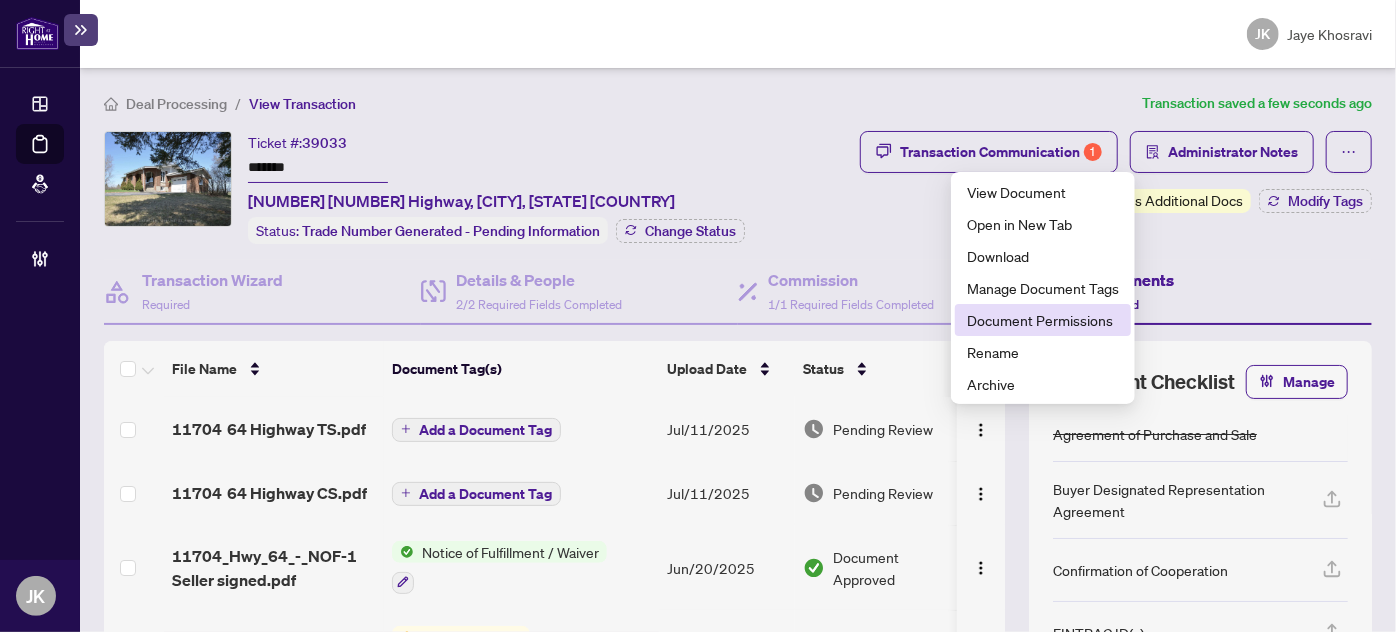 click on "Document Permissions" at bounding box center (1043, 320) 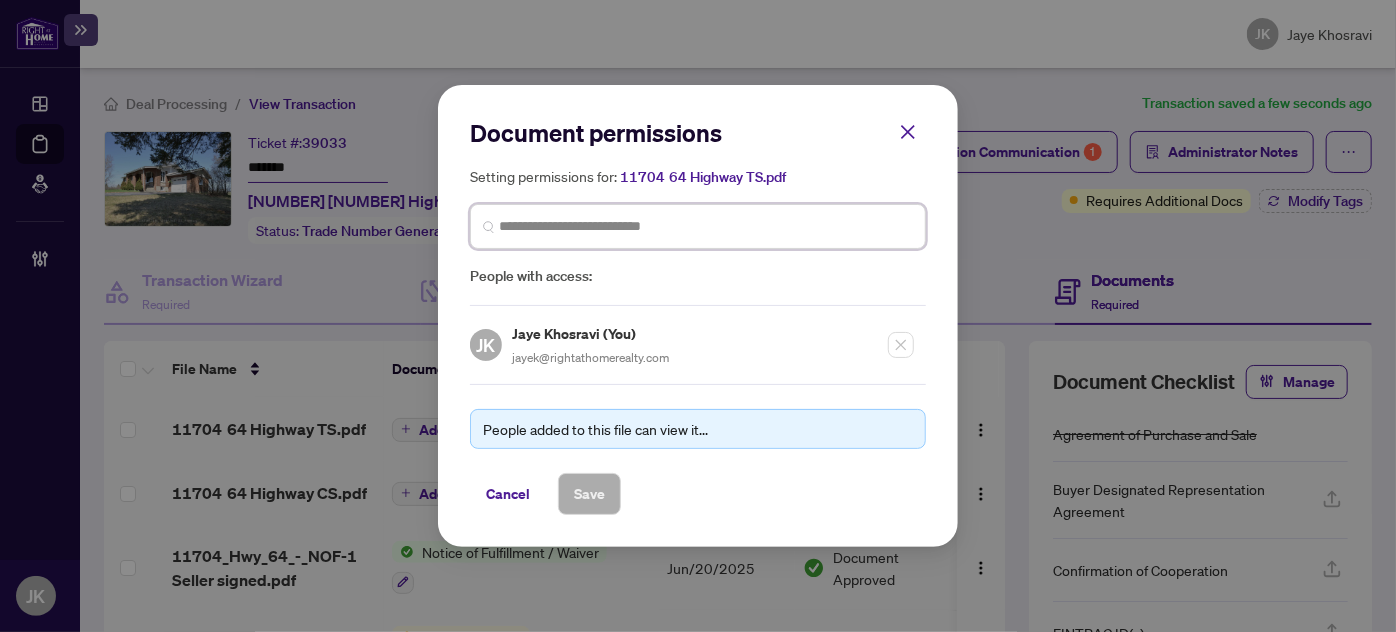 click at bounding box center [706, 226] 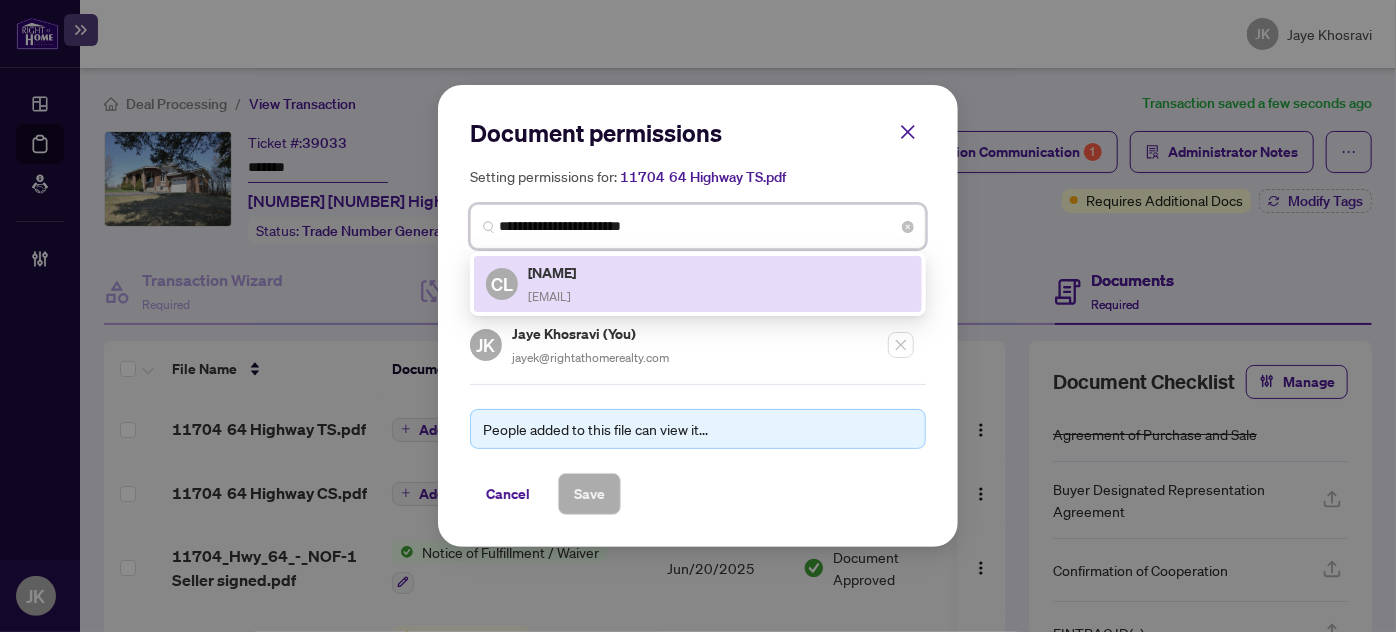 click on "cathylees4homes@yahoo.ca" at bounding box center [549, 296] 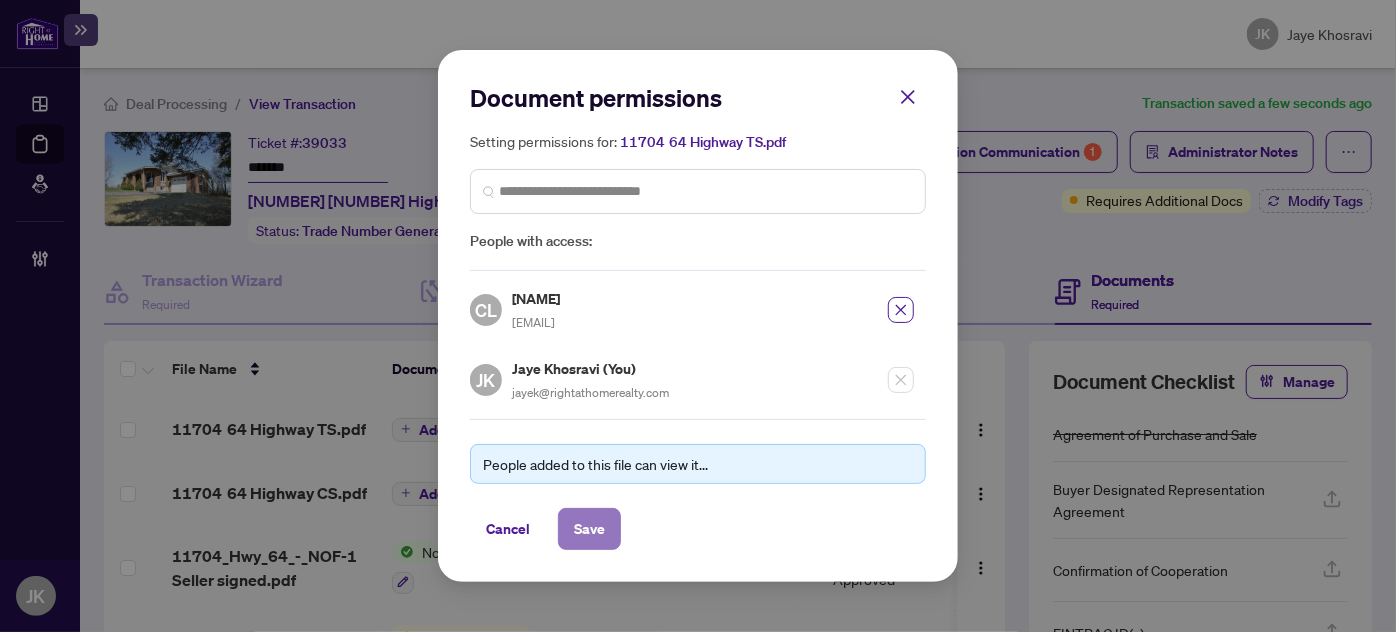 click on "Save" at bounding box center [589, 529] 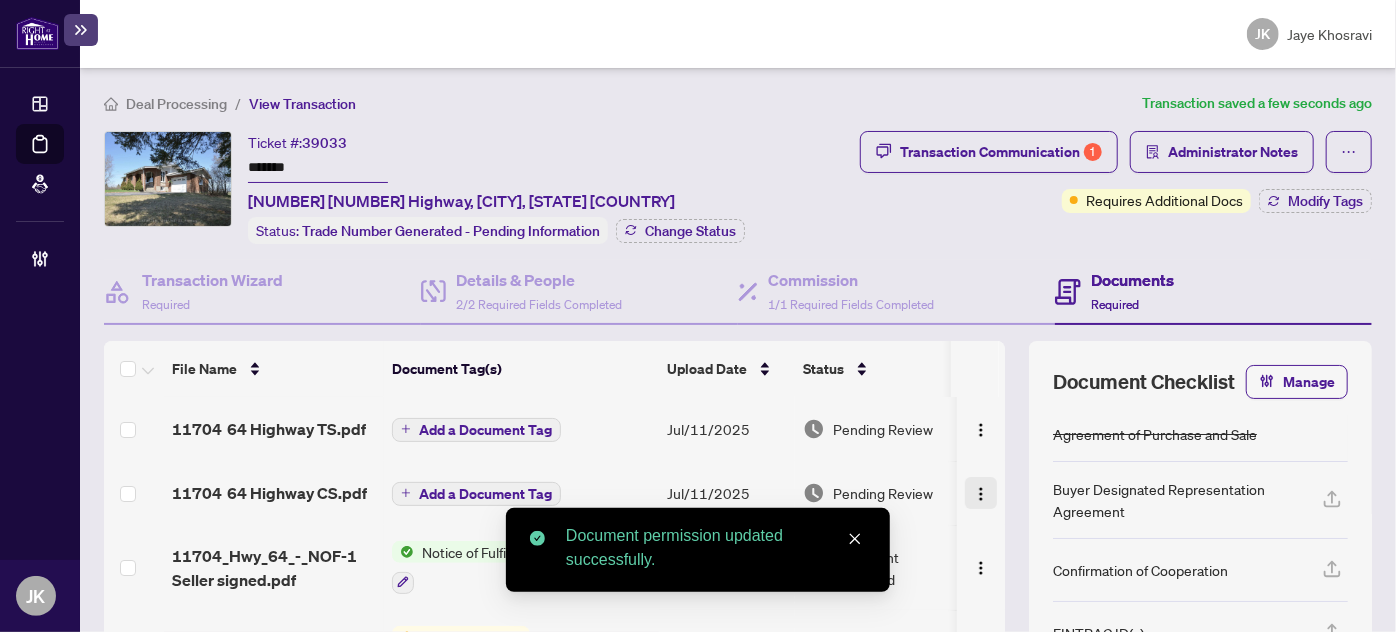 click at bounding box center (981, 494) 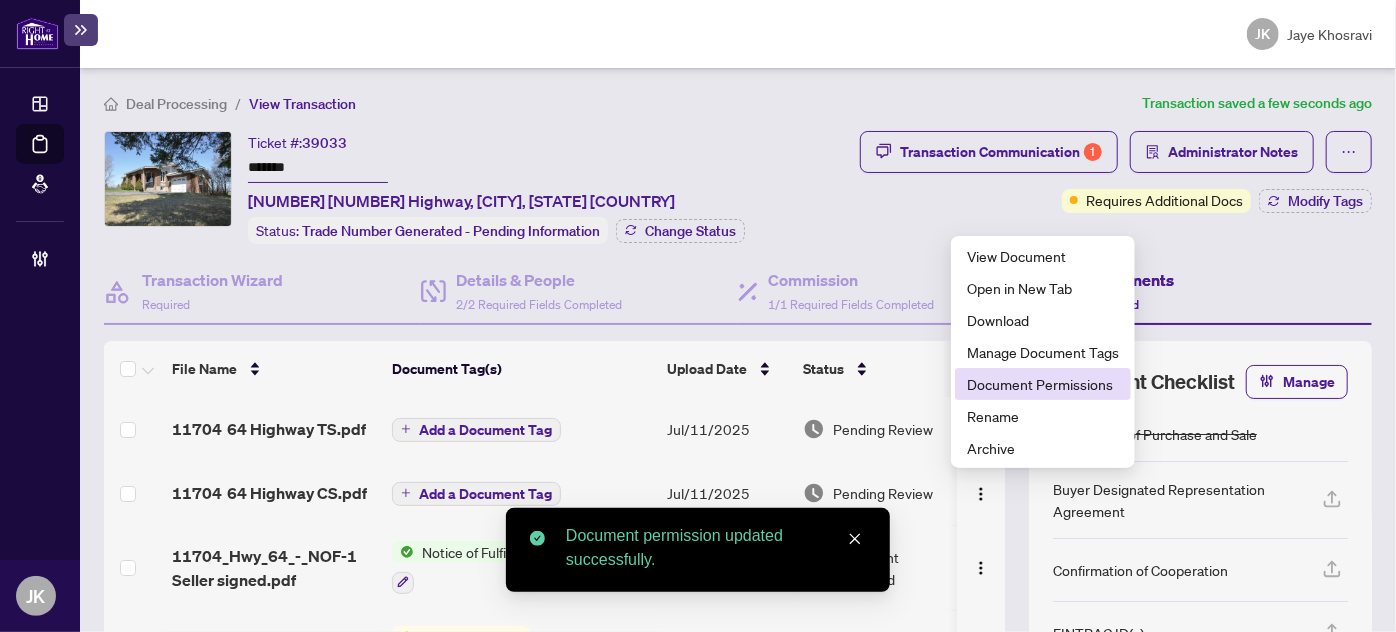 click on "Document Permissions" at bounding box center [1043, 384] 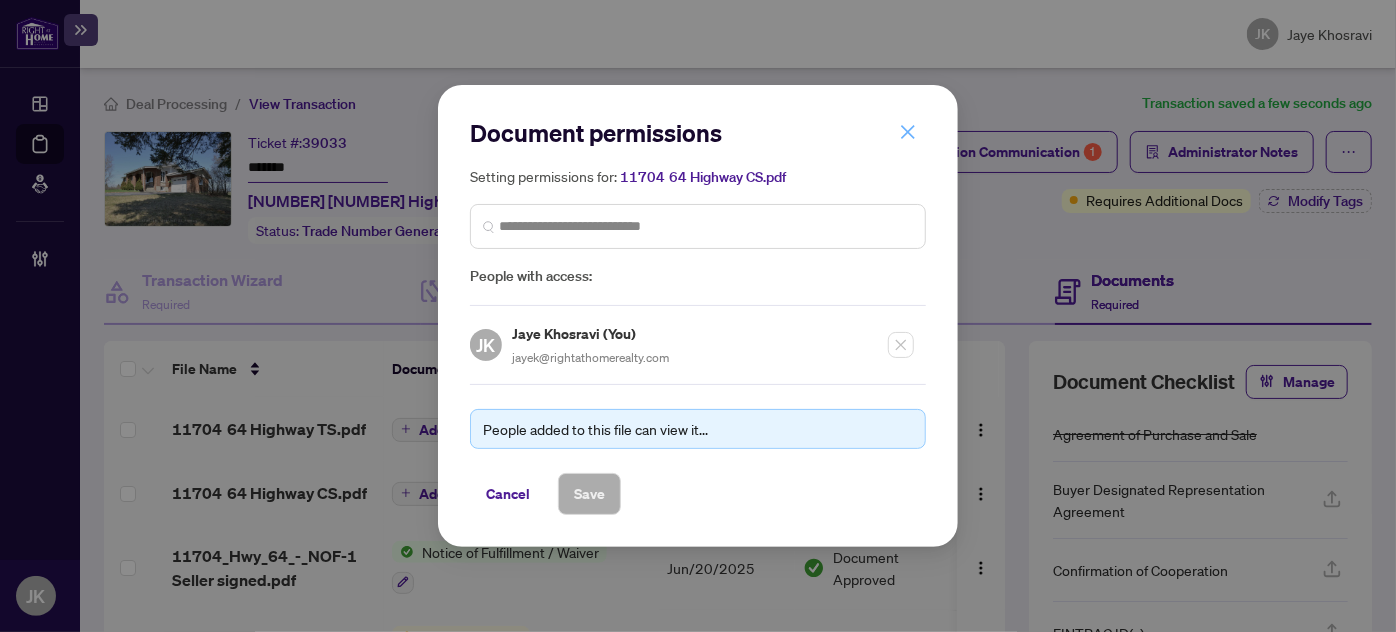 click at bounding box center (908, 132) 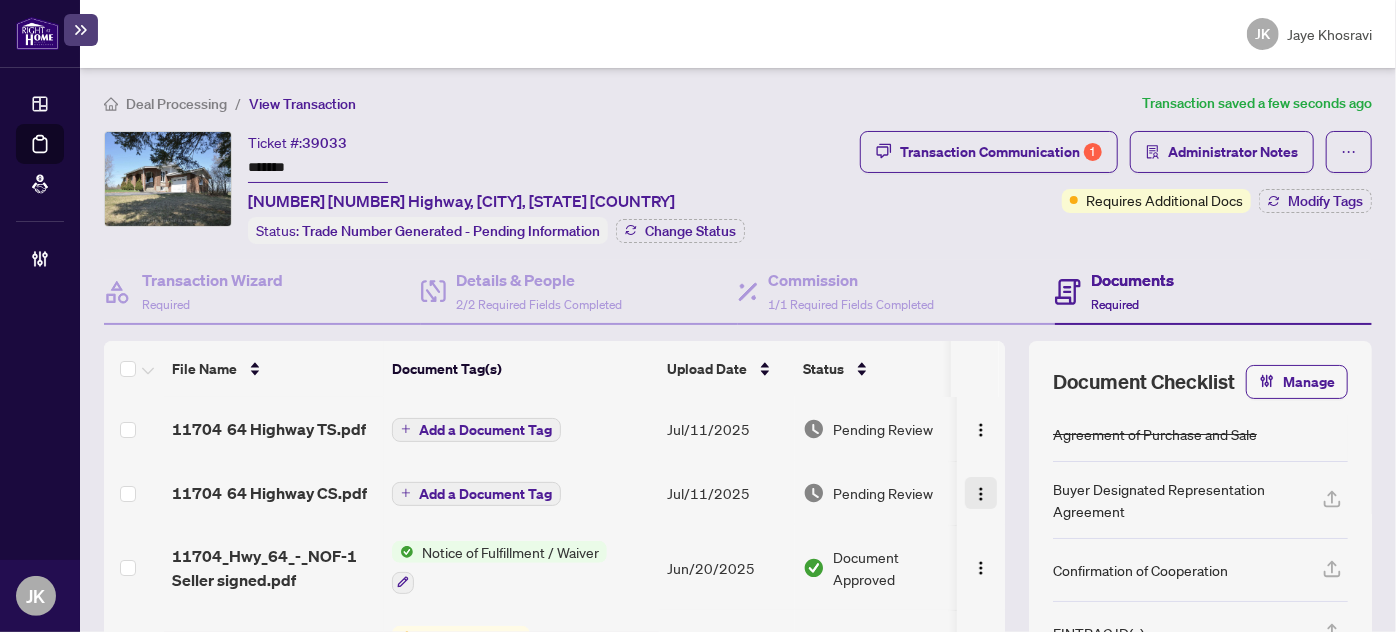 click at bounding box center [981, 494] 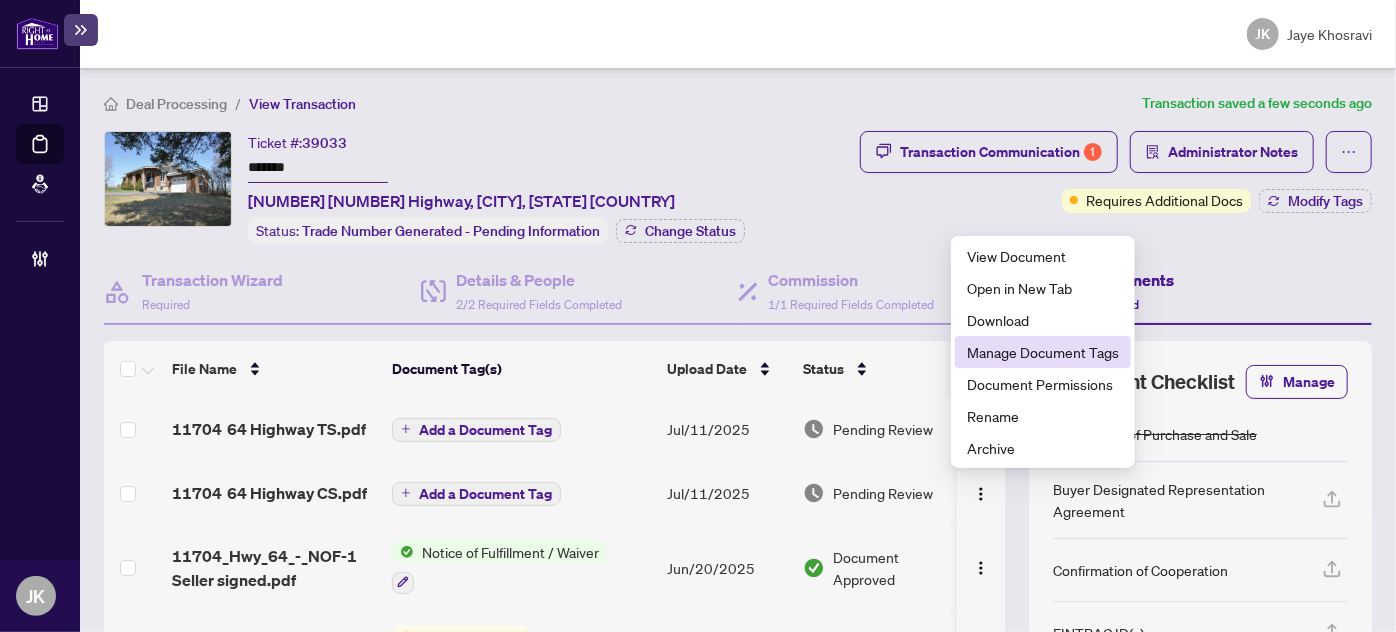 click on "Manage Document Tags" at bounding box center (1043, 352) 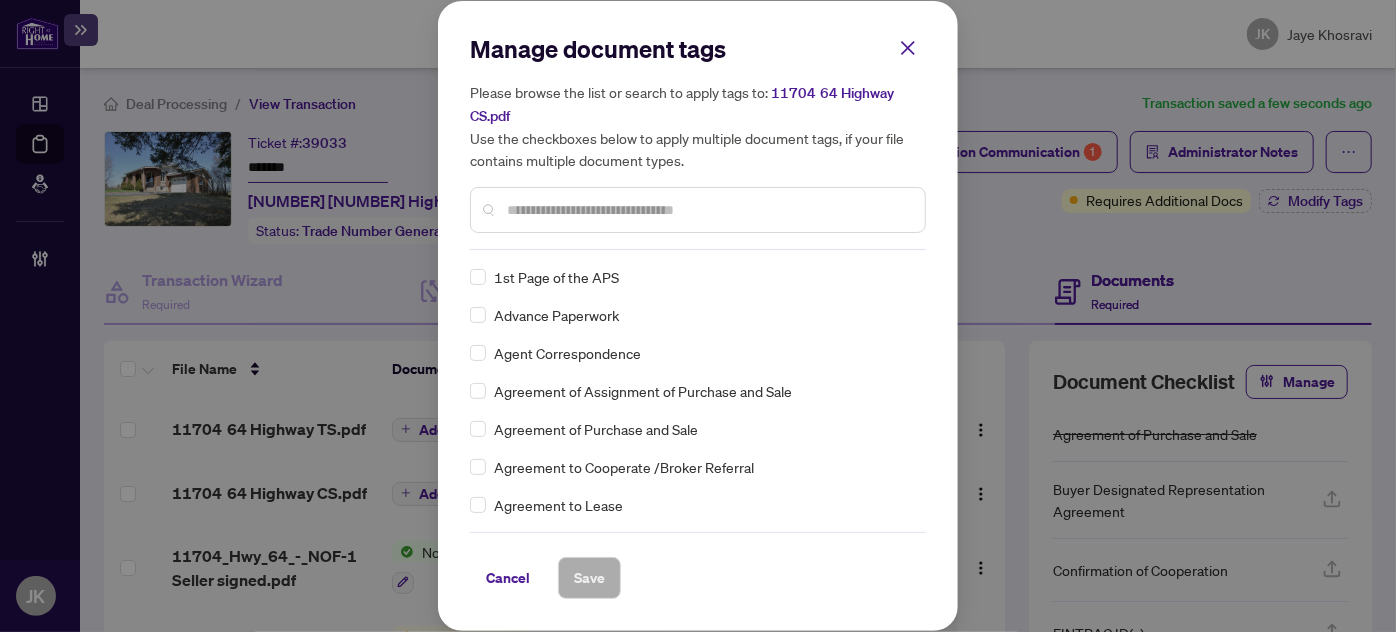 click at bounding box center (698, 210) 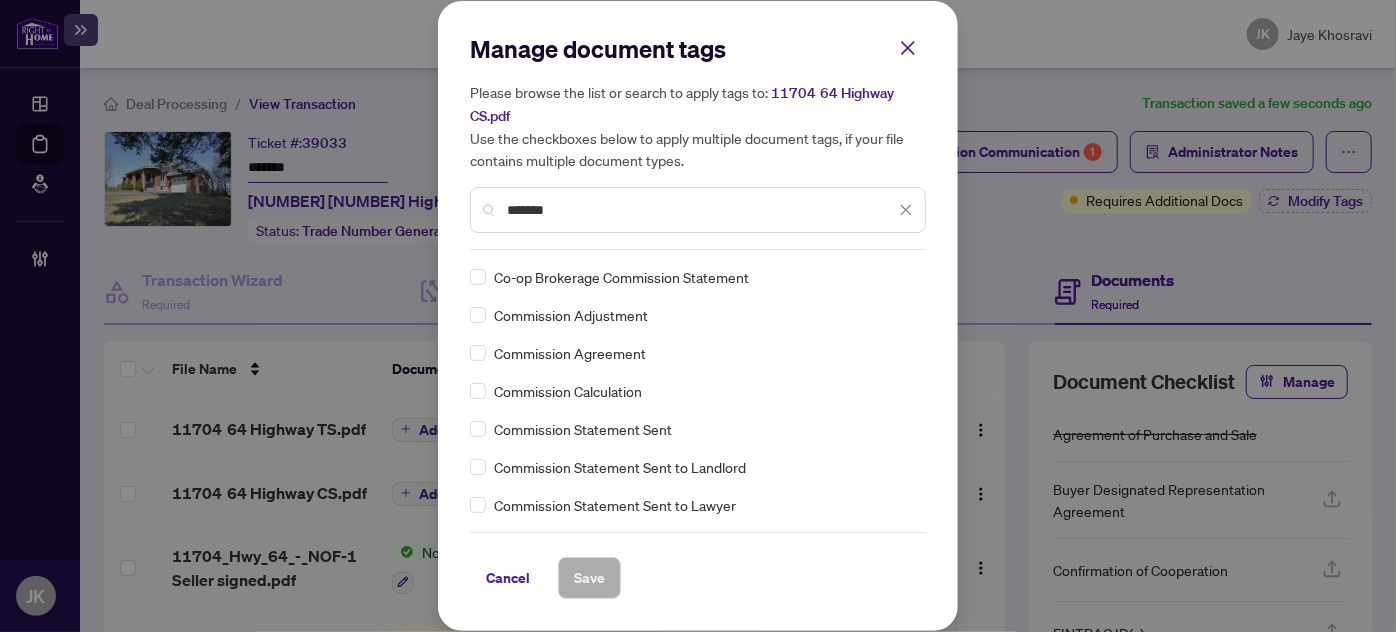 scroll, scrollTop: 331, scrollLeft: 0, axis: vertical 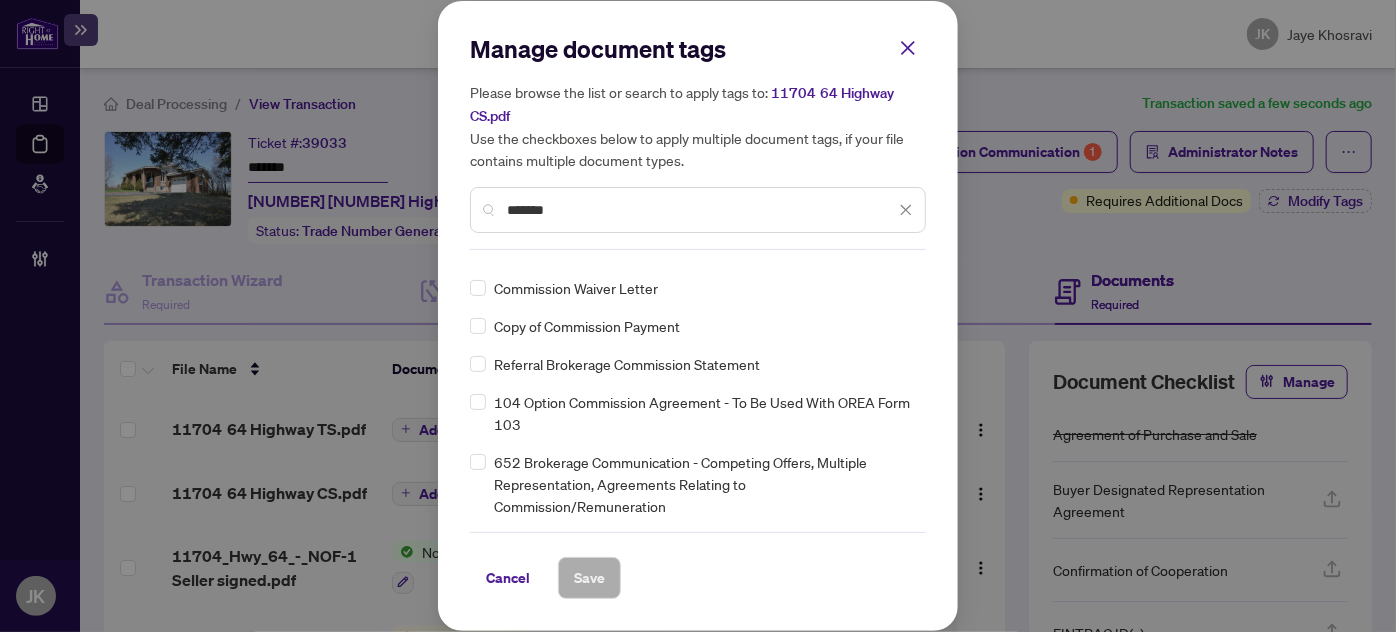 type on "*******" 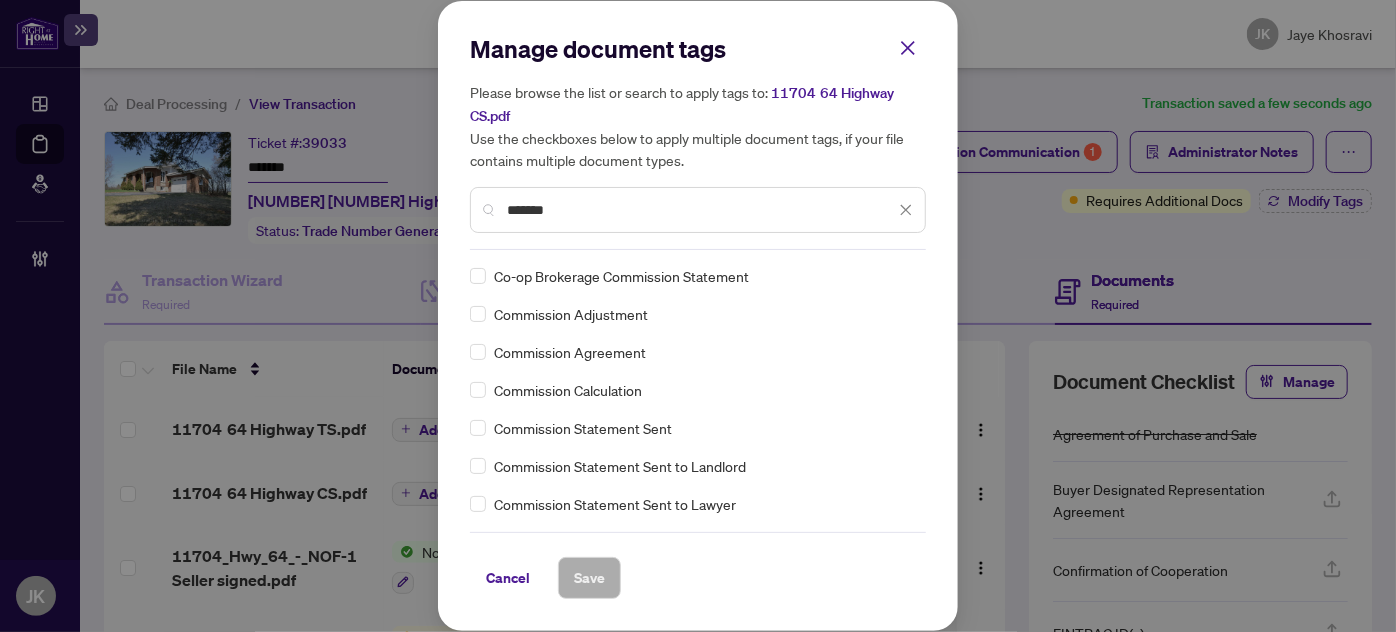scroll, scrollTop: 42, scrollLeft: 0, axis: vertical 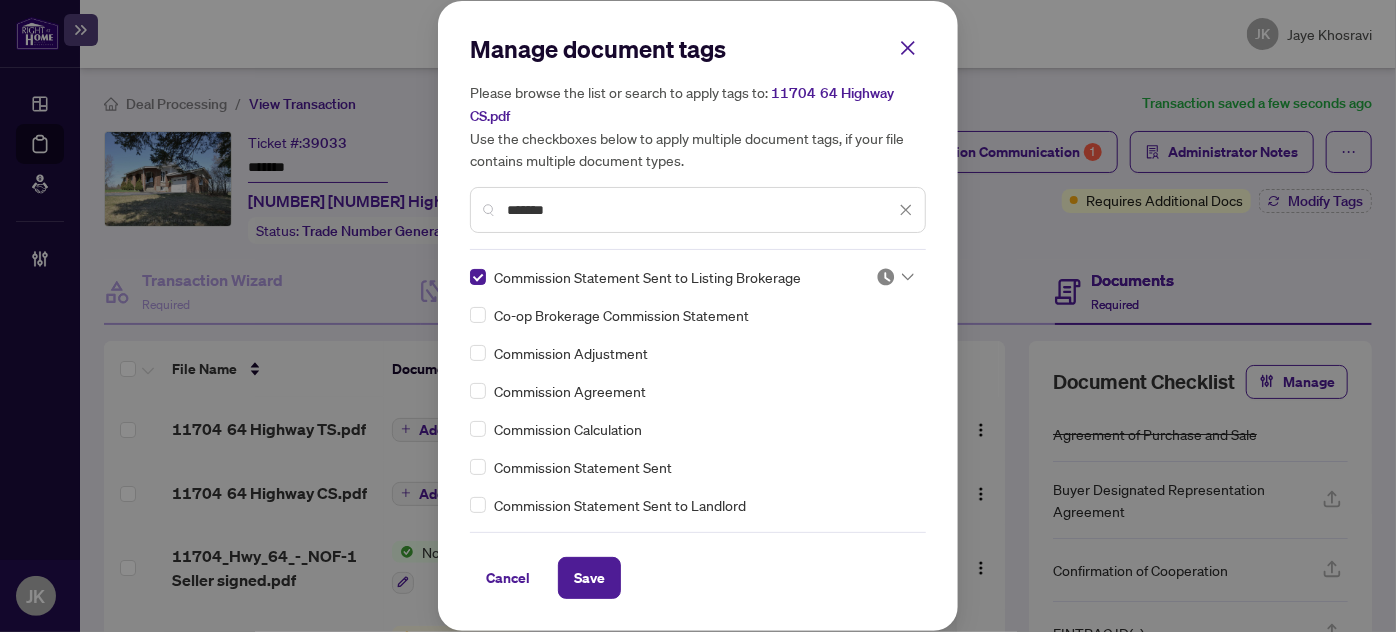 click on "Manage document tags Please browse the list or search to apply tags to:   11704 64 Highway CS.pdf   Use the checkboxes below to apply multiple document tags, if your file contains multiple document types.   ******* Commission Statement Sent to Listing Brokerage Co-op Brokerage Commission Statement Commission Adjustment Commission Agreement Commission Calculation Commission Statement Sent Commission Statement Sent to Landlord Commission Statement Sent to Lawyer Commission Statement Sent to Vendor Commission Waiver Letter Copy of Commission Payment Referral Brokerage Commission Statement 104 Option Commission Agreement - To Be Used With OREA Form 103 652 Brokerage Communication - Competing Offers, Multiple Representation,
Agreements Relating to Commission/Remuneration Cancel Save" at bounding box center (698, 316) 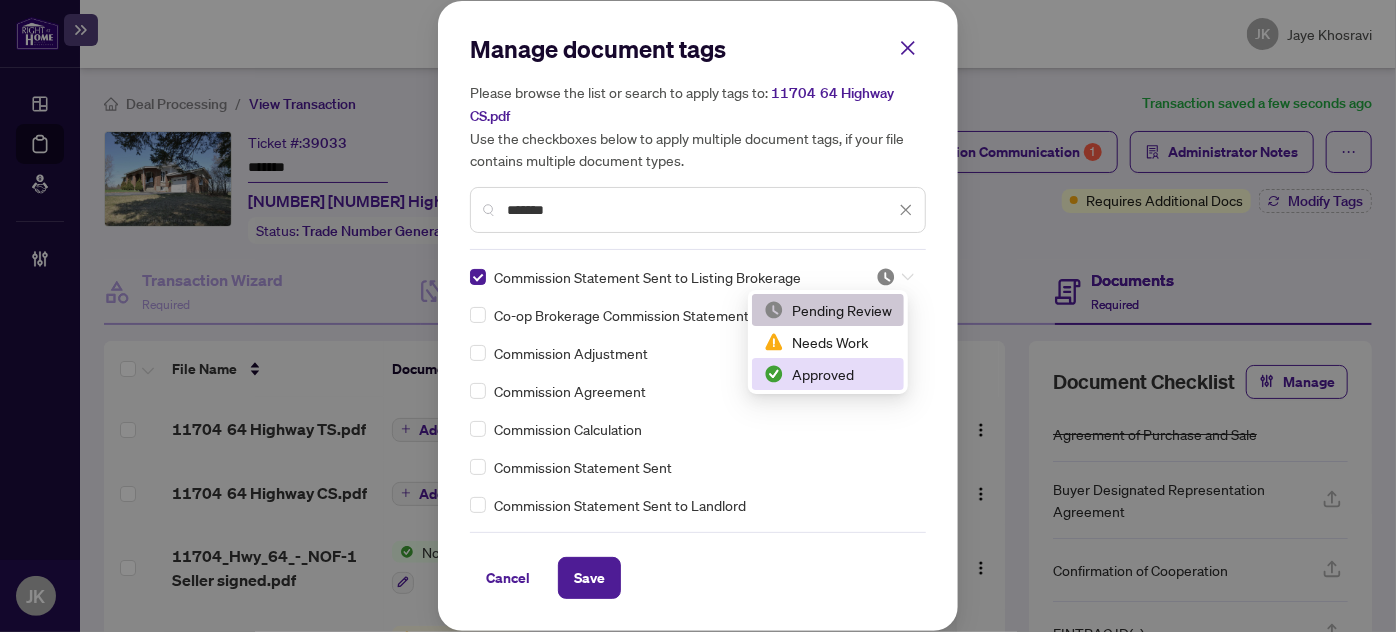 click on "Approved" at bounding box center [828, 374] 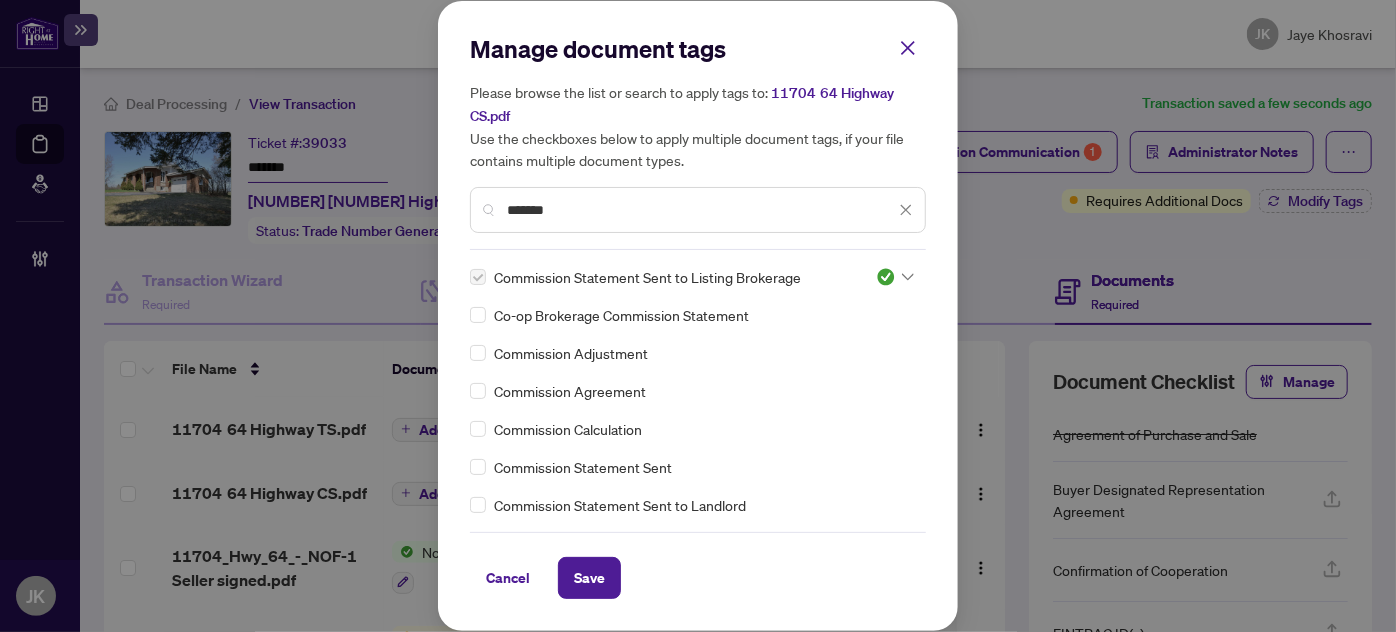click on "Manage document tags Please browse the list or search to apply tags to:   11704 64 Highway CS.pdf   Use the checkboxes below to apply multiple document tags, if your file contains multiple document types.   ******* Commission Statement Sent to Listing Brokerage 3 Co-op Brokerage Commission Statement Commission Adjustment Commission Agreement Commission Calculation Commission Statement Sent Commission Statement Sent to Landlord Commission Statement Sent to Lawyer Commission Statement Sent to Vendor Commission Waiver Letter Copy of Commission Payment Referral Brokerage Commission Statement 104 Option Commission Agreement - To Be Used With OREA Form 103 652 Brokerage Communication - Competing Offers, Multiple Representation,
Agreements Relating to Commission/Remuneration Cancel Save Cancel OK" at bounding box center [698, 316] 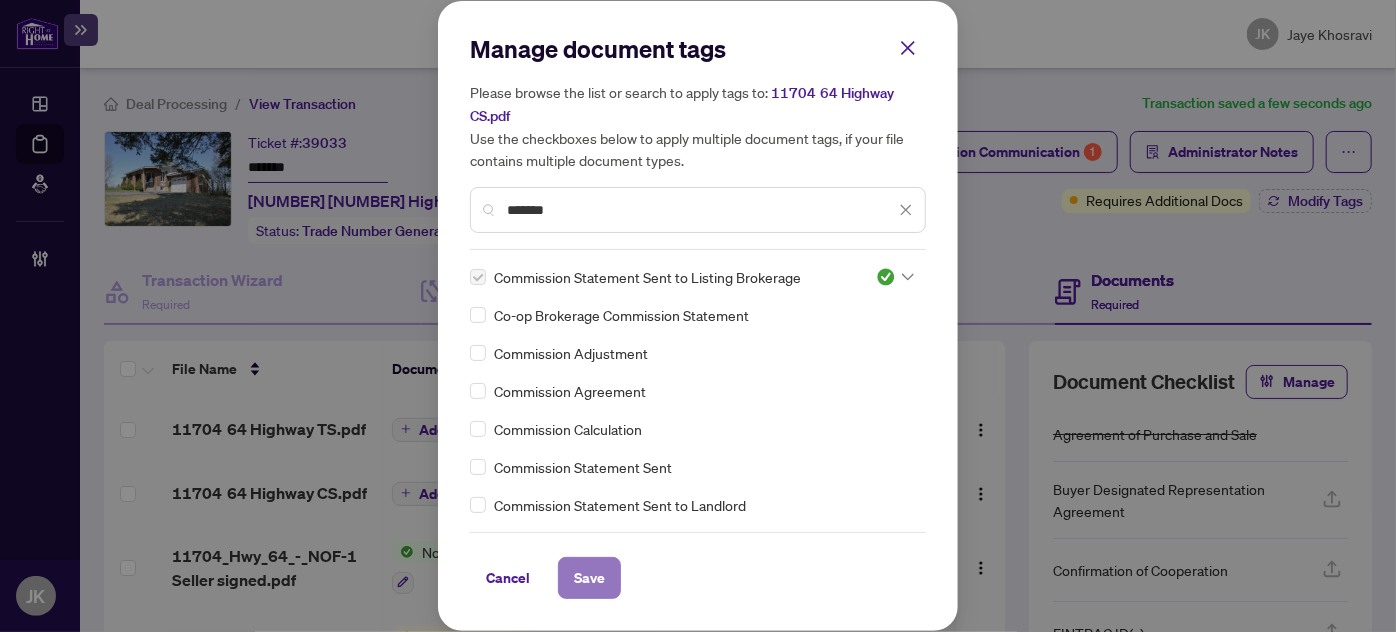 click on "Save" at bounding box center [589, 578] 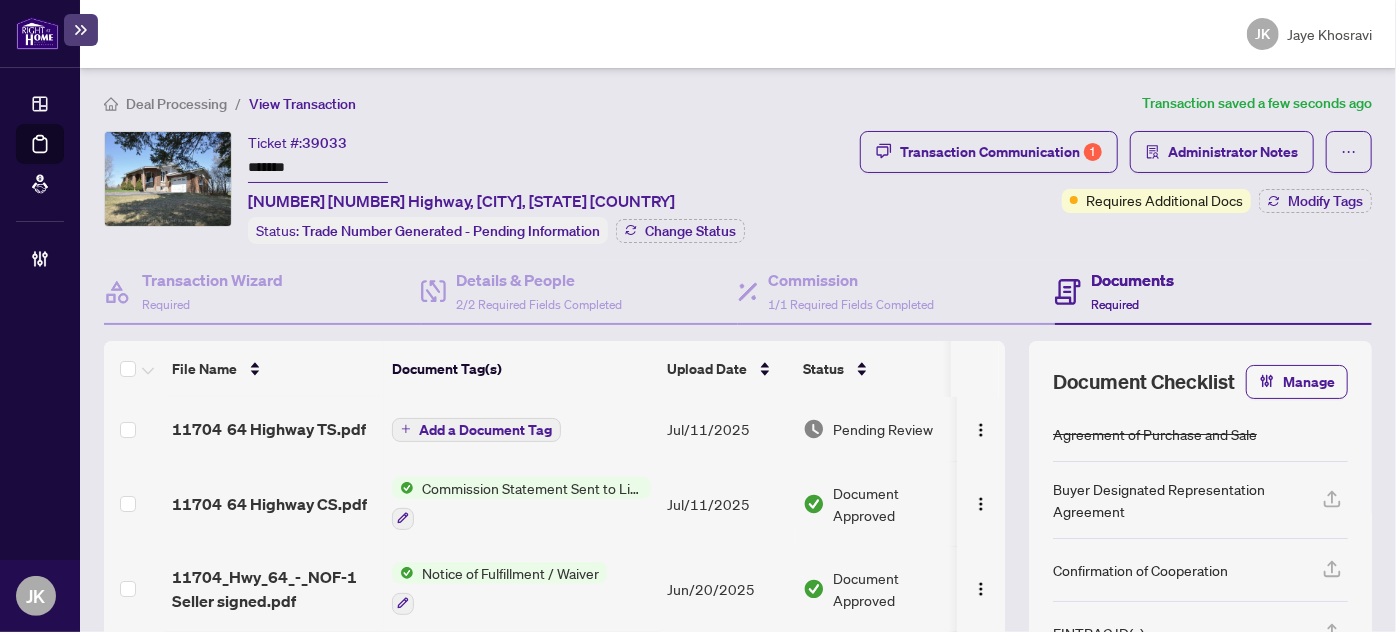 click on "Deal Processing / View Transaction Transaction saved   a few seconds ago Ticket #:  39033 ******* 11704 64 Highway, West Nipissing, Ontario P0H 2M0, Canada Status:   Trade Number Generated - Pending Information Change Status Transaction Communication 1 Administrator Notes Requires Additional Docs Modify Tags Transaction Wizard Required Details & People 2/2 Required Fields Completed Commission 1/1 Required Fields Completed Documents Required File Name Document Tag(s) Upload Date Status             11704 64 Highway TS.pdf Add a Document Tag Jul/11/2025 Pending Review 11704 64 Highway CS.pdf Commission Statement Sent to Listing Brokerage Jul/11/2025 Document Approved 11704_Hwy_64_-_NOF-1 Seller signed.pdf Notice of Fulfillment / Waiver Jun/20/2025 Document Approved 11704 Hwy 64 C21 Deposit  receipt.png Deposit Receipt Error/Unable to Open Jun/16/2025 Document Needs Work 1749697798703-11704Hwy64DepositTransactionreceipt.png Deposit Slip - Bank Jun/11/2025 Document Approved Schedule B Jun/11/2025 Jun/11/2025" at bounding box center [738, 470] 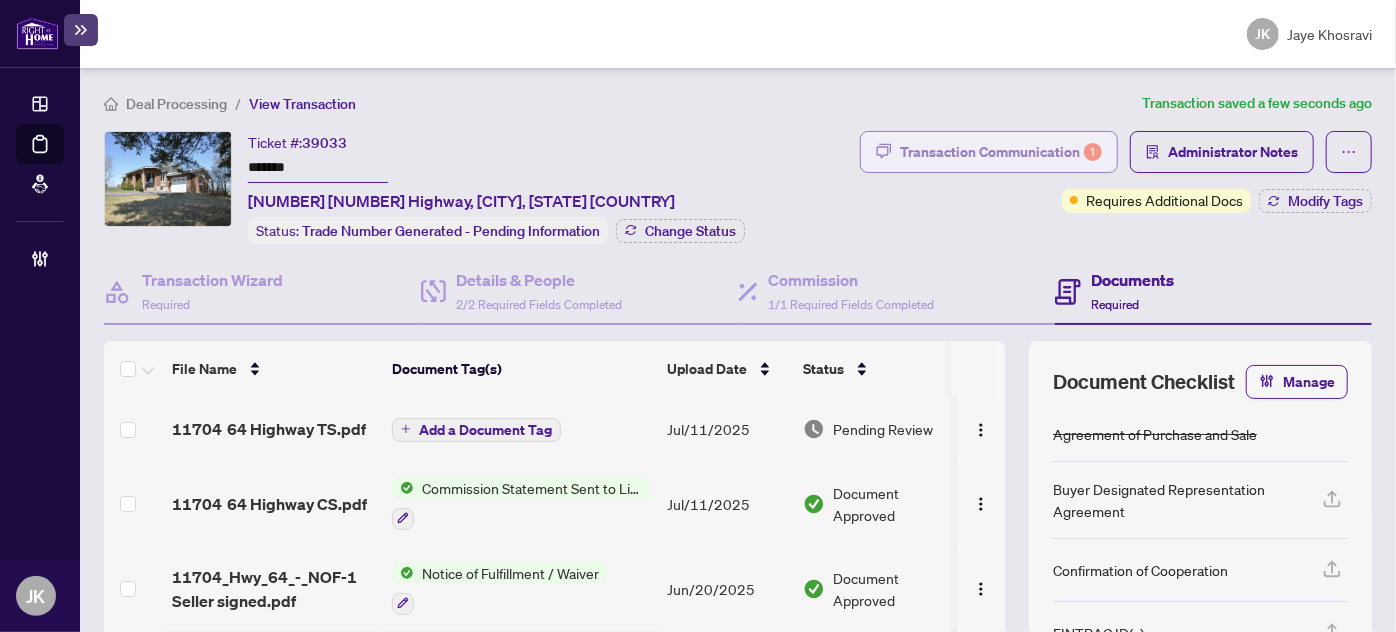 click on "Transaction Communication 1" at bounding box center (1001, 152) 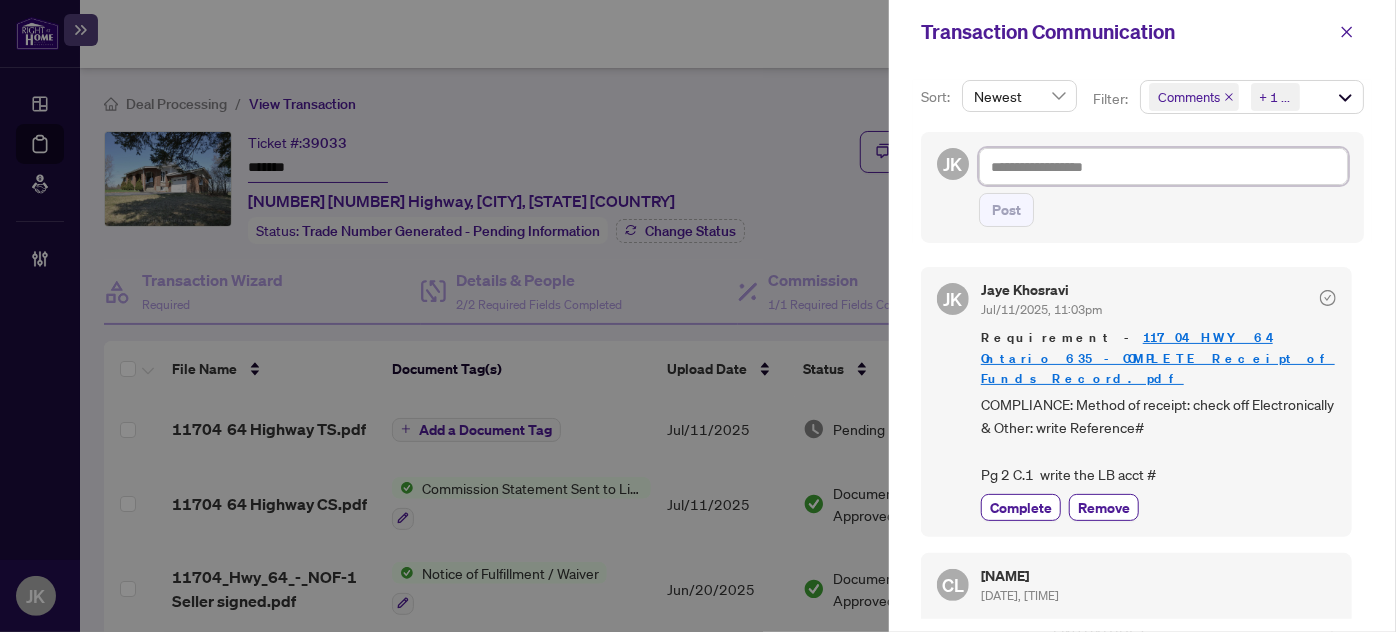 click at bounding box center (1163, 166) 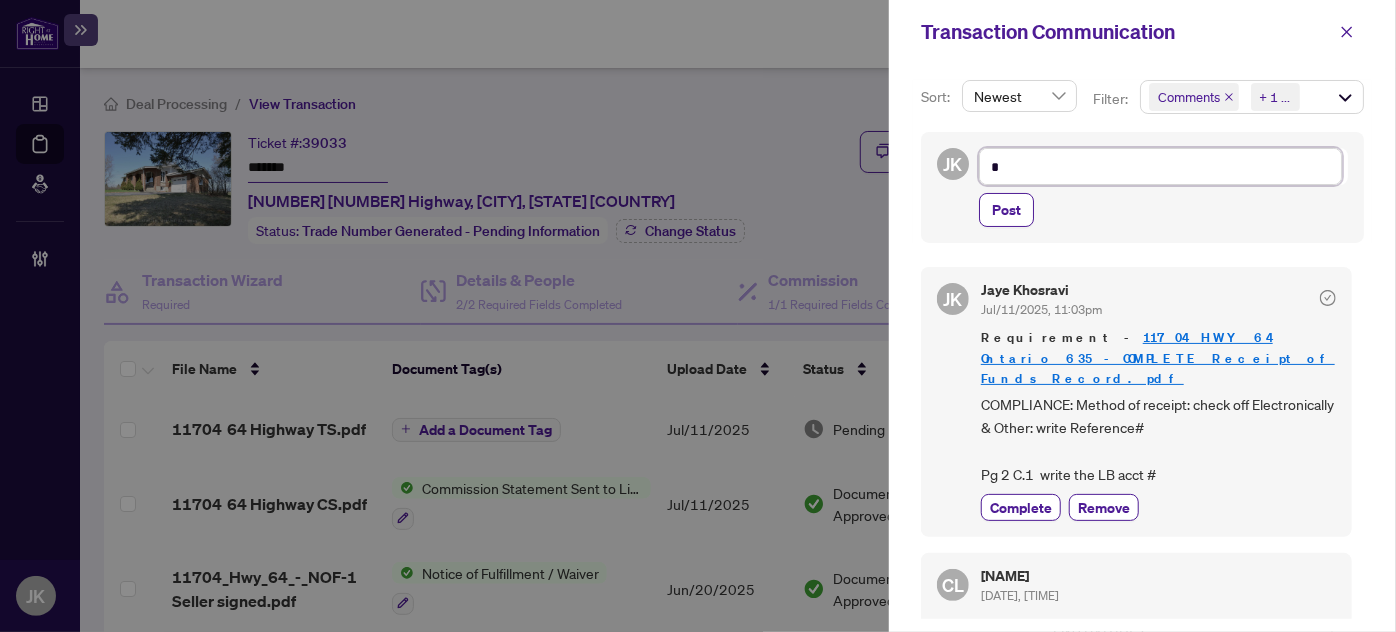 type on "**" 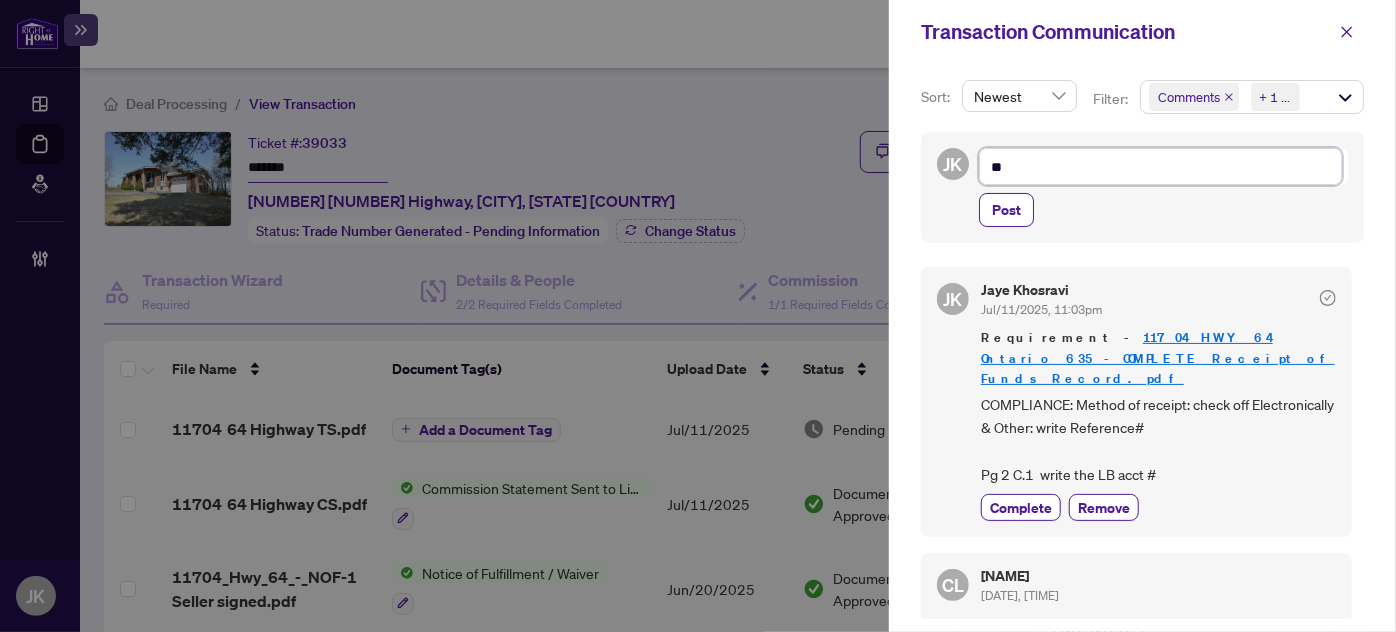 type on "***" 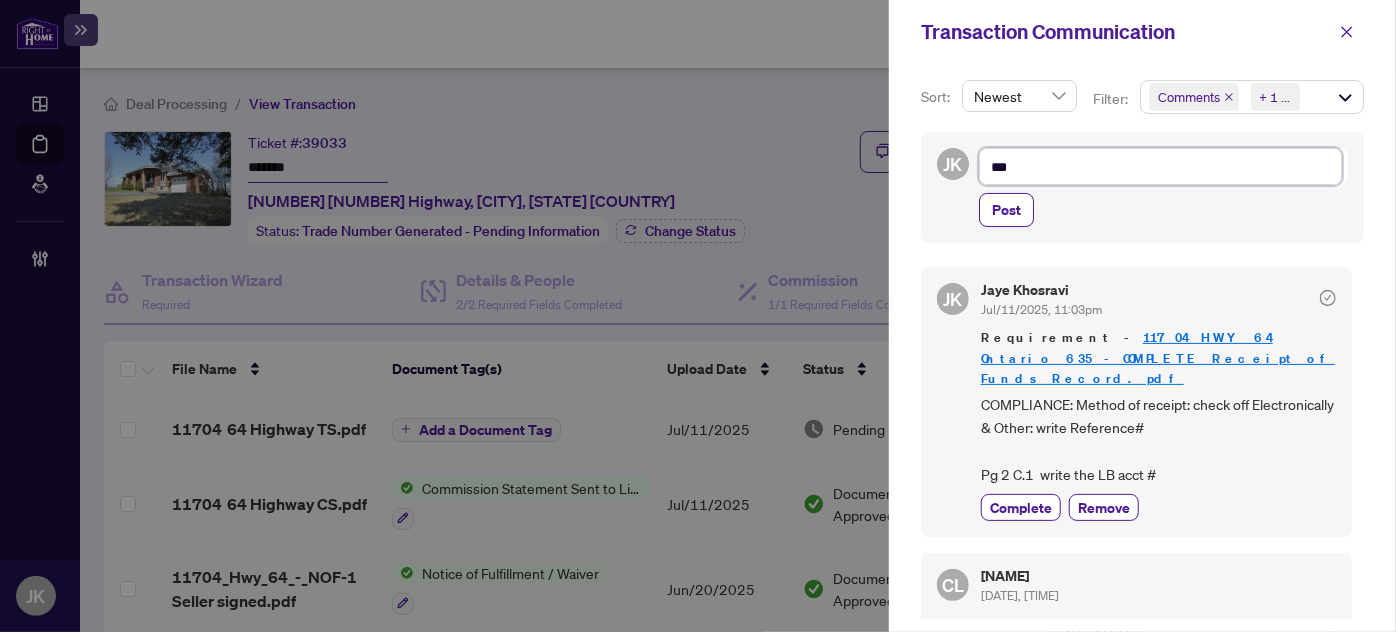 type on "****" 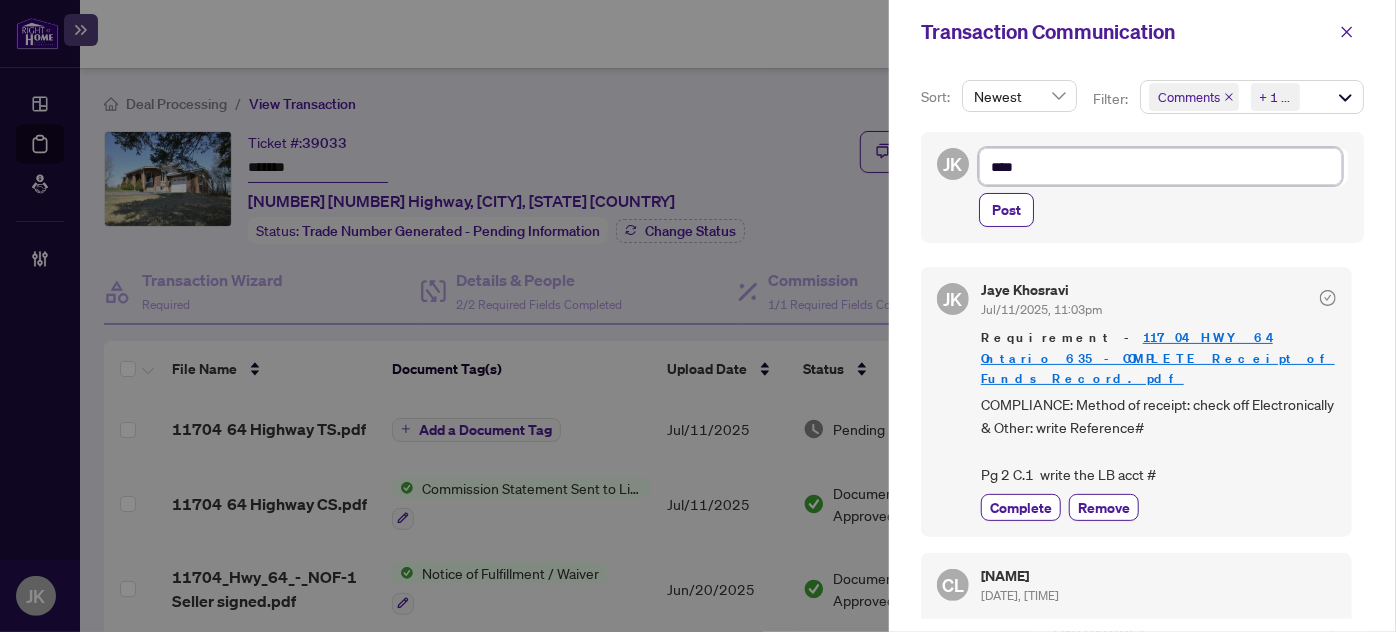 type on "*****" 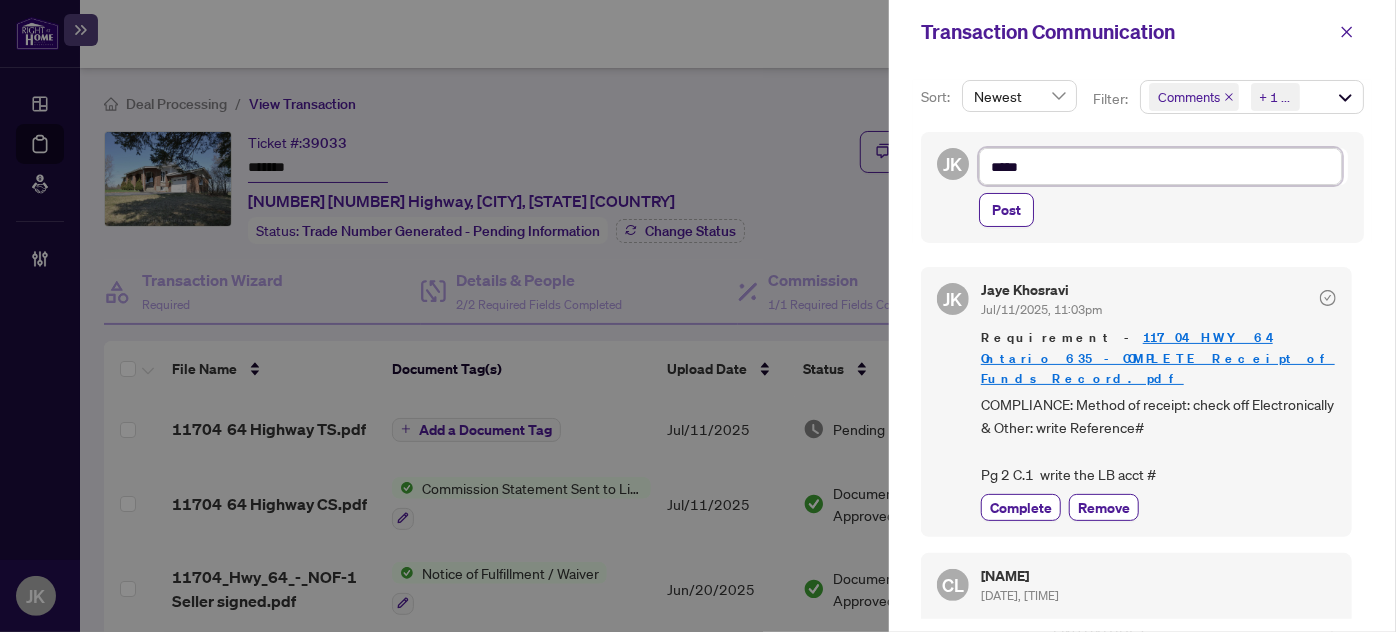 type on "******" 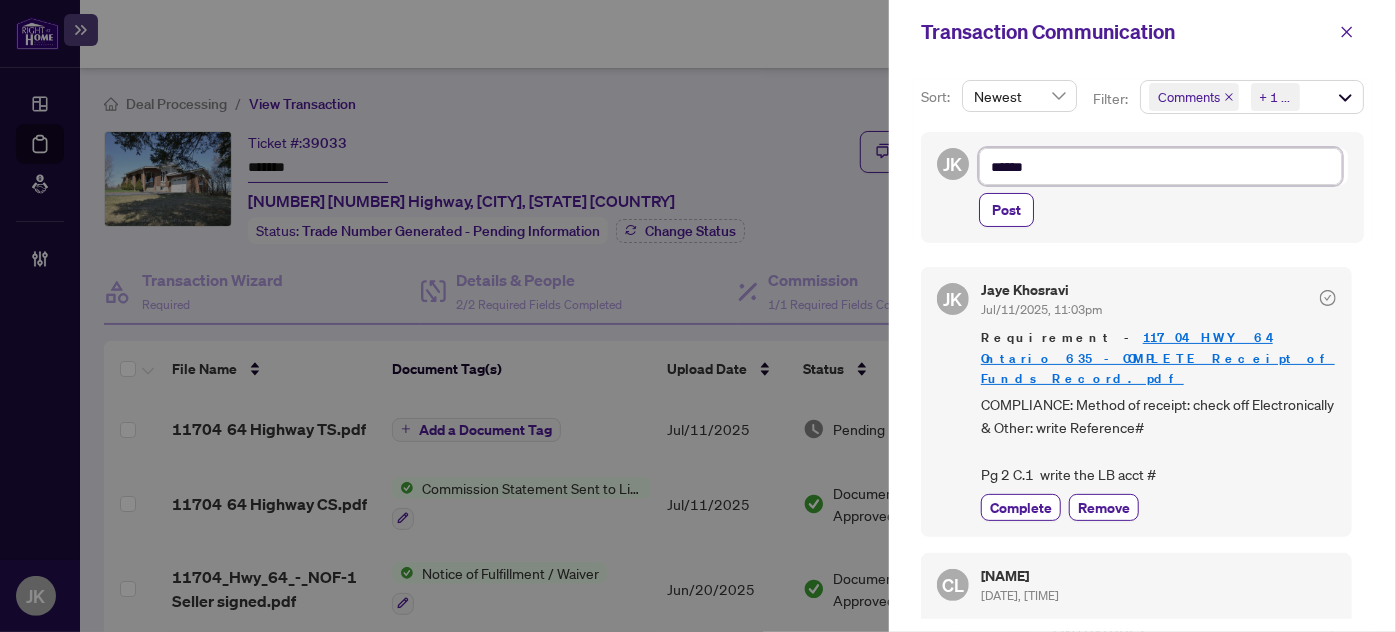 type on "*****" 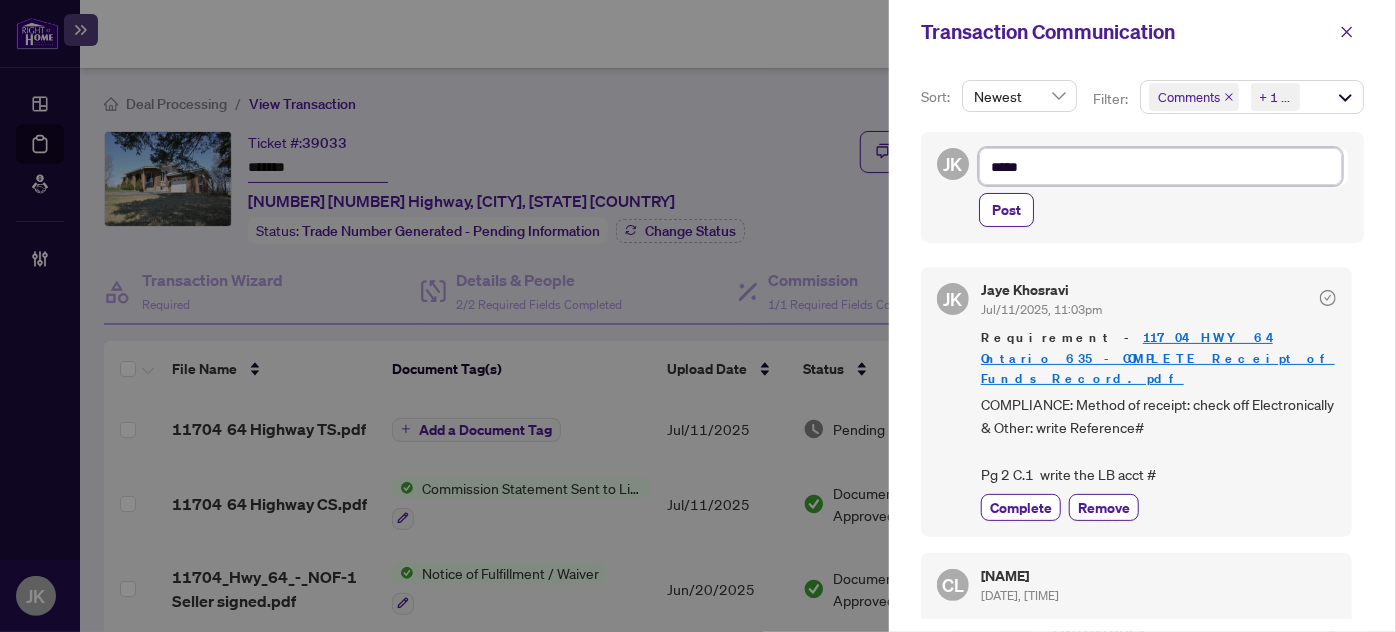 type on "*****" 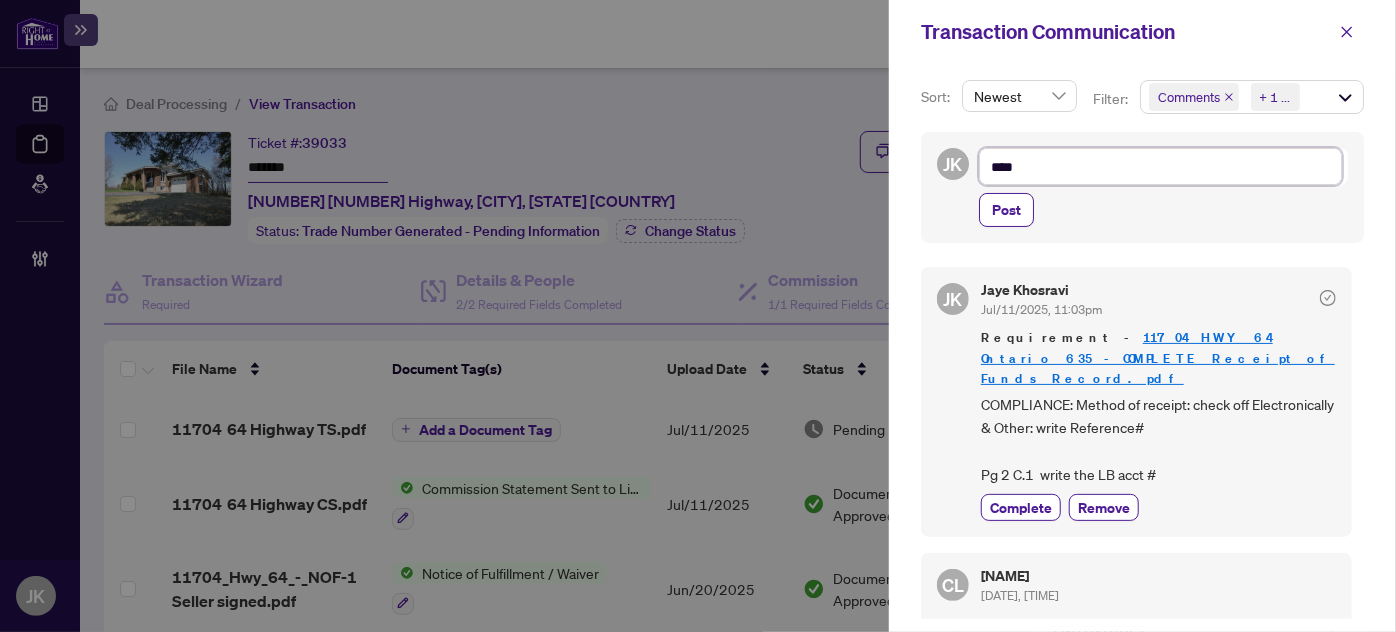 type on "***" 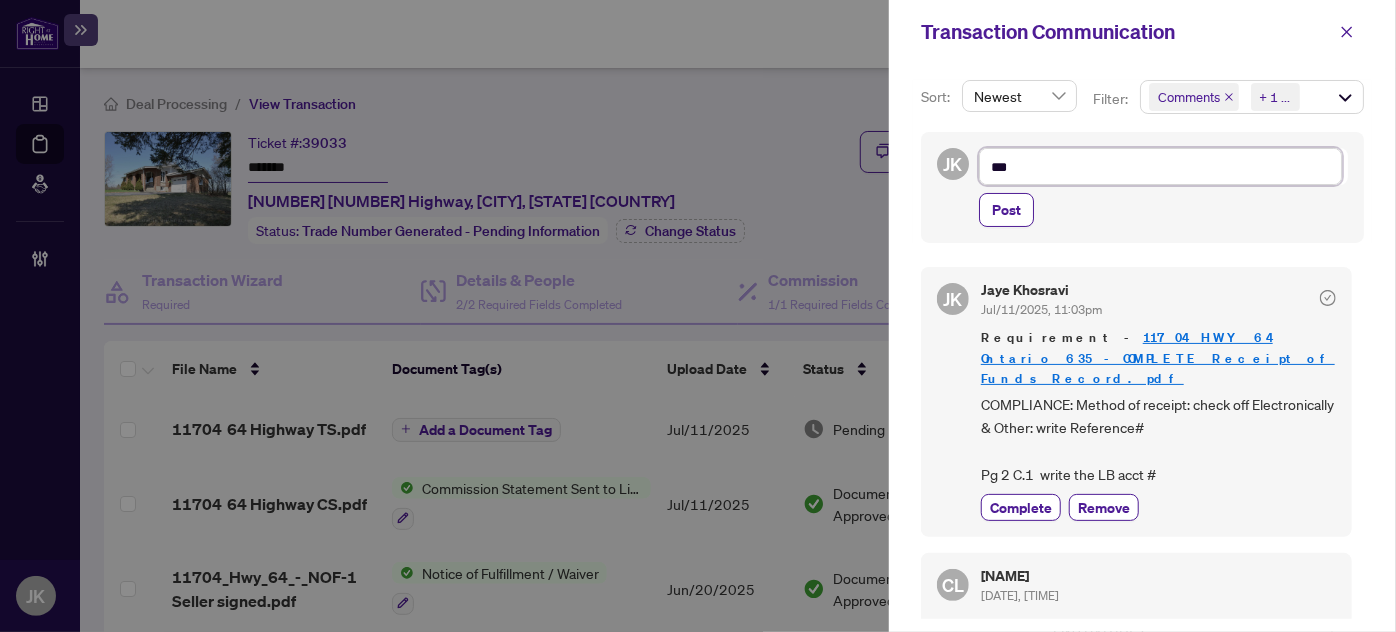 type on "**" 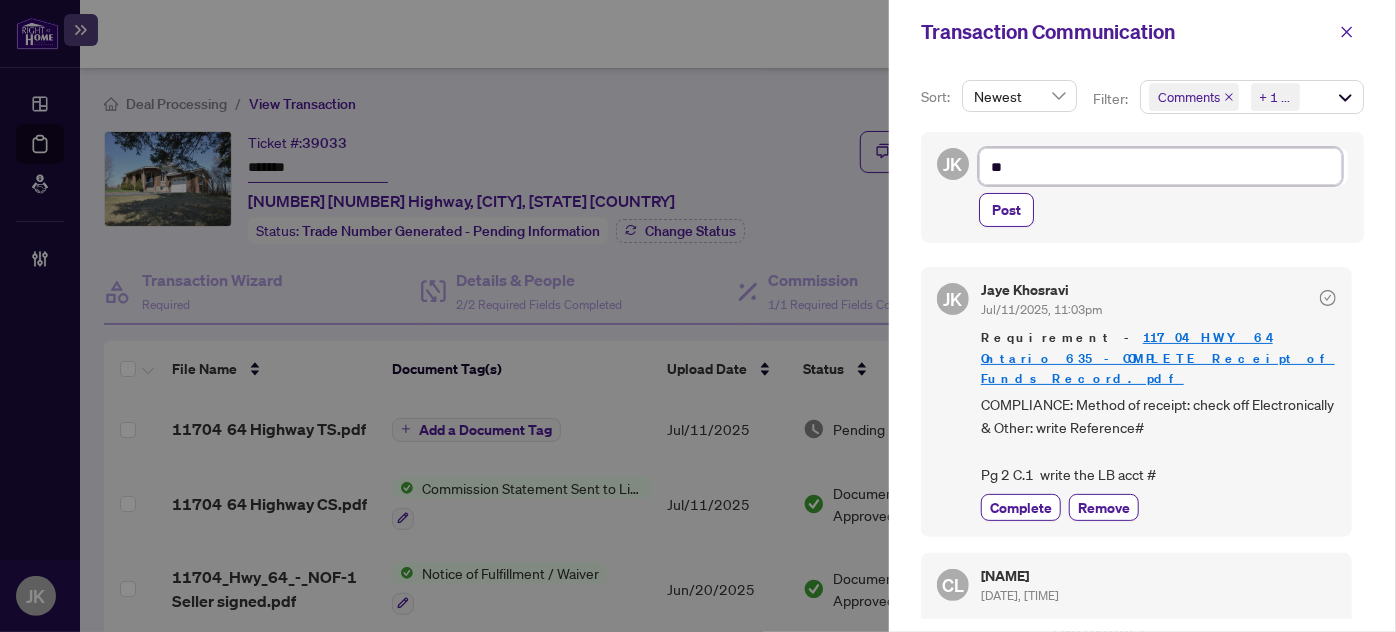 type on "***" 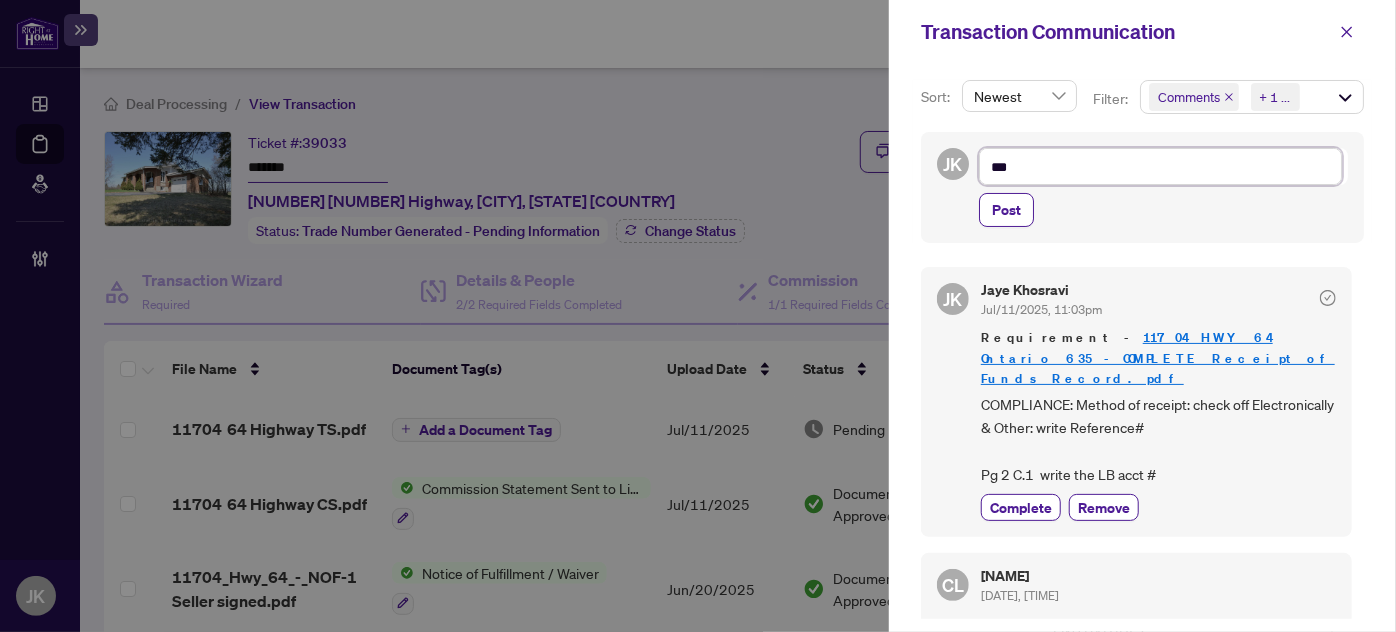 type on "****" 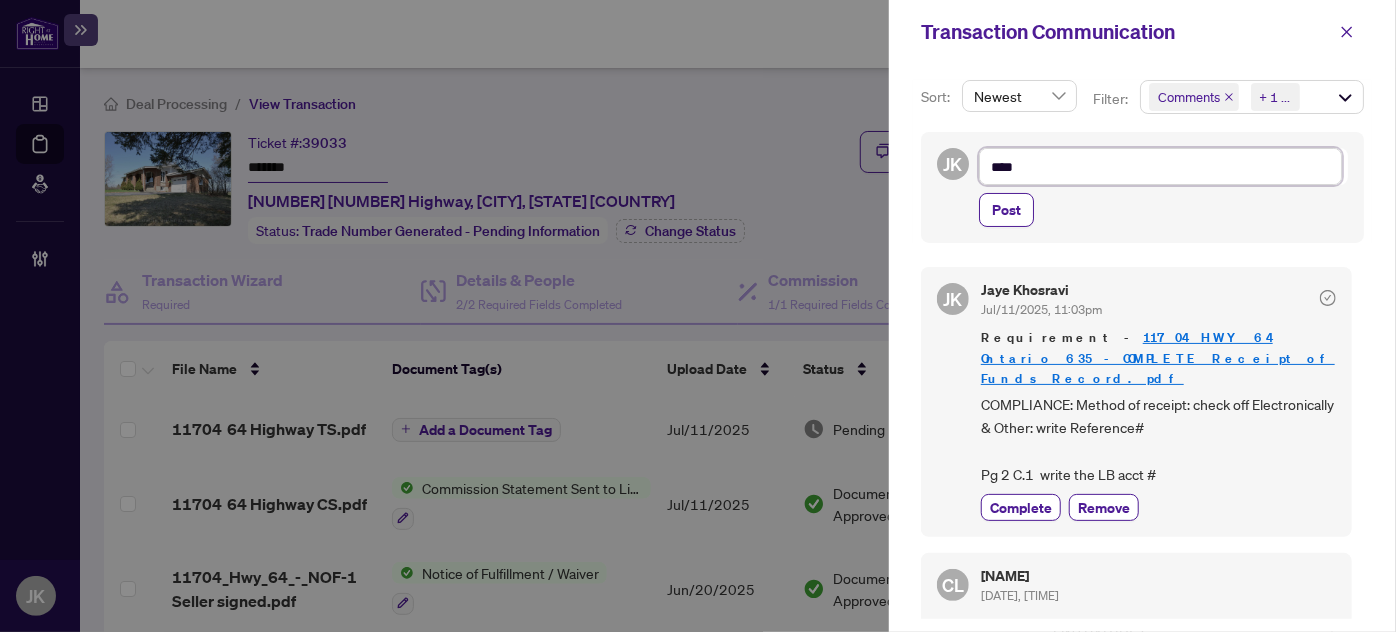 type on "*****" 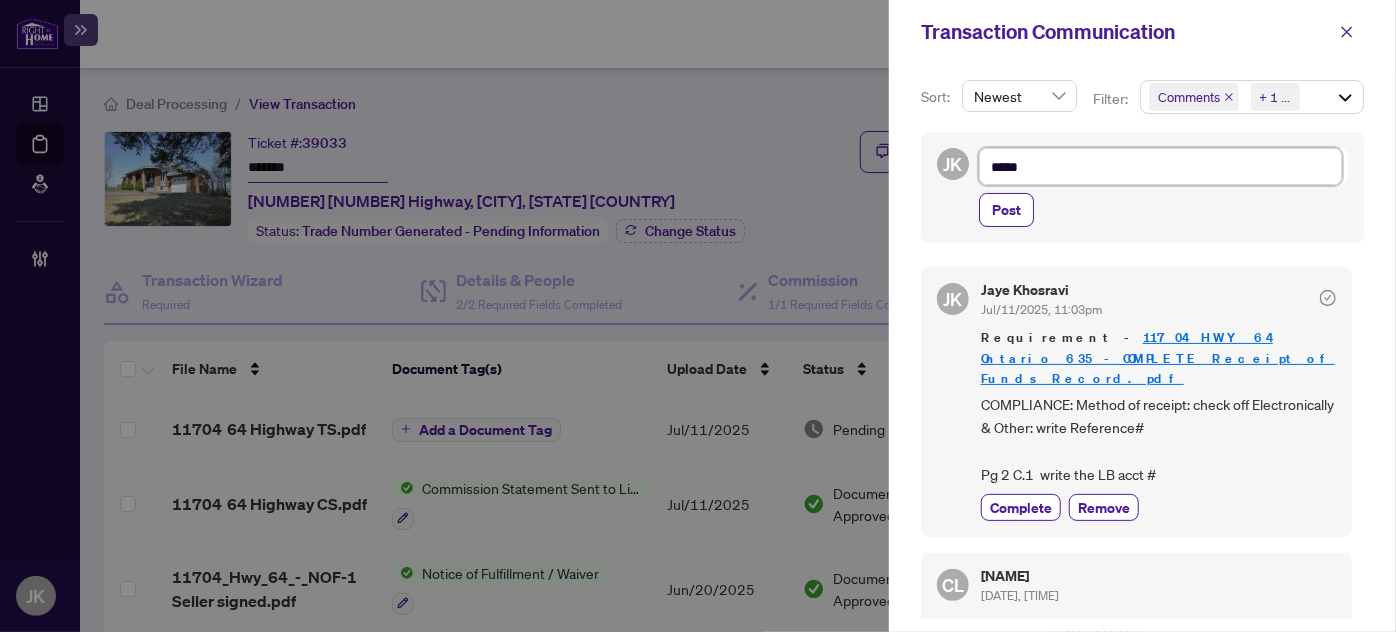 type on "******" 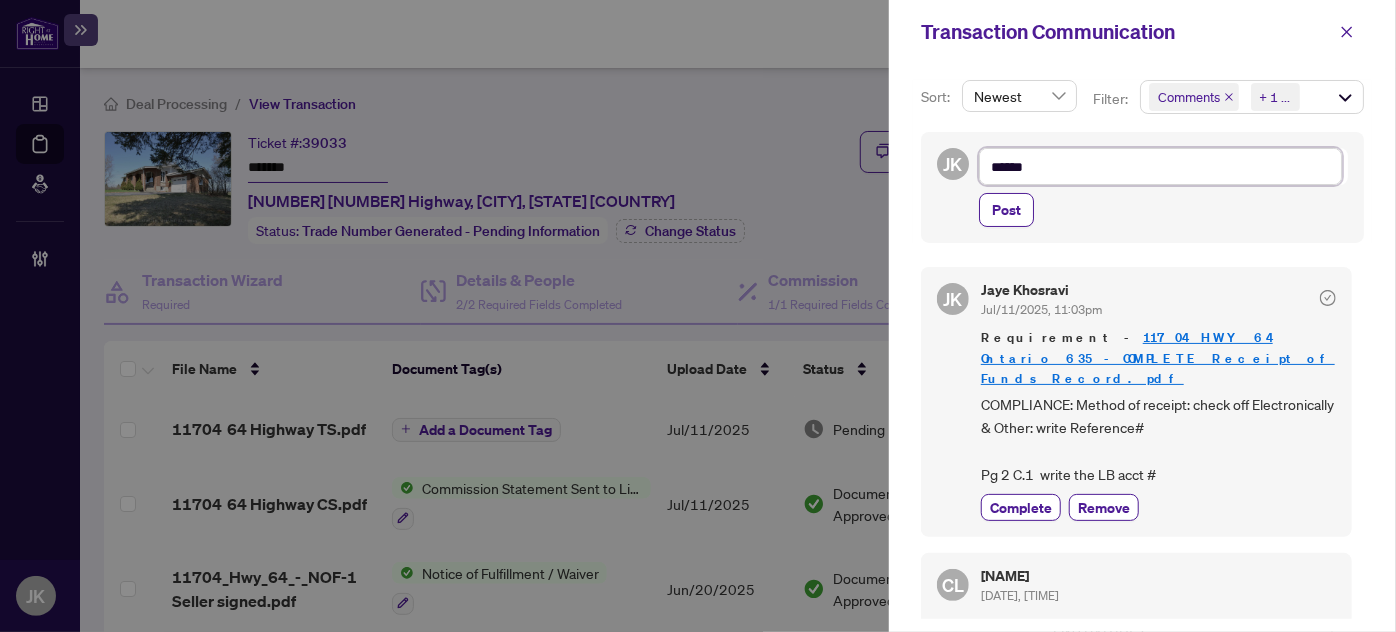 type on "*******" 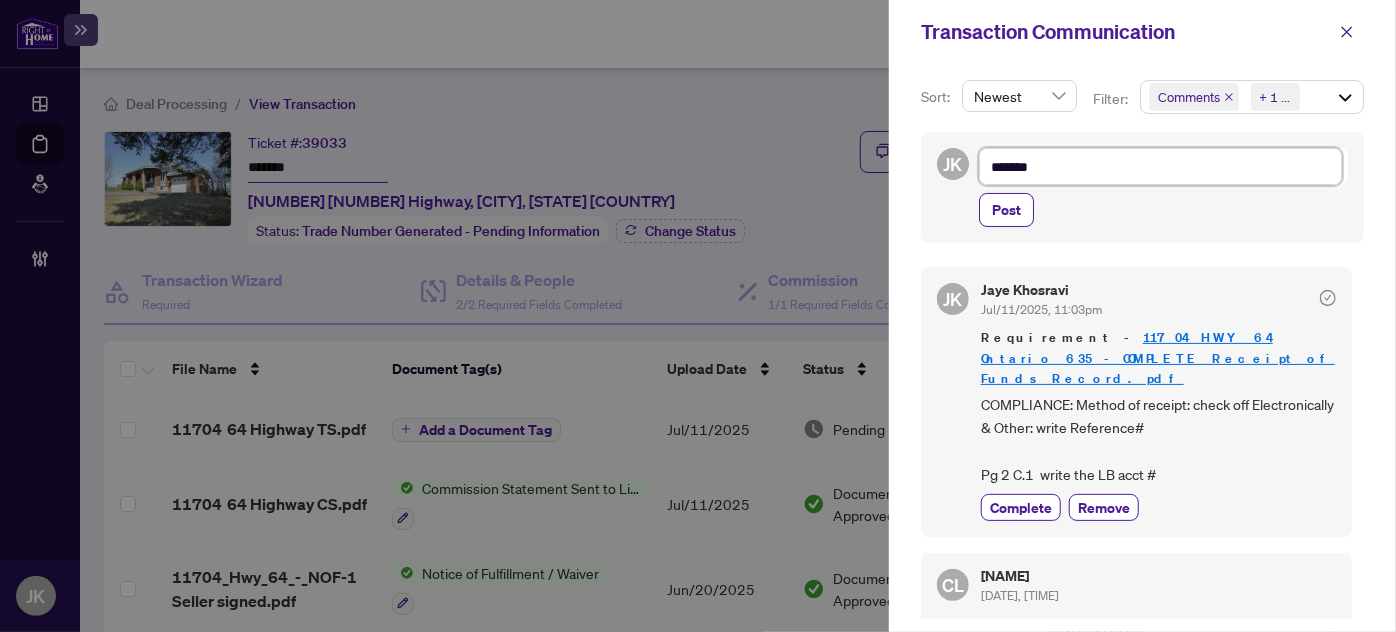 type on "********" 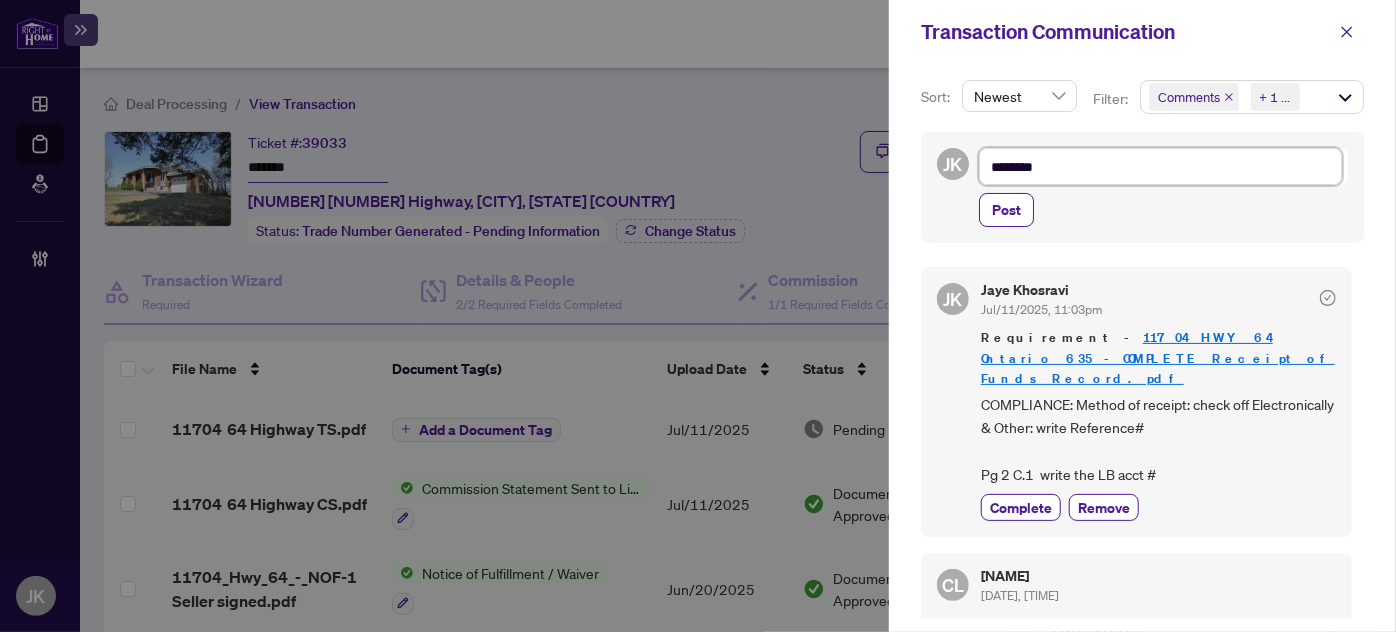 type on "*********" 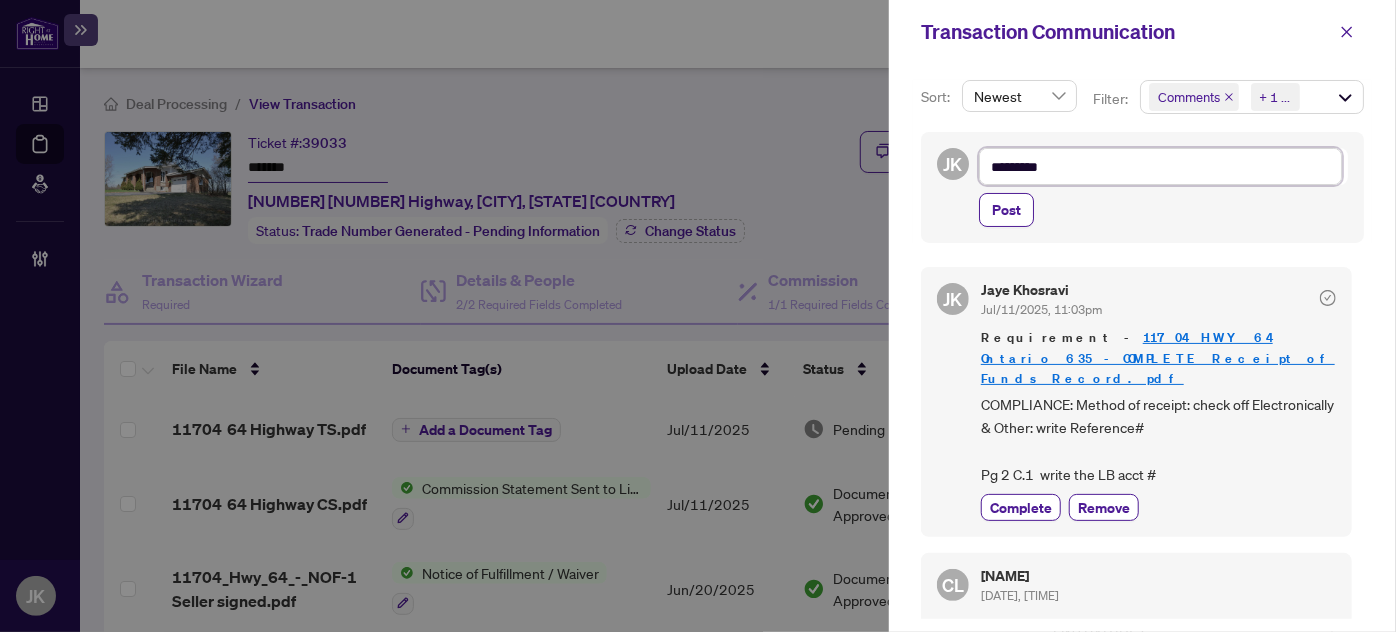 type on "**********" 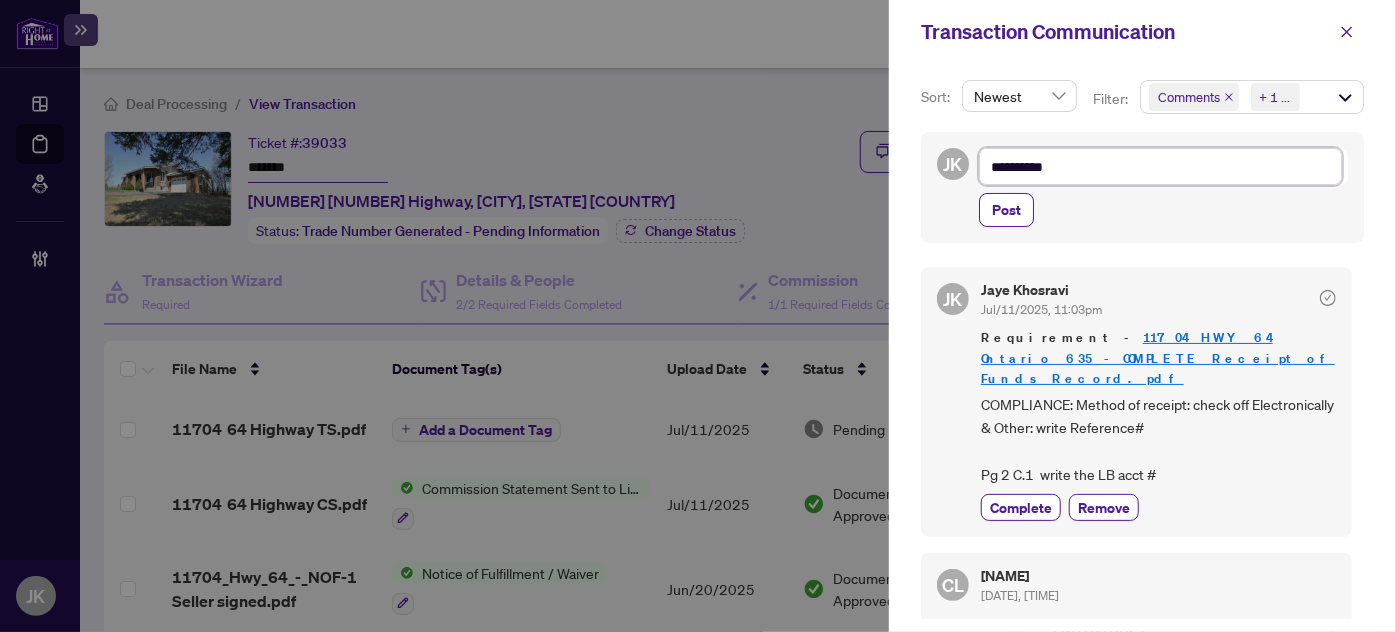 type on "**********" 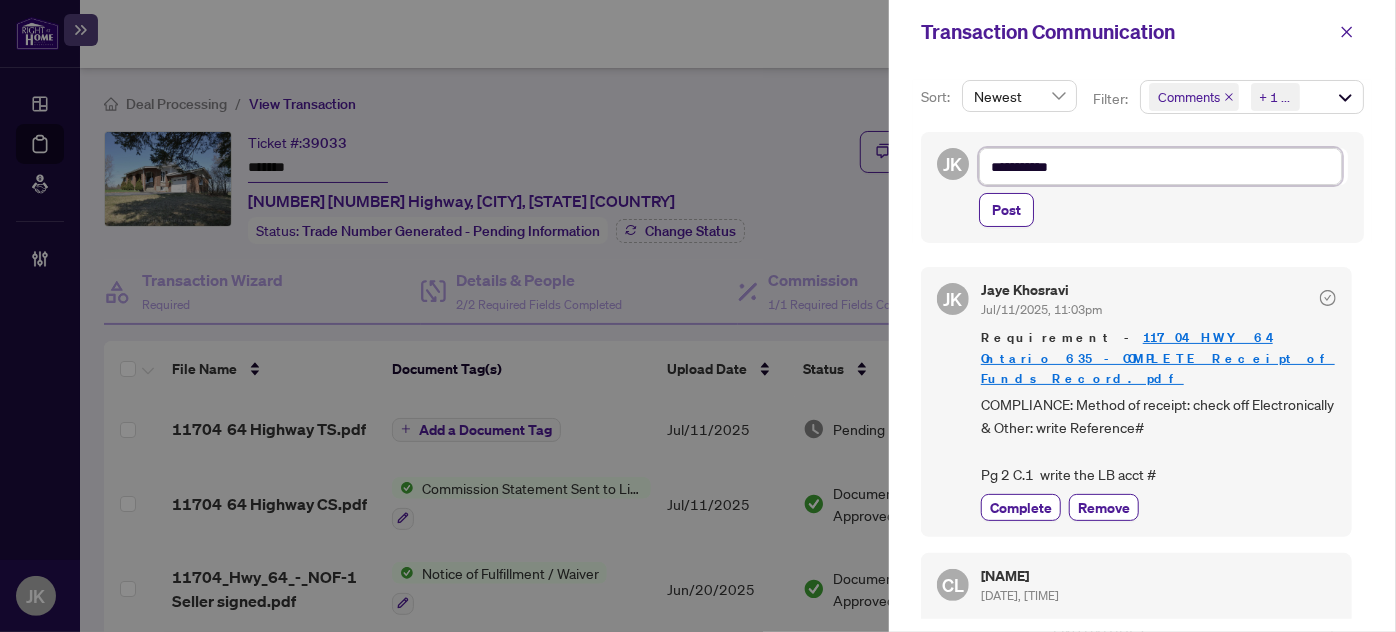 type on "**********" 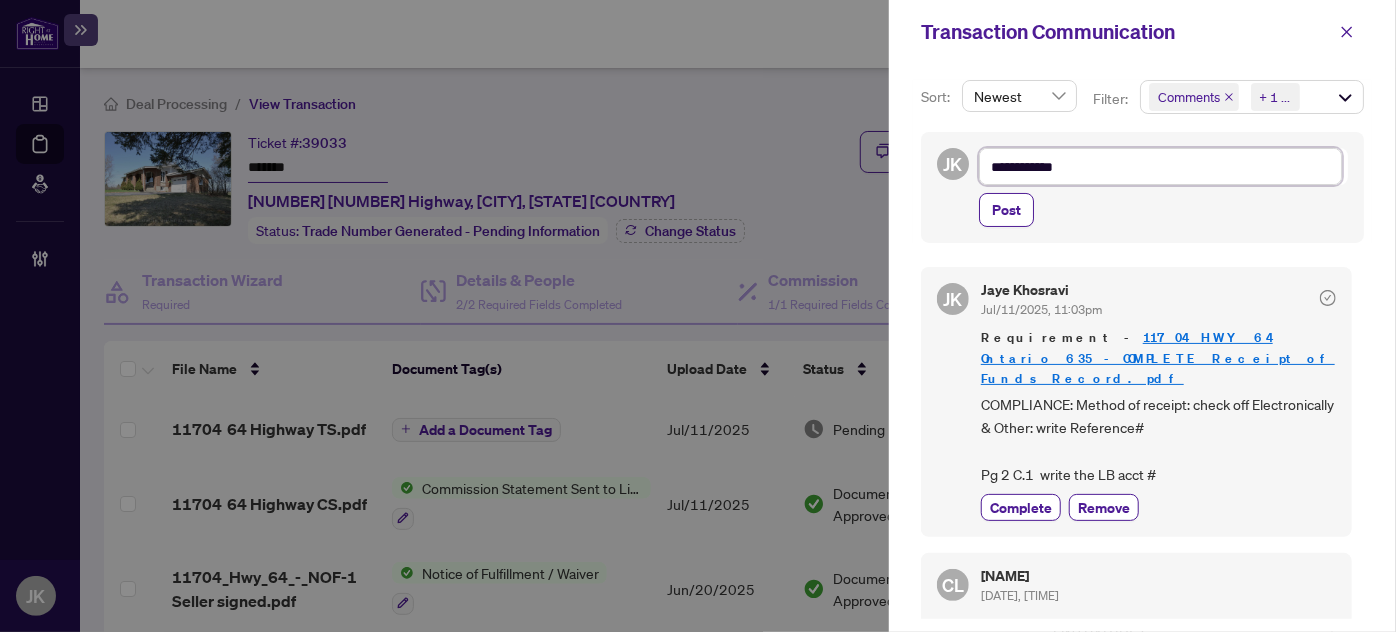 type on "**********" 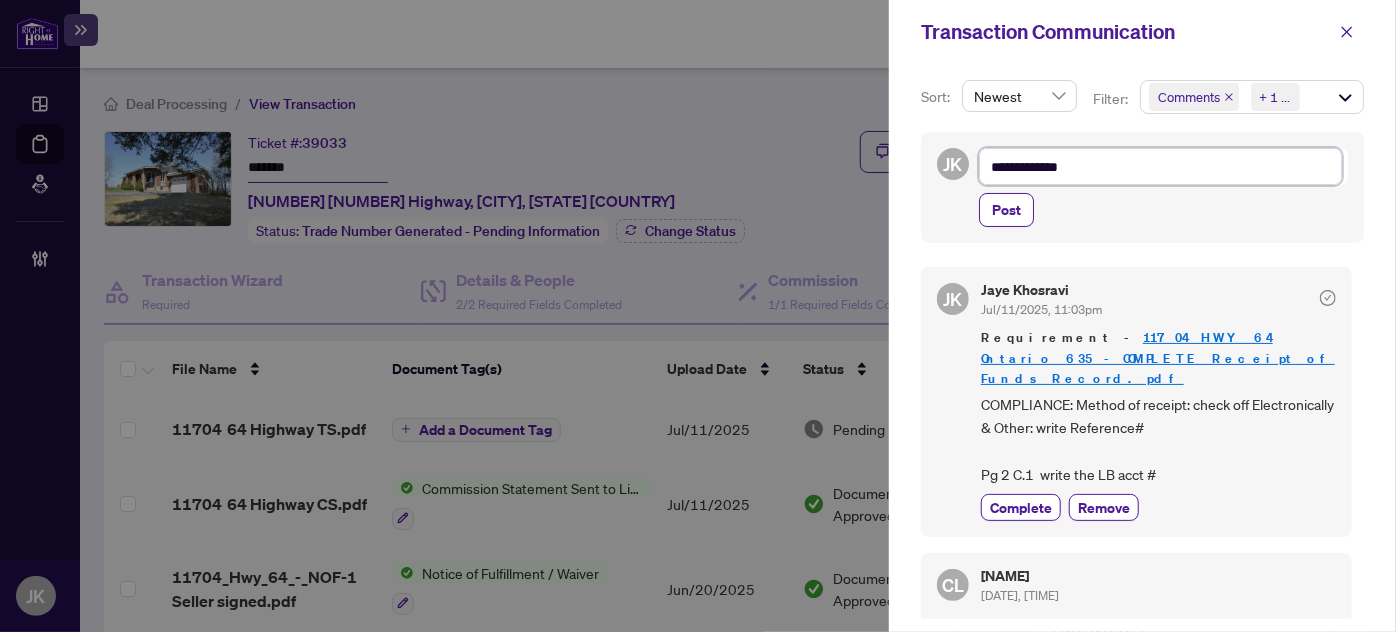 type on "**********" 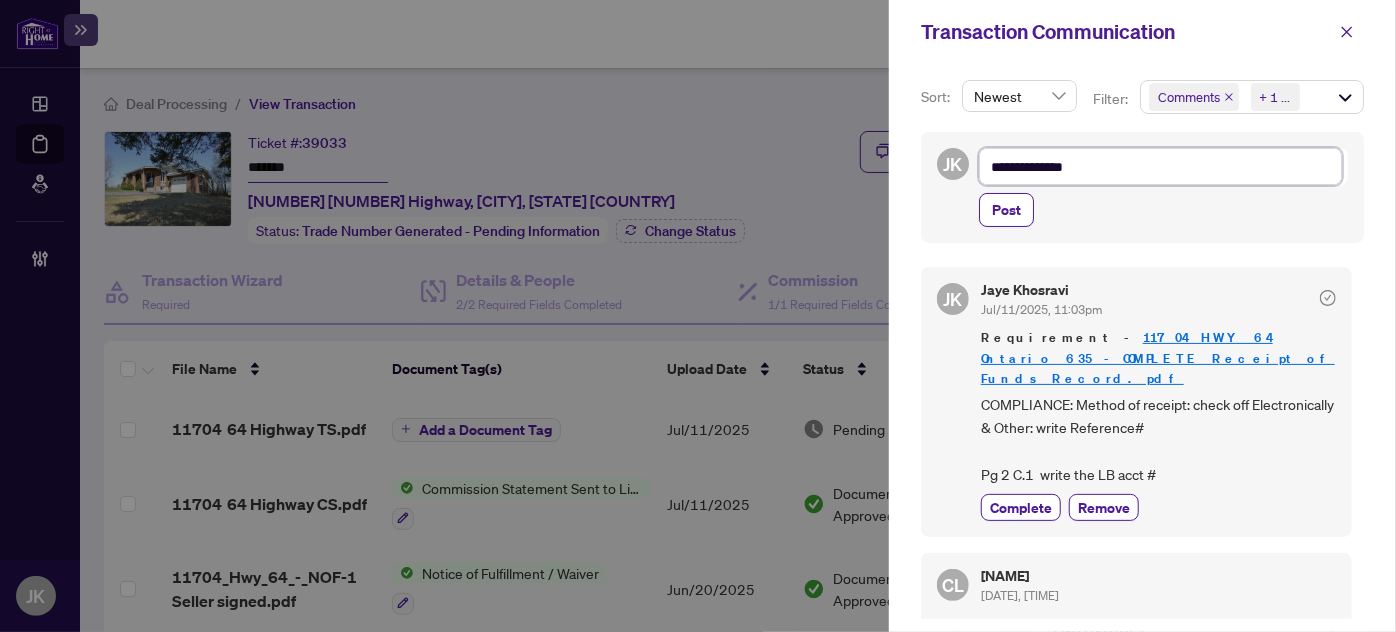 type on "**********" 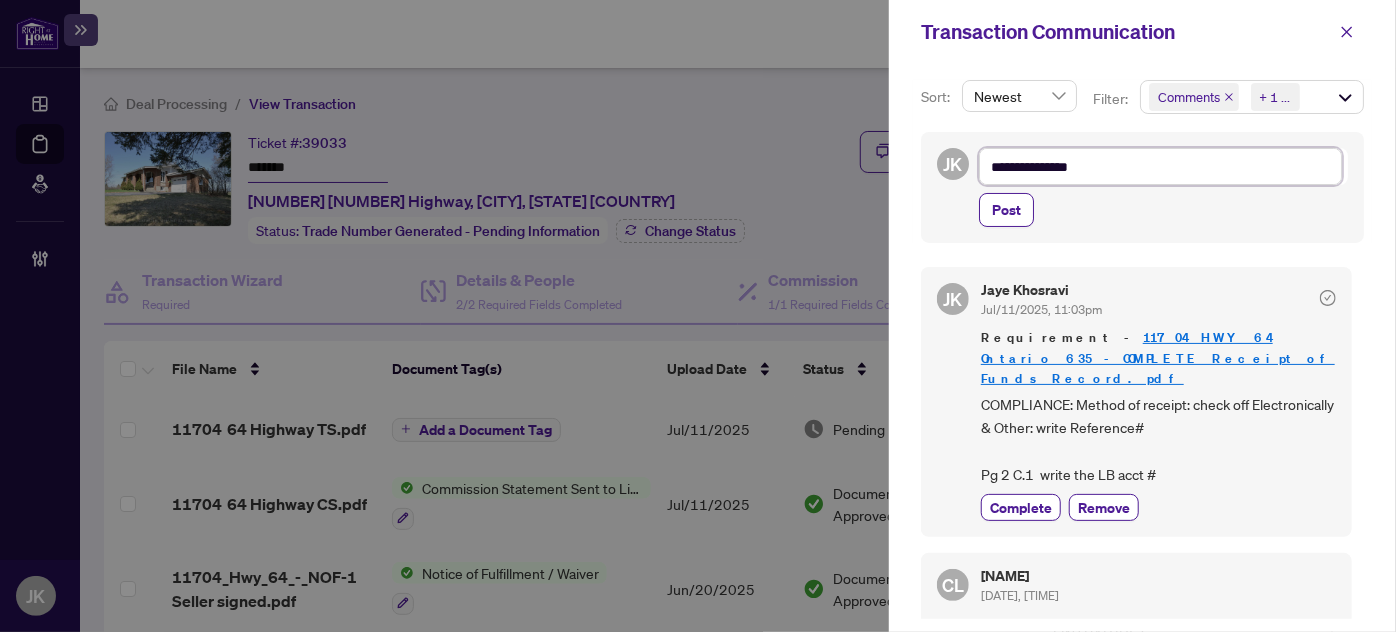 type on "**********" 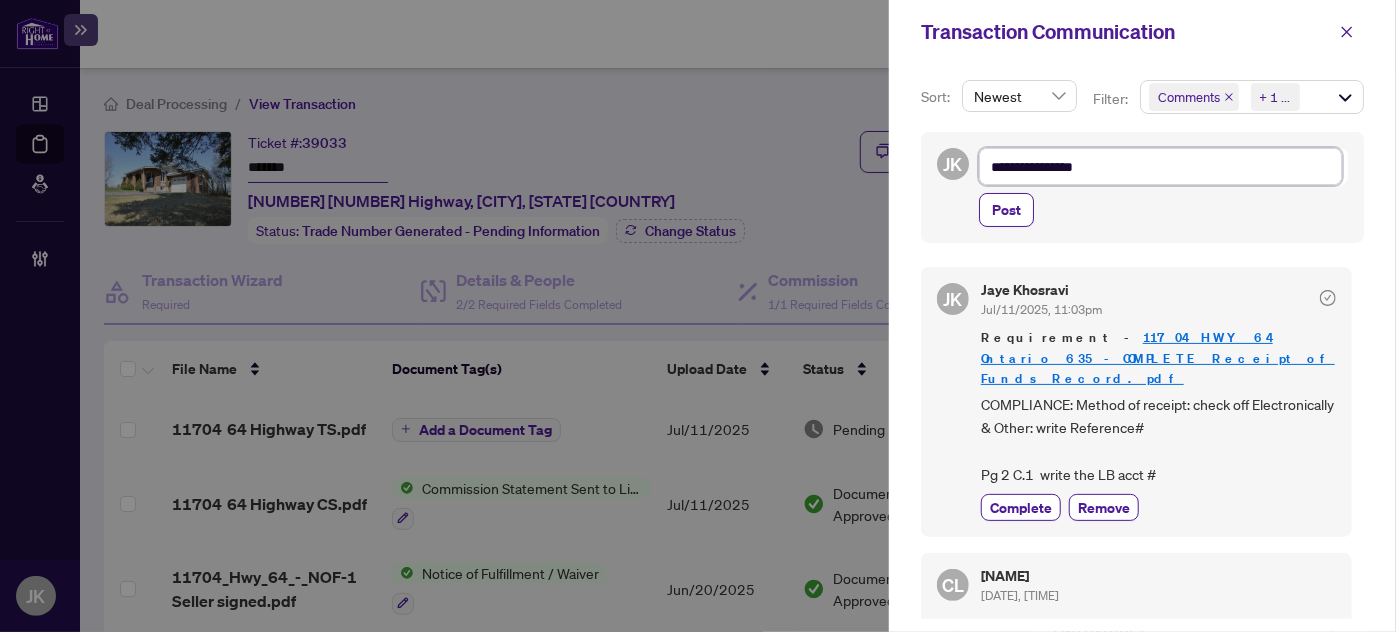 type on "**********" 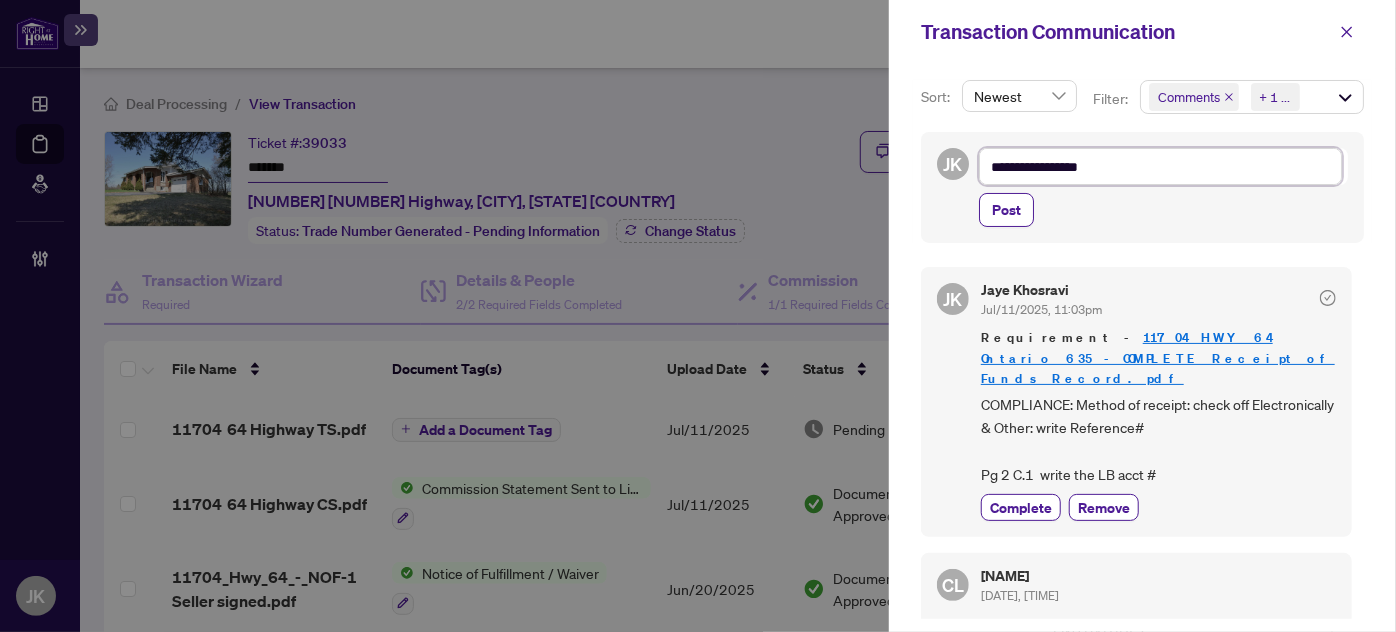 type on "**********" 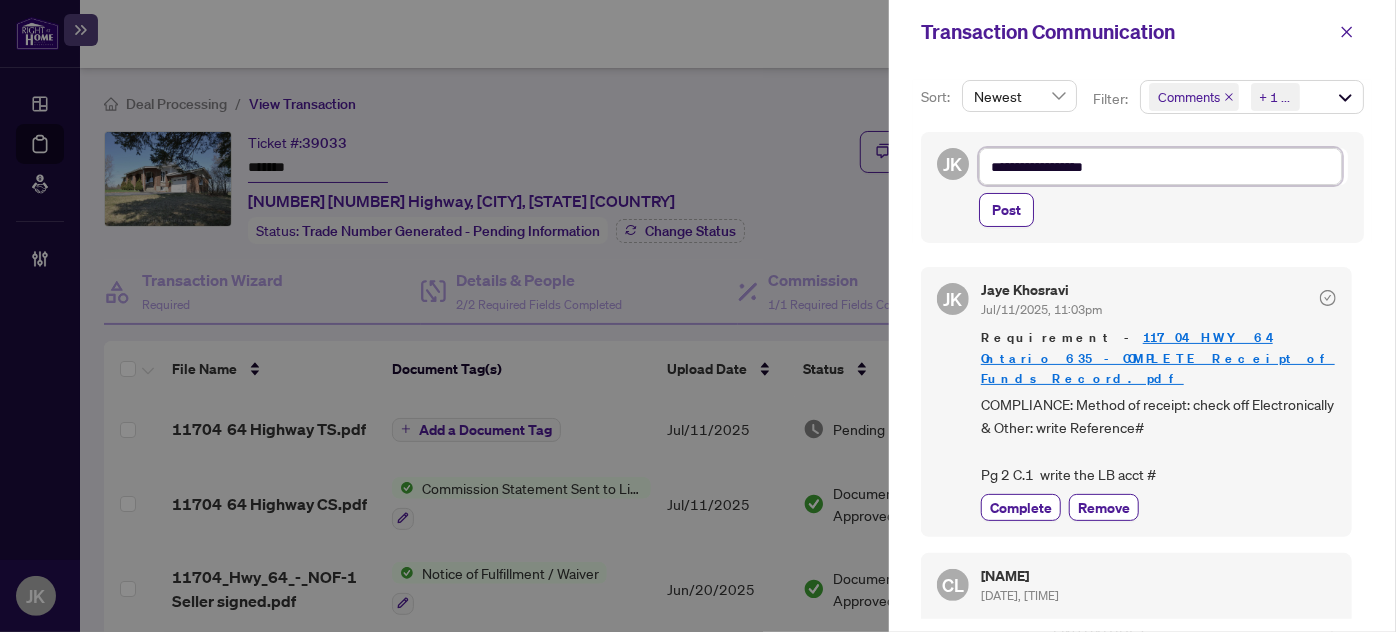 type on "**********" 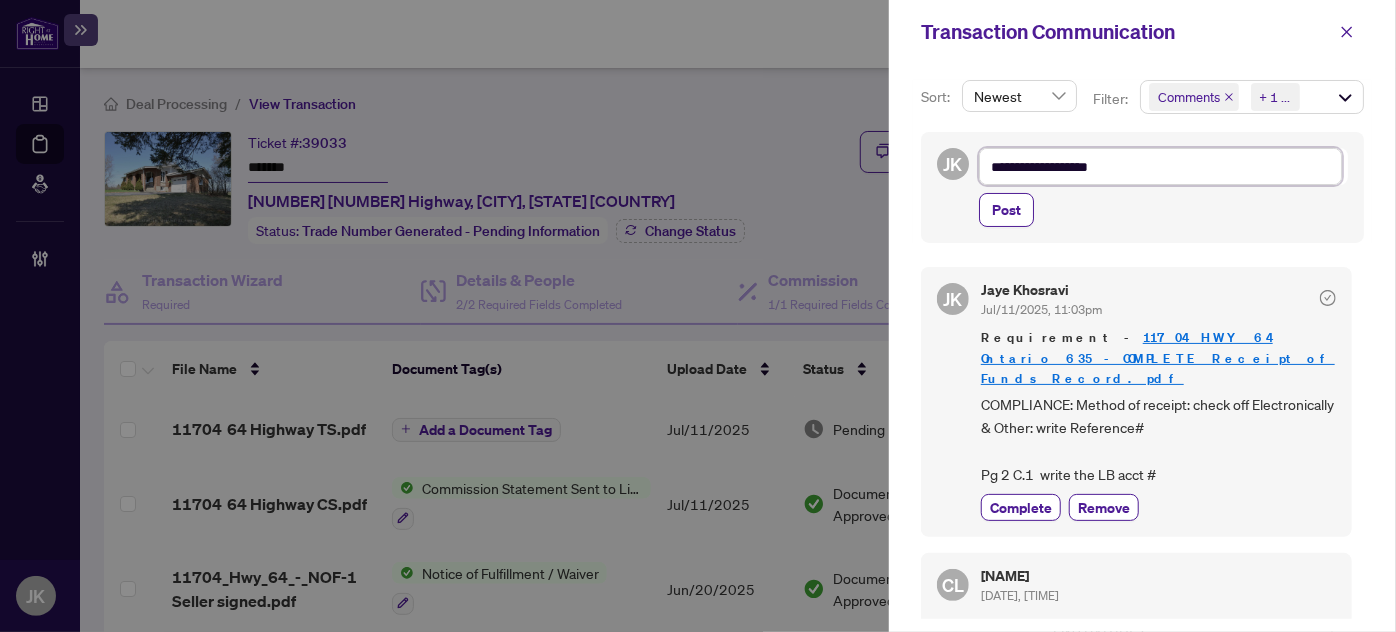 type on "**********" 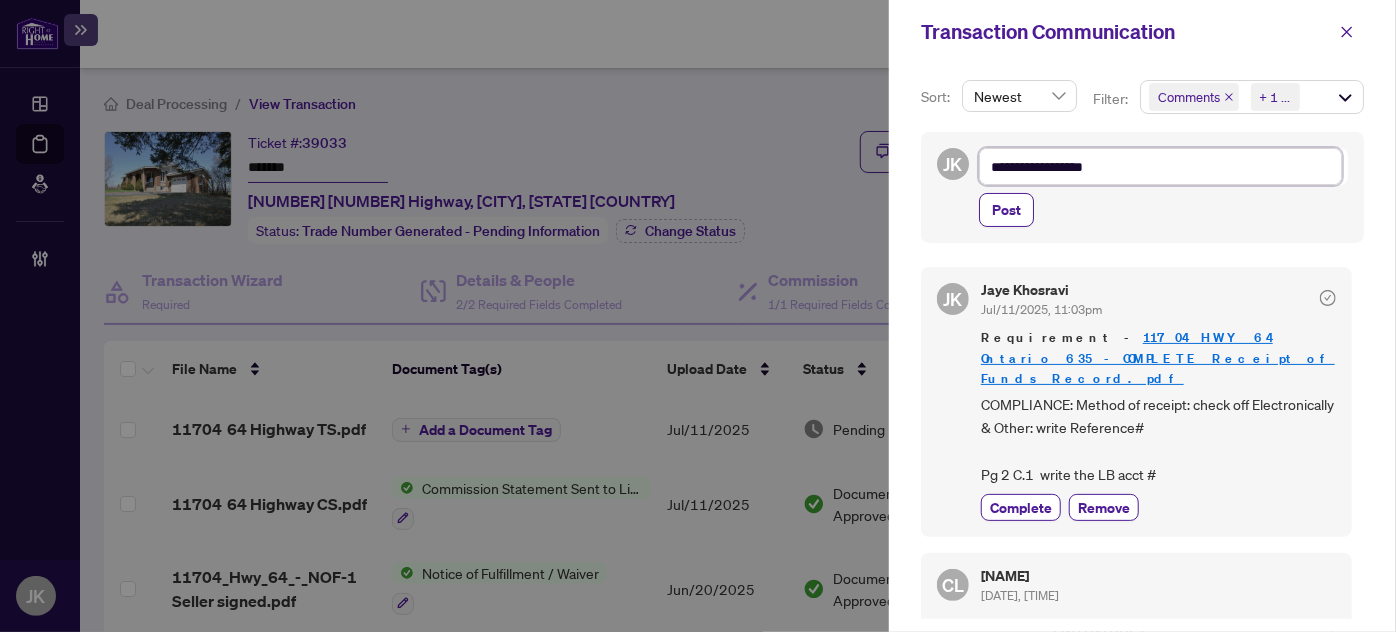 type on "**********" 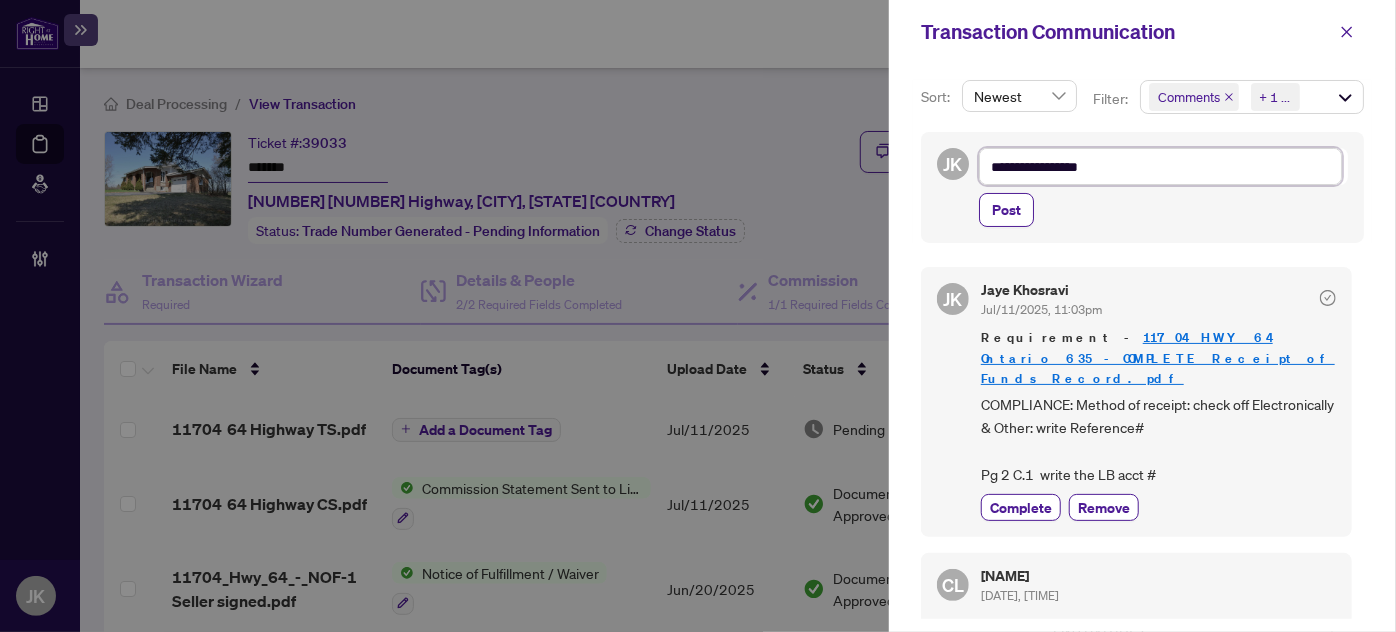 type on "**********" 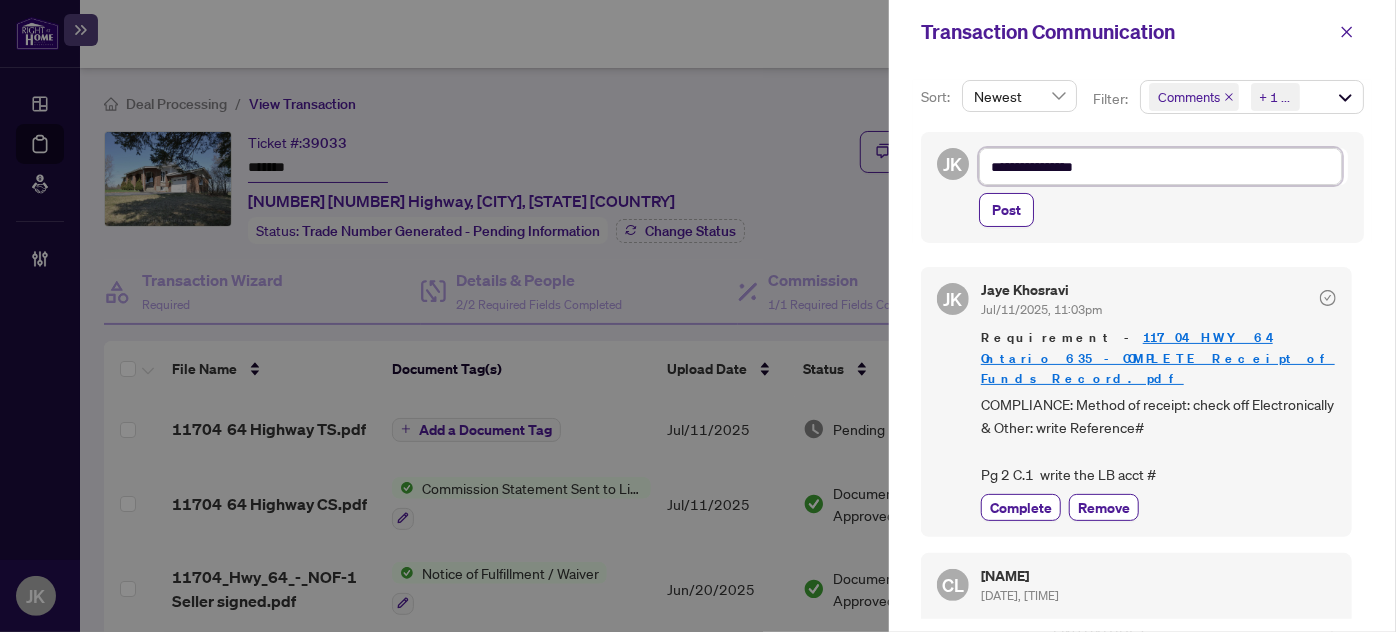 type on "**********" 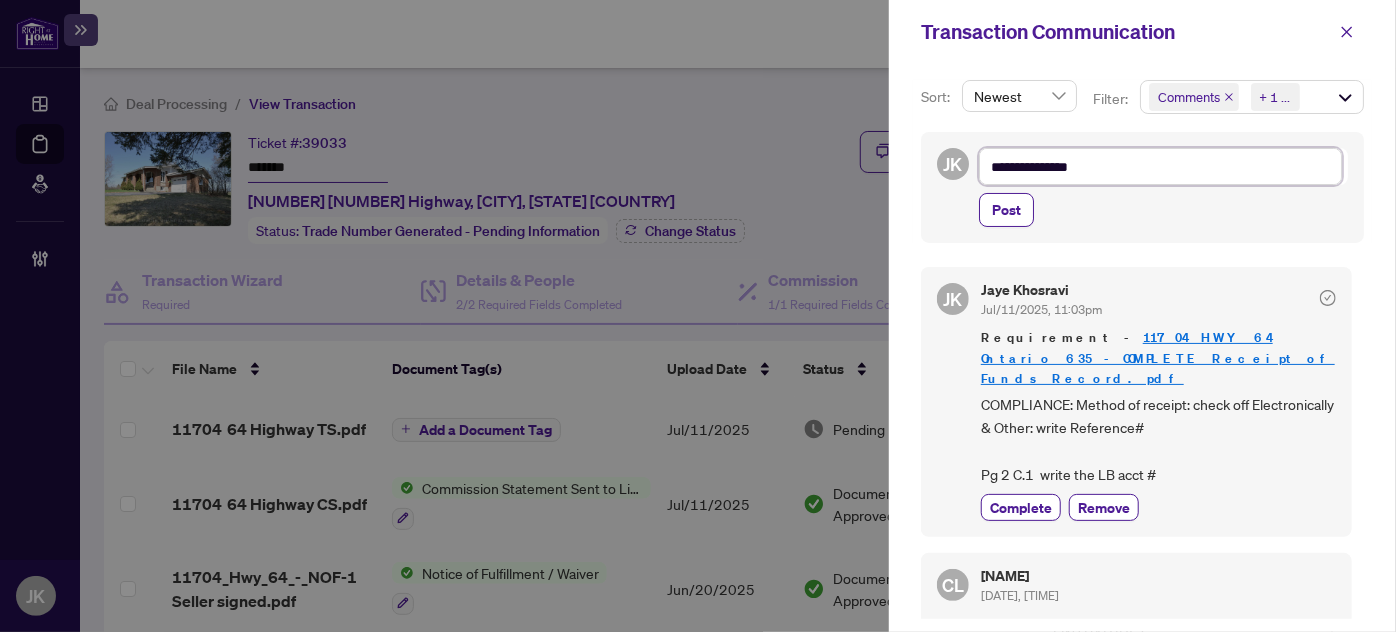 type on "**********" 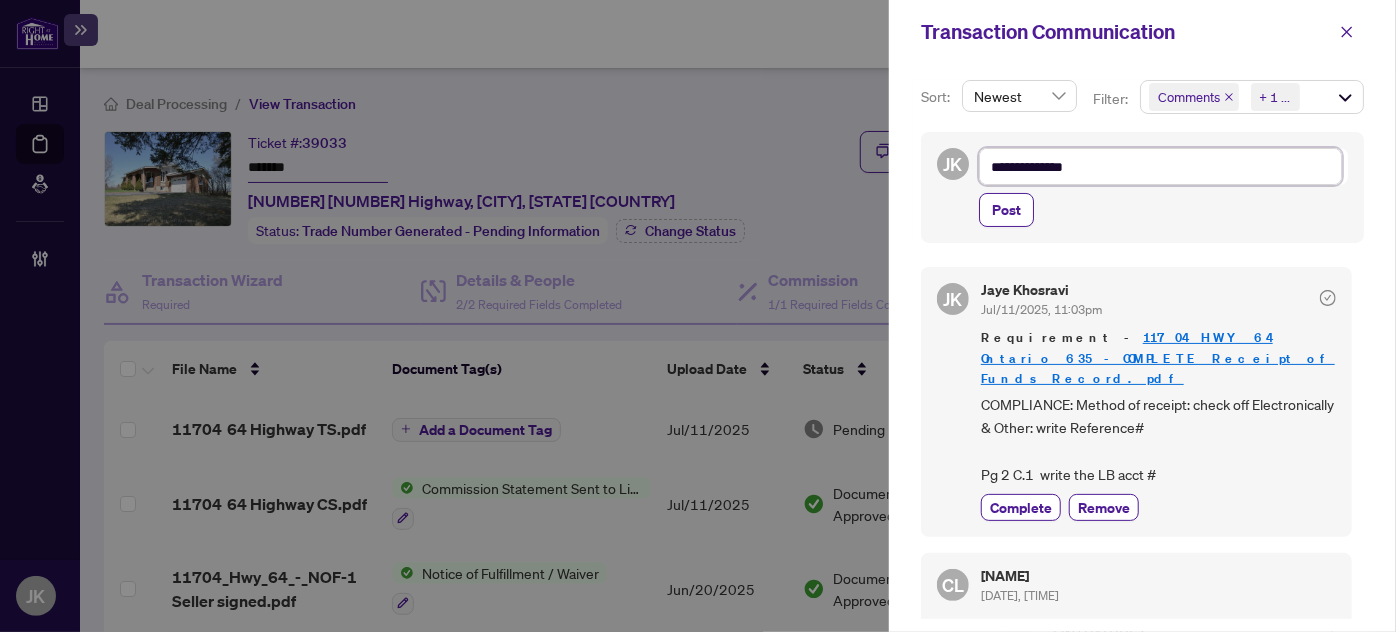 type on "**********" 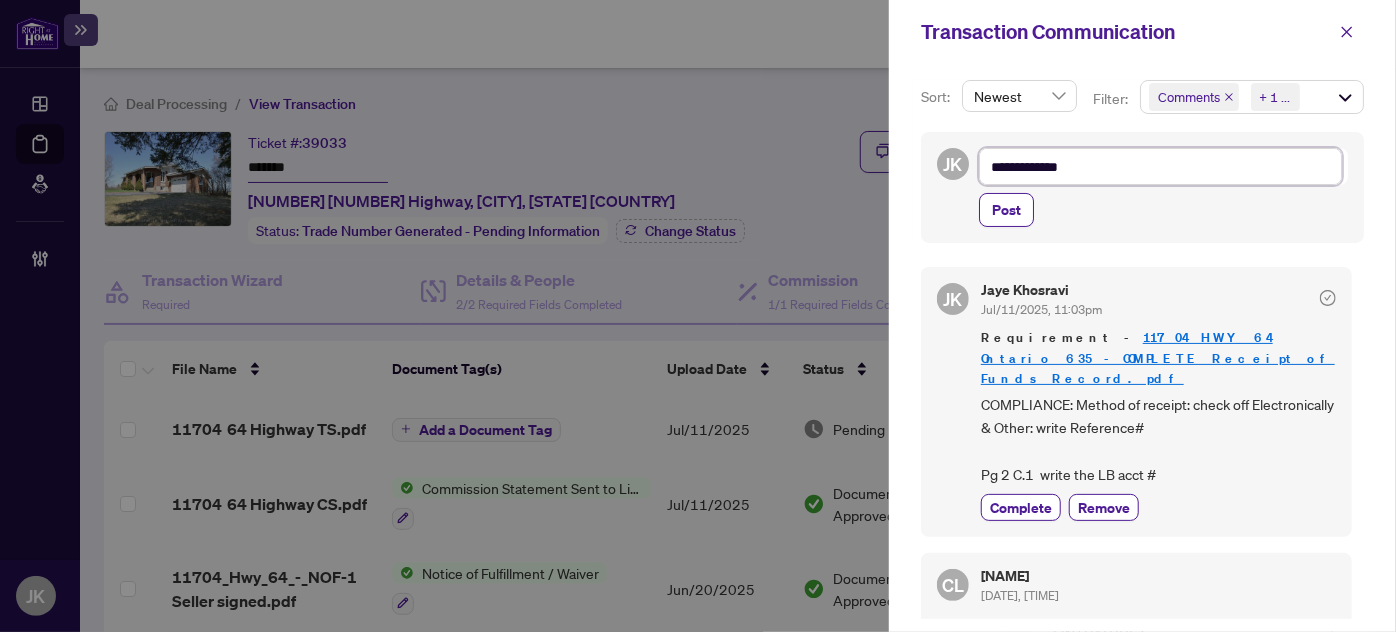 type on "**********" 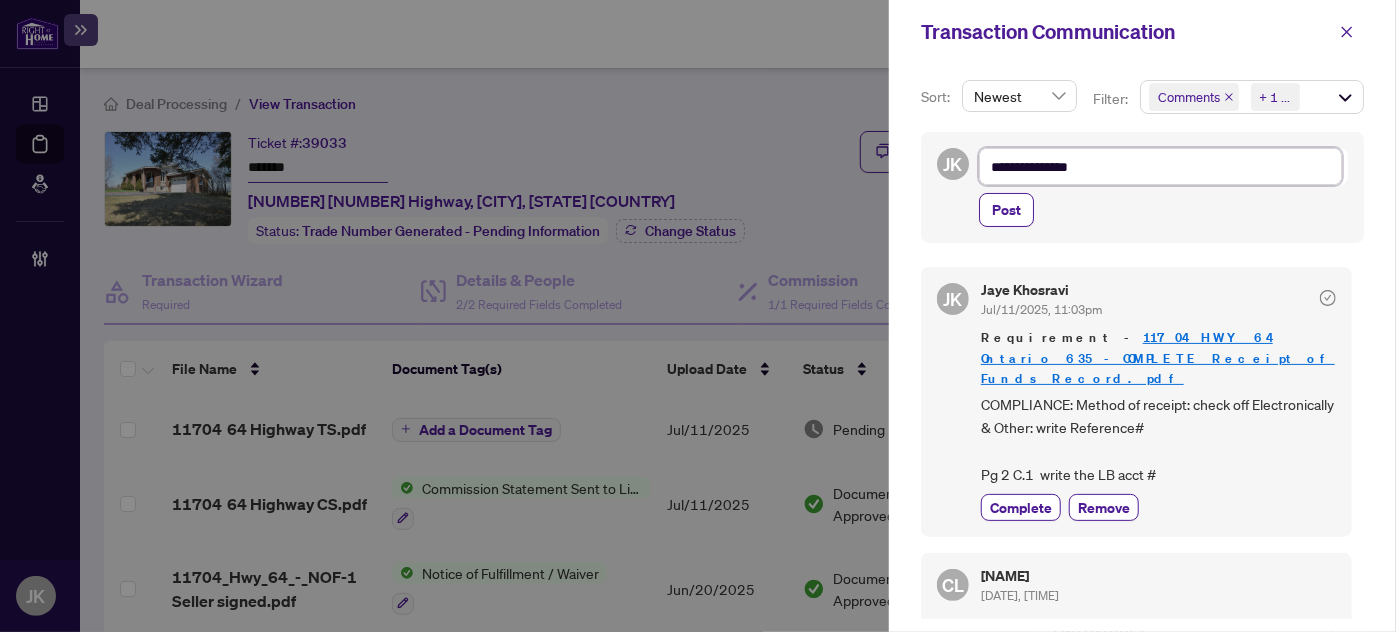 type on "**********" 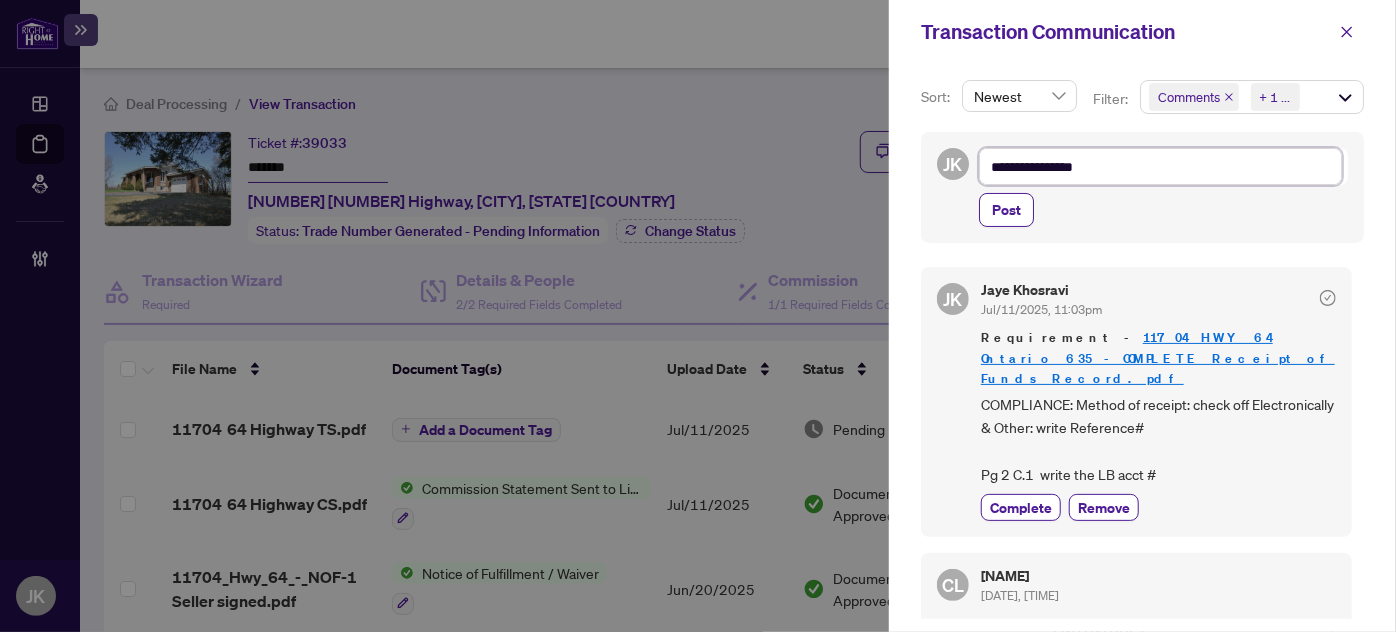 type on "**********" 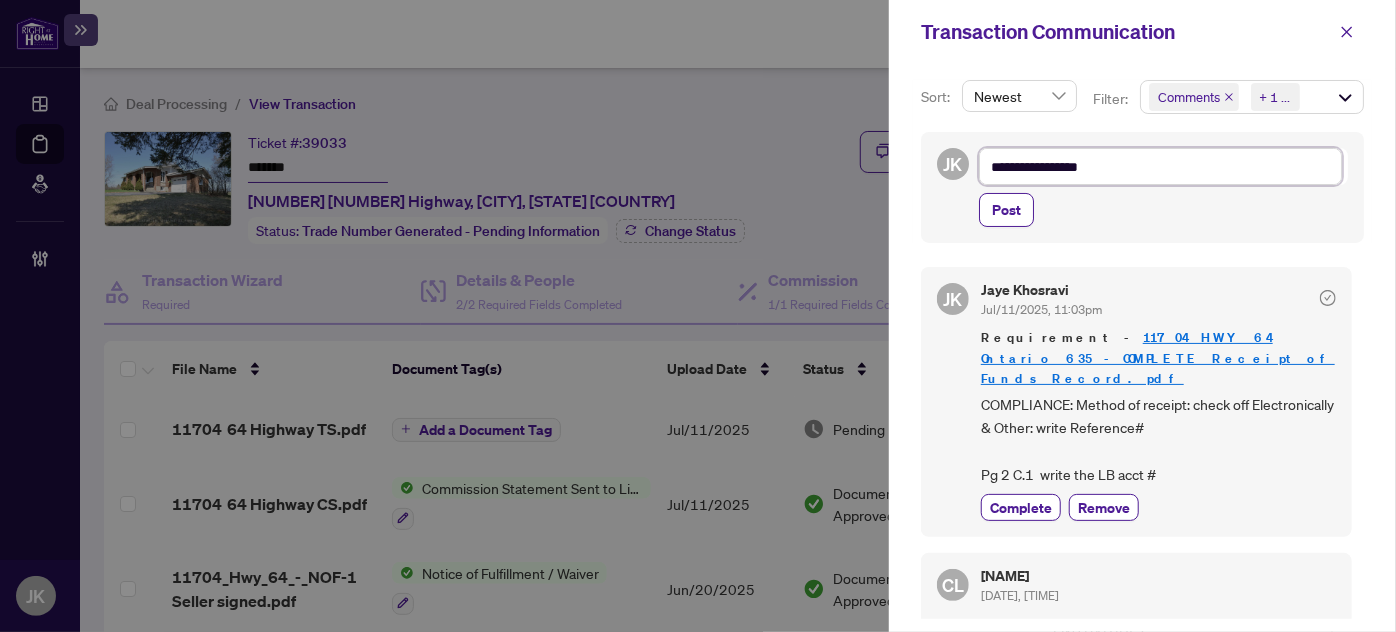 type on "**********" 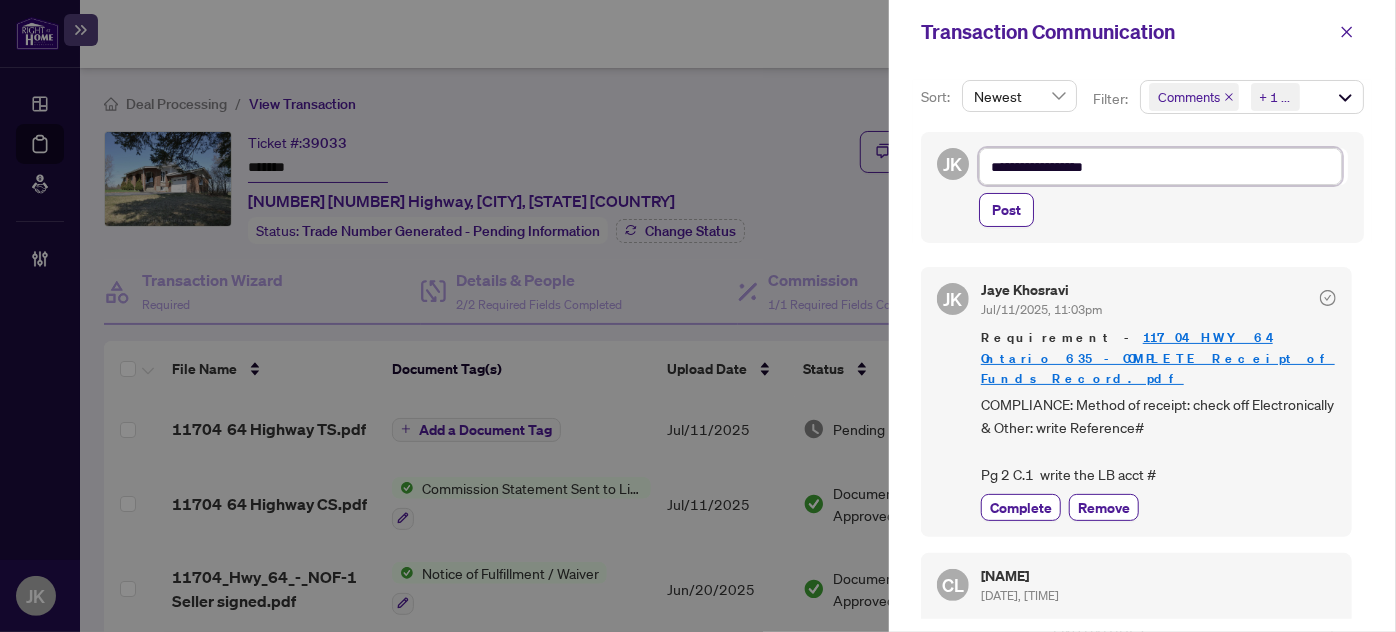 type on "**********" 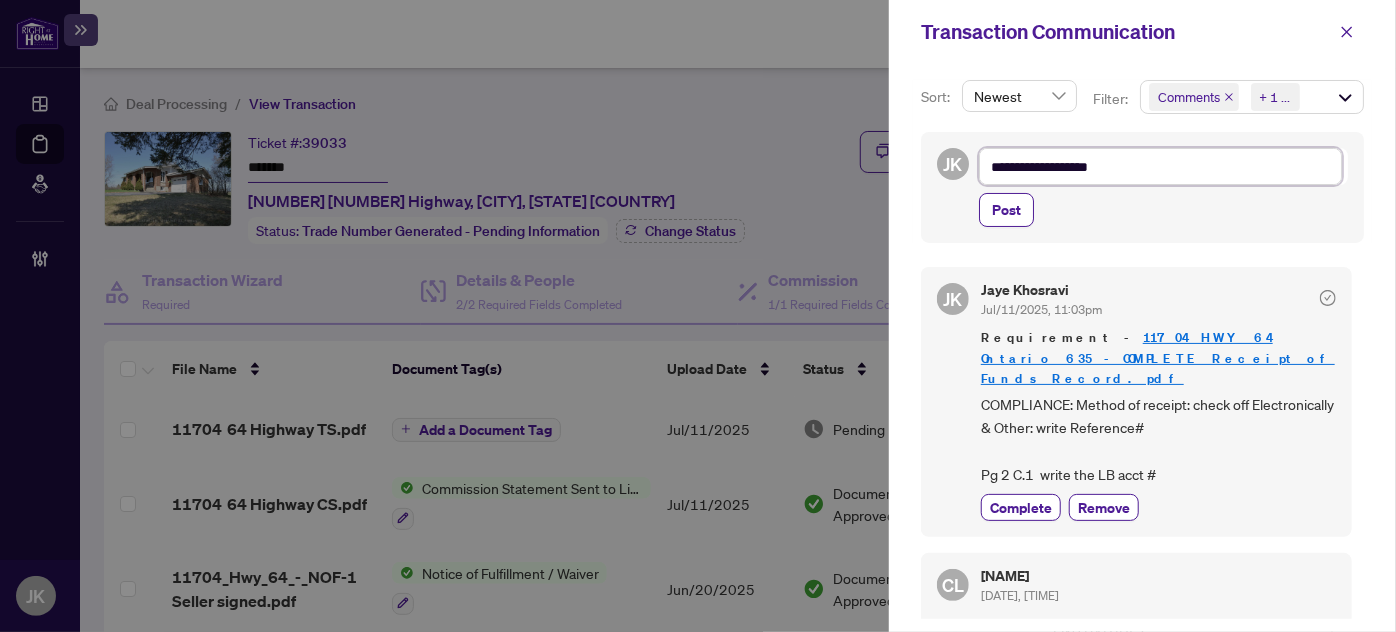 type on "**********" 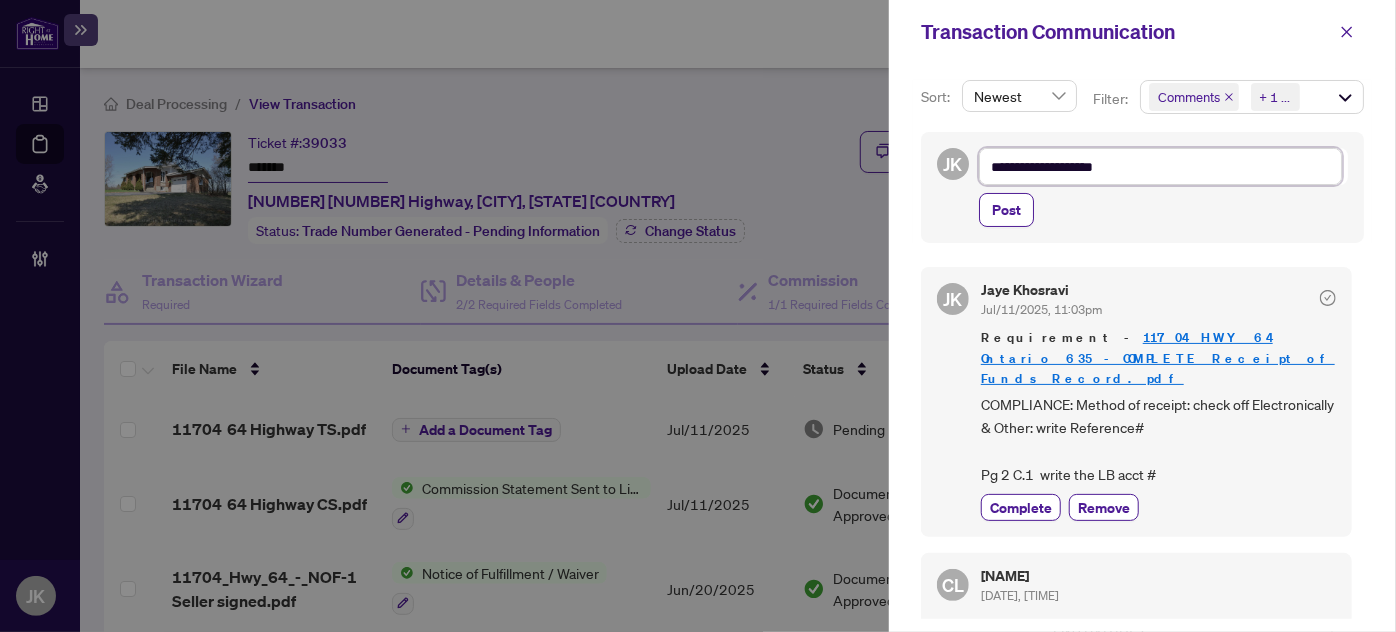 type on "**********" 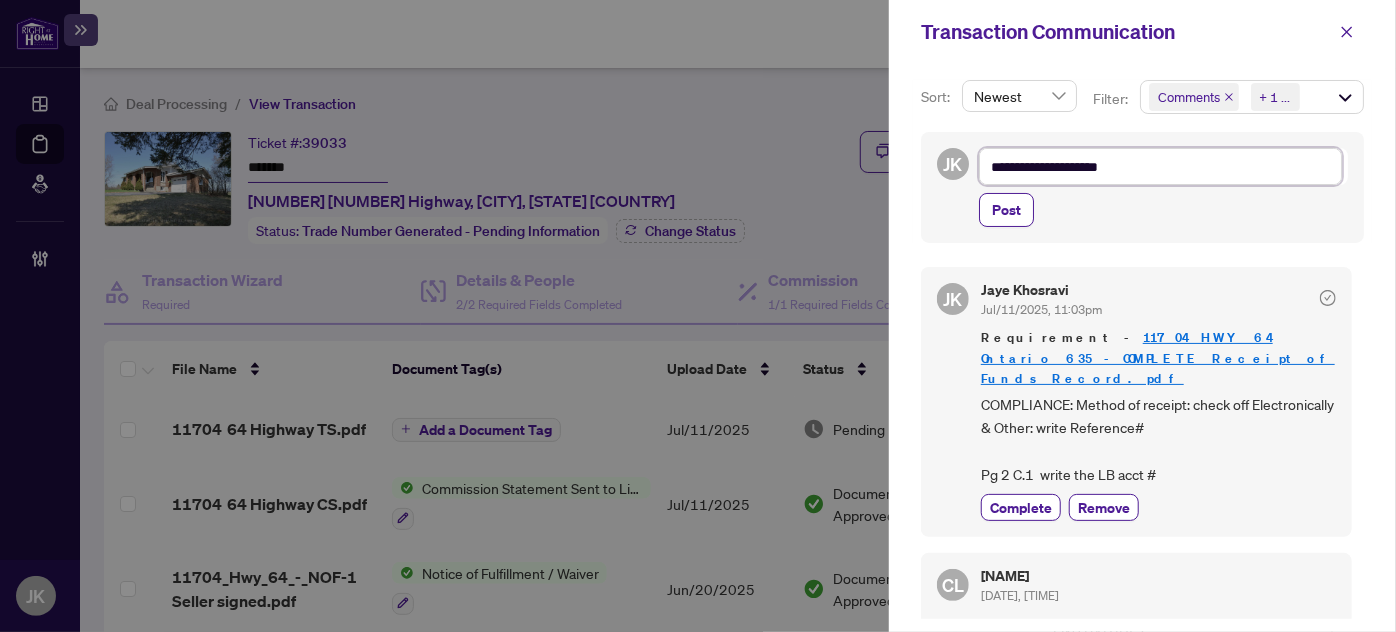 type on "**********" 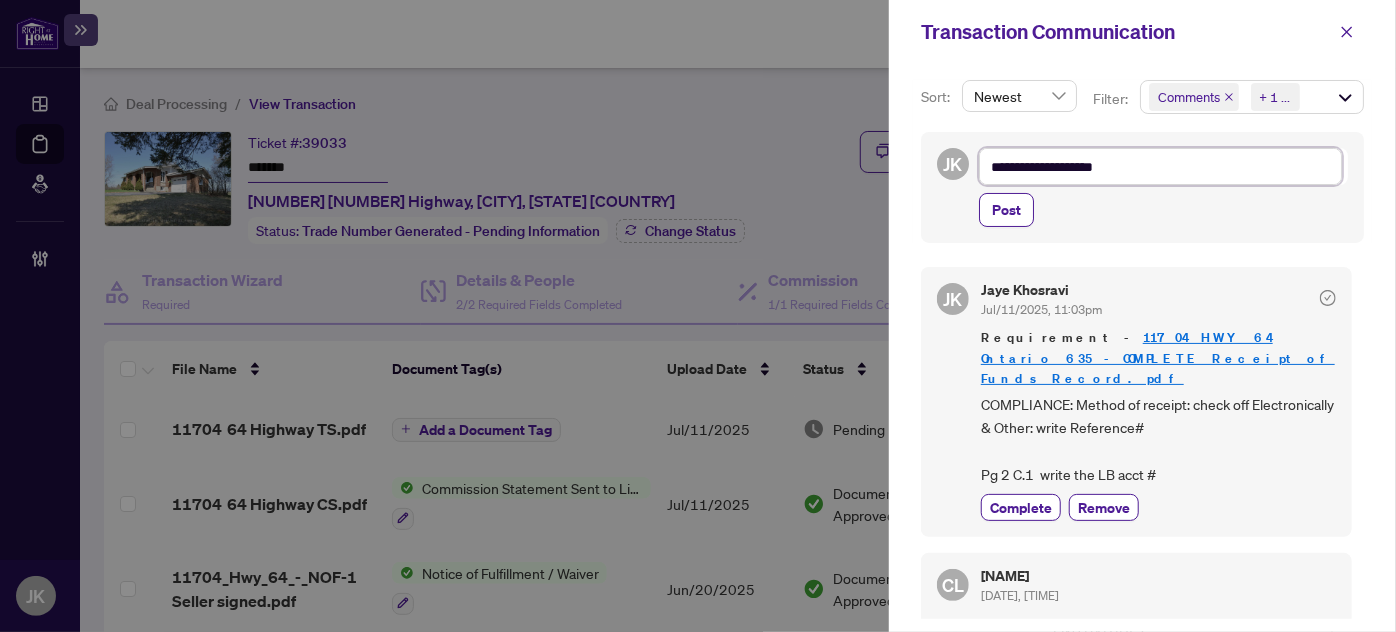 type on "**********" 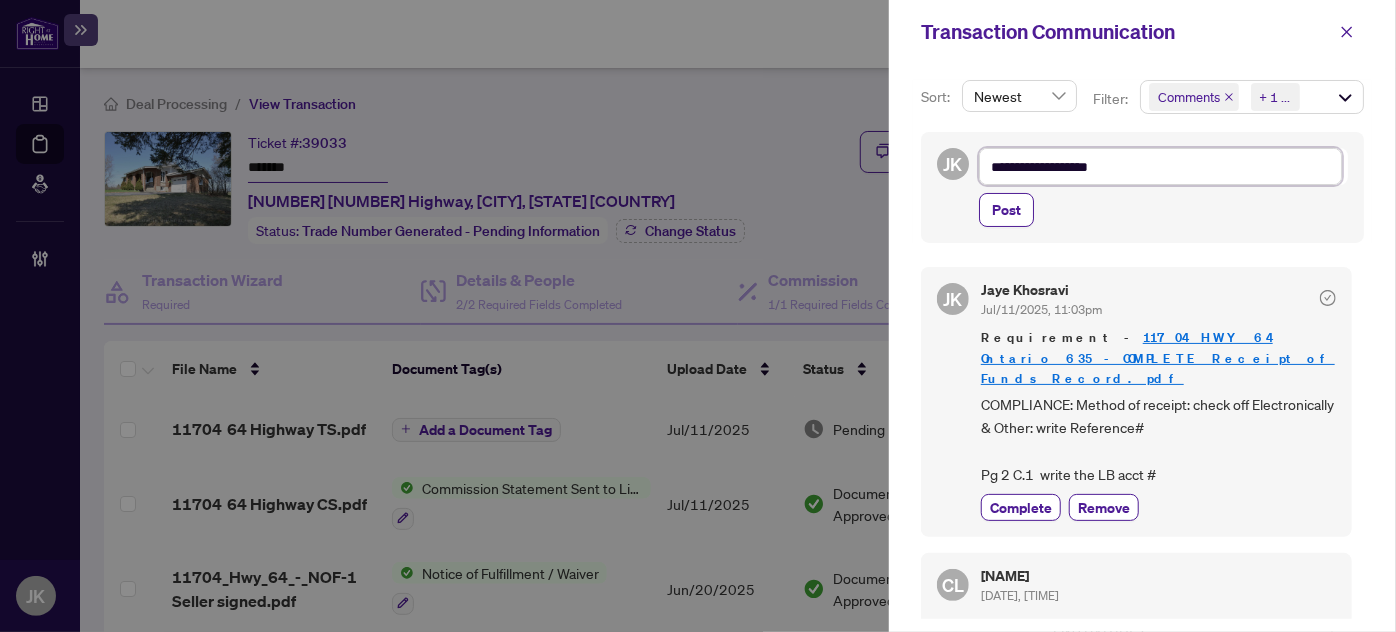 type on "**********" 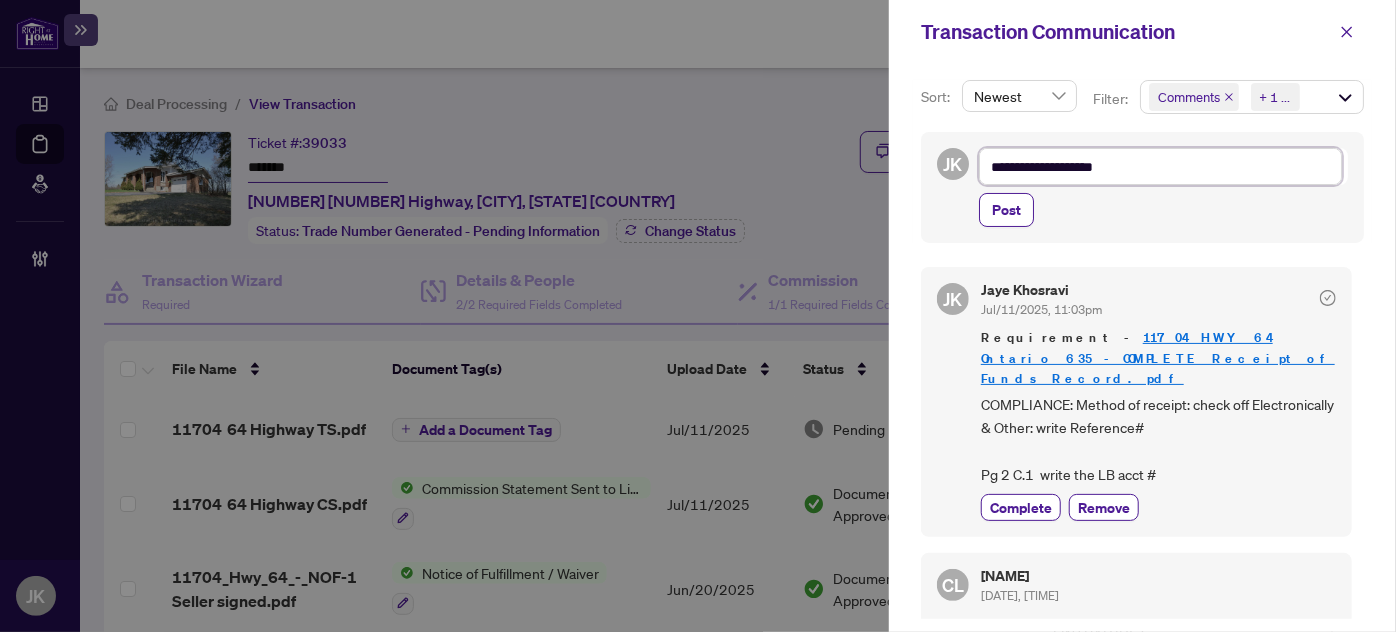 type on "**********" 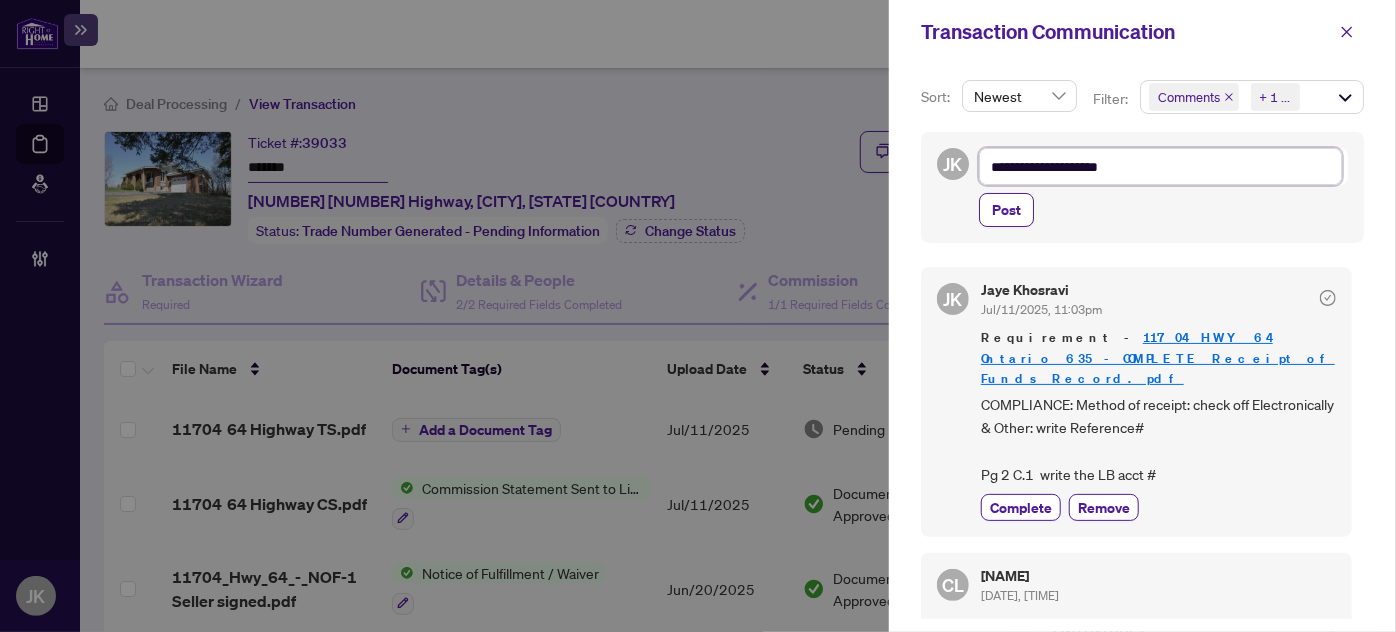 type on "**********" 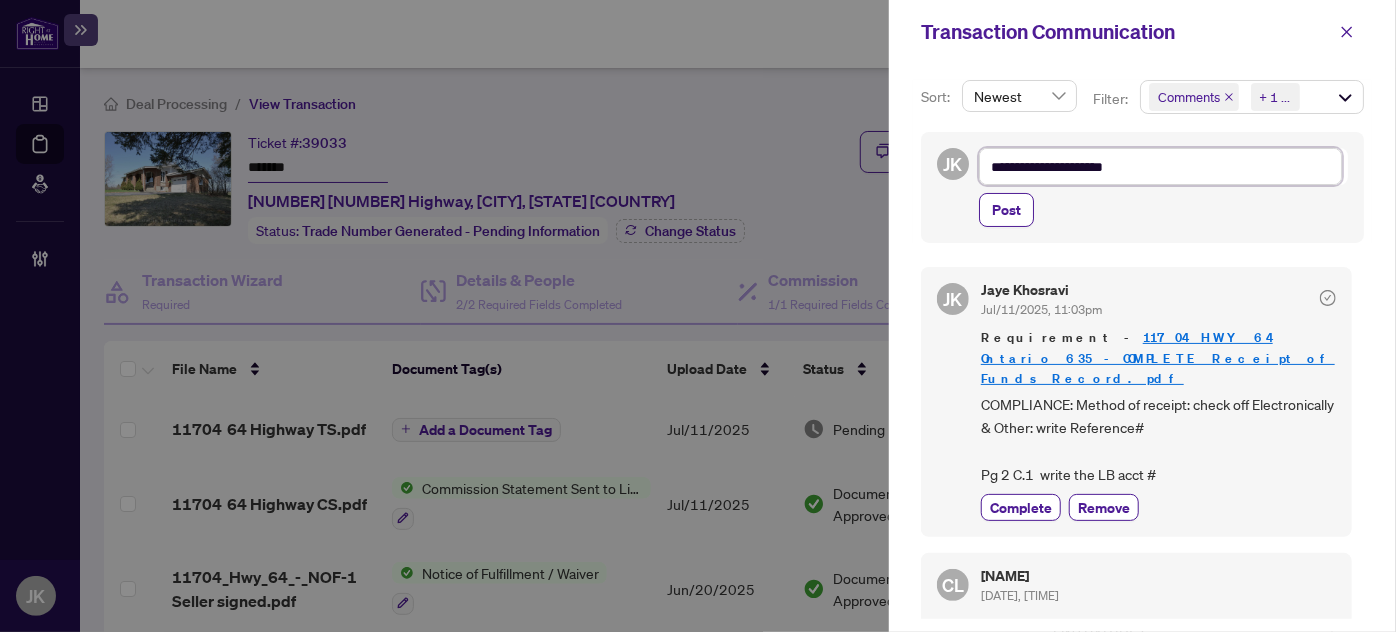 type on "**********" 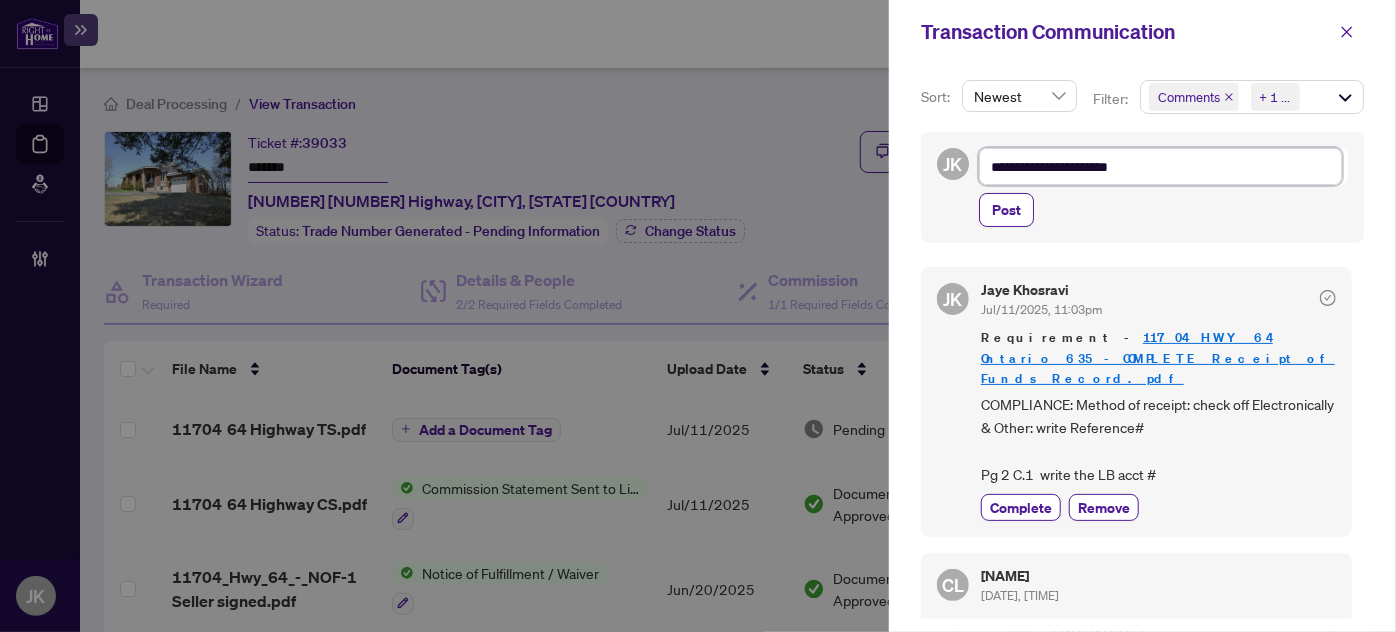 type on "**********" 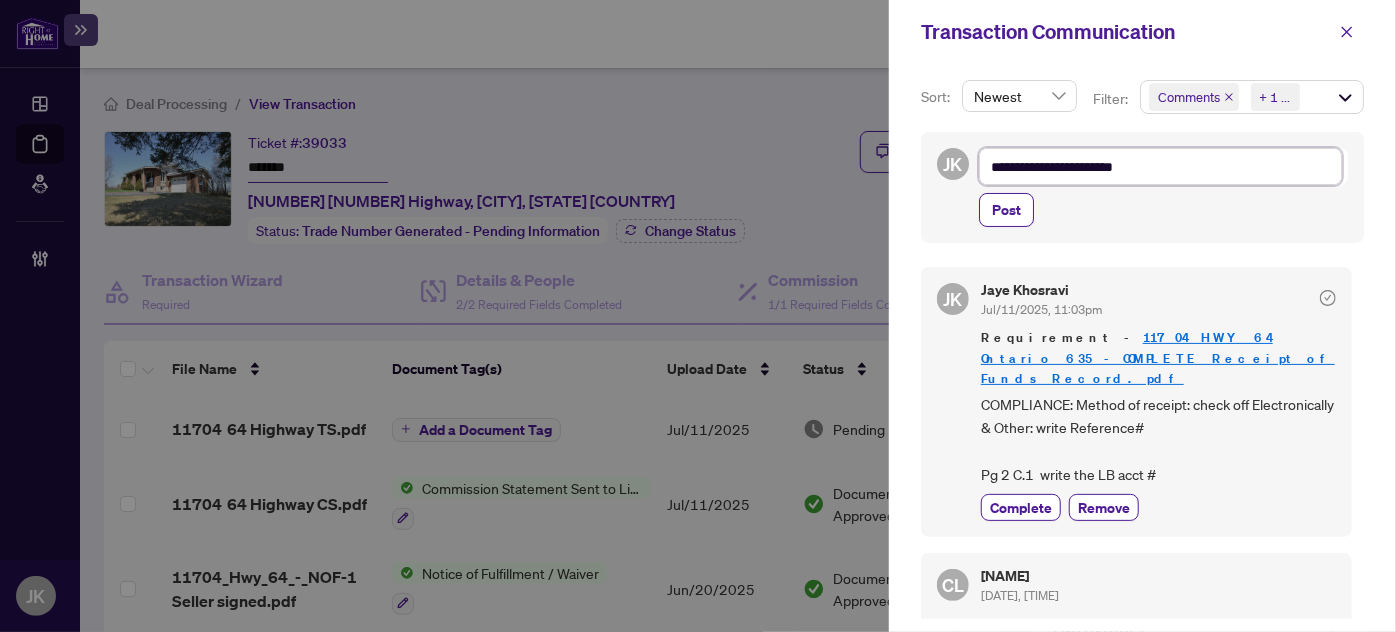 type on "**********" 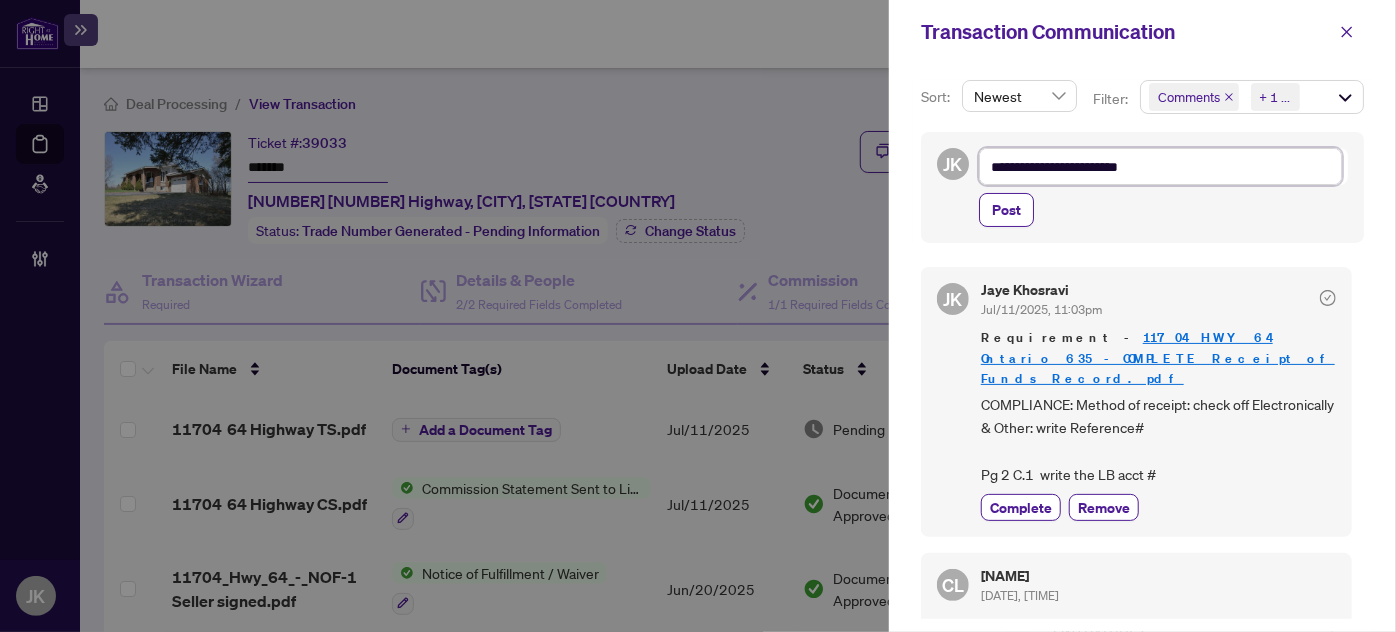type on "**********" 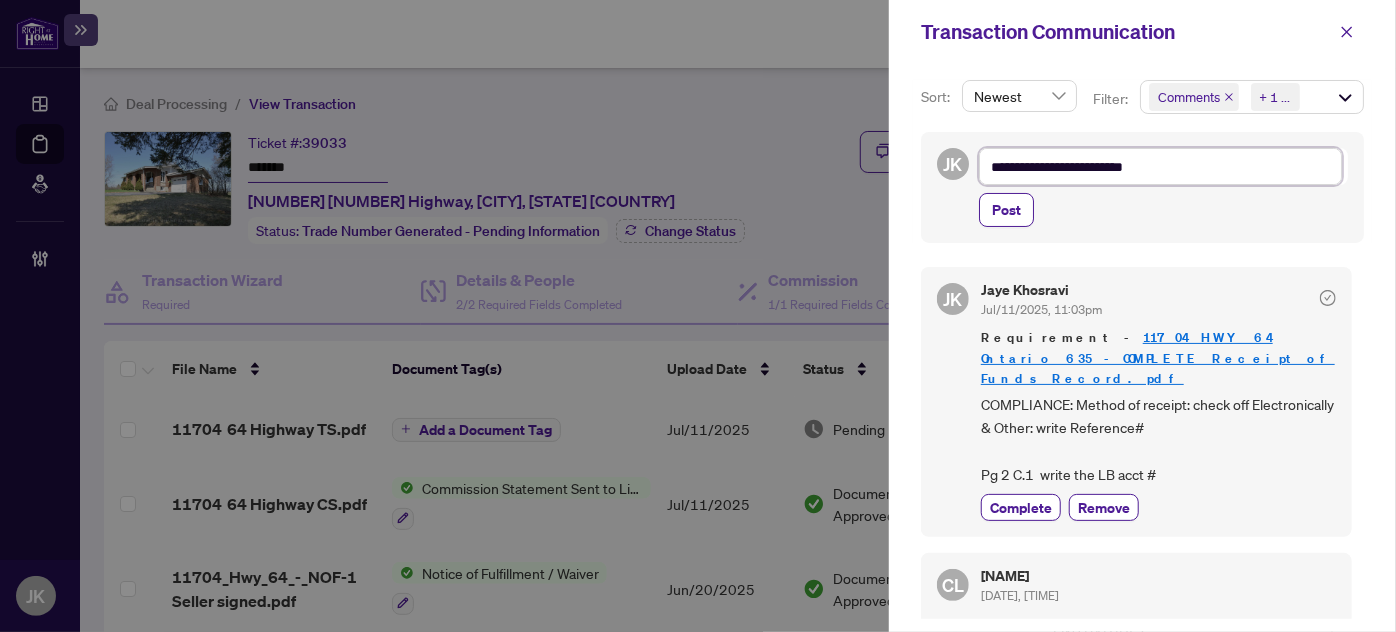 type on "**********" 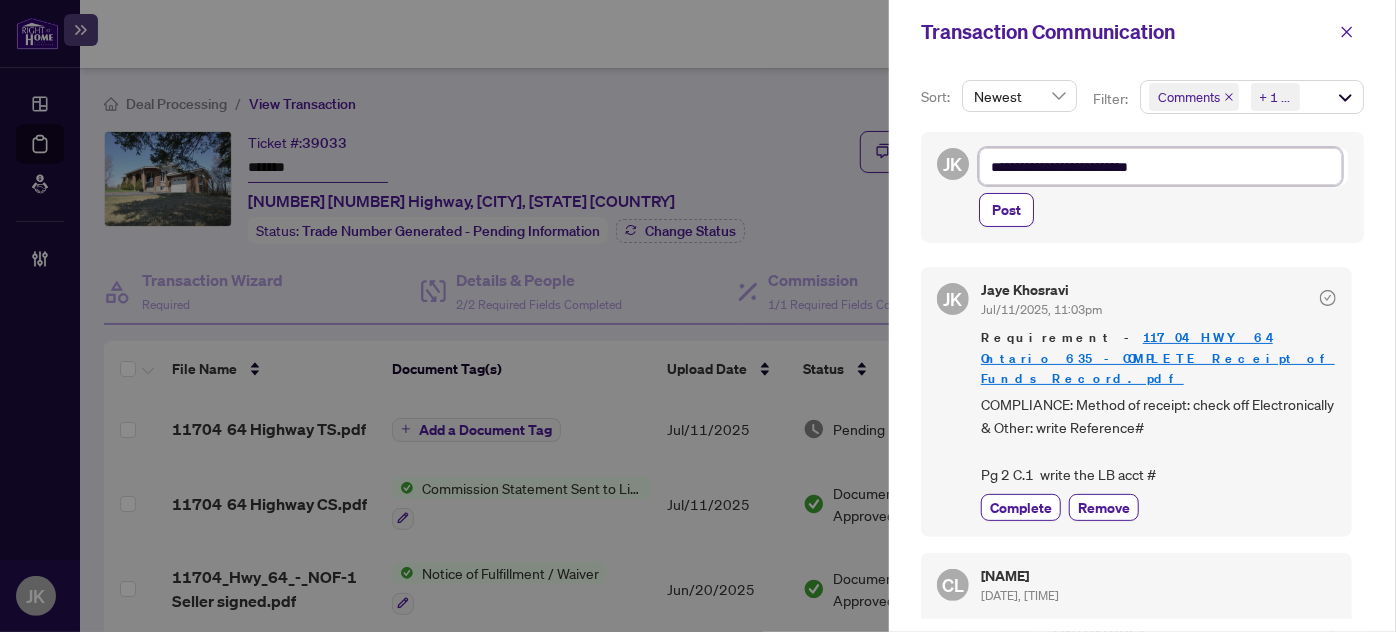 type on "**********" 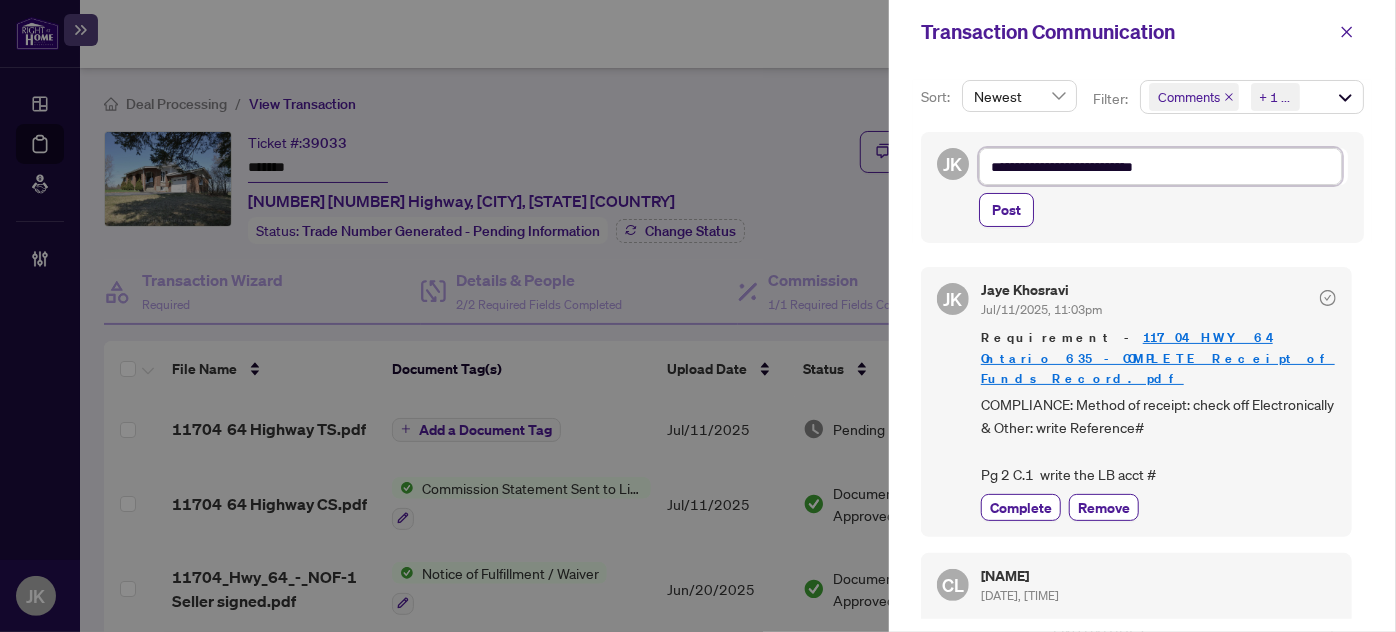 type on "**********" 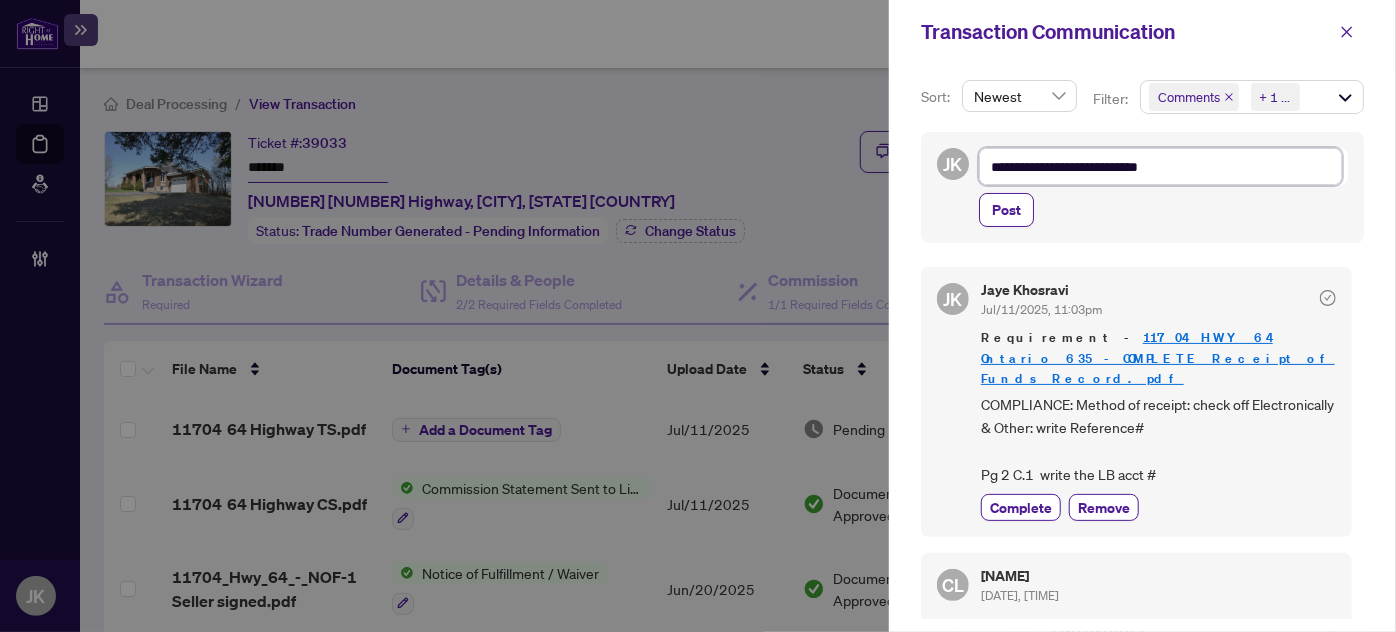 type on "**********" 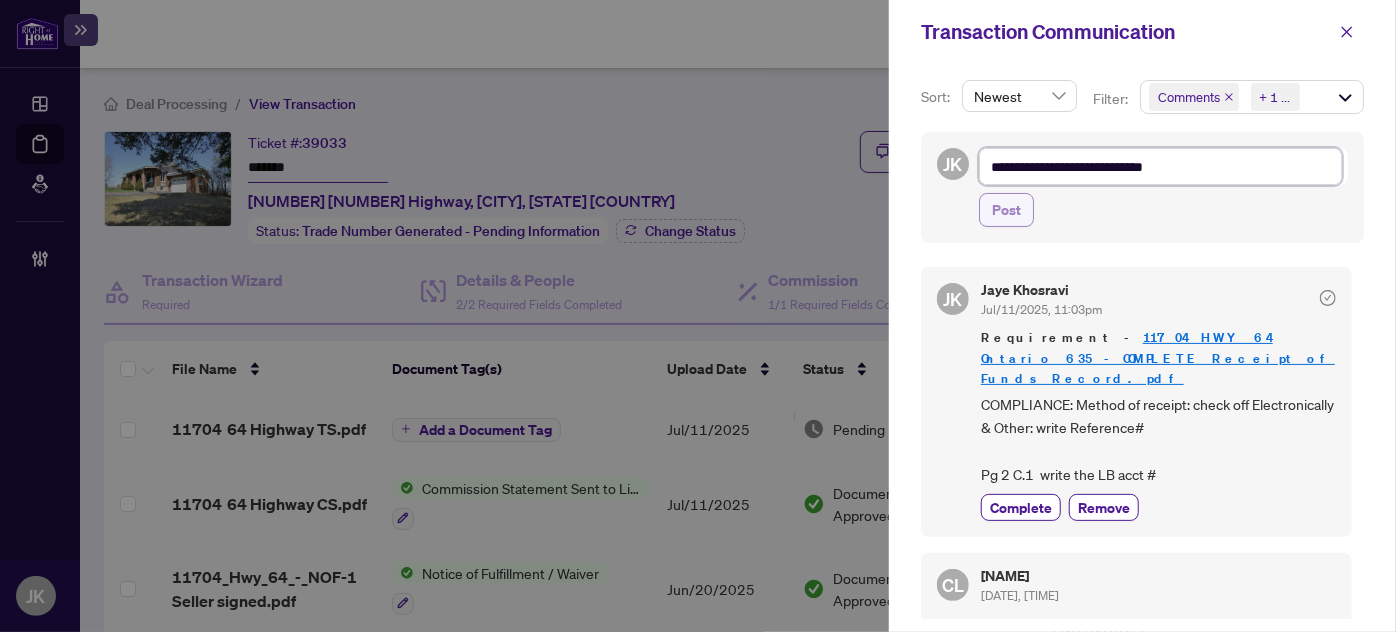 type on "**********" 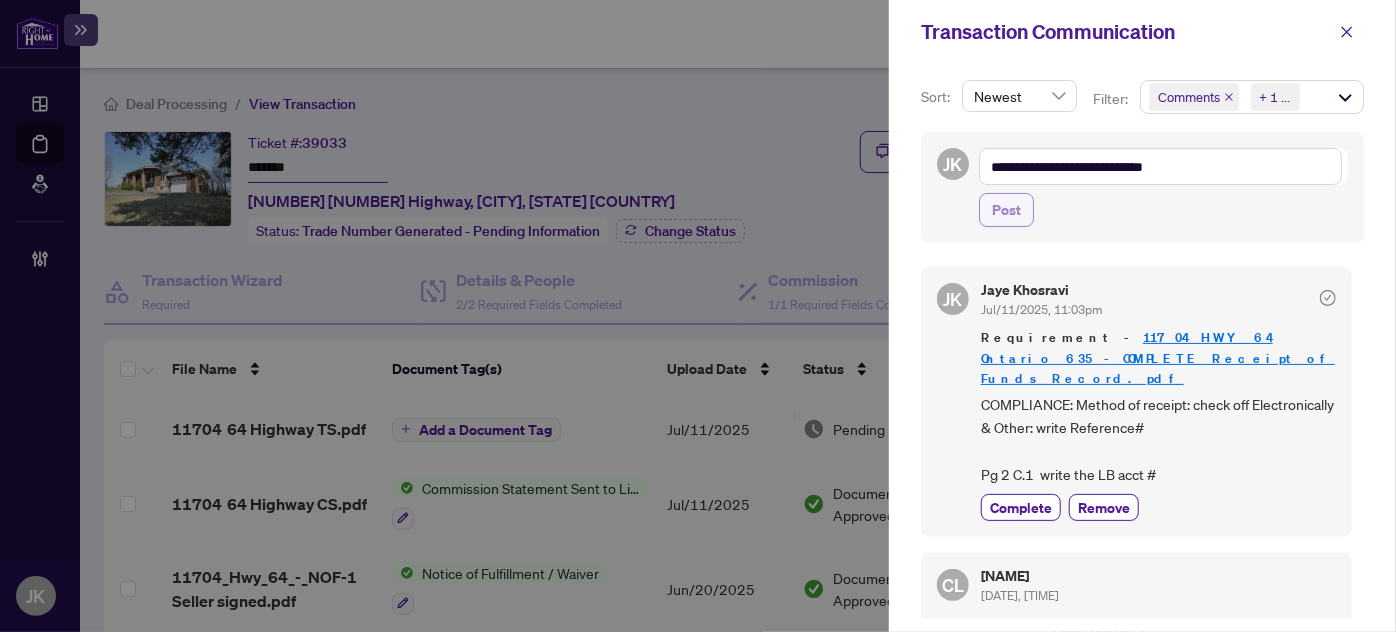 click on "Post" at bounding box center (1006, 210) 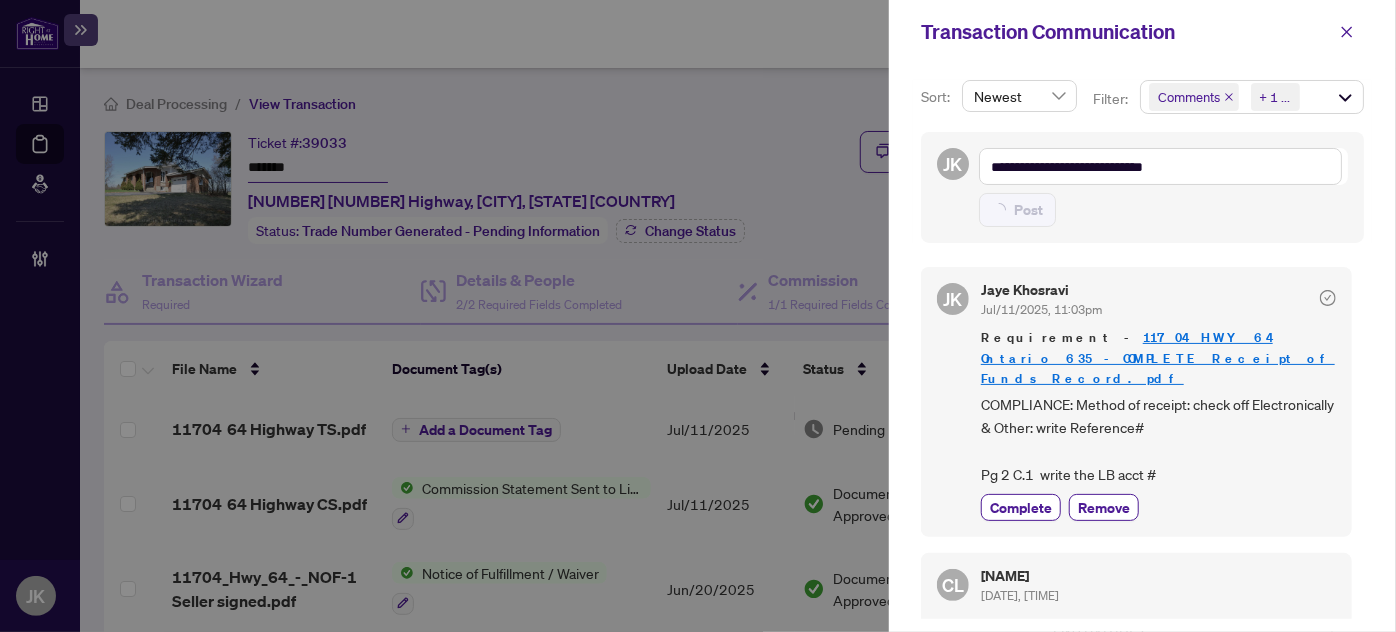 type 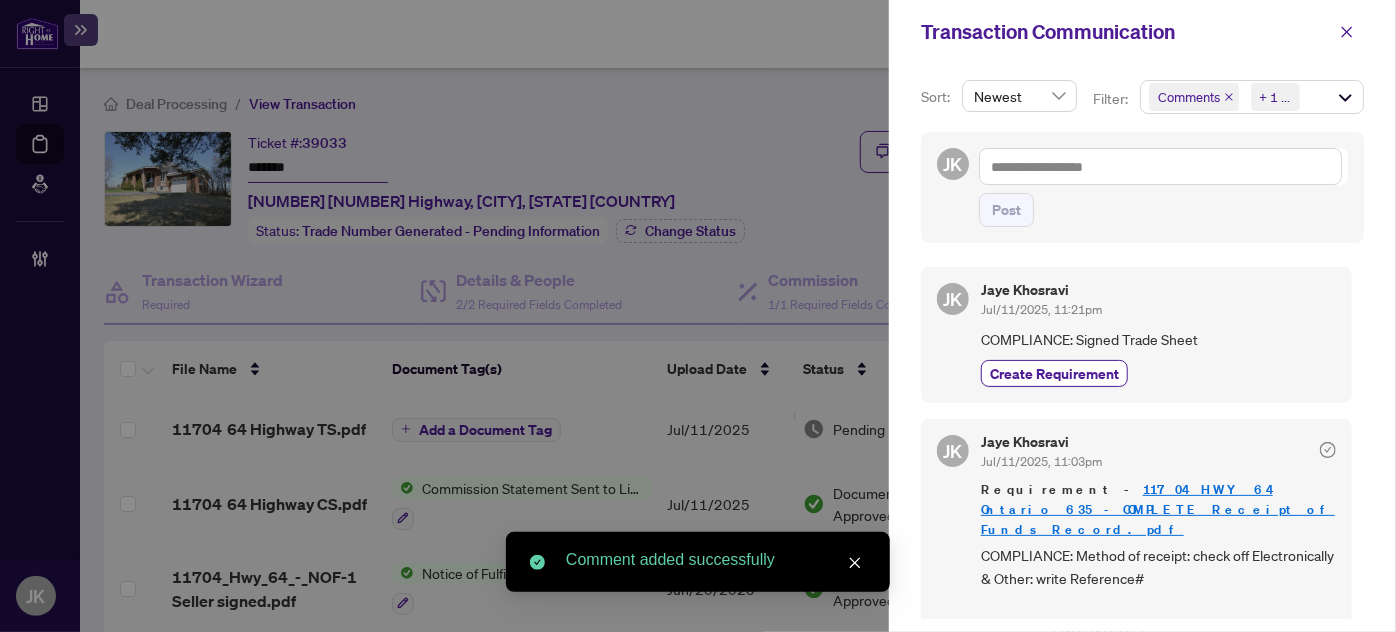click on "JK Jaye Khosravi   Jul/11/2025, 11:21pm COMPLIANCE: Signed Trade Sheet Create Requirement" at bounding box center [1136, 334] 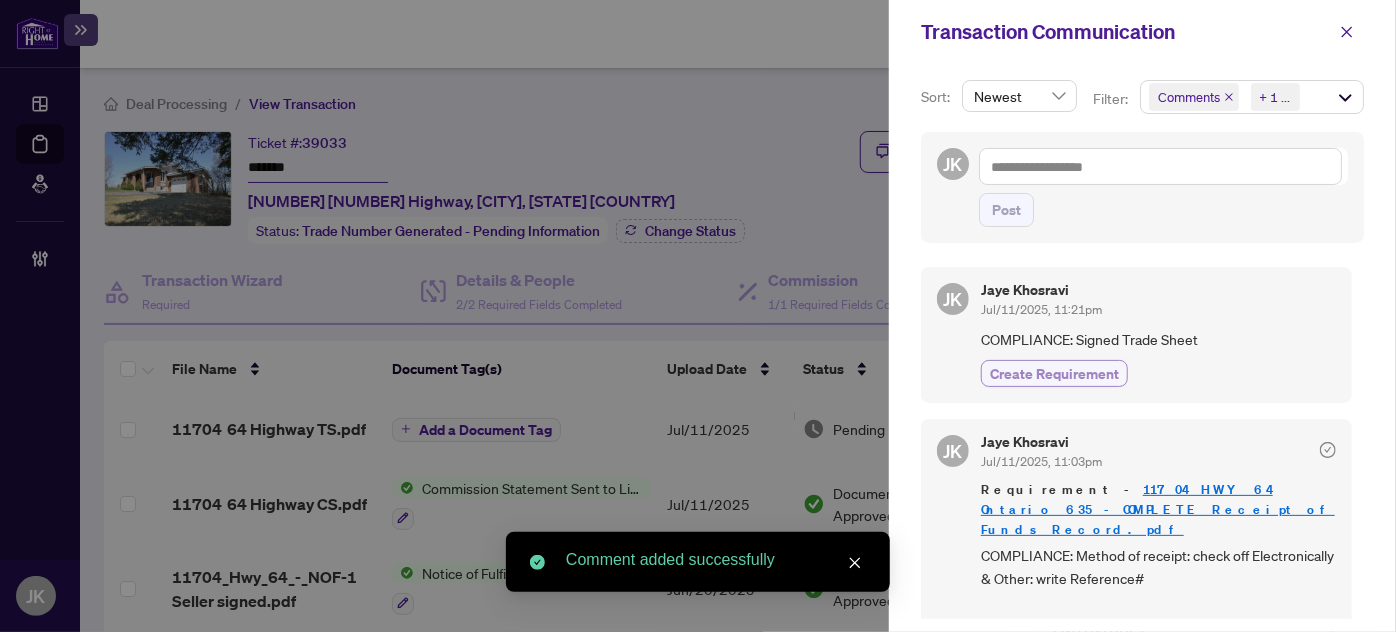click on "Create Requirement" at bounding box center (1054, 373) 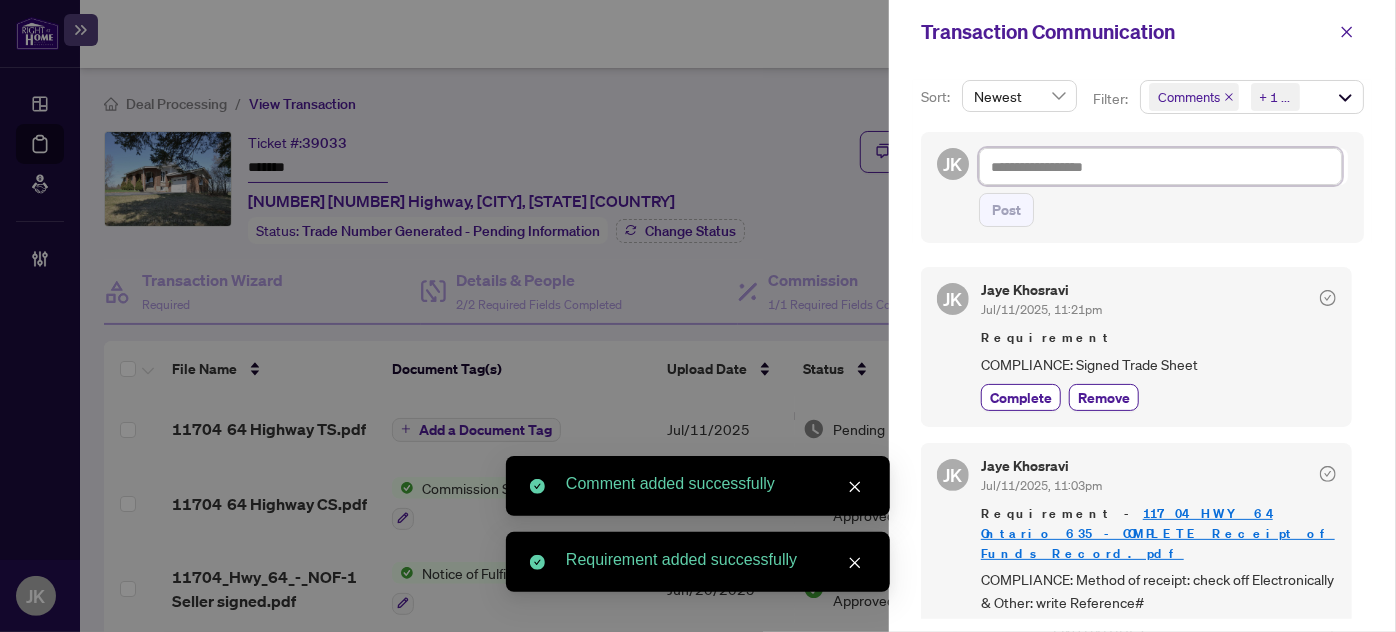 click at bounding box center [1160, 166] 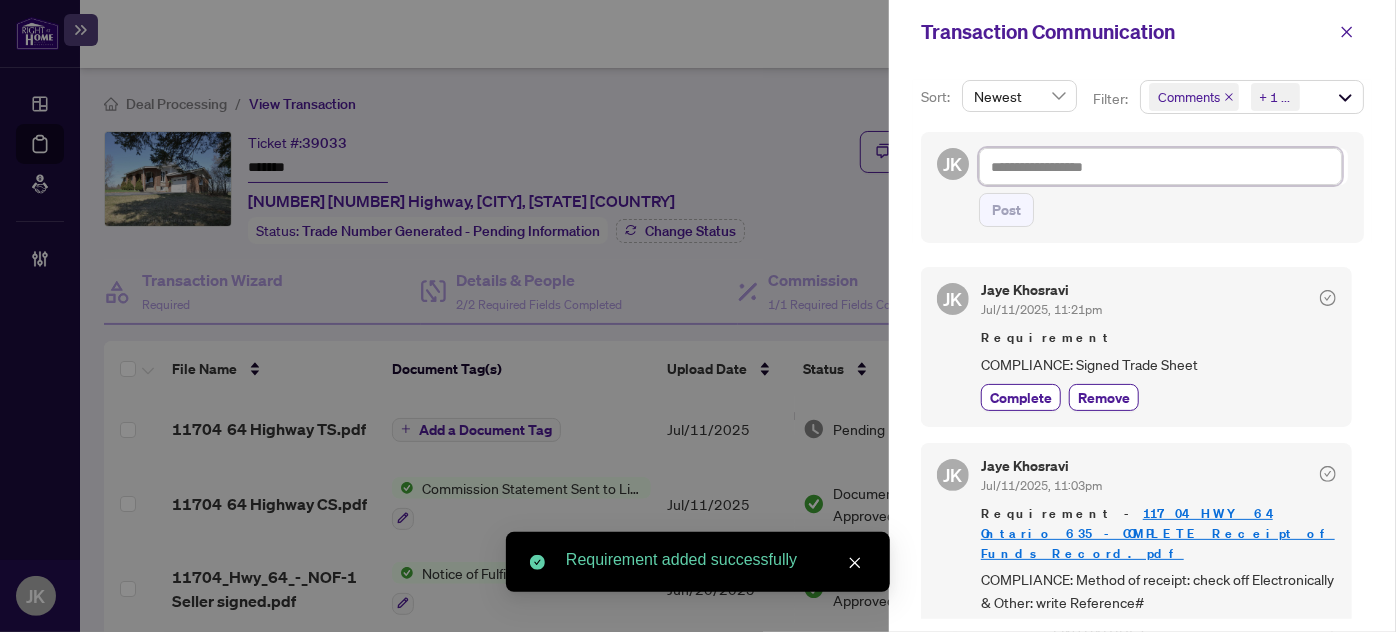 type on "*" 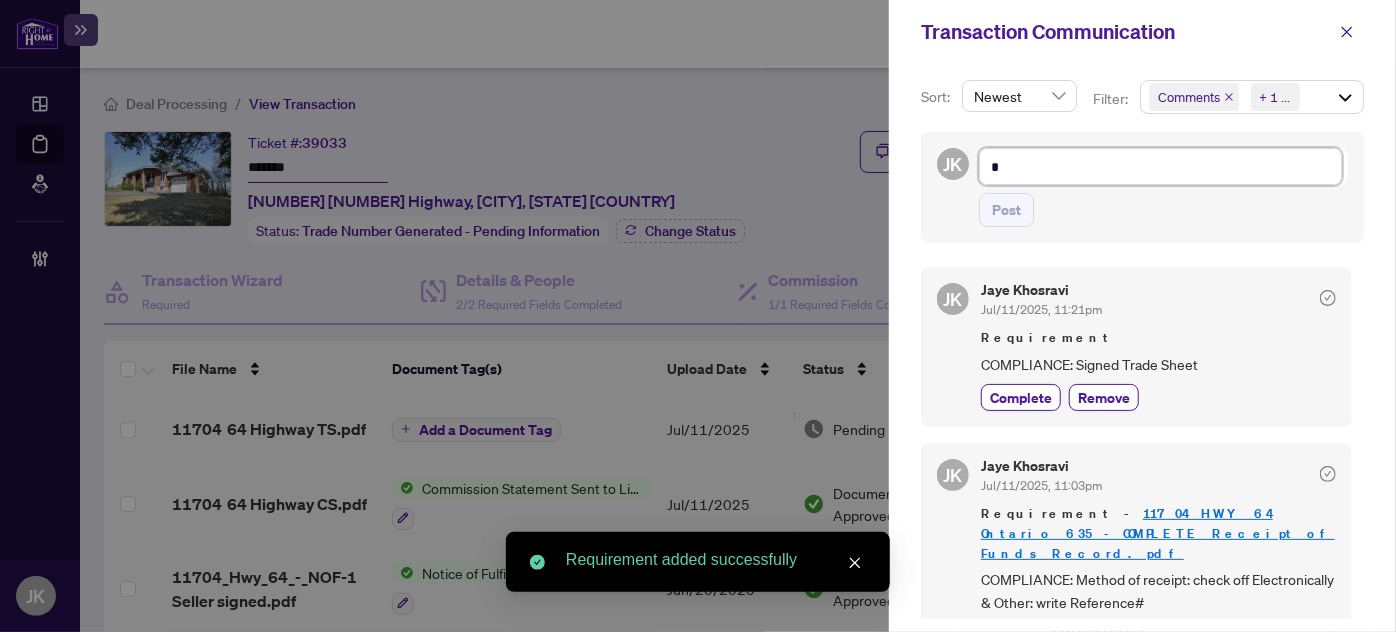 type on "*" 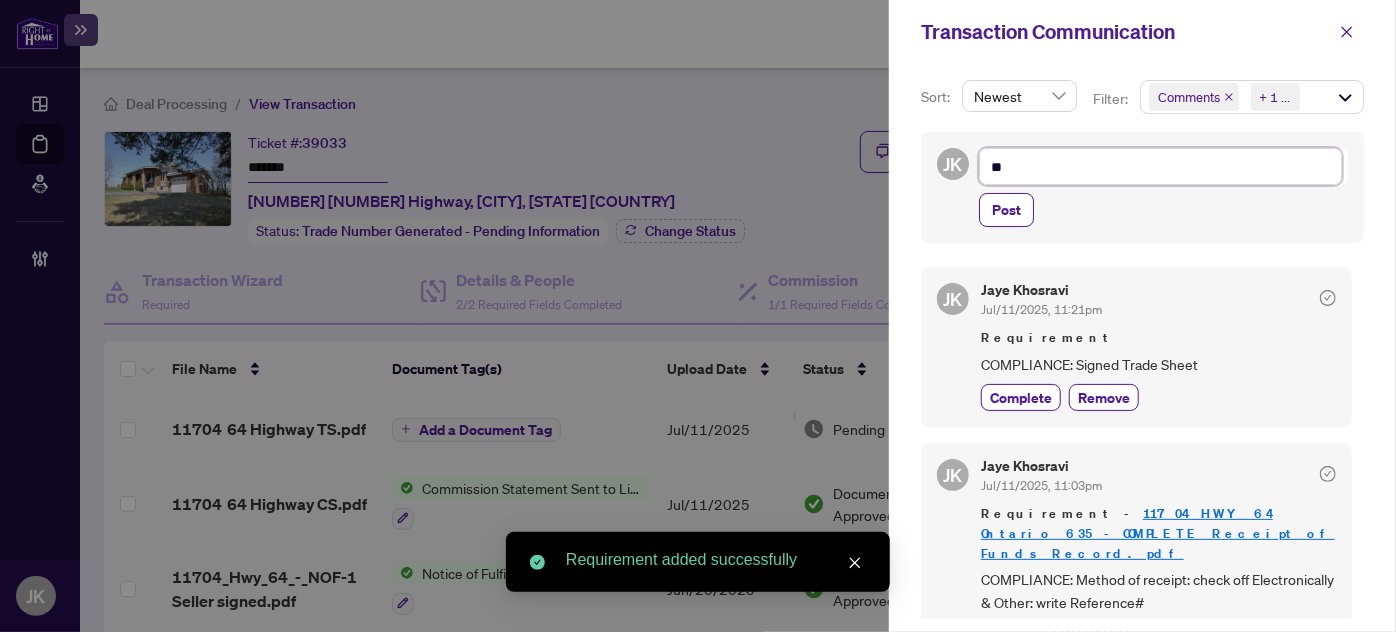 type on "***" 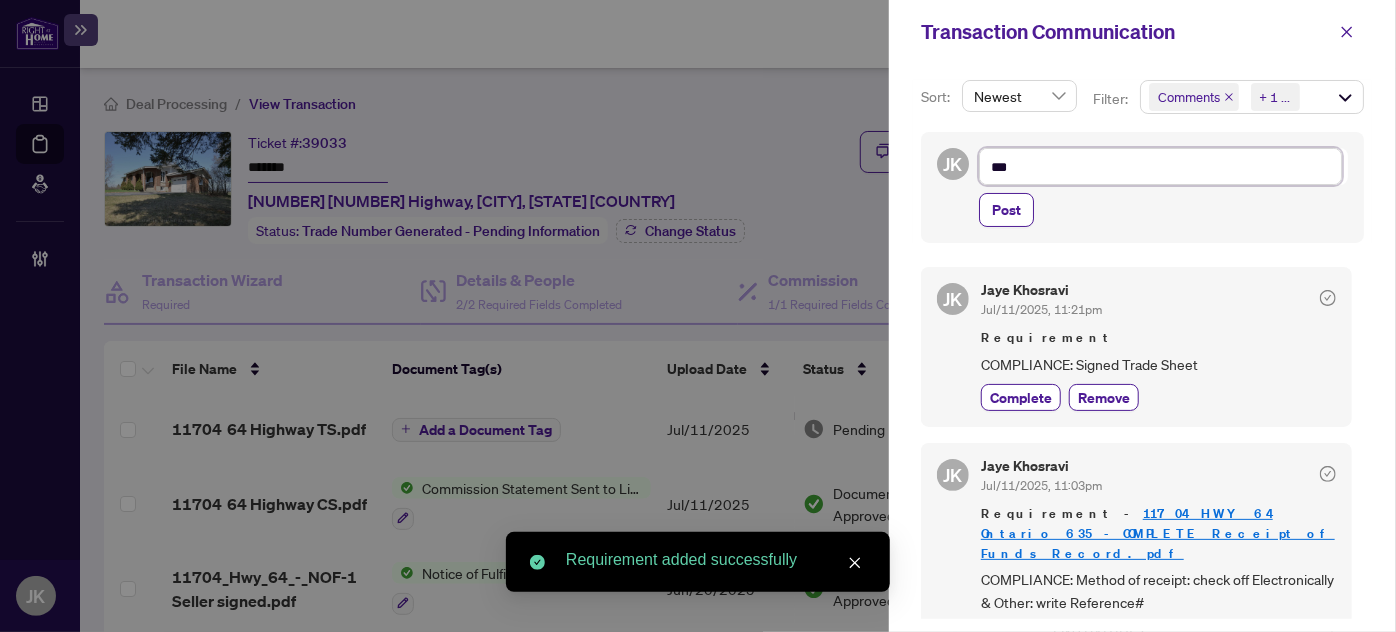 type on "****" 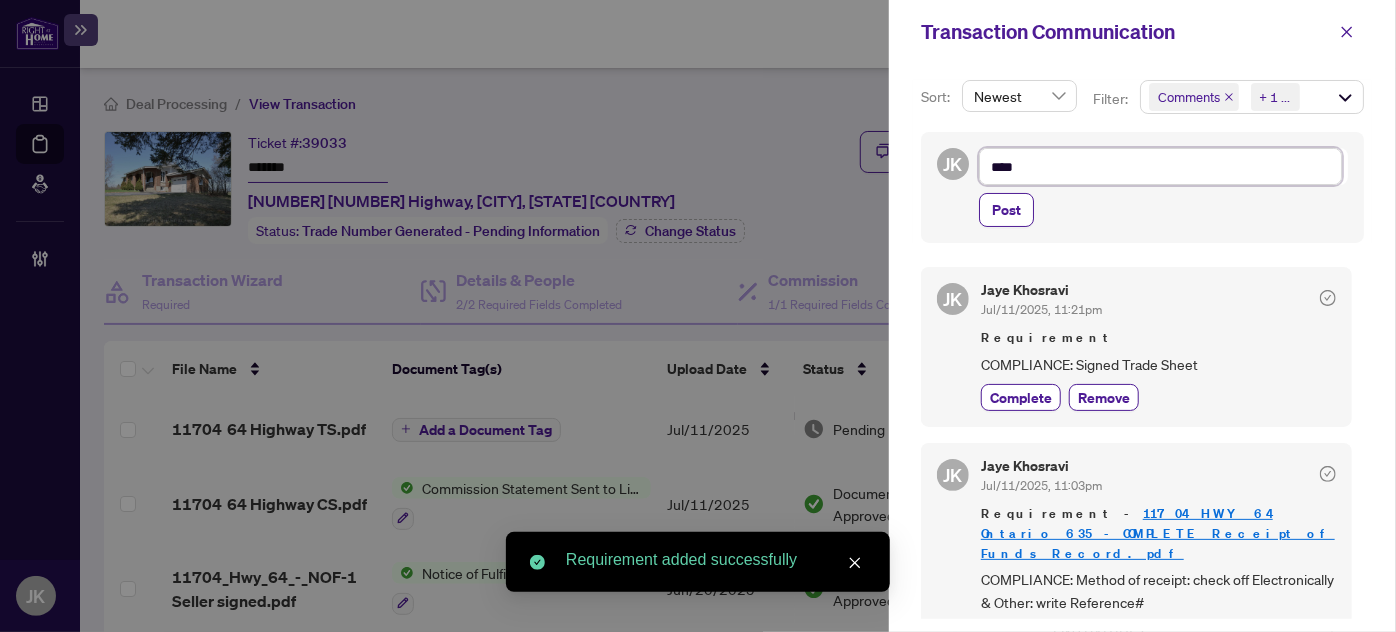 type on "*****" 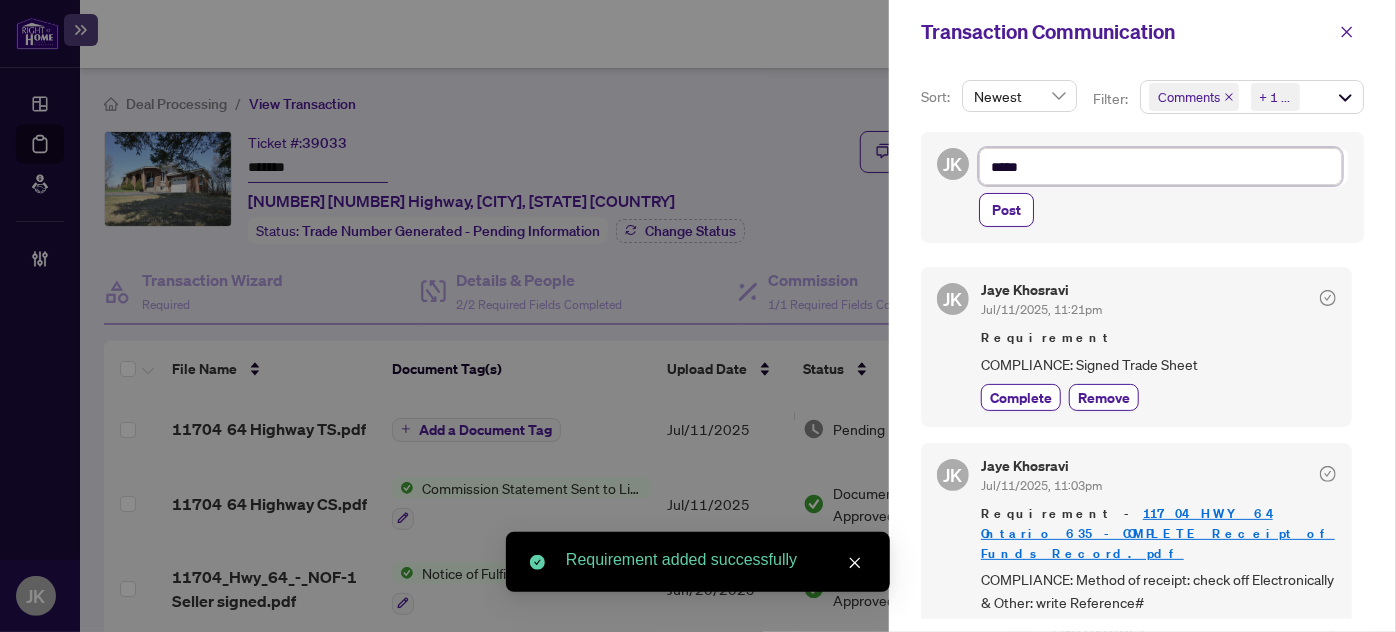 type on "******" 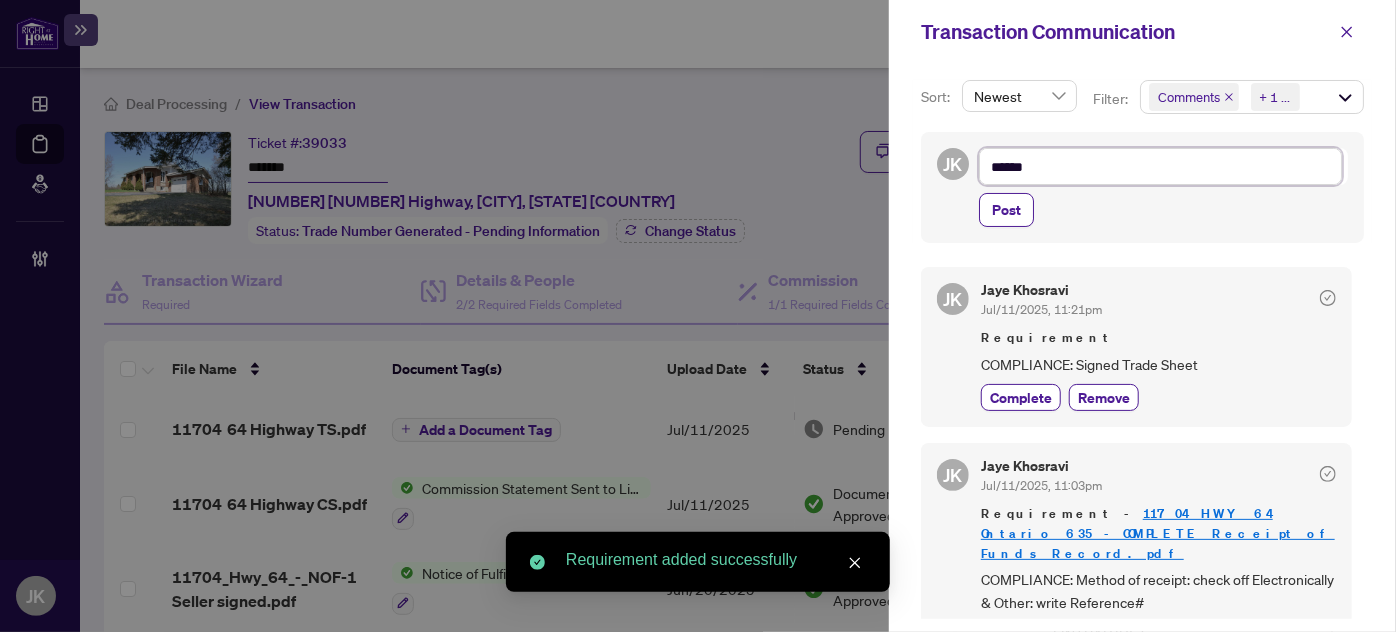 type on "******" 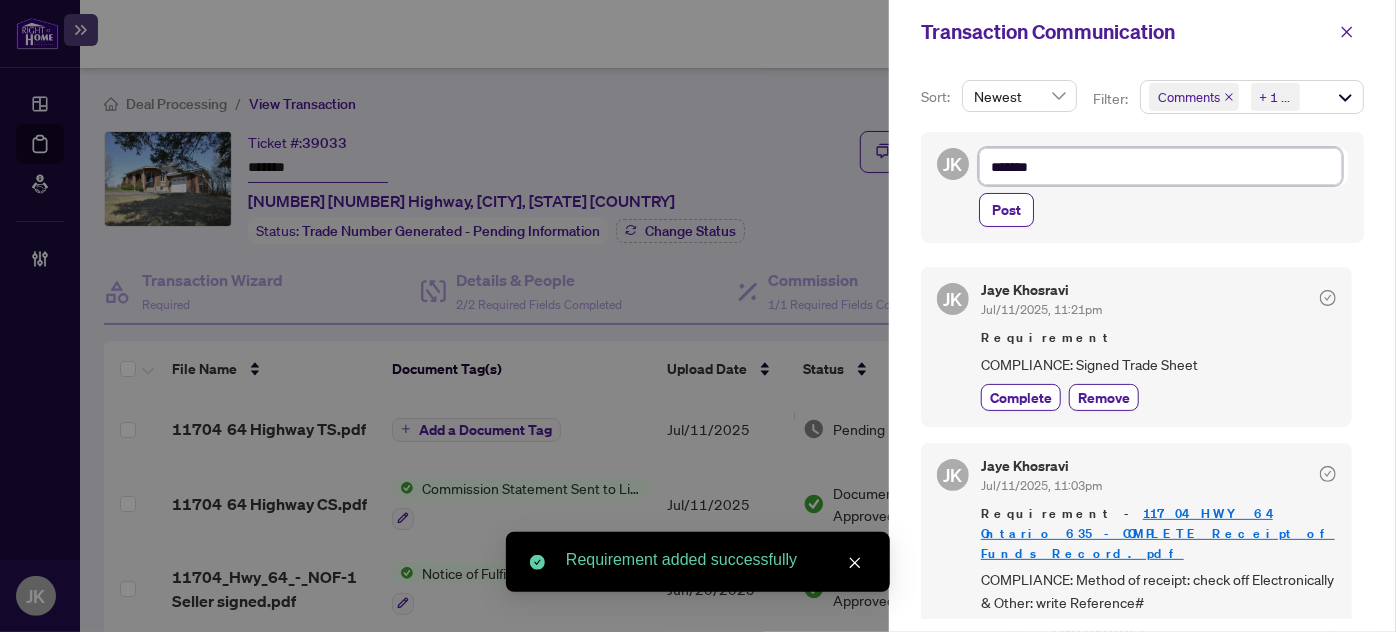 type on "******" 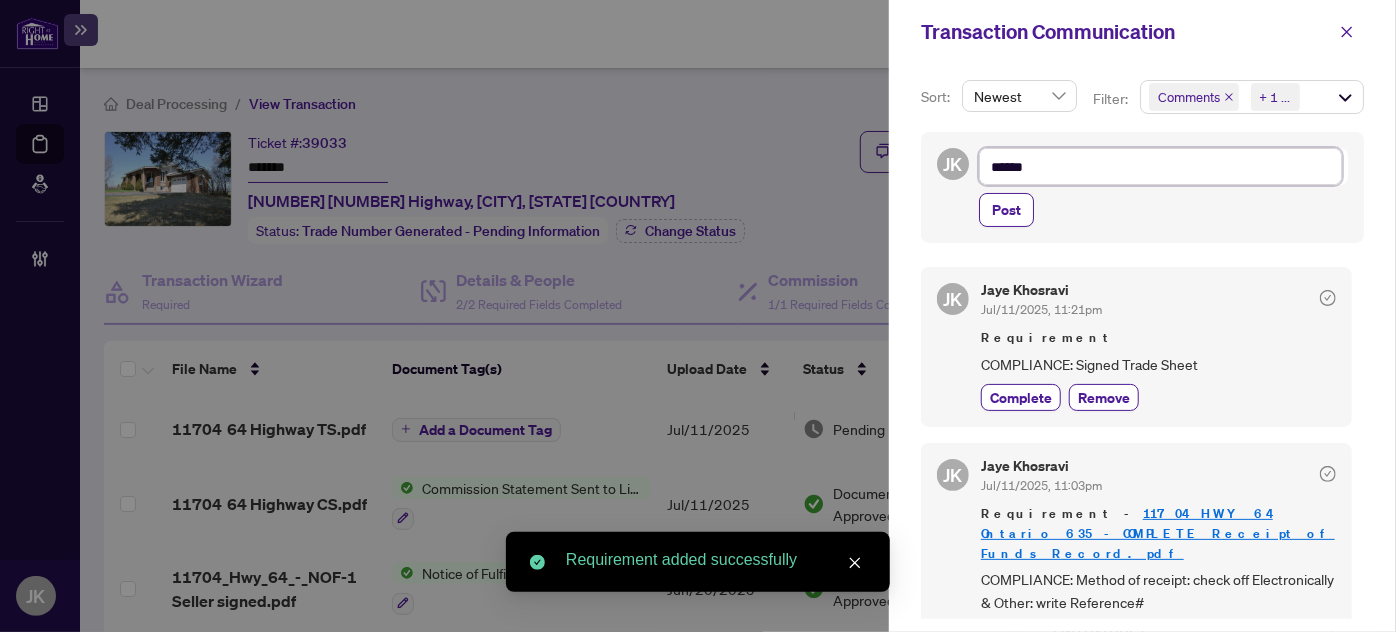 type on "*****" 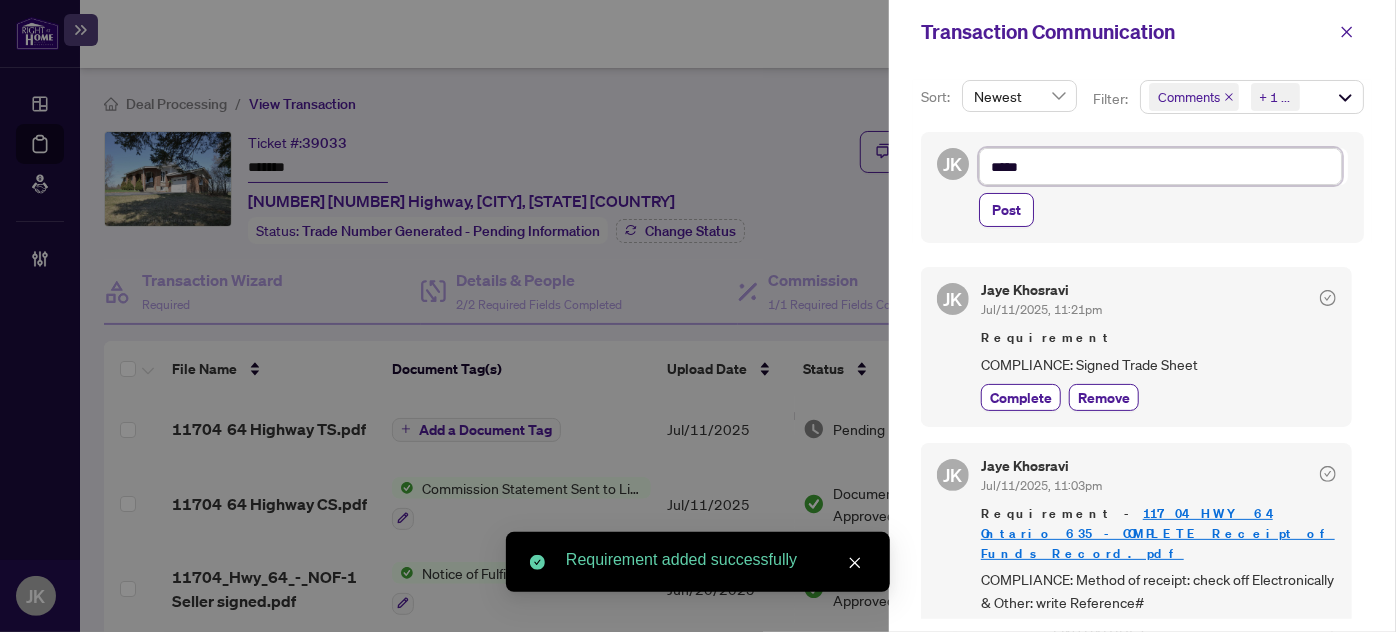 type on "****" 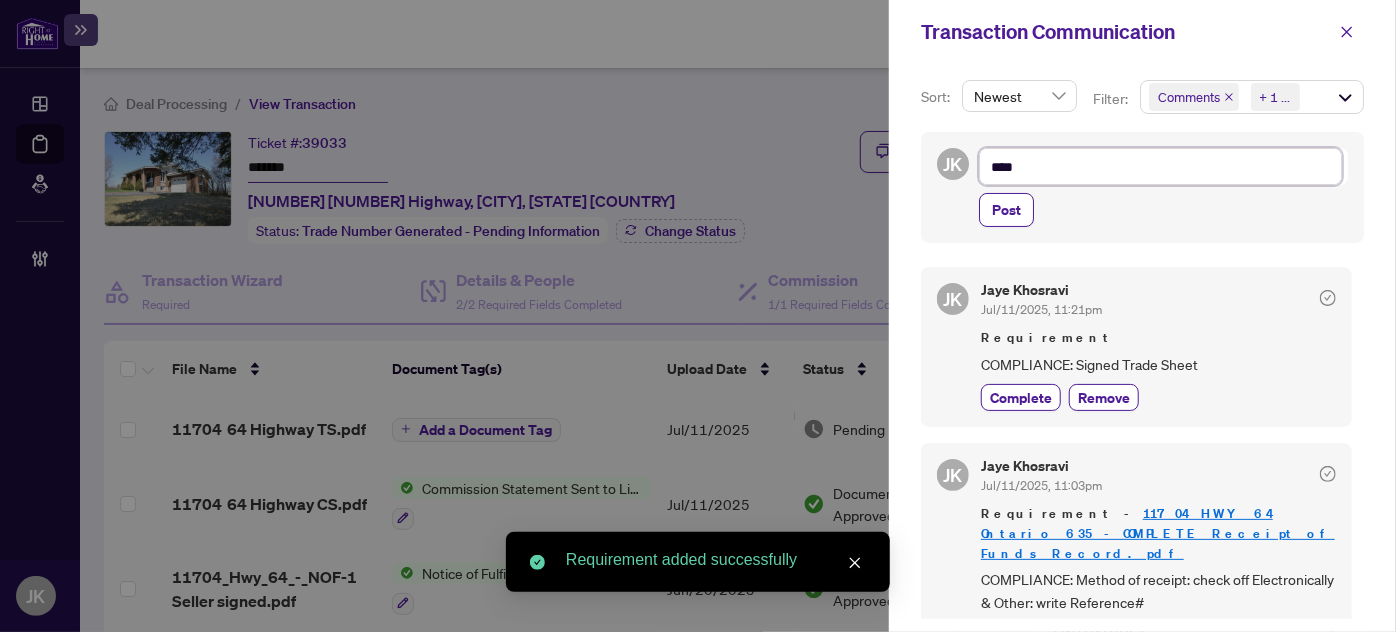 type on "***" 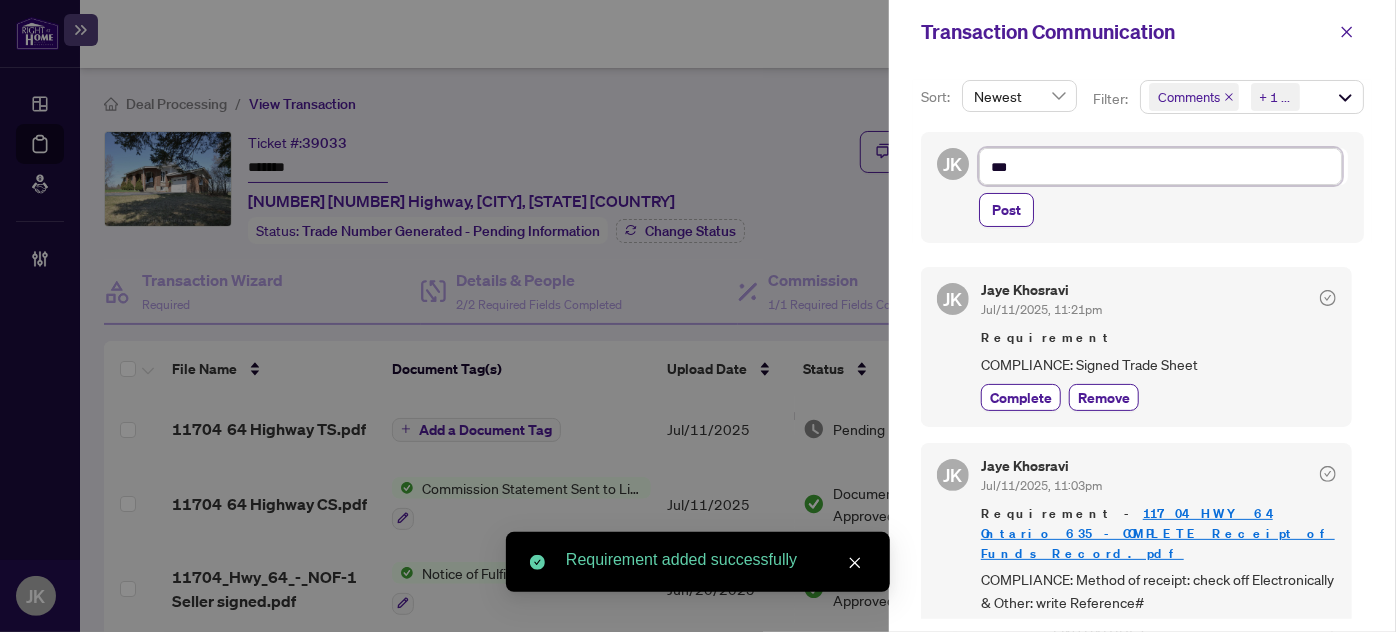 type on "*" 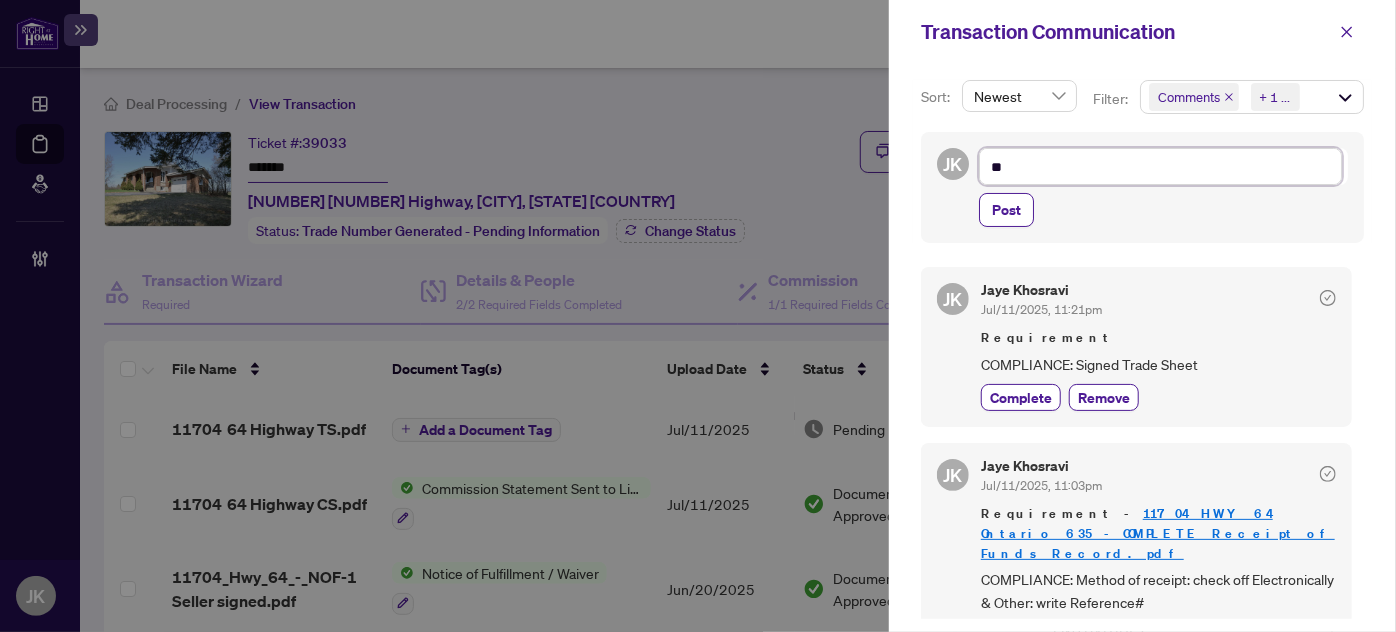 type on "*" 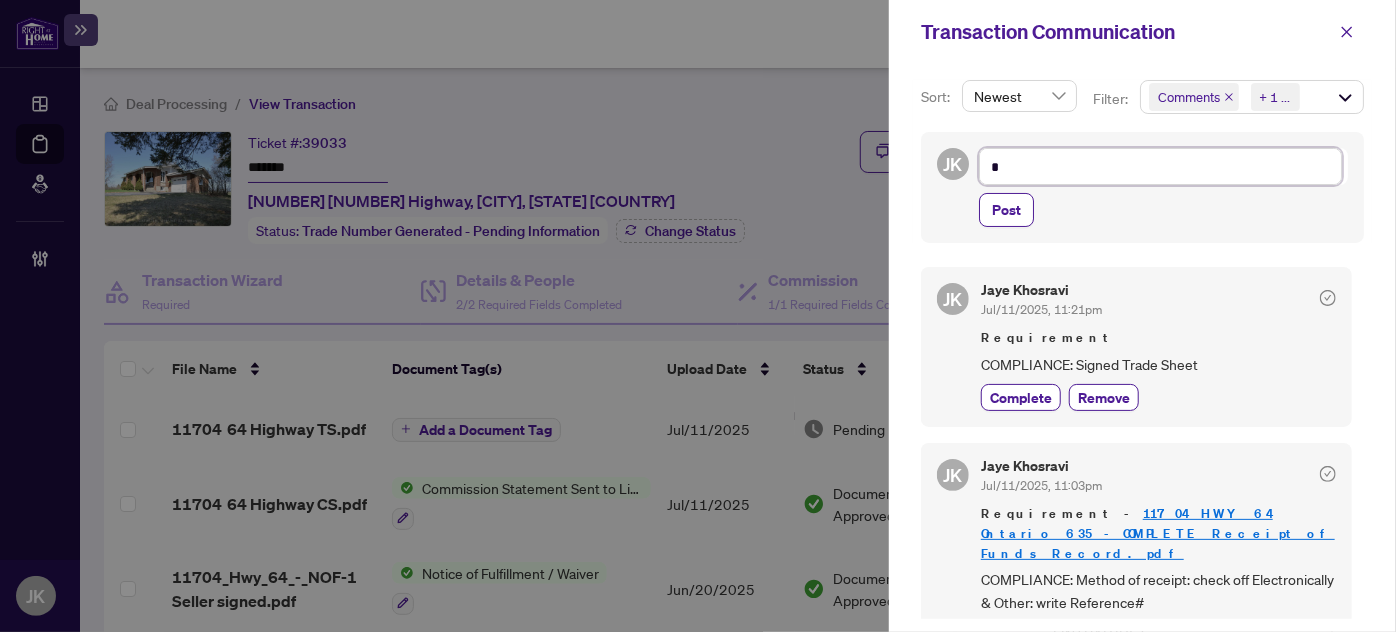 click on "*" at bounding box center (1160, 166) 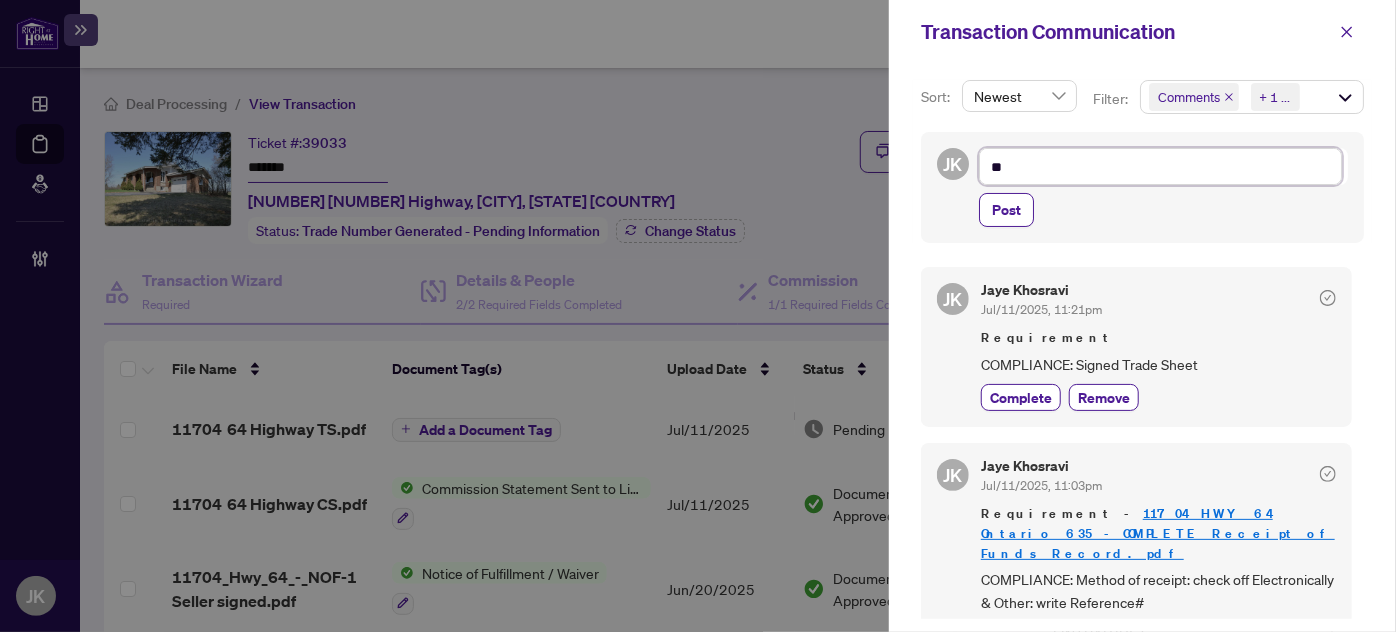 type on "***" 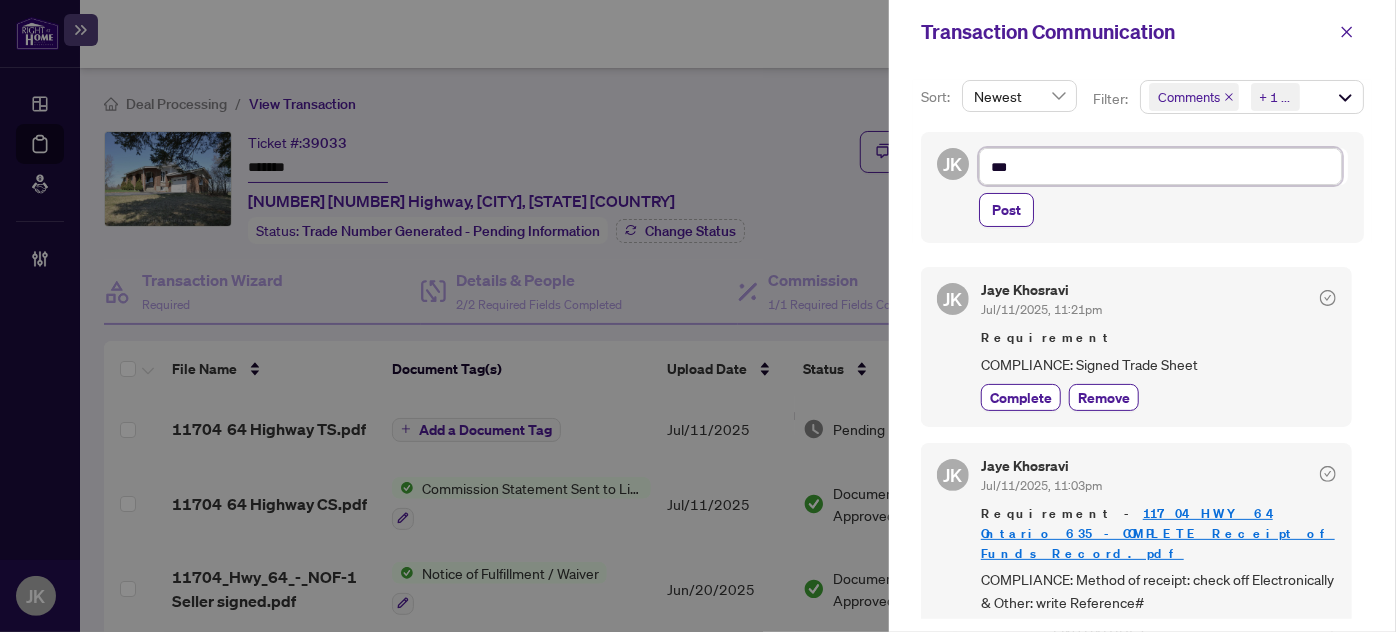 type on "***" 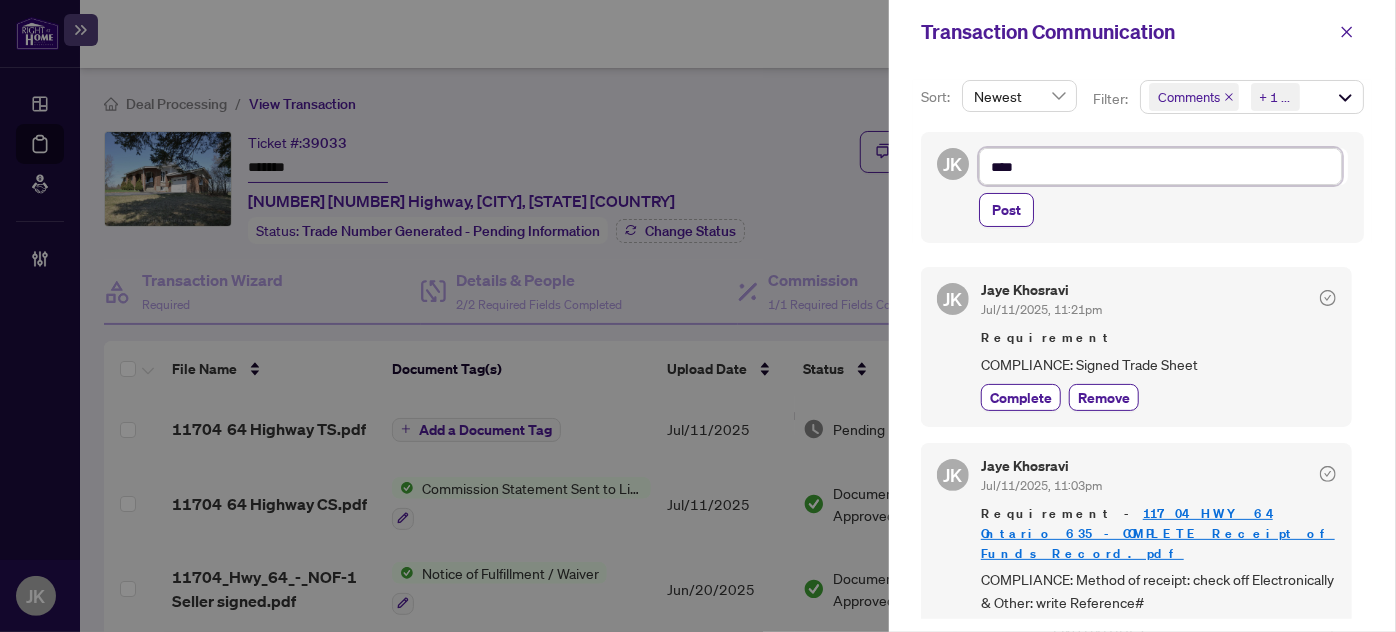 type on "*****" 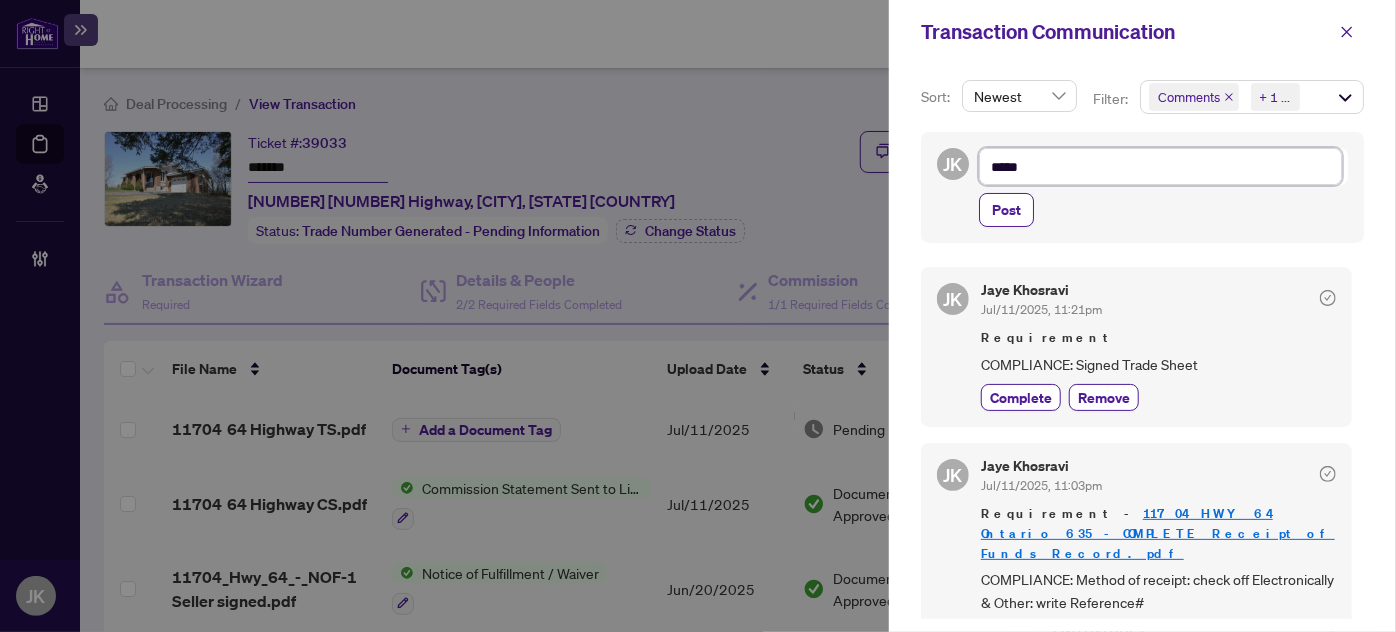 type on "******" 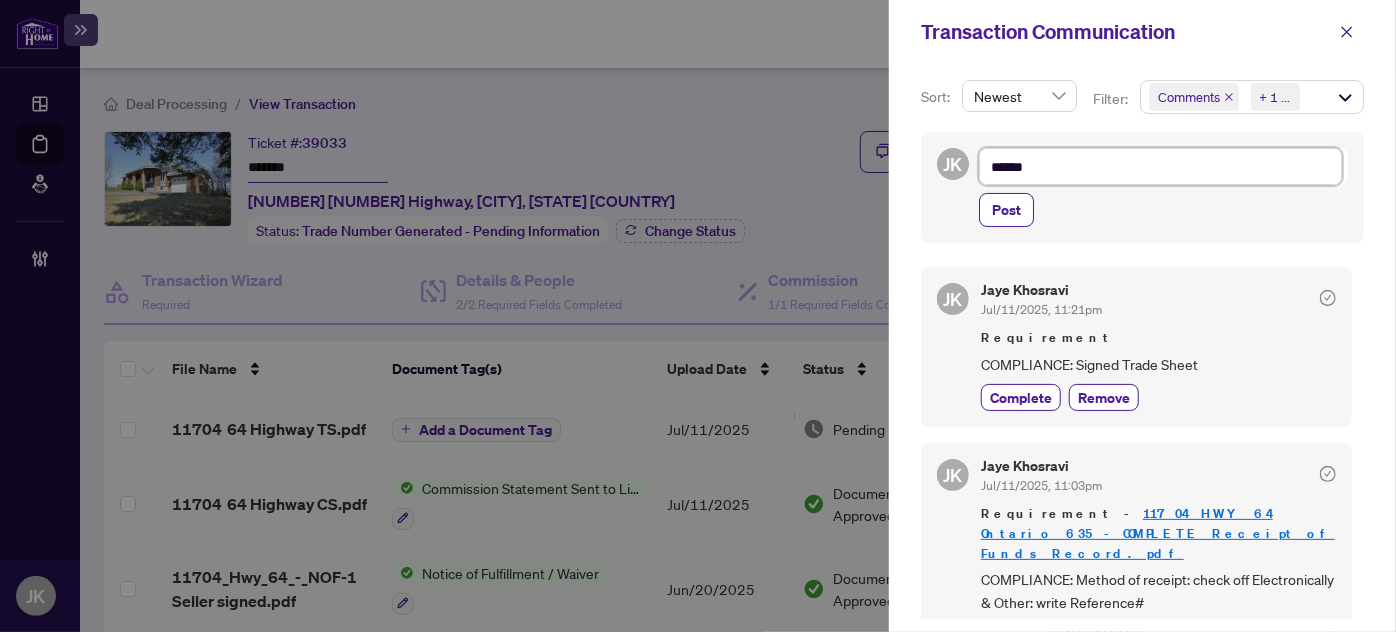 type on "*******" 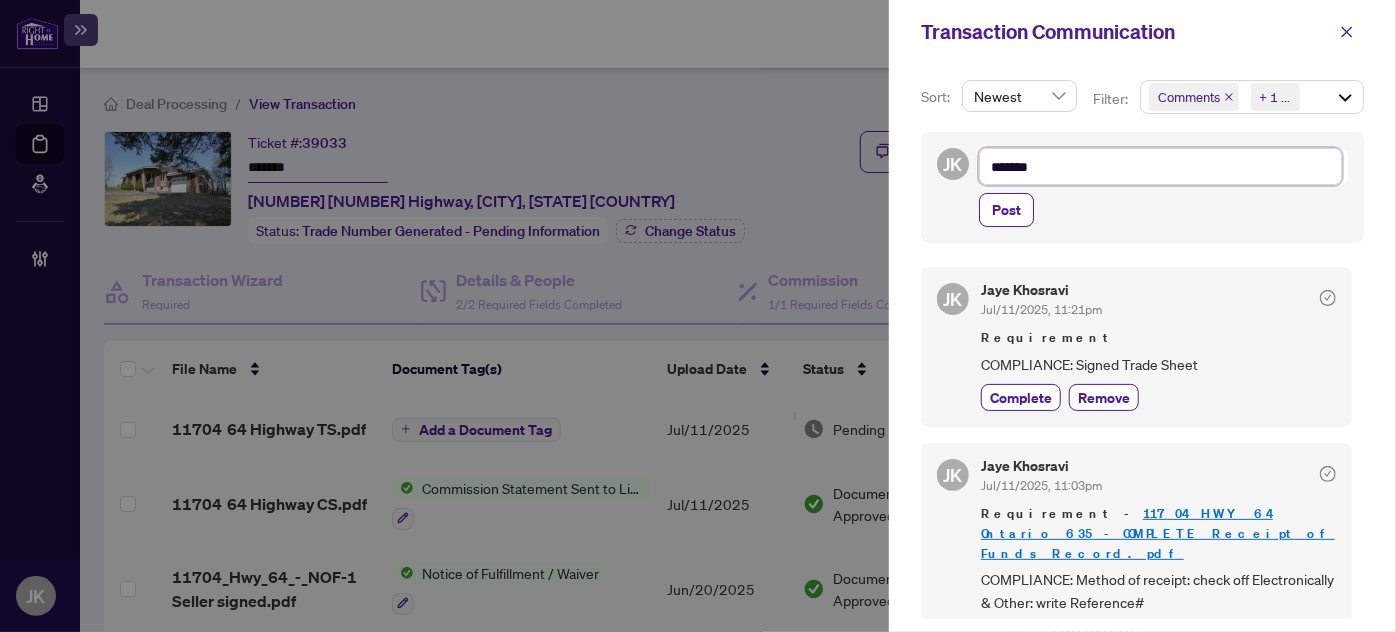 type on "********" 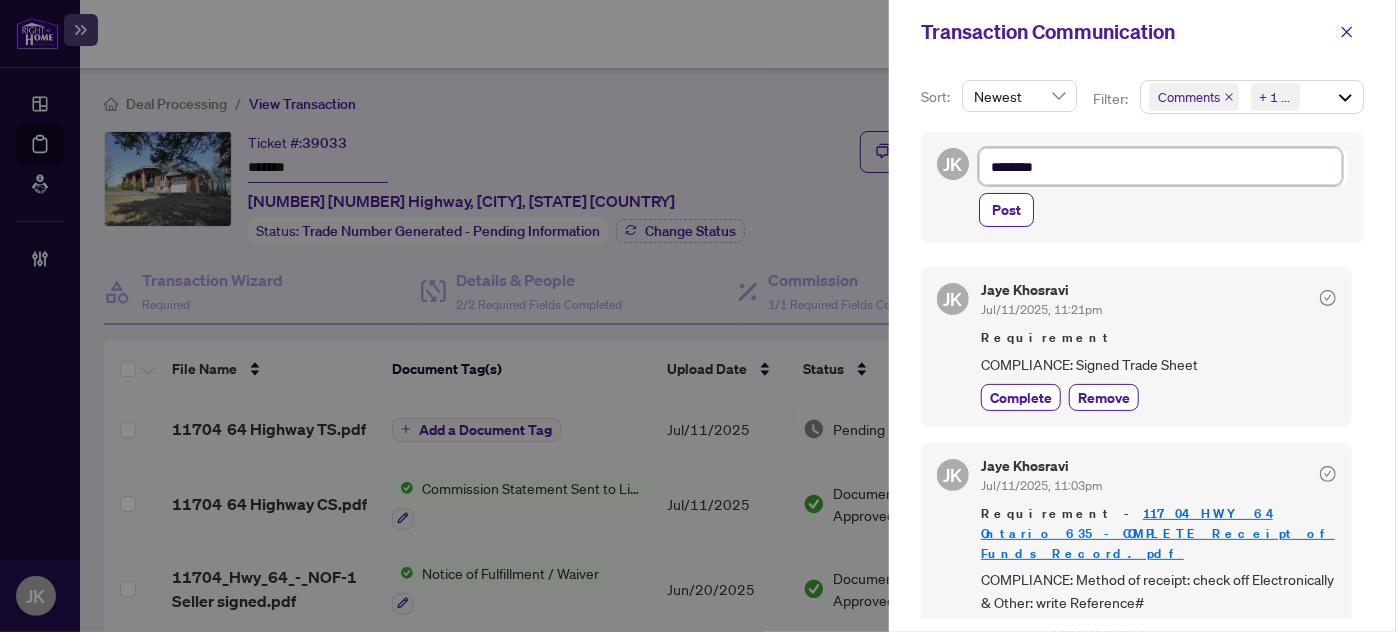 type on "*********" 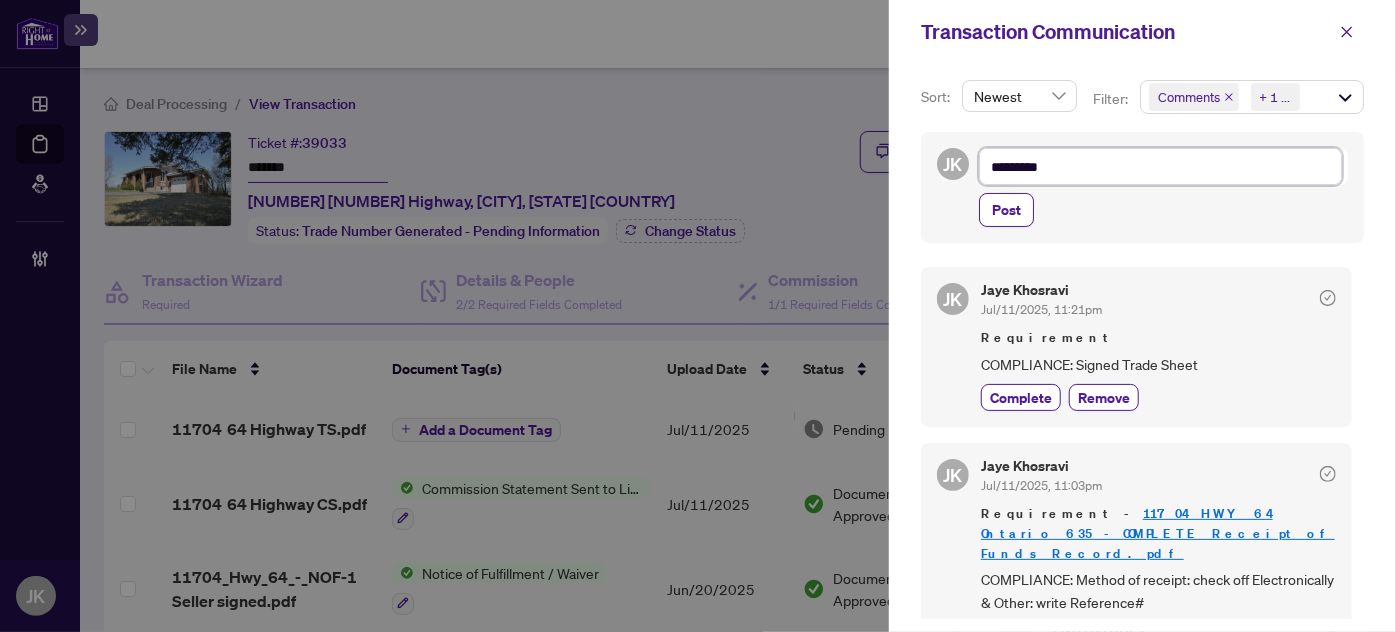 type on "********" 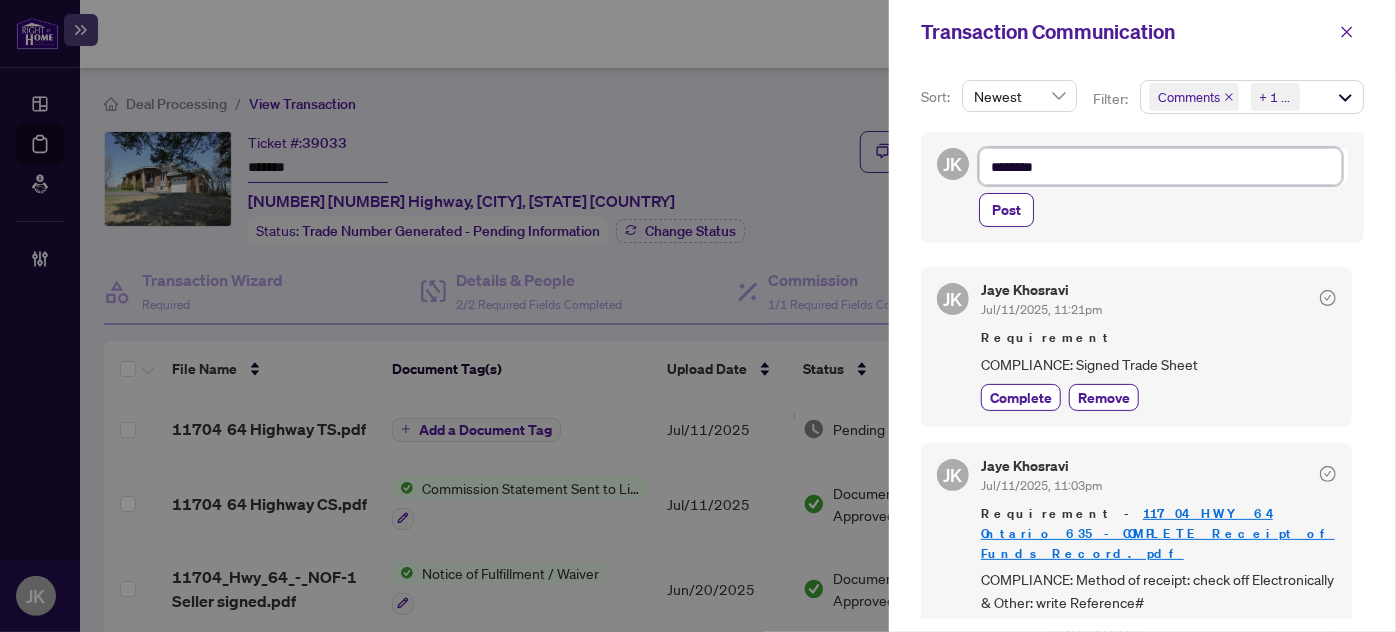 type on "*******" 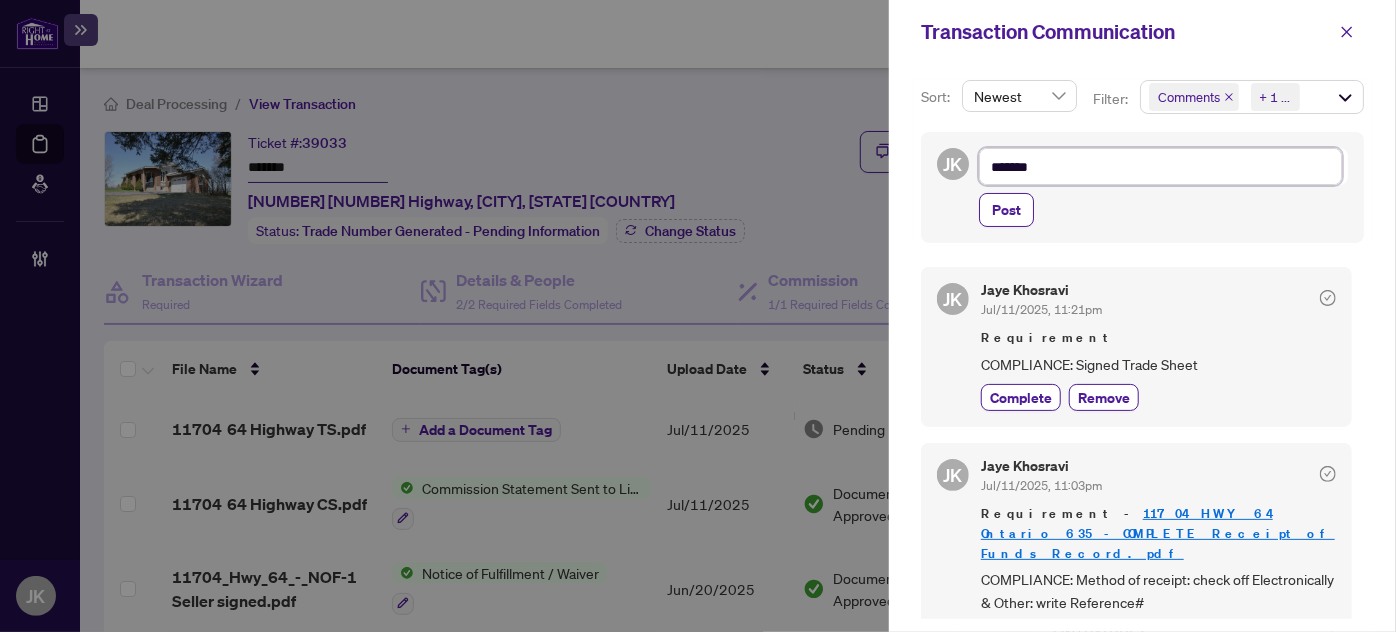 type on "******" 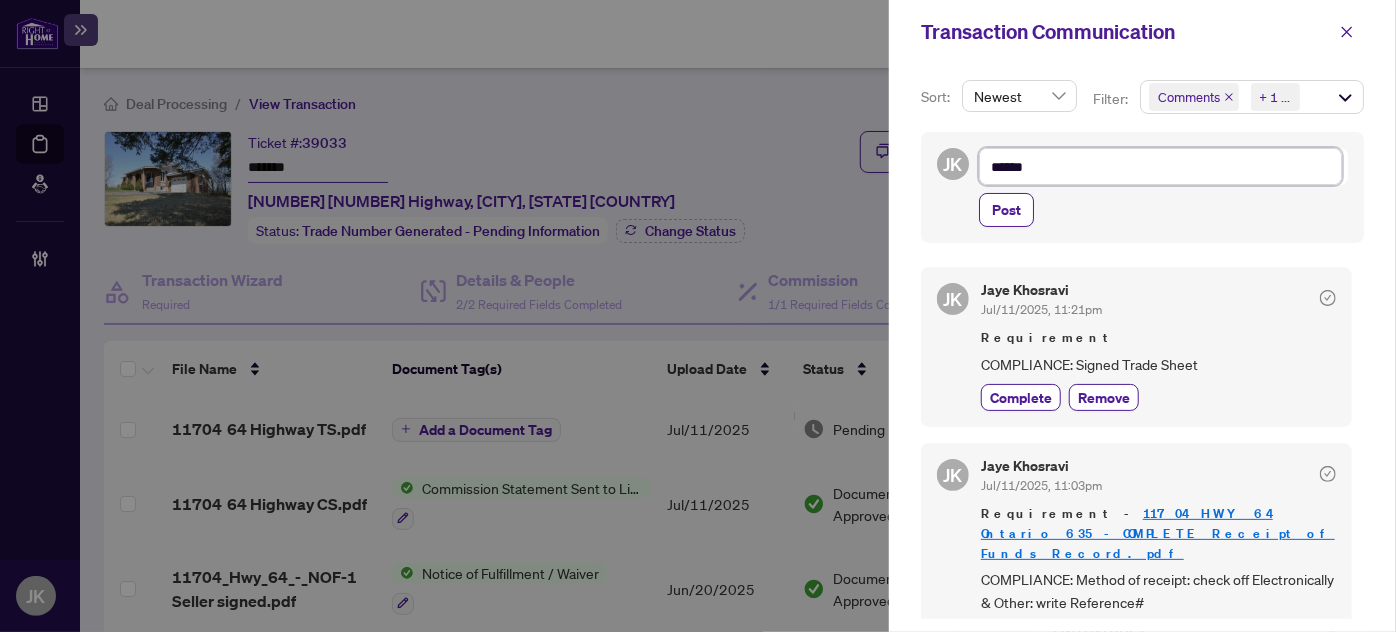 type on "*****" 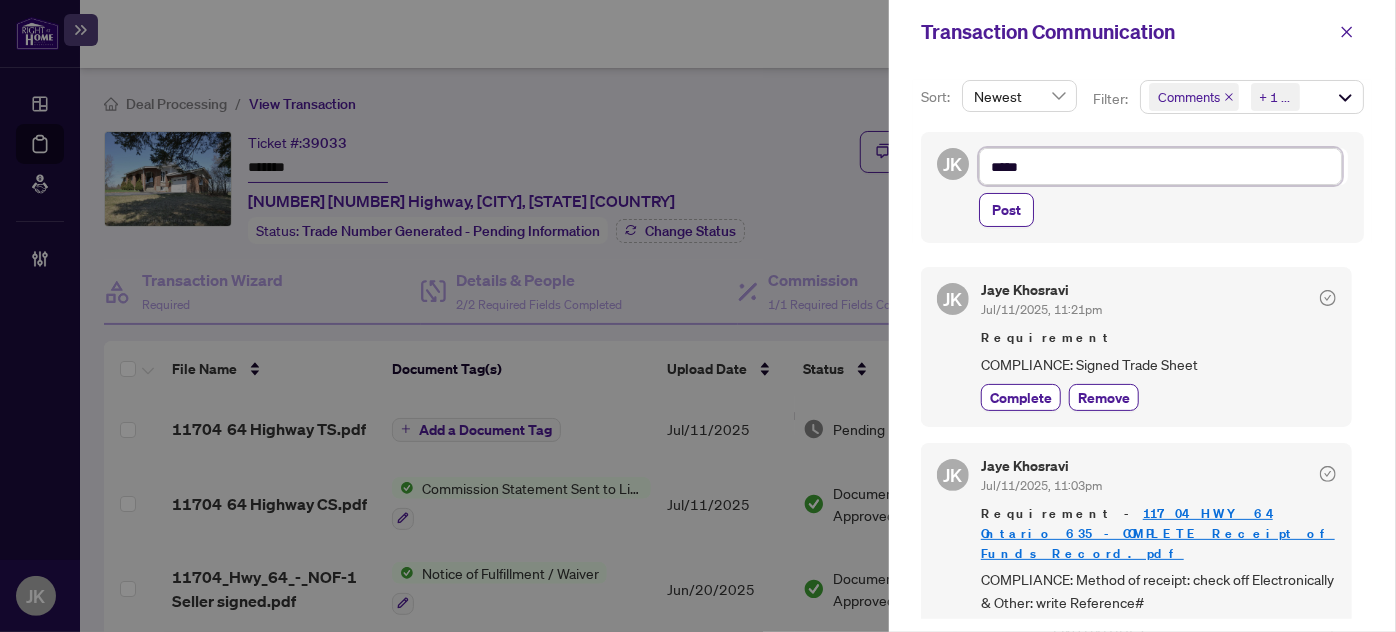 type on "***" 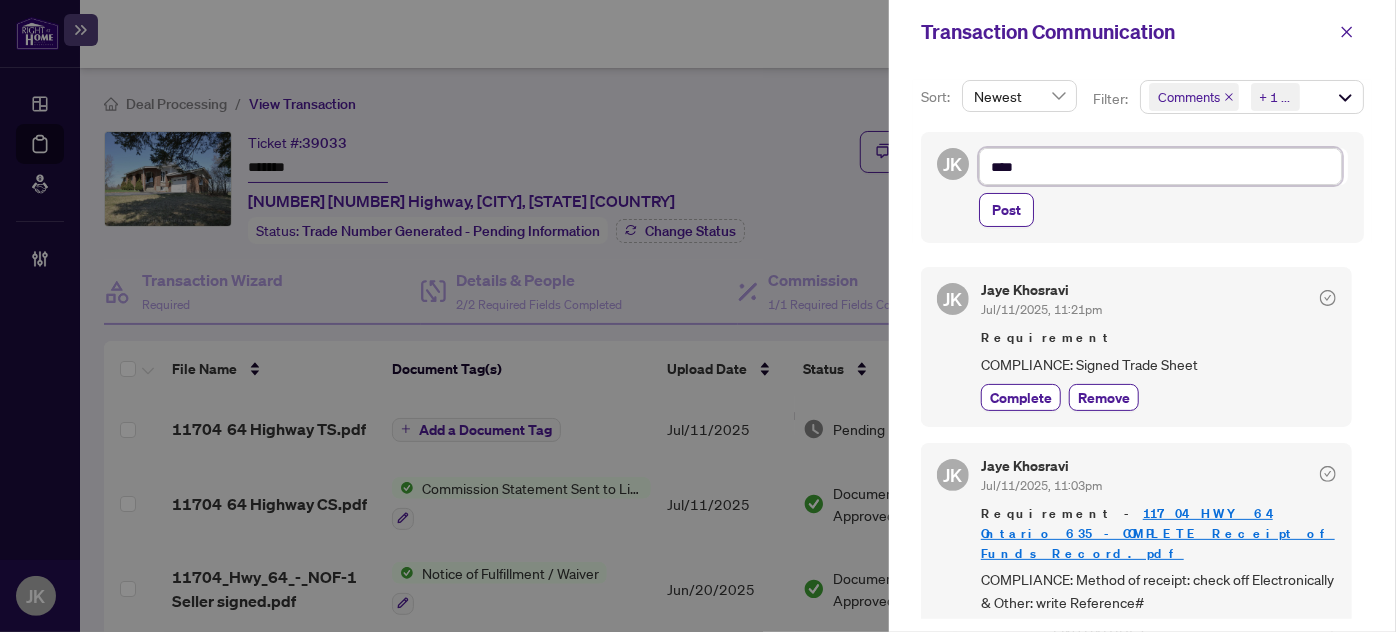 type on "***" 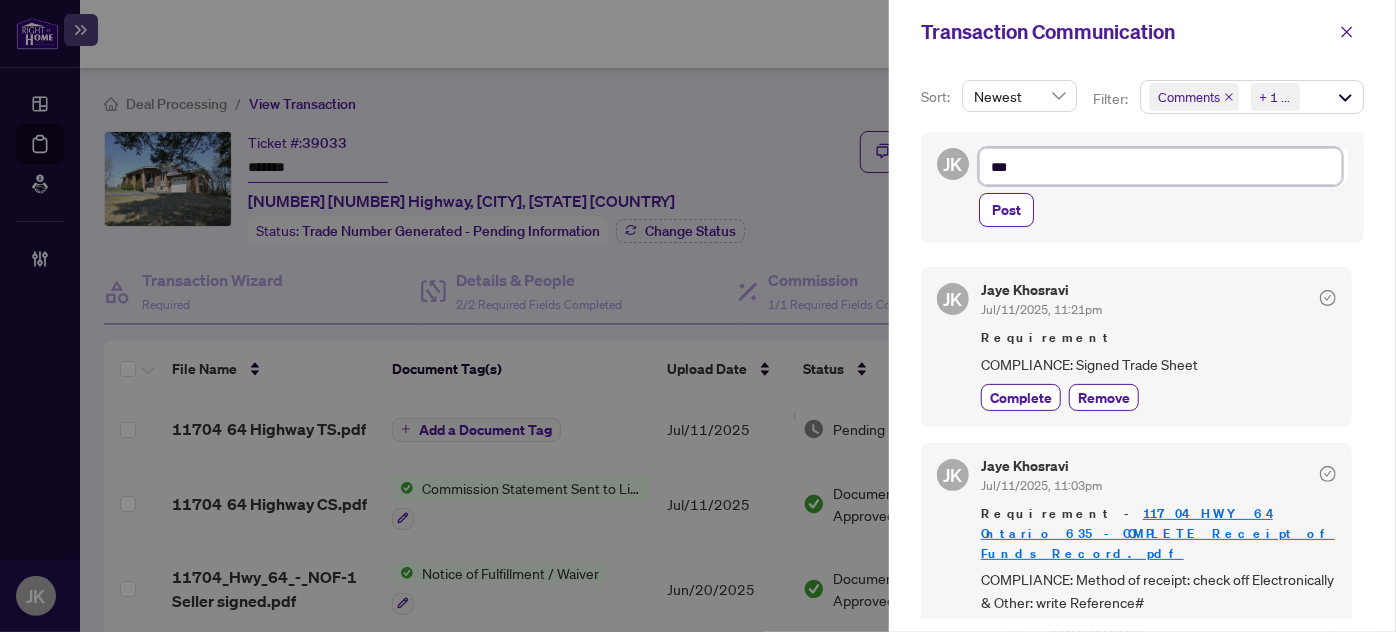 type on "**" 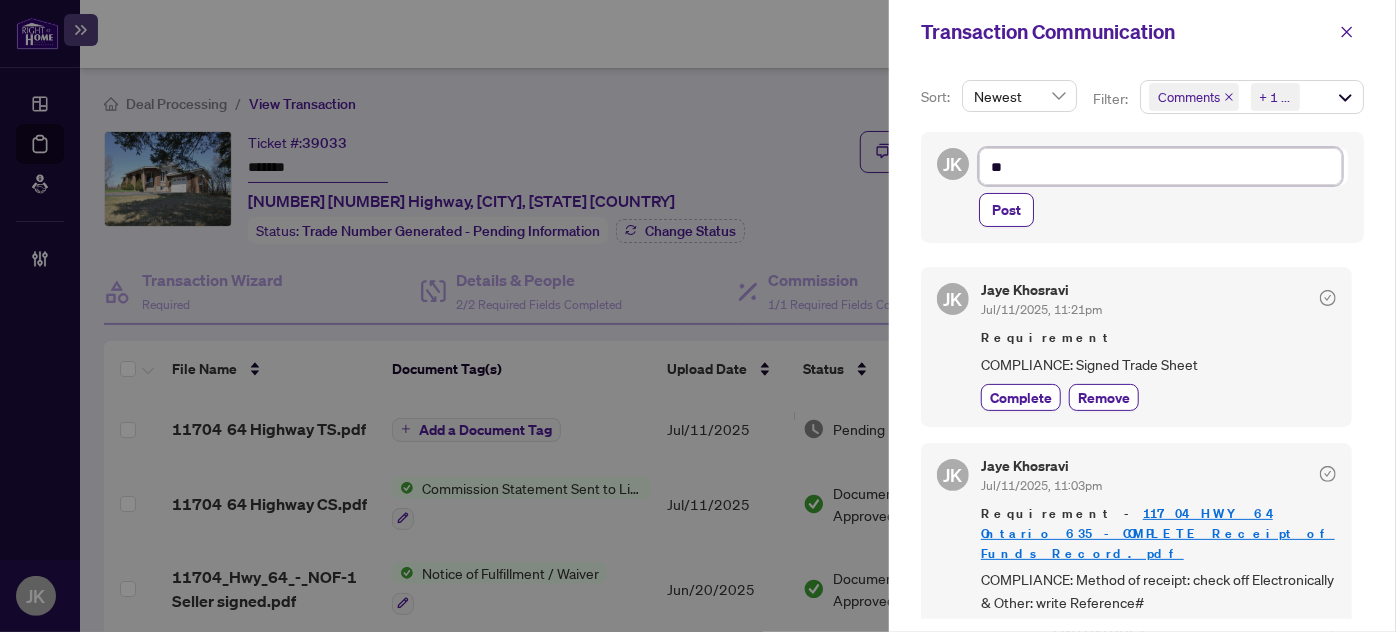 type on "*" 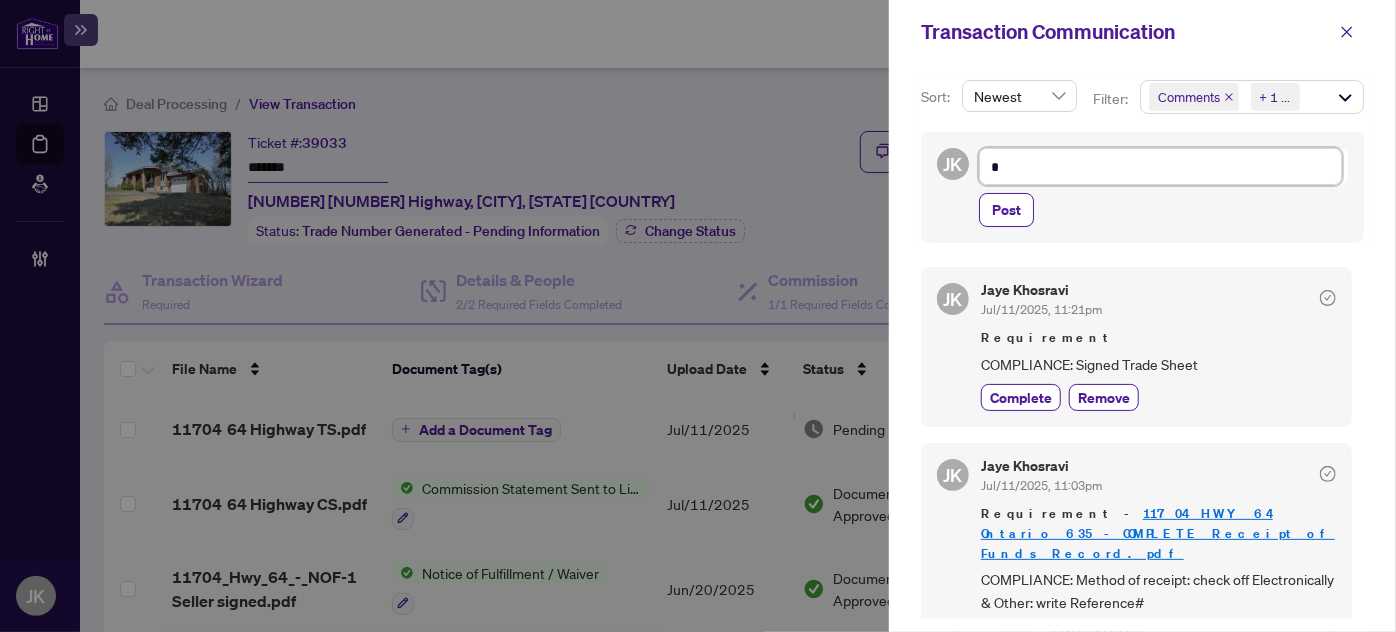 type 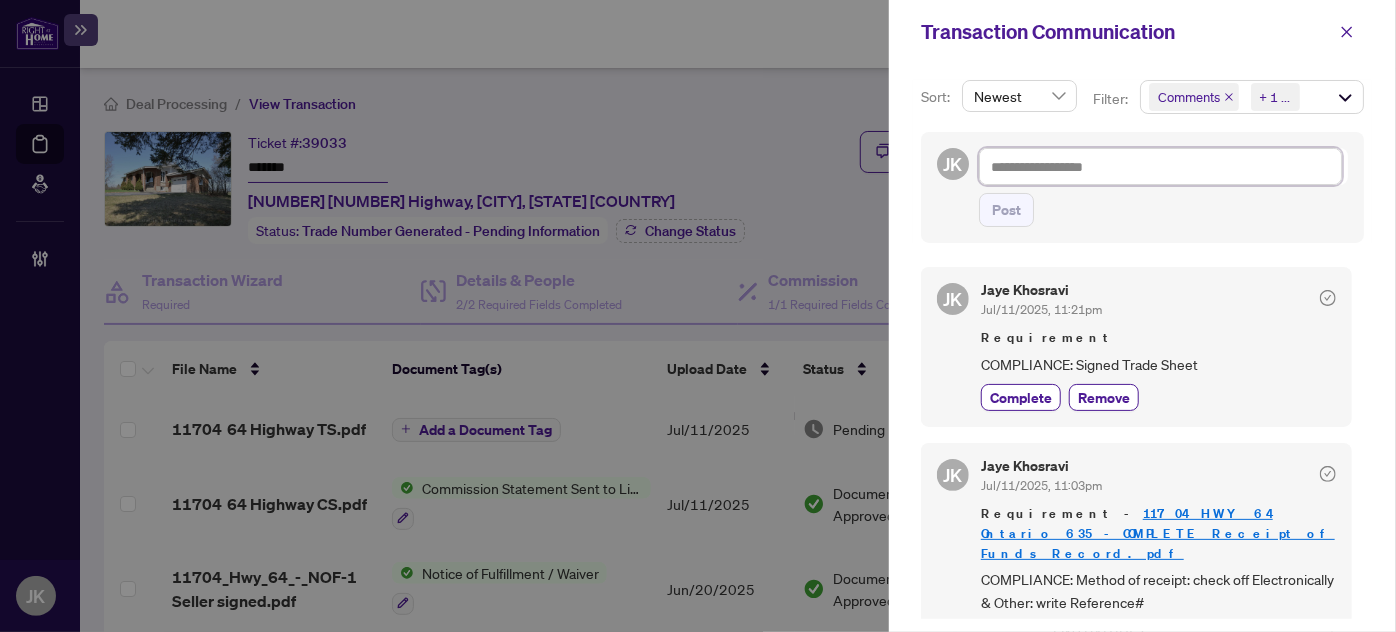 type on "*" 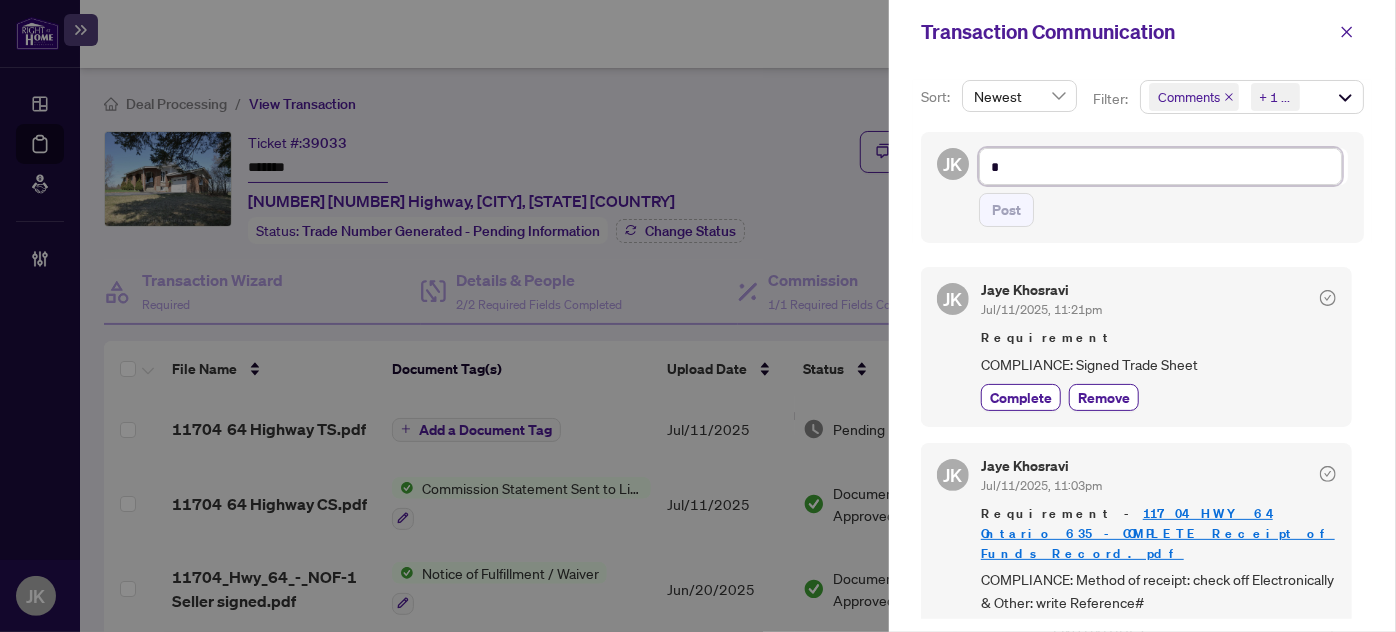 type on "**" 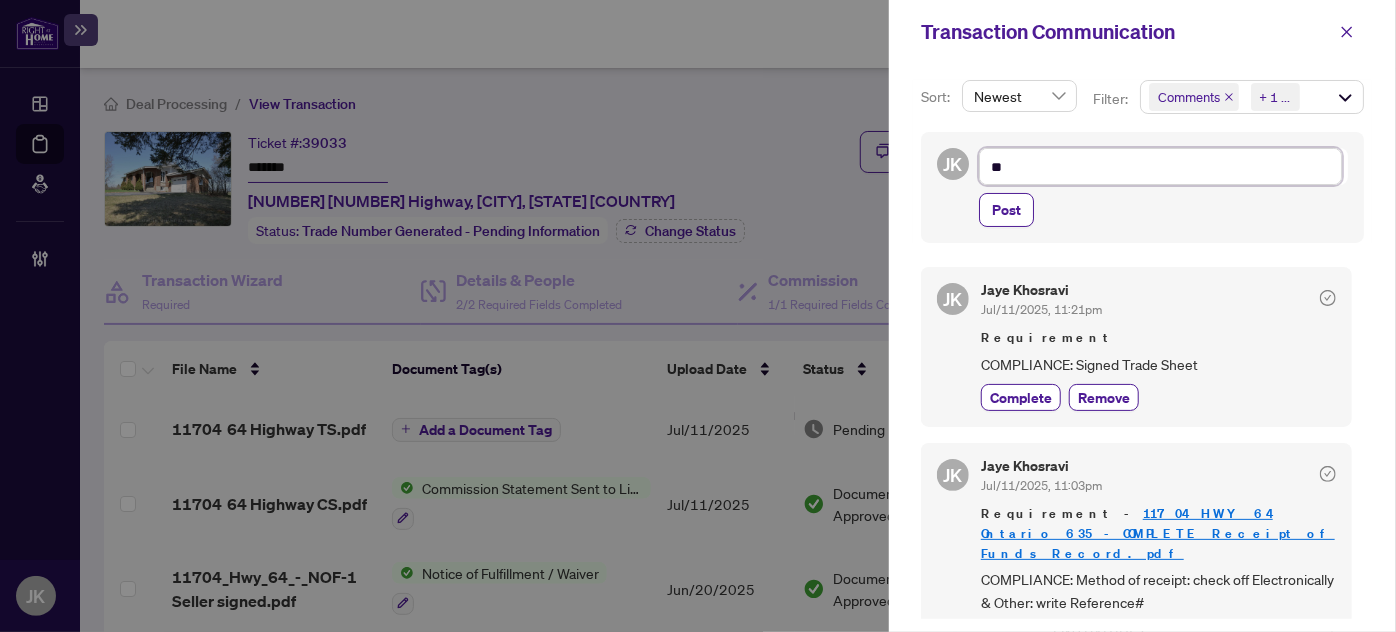 type on "**" 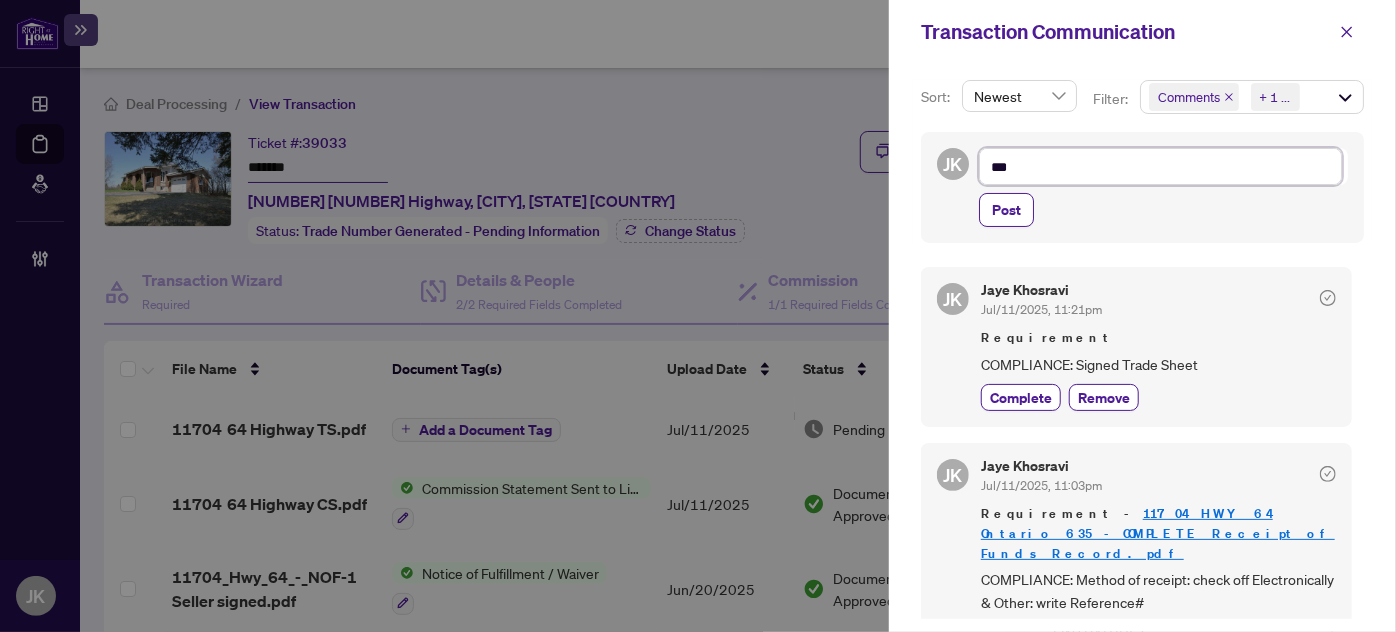 type on "**" 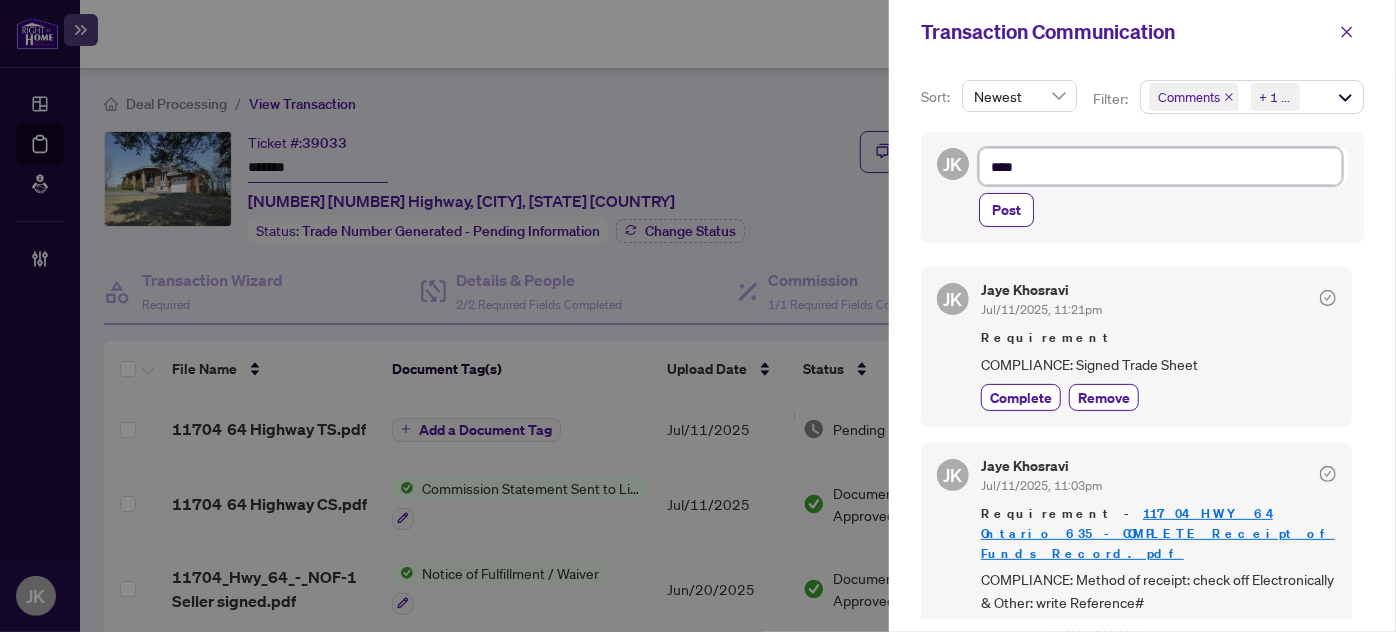 type on "*****" 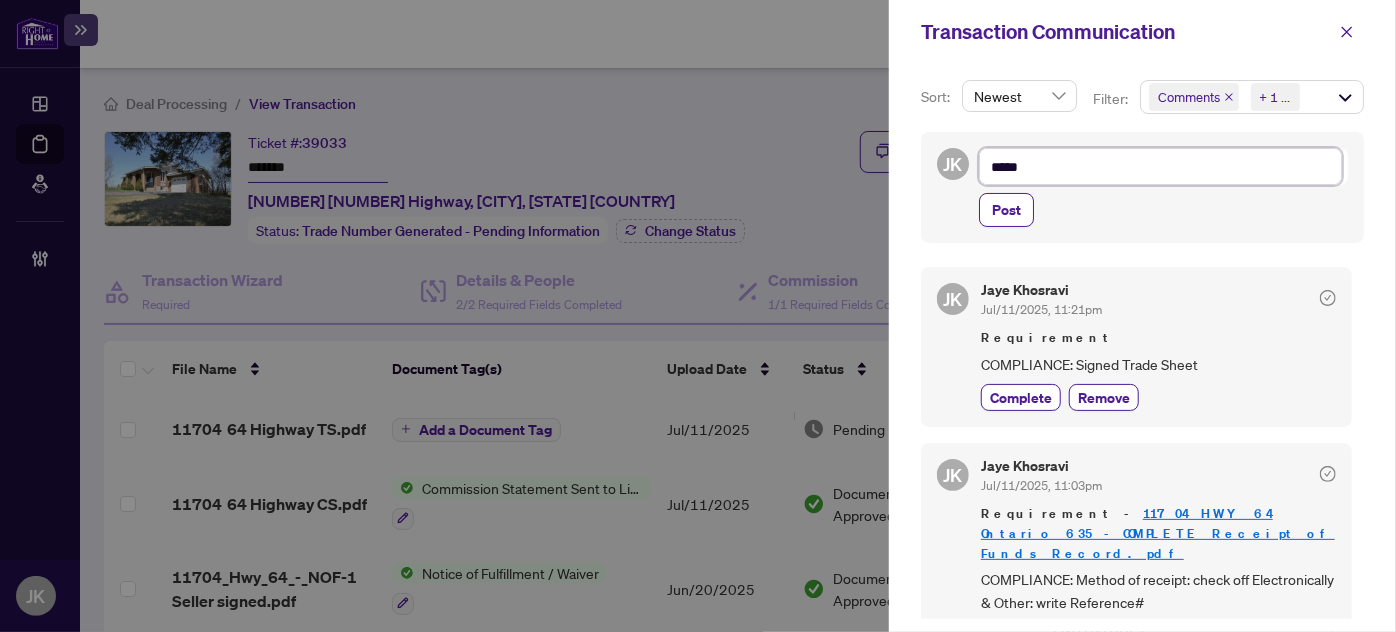 type on "****" 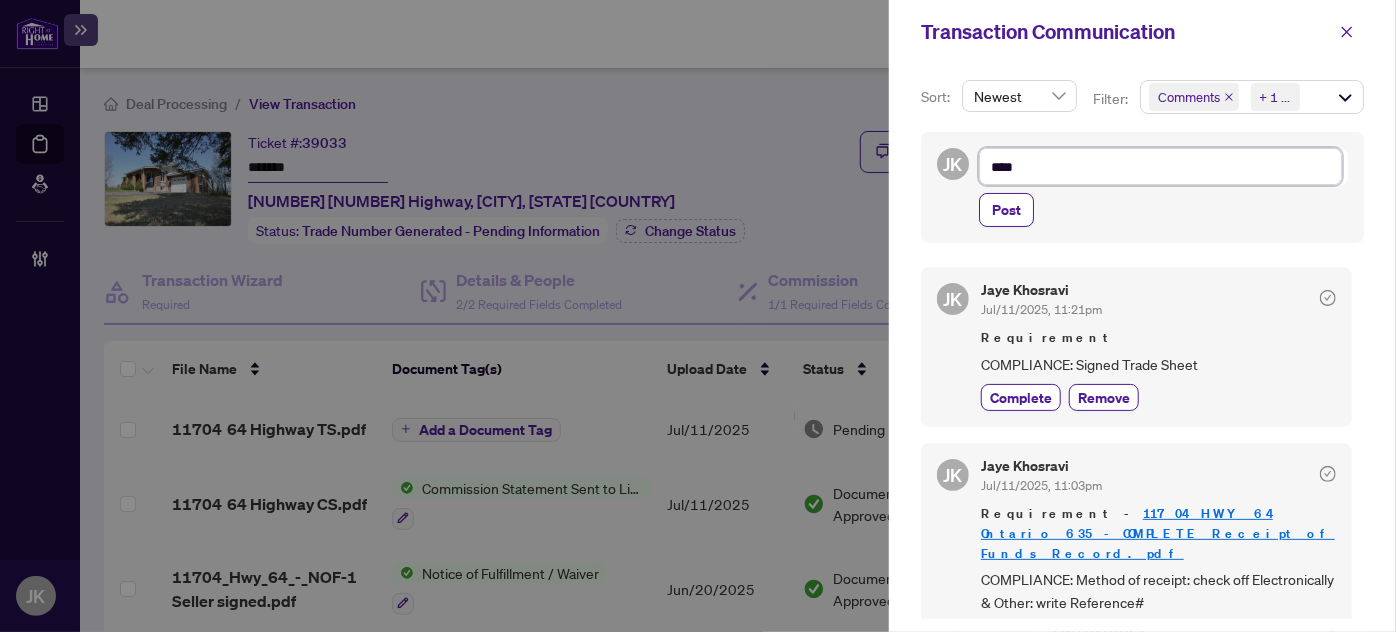type on "**" 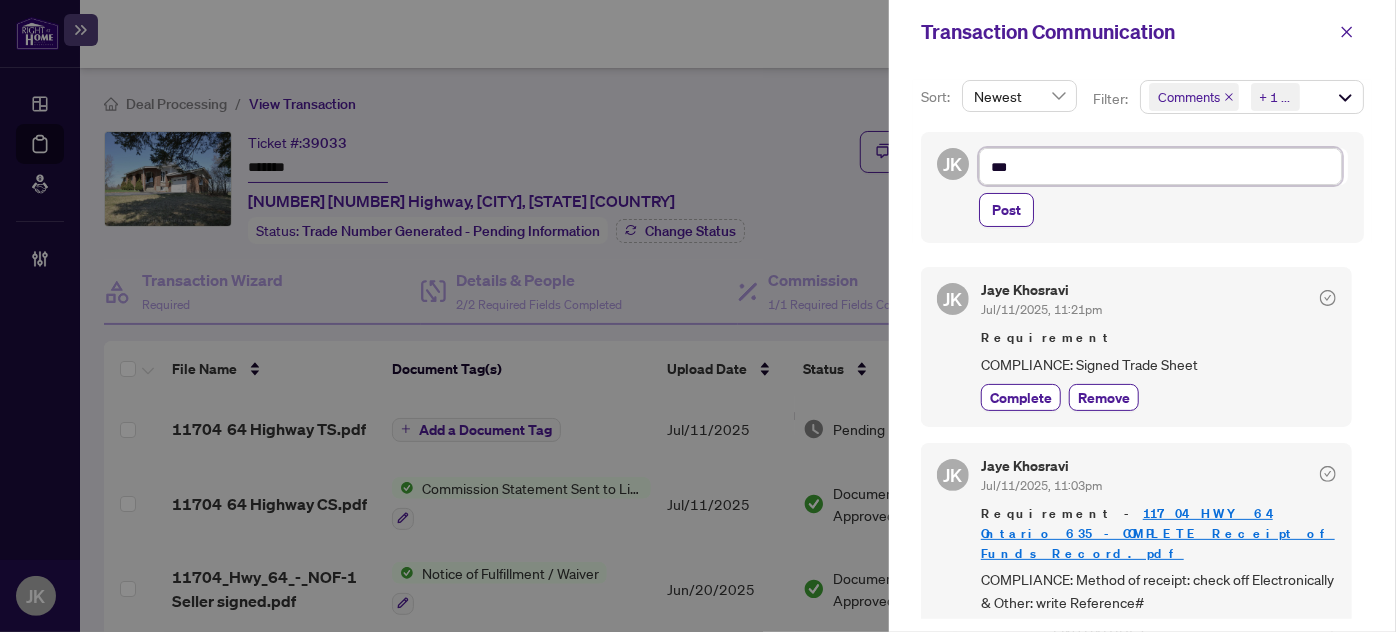 type on "**" 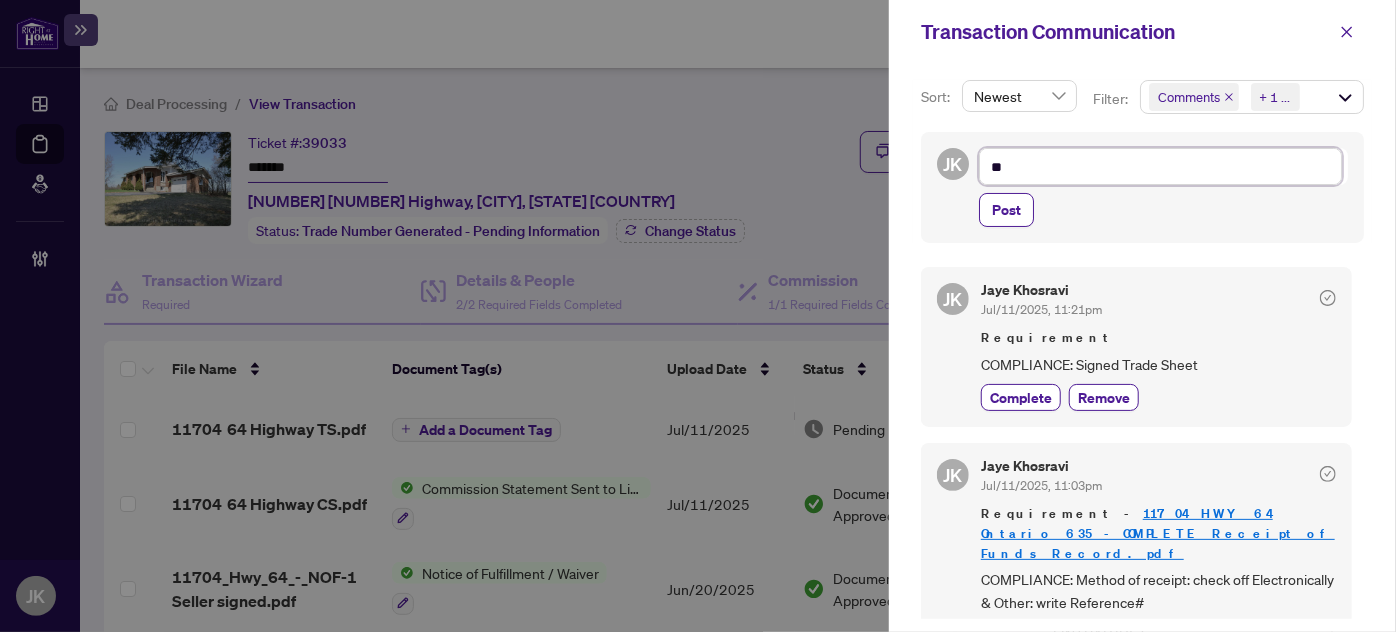 type on "*" 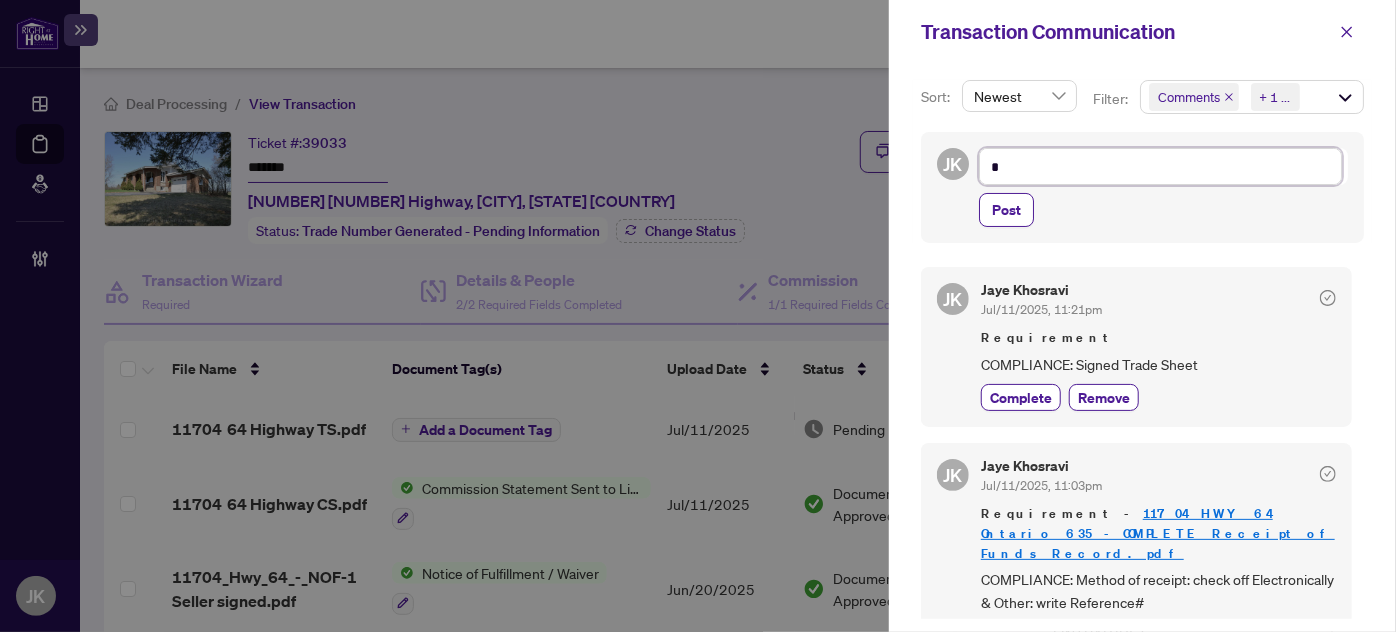type on "**" 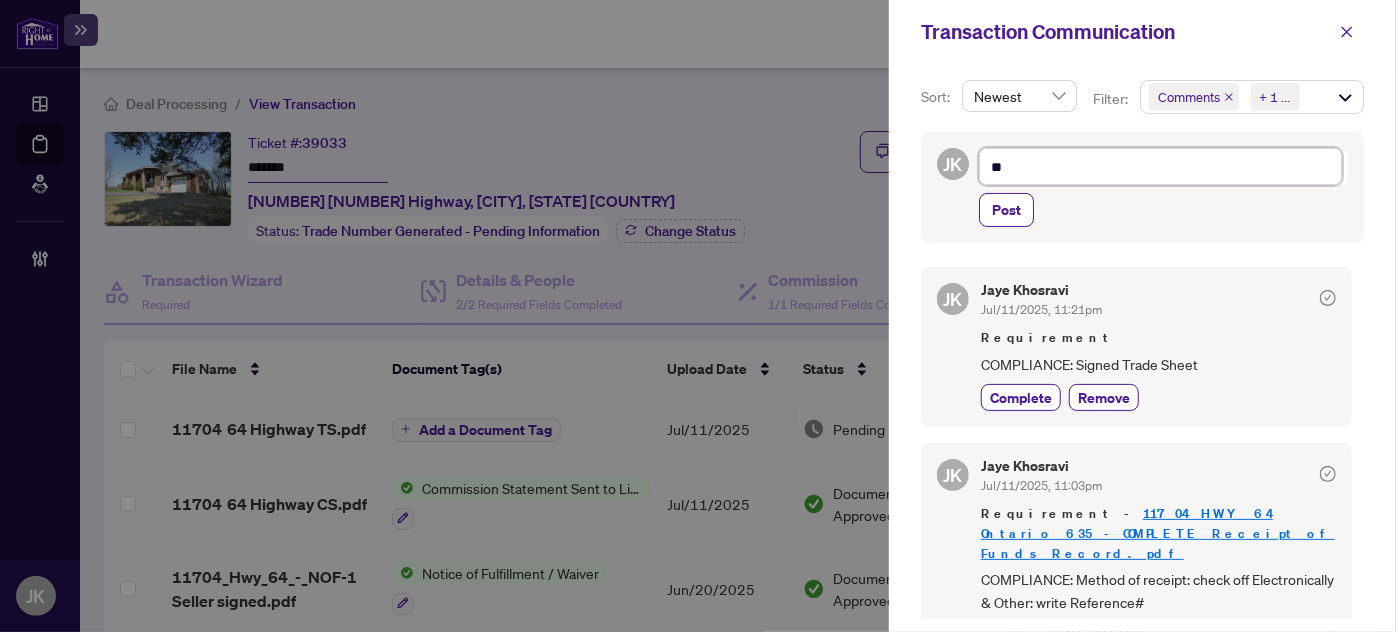 type on "**" 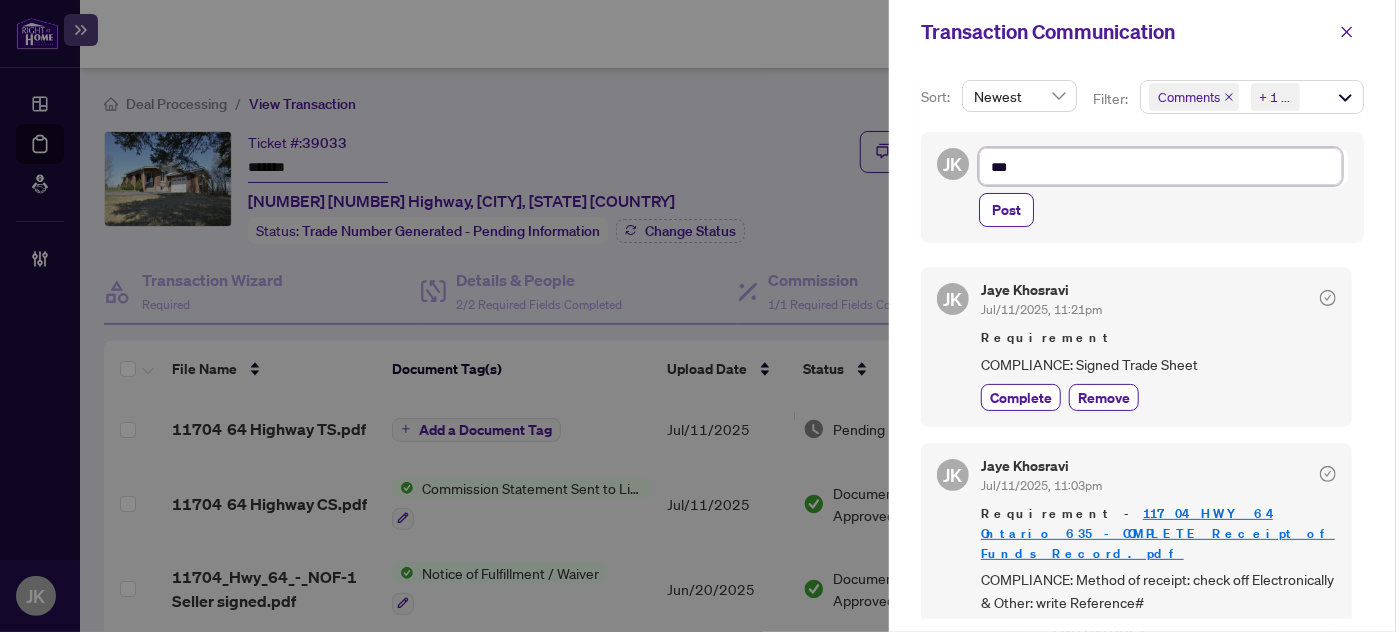 type on "****" 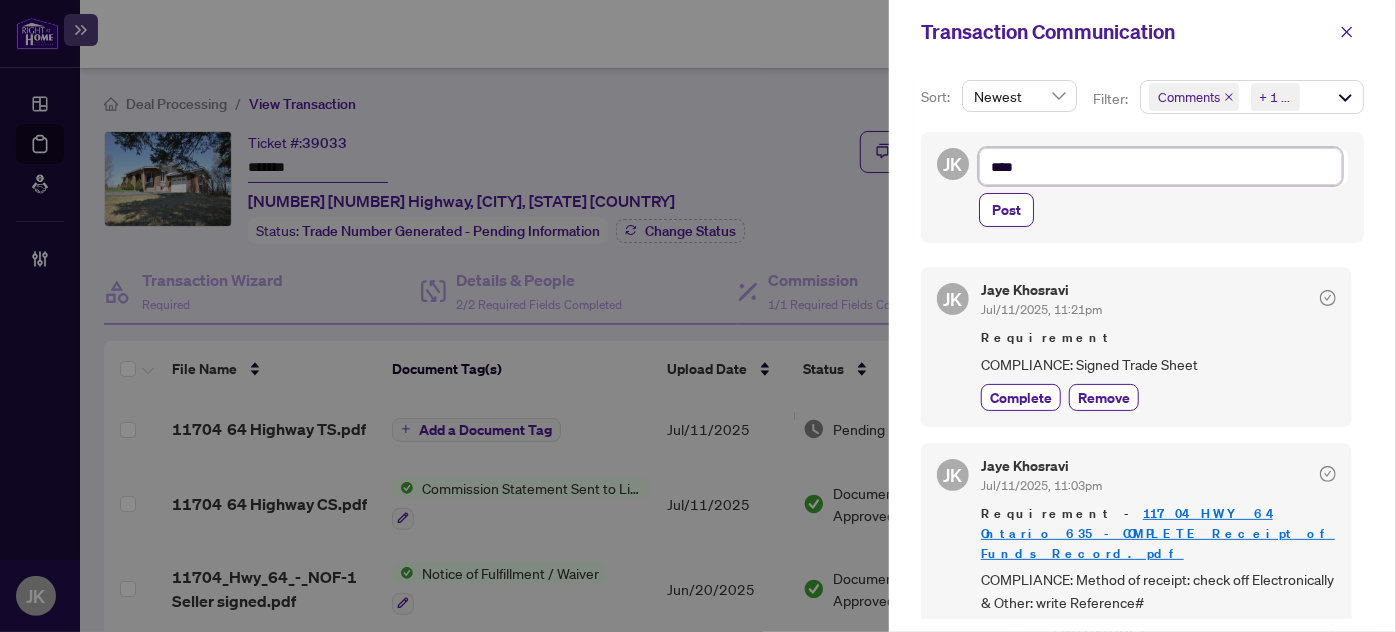 type on "****" 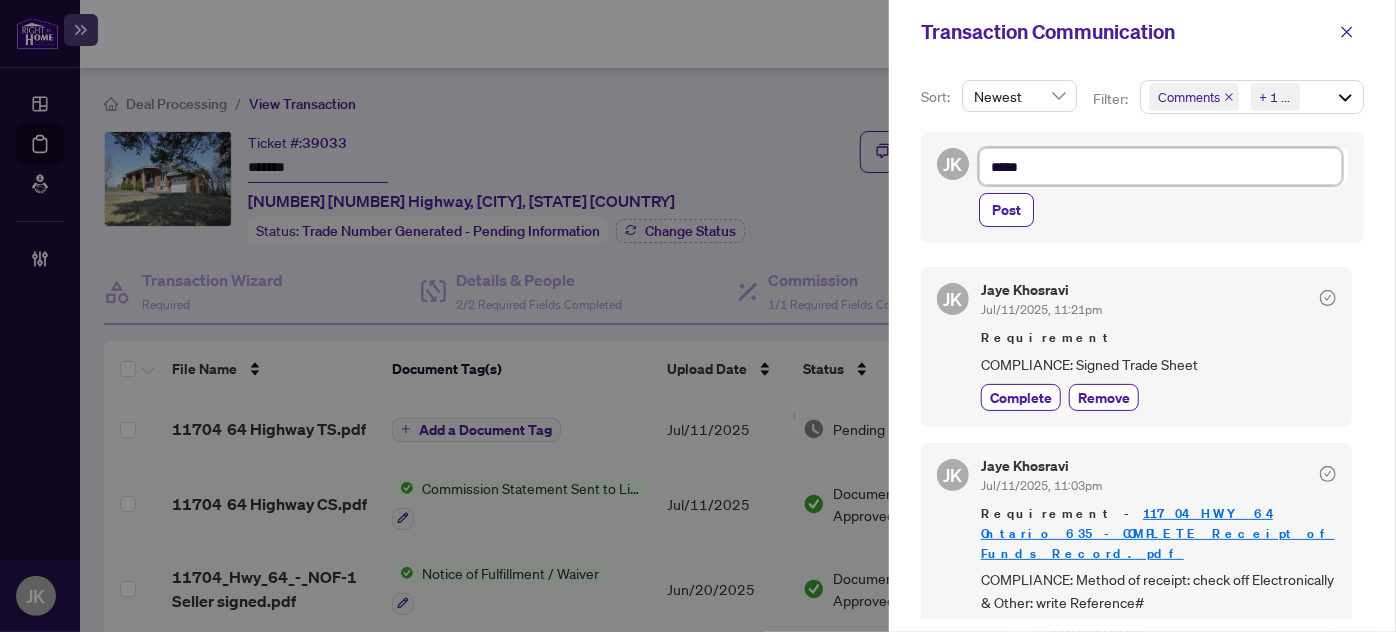 type 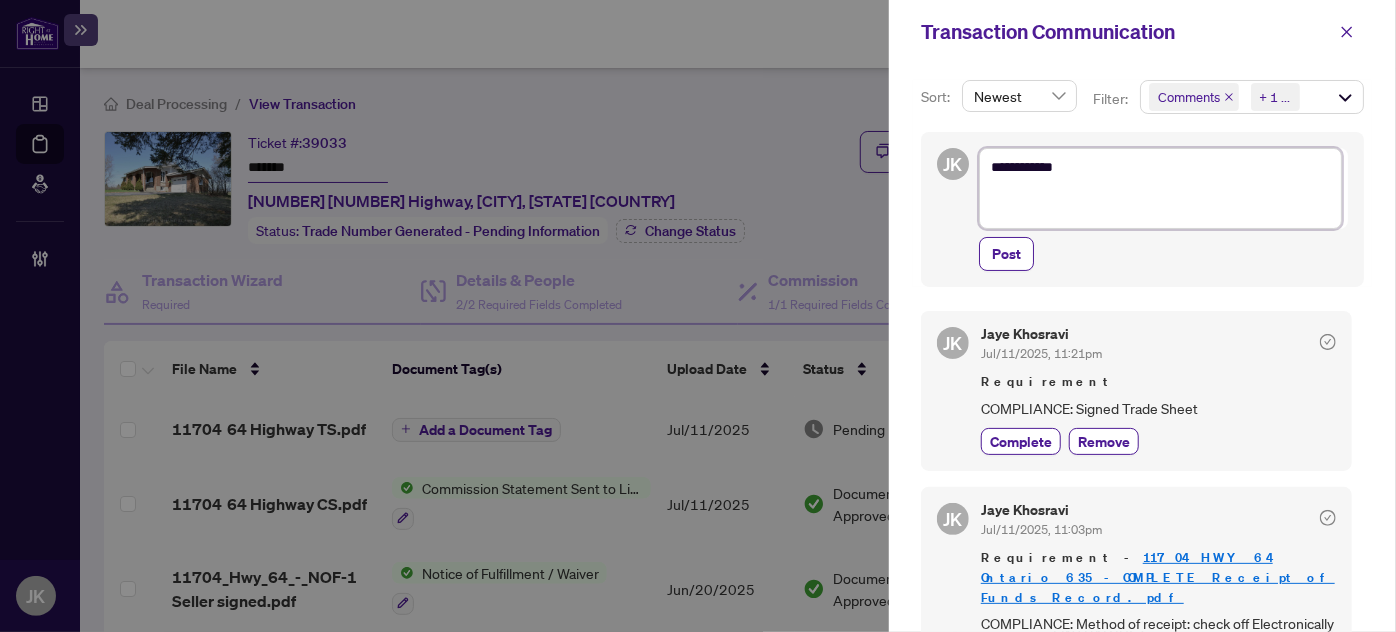 click on "*********" at bounding box center [1160, 188] 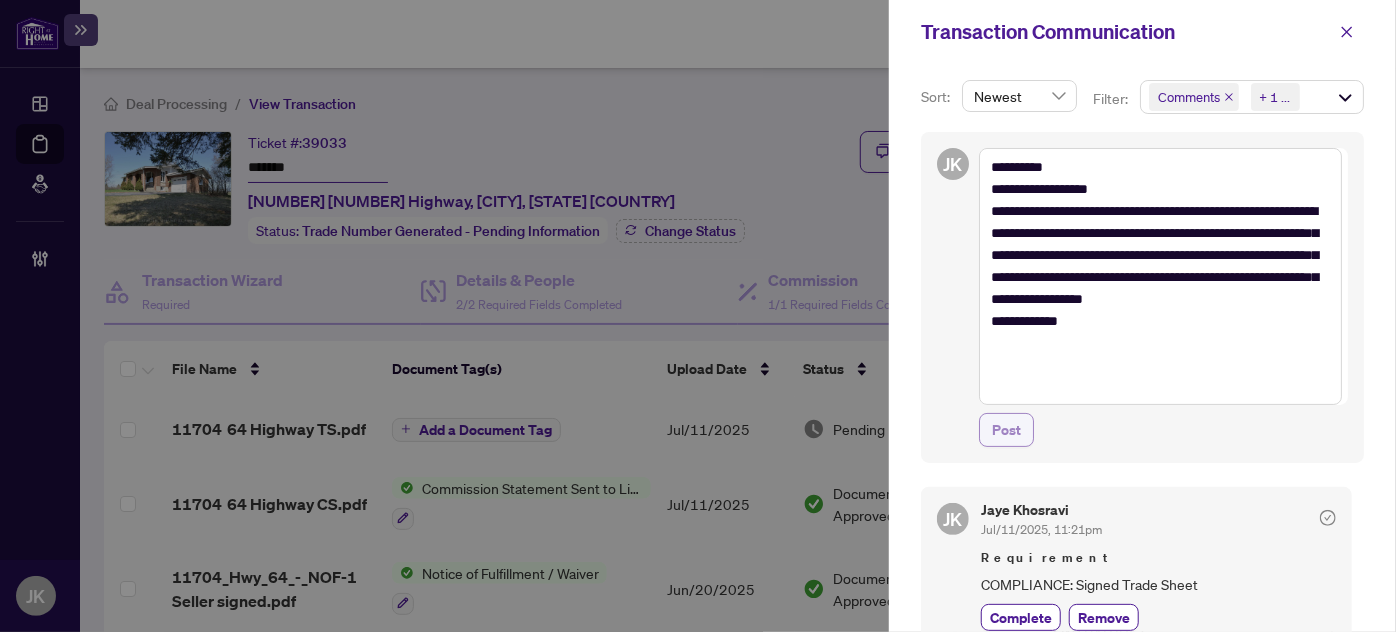 click on "Post" at bounding box center (1006, 430) 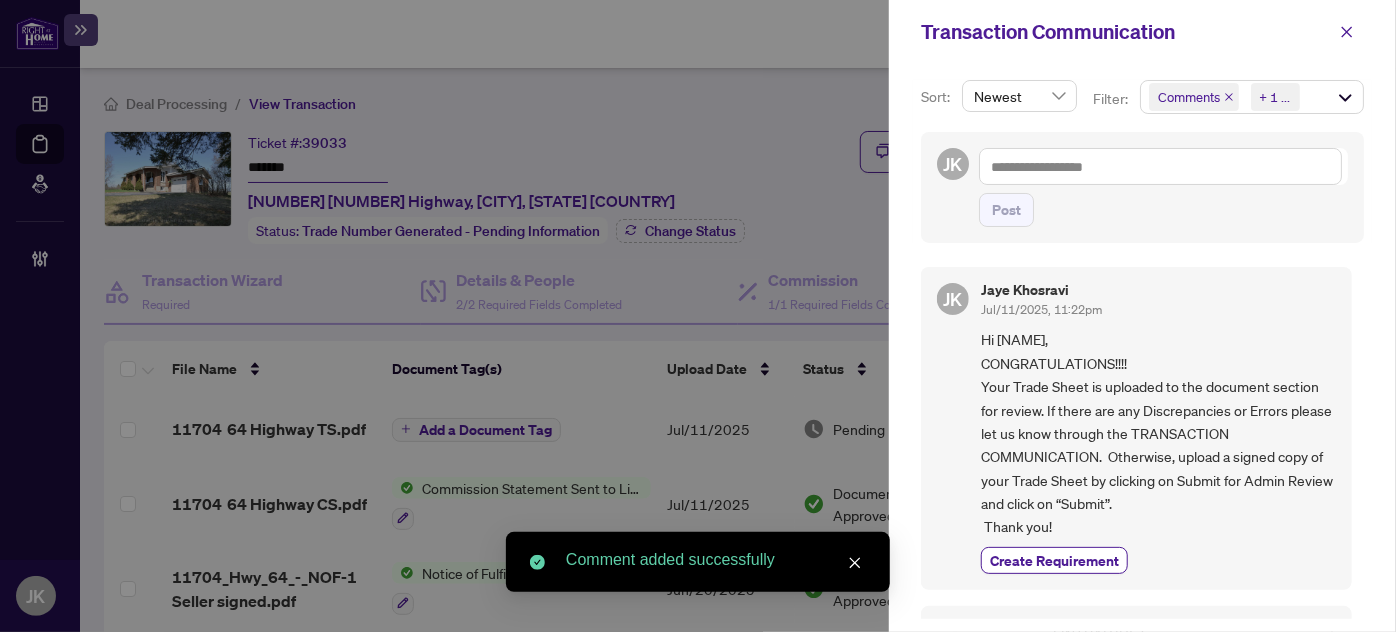 click at bounding box center (698, 316) 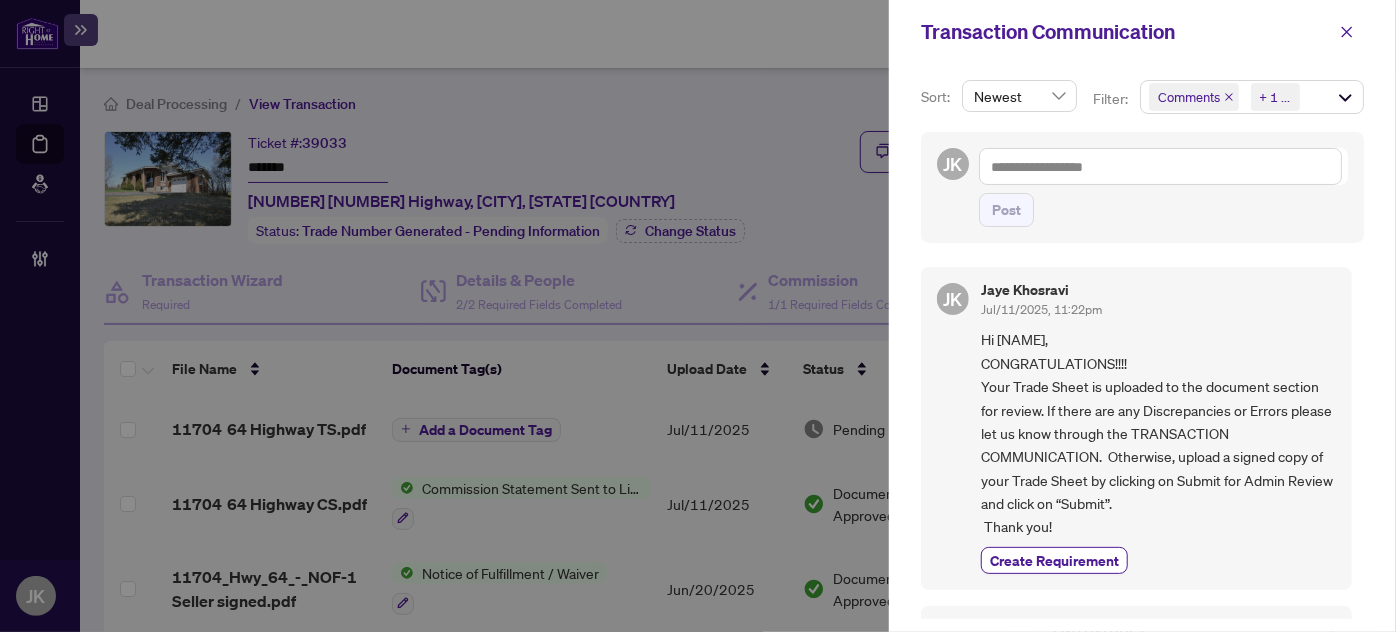 click at bounding box center (698, 316) 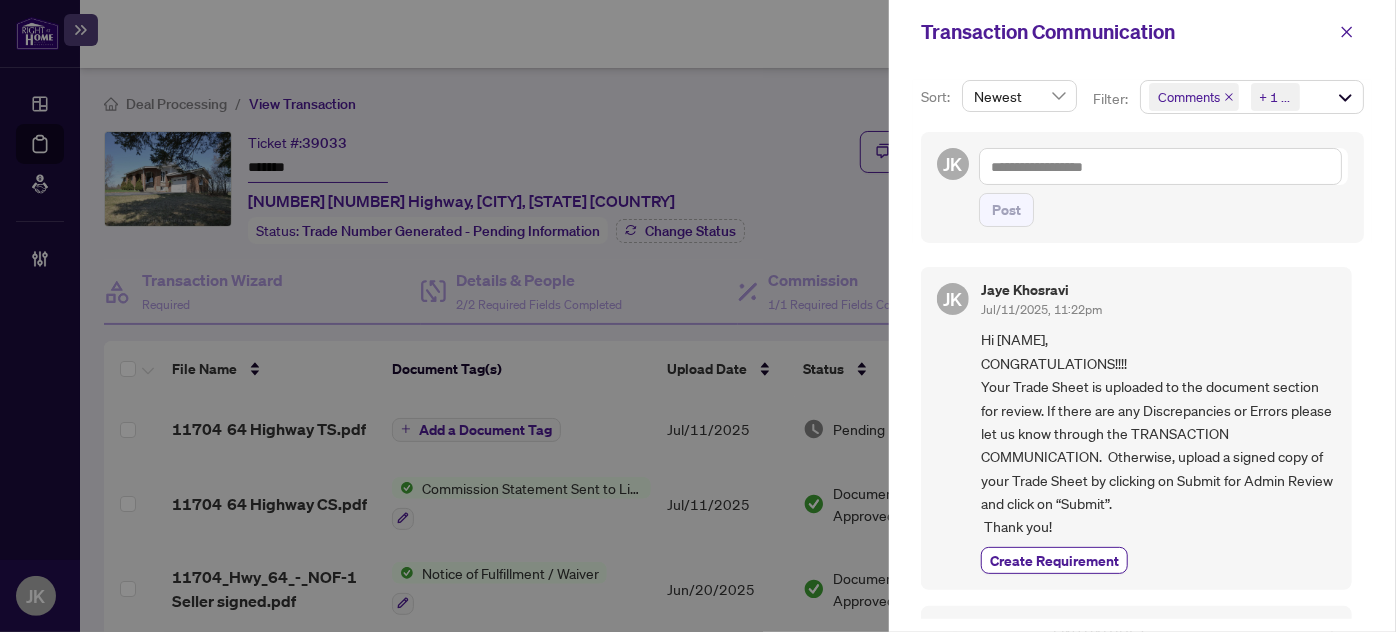 click on "Transaction Communication" at bounding box center (1142, 32) 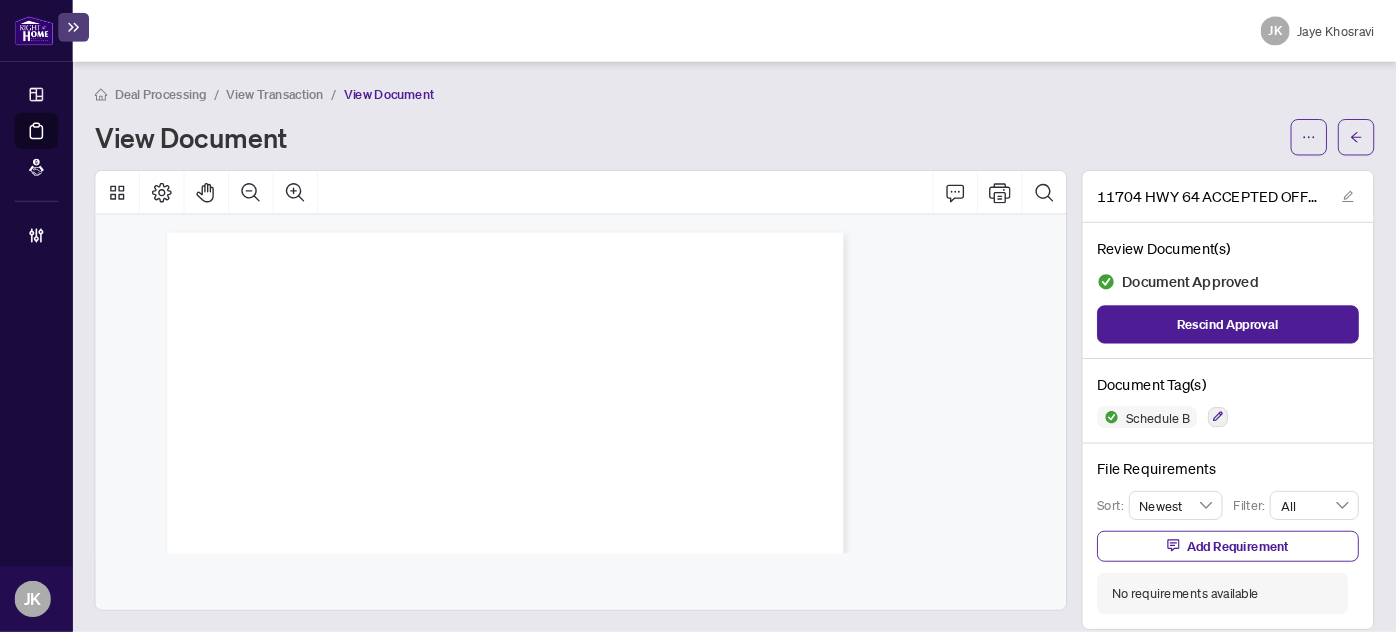 scroll, scrollTop: 0, scrollLeft: 0, axis: both 